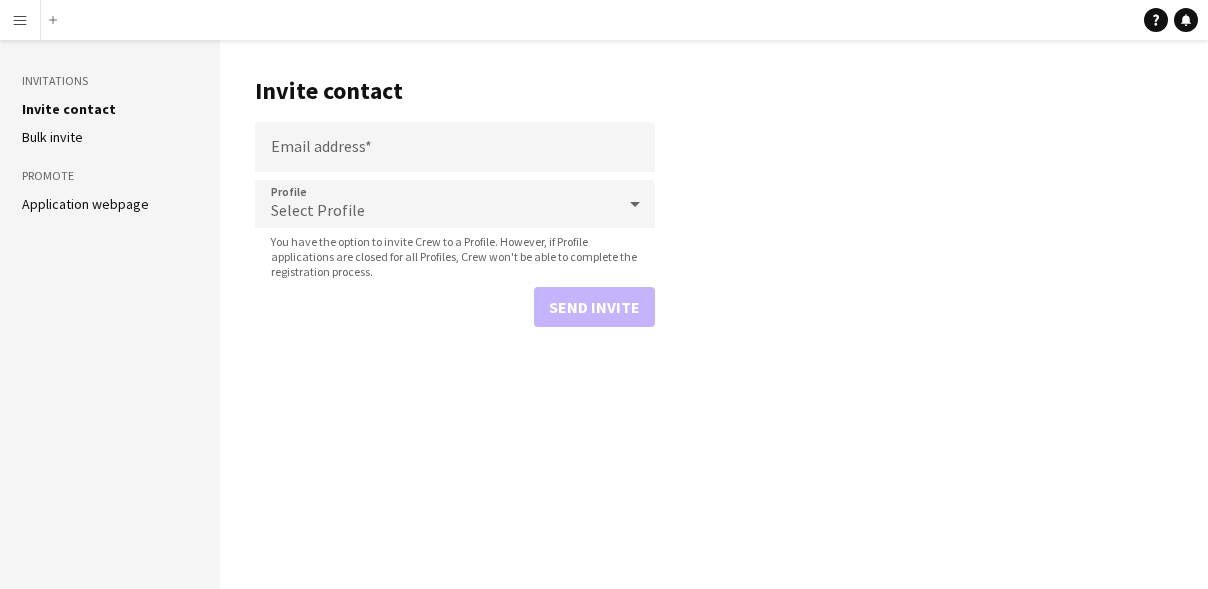 scroll, scrollTop: 0, scrollLeft: 0, axis: both 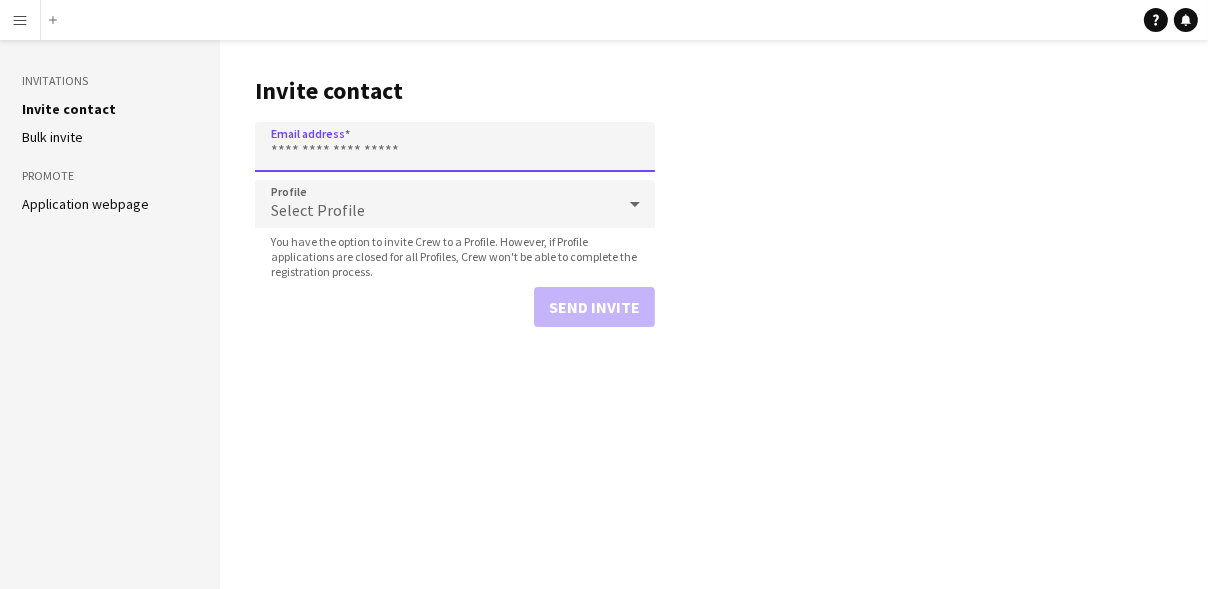 click on "Email address" at bounding box center (455, 147) 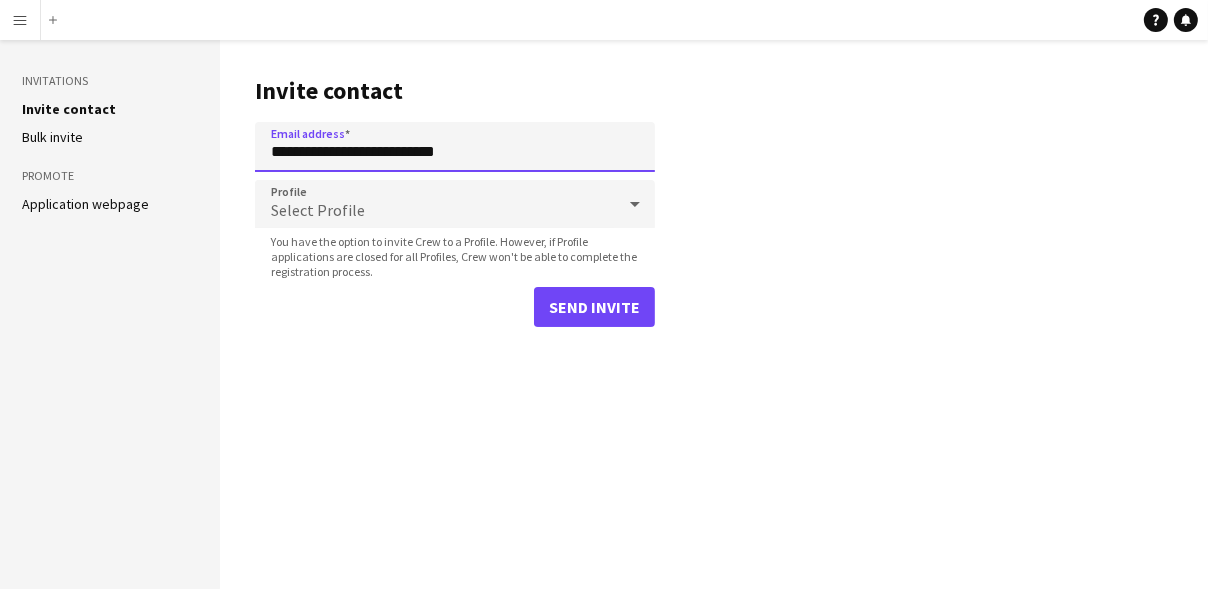 type on "**********" 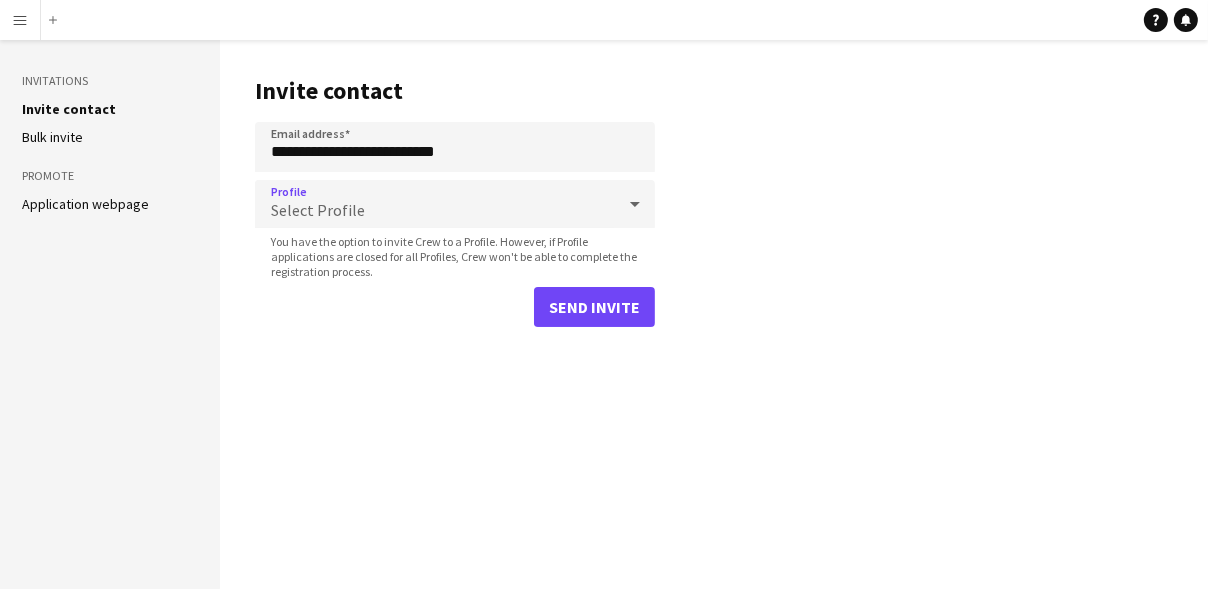 click on "Select Profile" at bounding box center [435, 204] 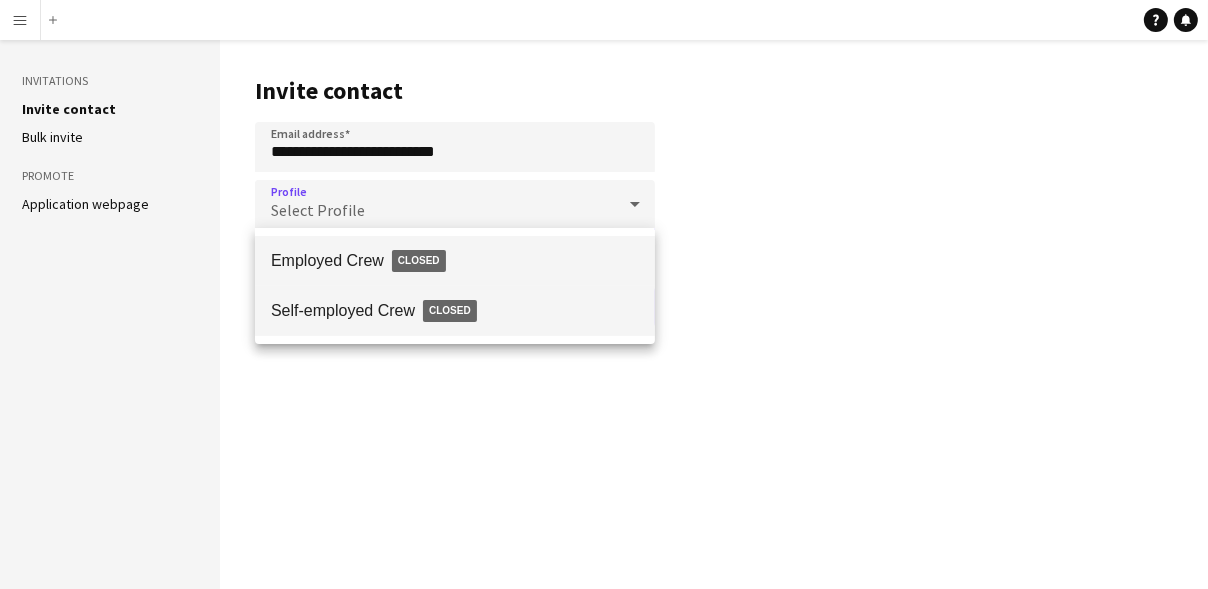 click on "Closed" at bounding box center [450, 311] 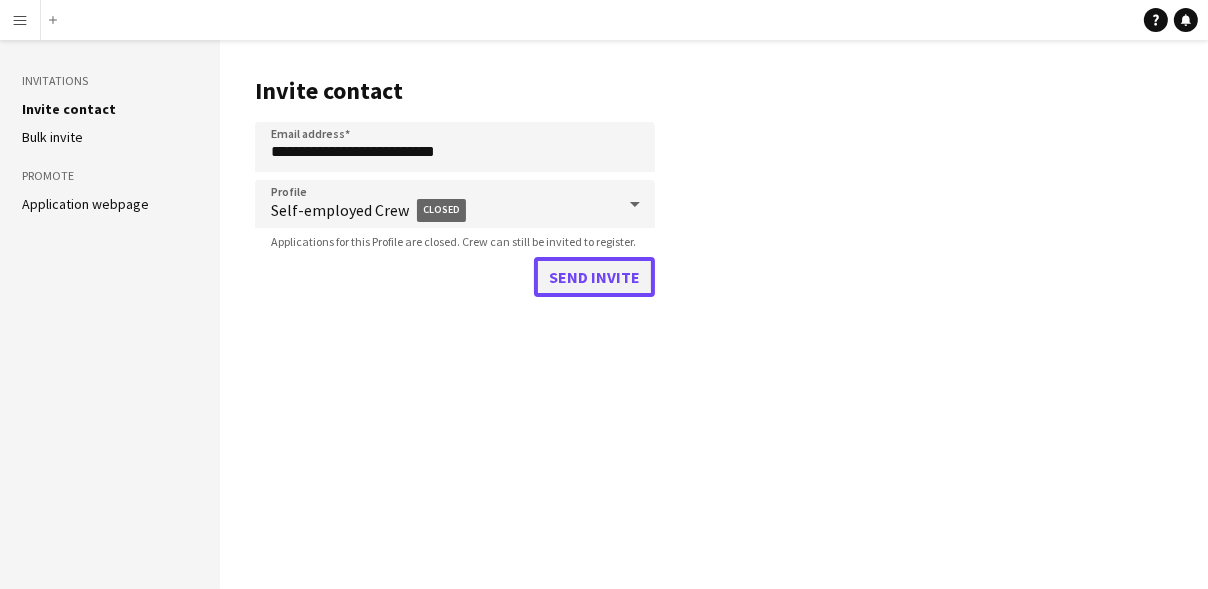 click on "Send invite" 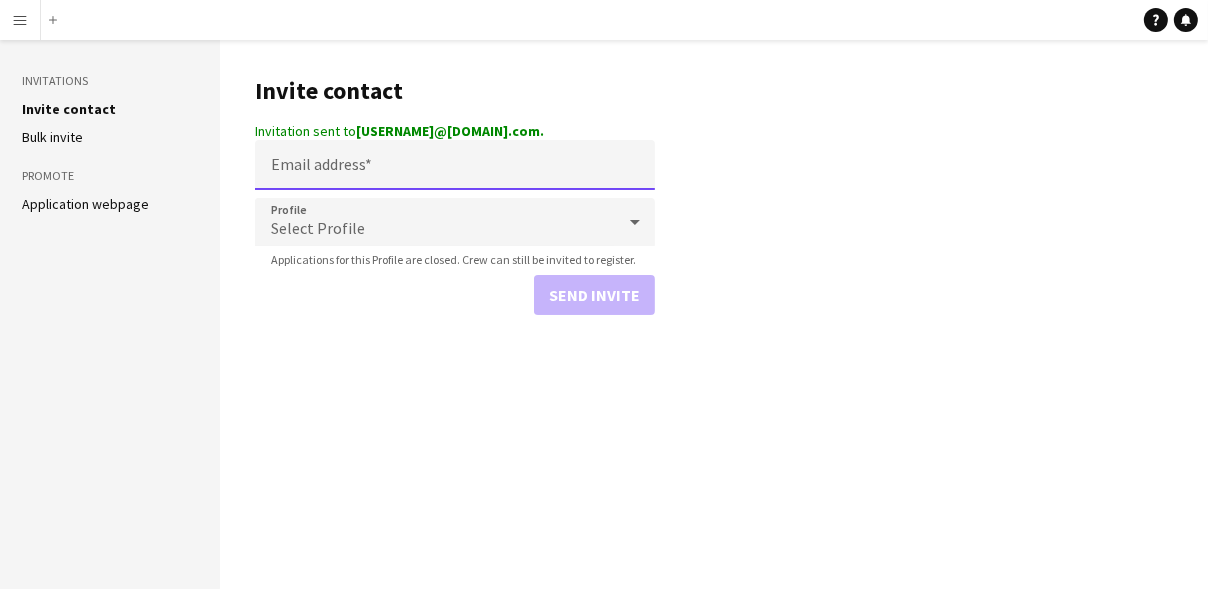 click on "Email address" at bounding box center [455, 165] 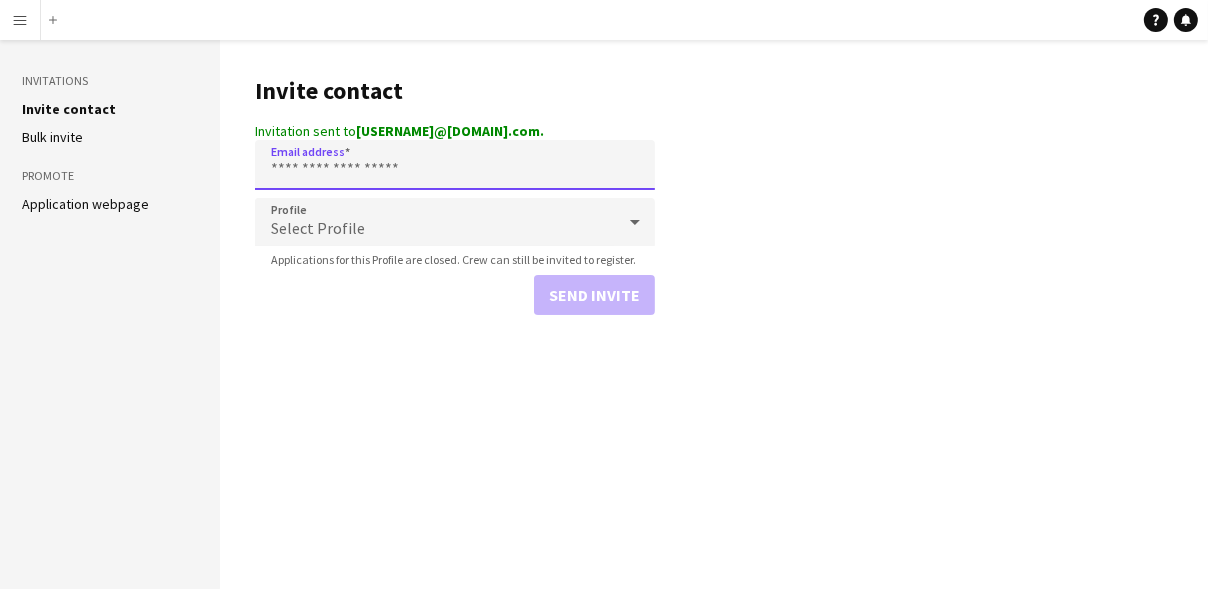 paste on "**********" 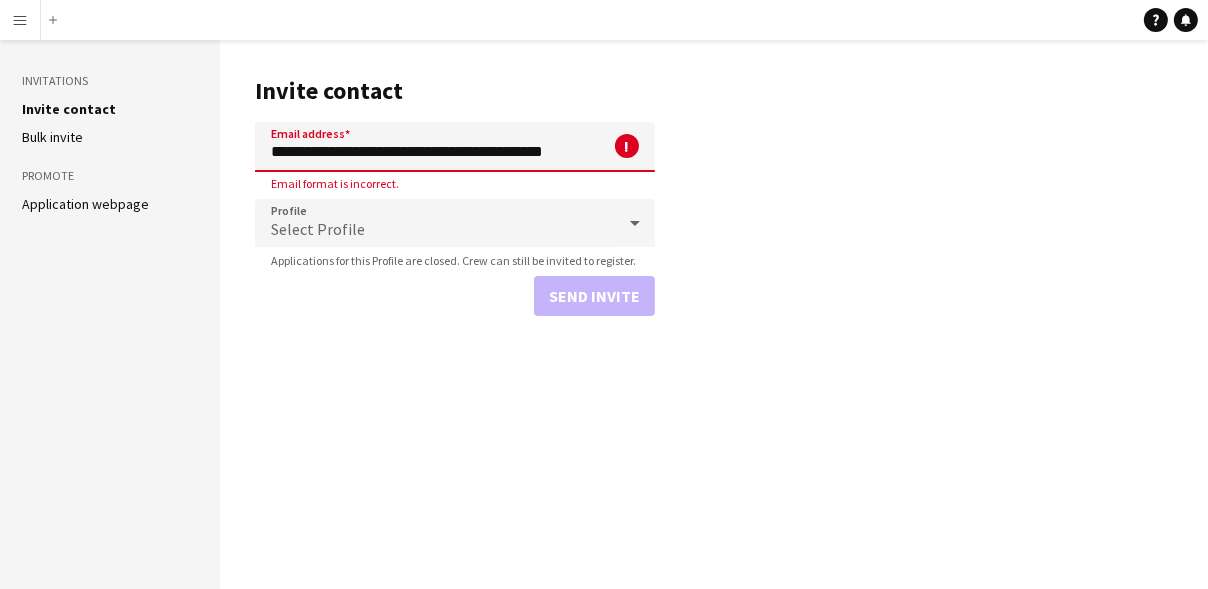 click on "**********" at bounding box center (455, 147) 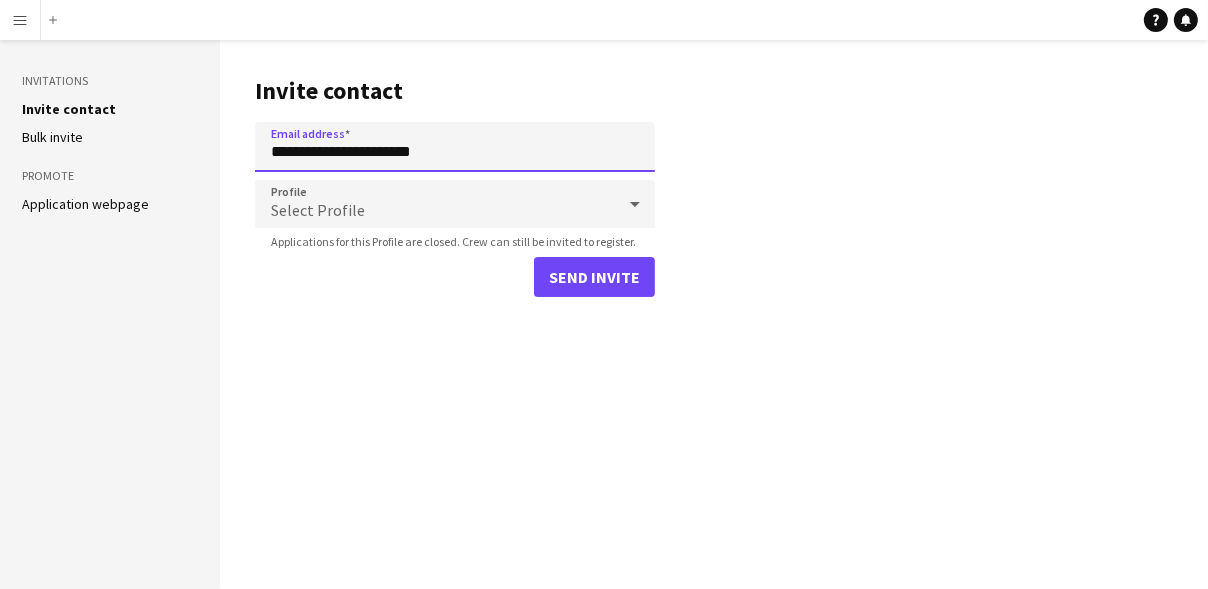 type on "**********" 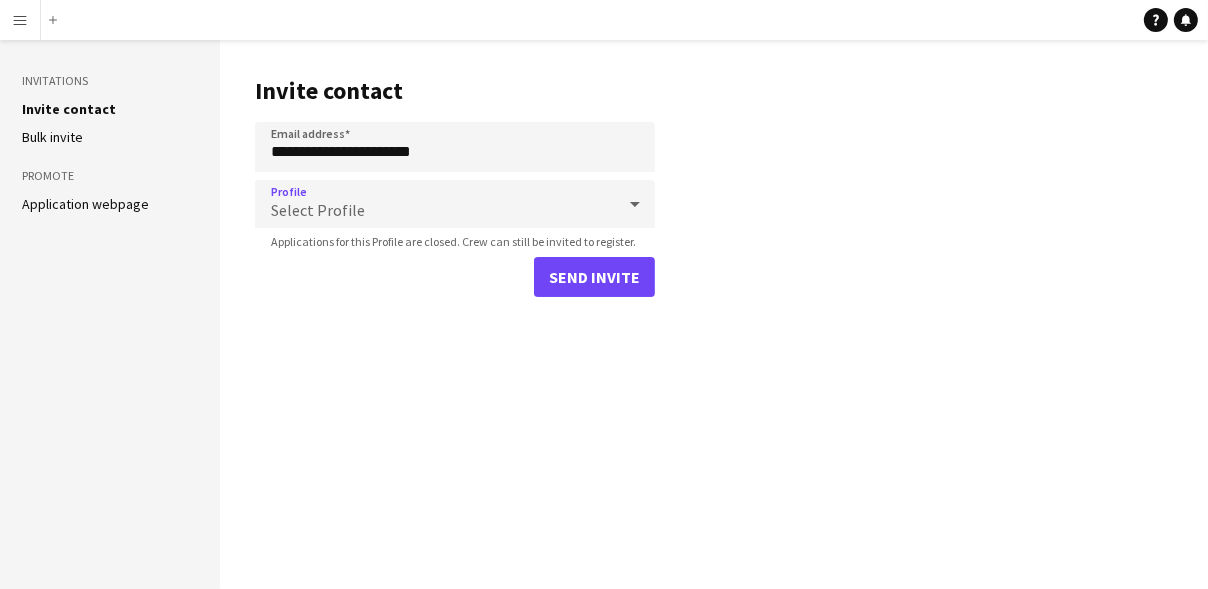 click on "Select Profile" at bounding box center [318, 210] 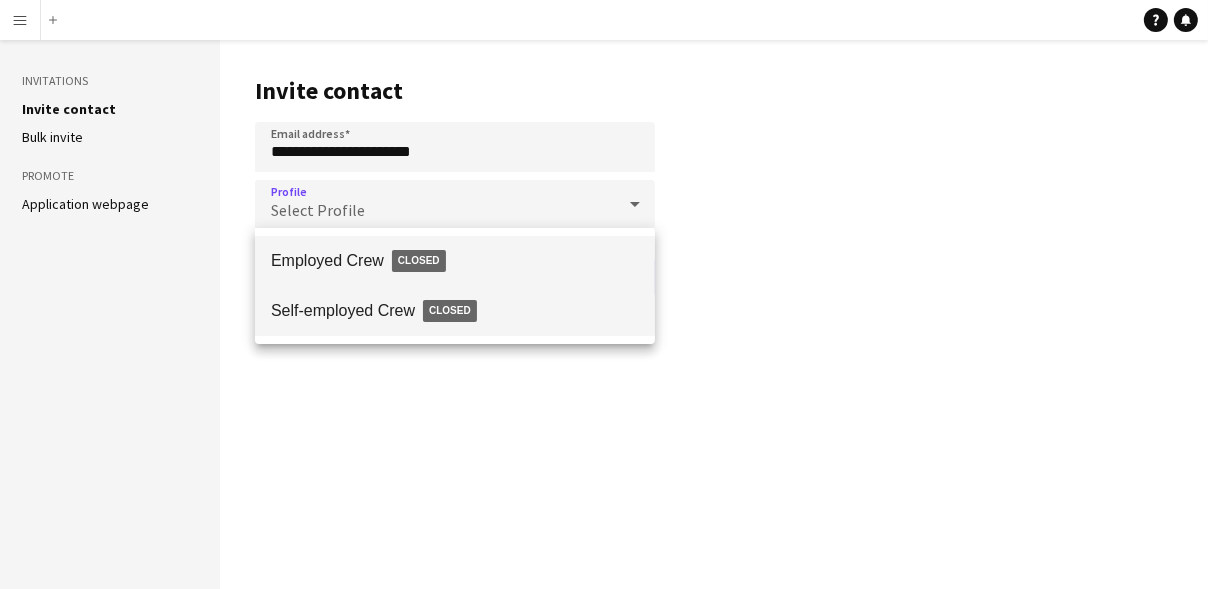 click on "Self-employed Crew  Closed" at bounding box center [455, 311] 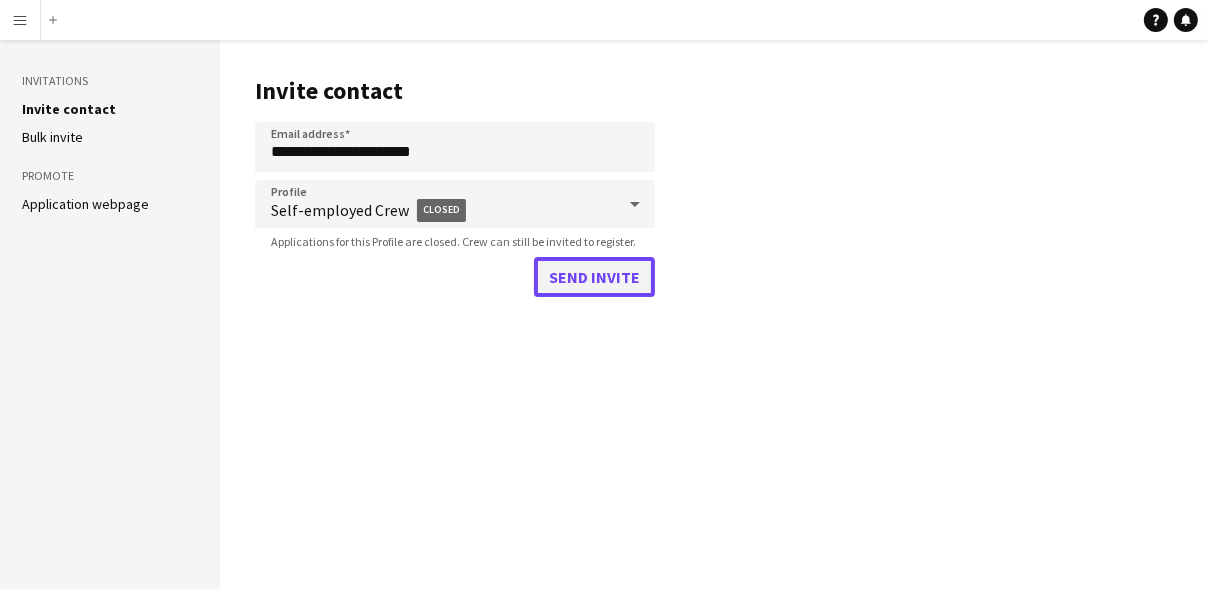 click on "Send invite" 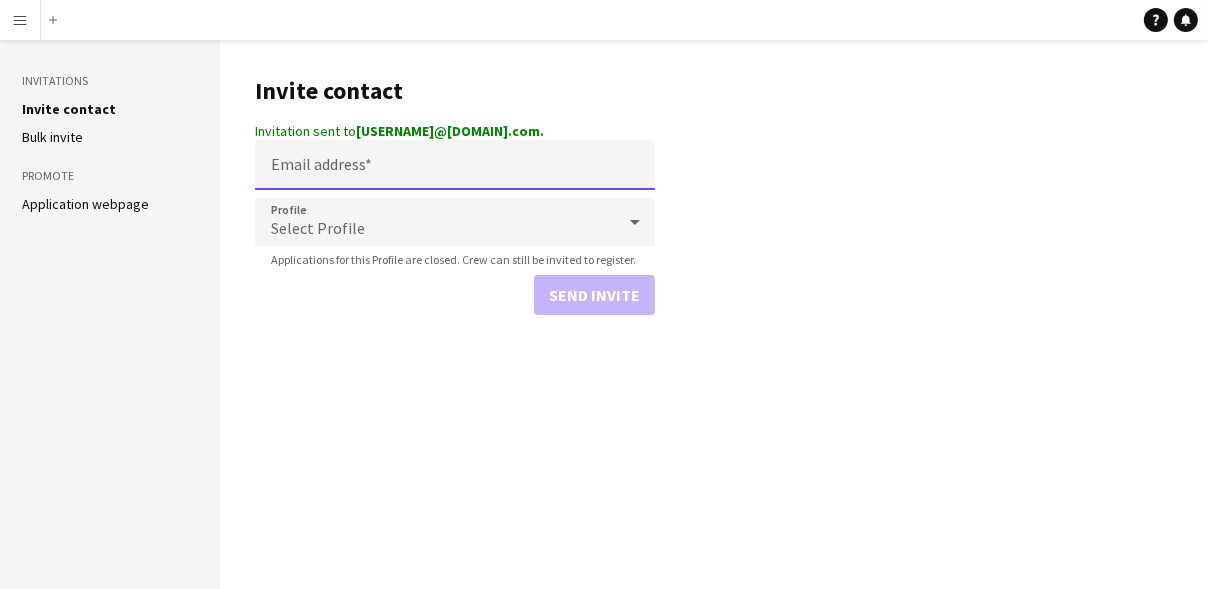 click on "Email address" at bounding box center (455, 165) 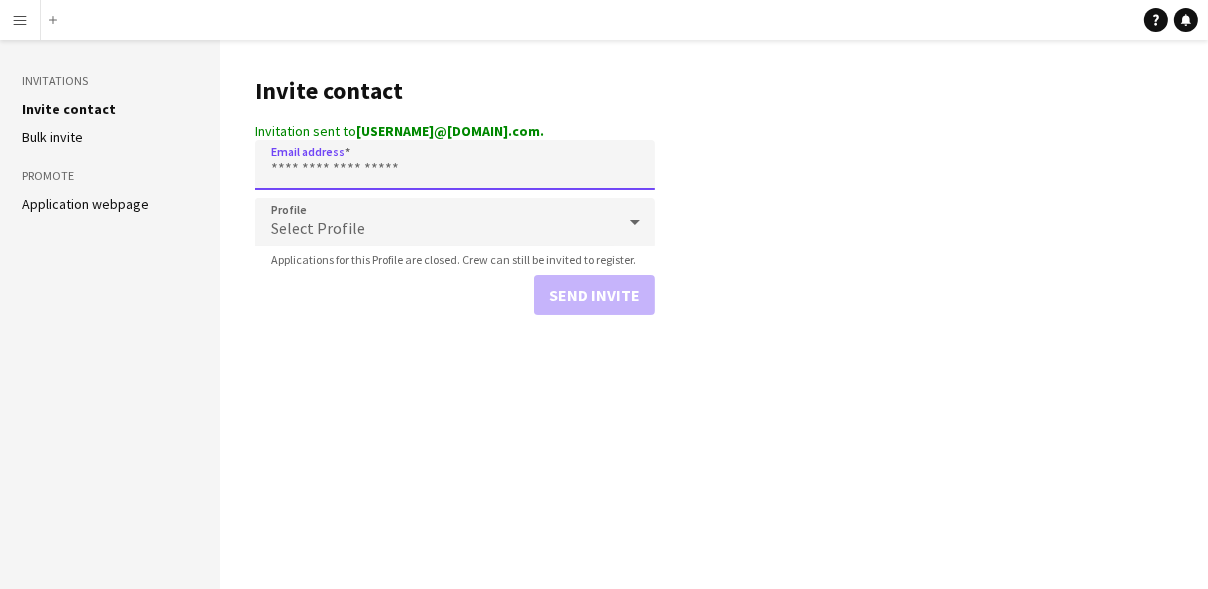 paste on "**********" 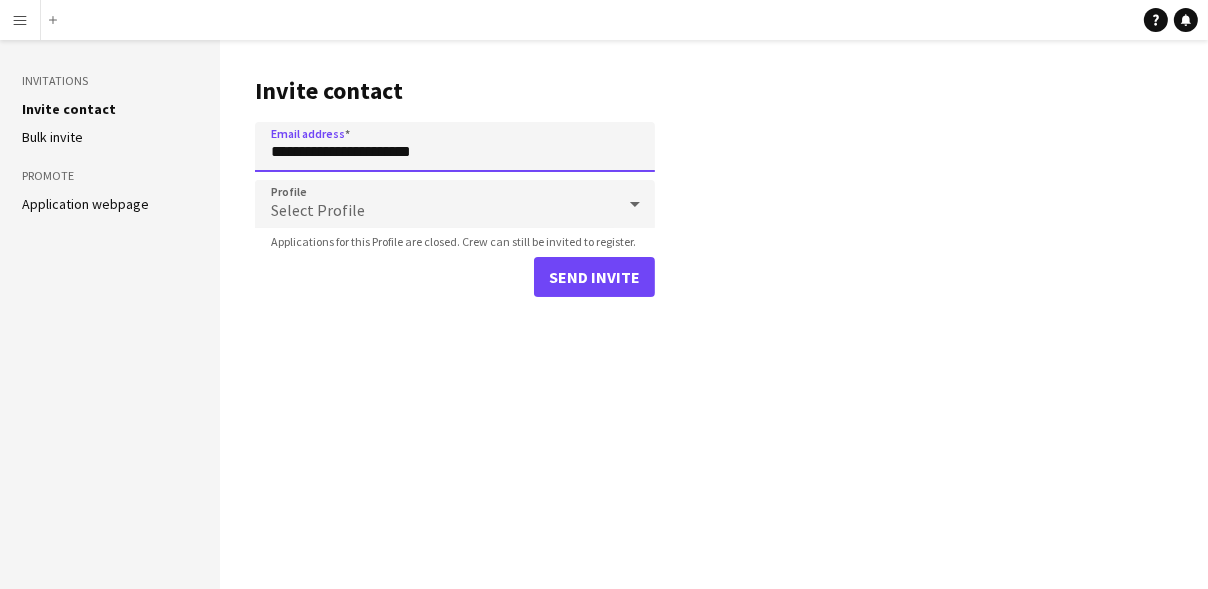 type on "**********" 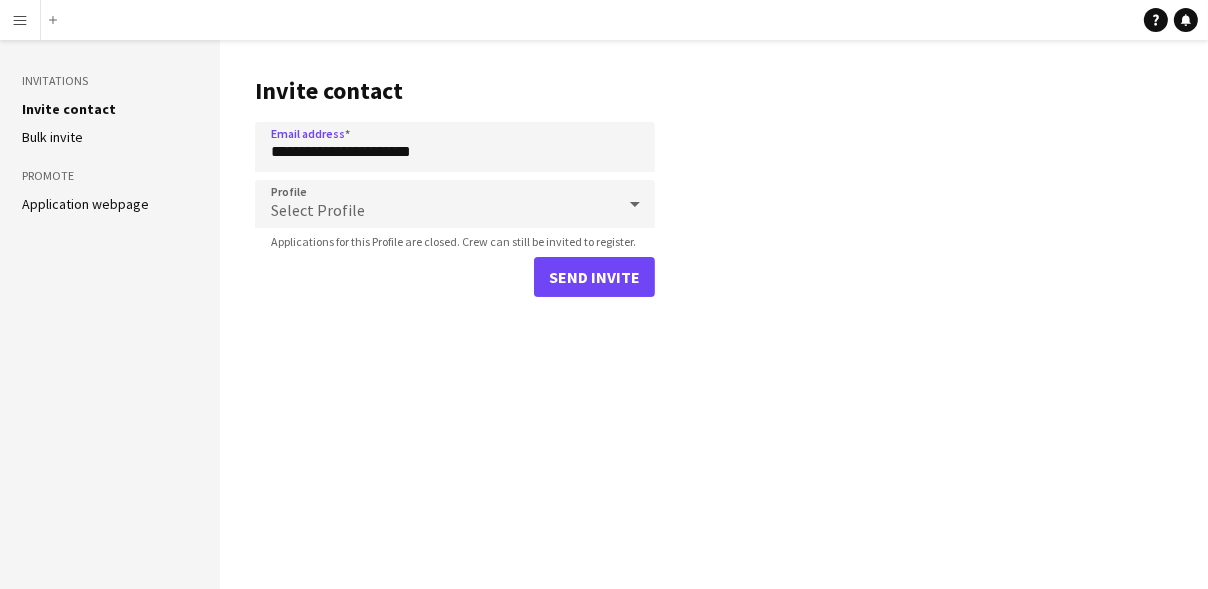 click on "Select Profile" at bounding box center [435, 204] 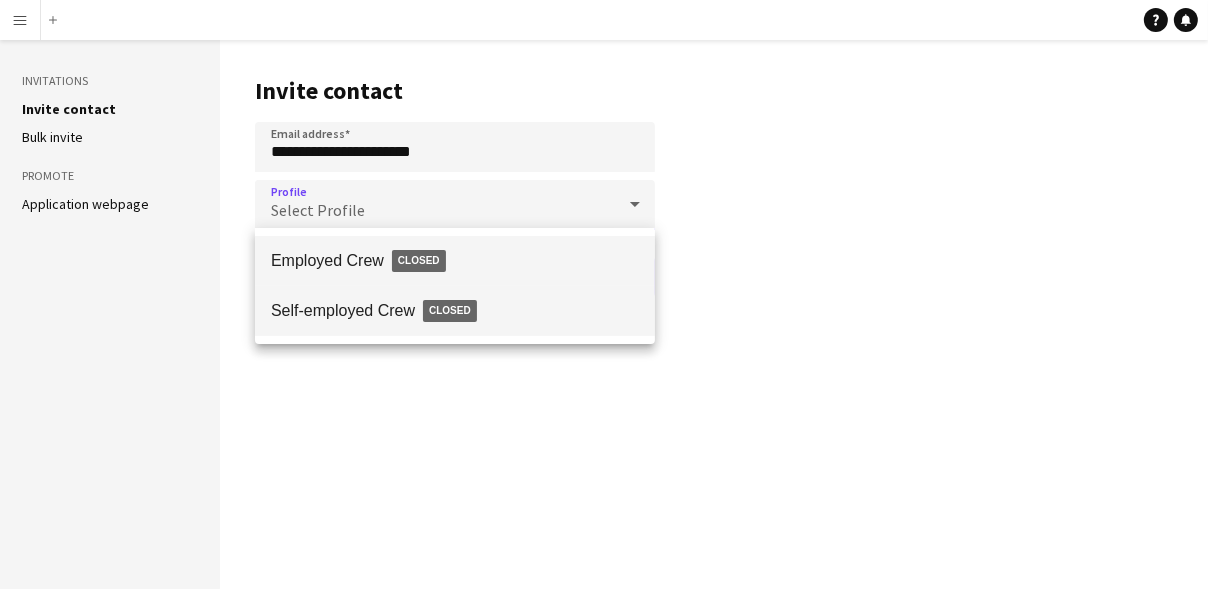 click on "Self-employed Crew  Closed" at bounding box center [455, 311] 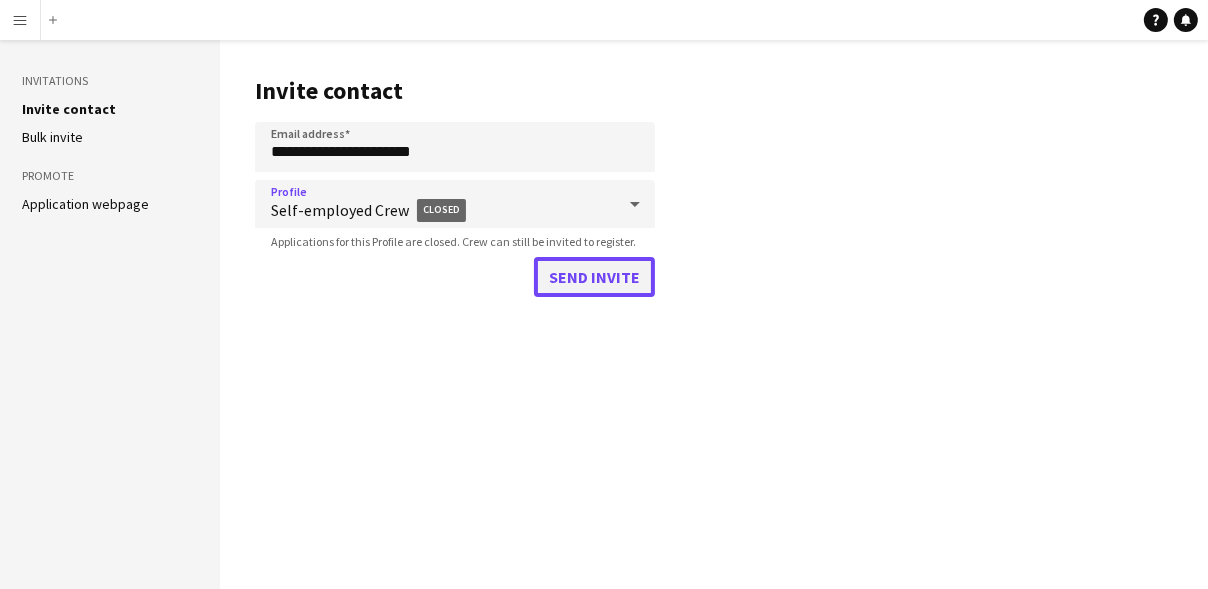 click on "Send invite" 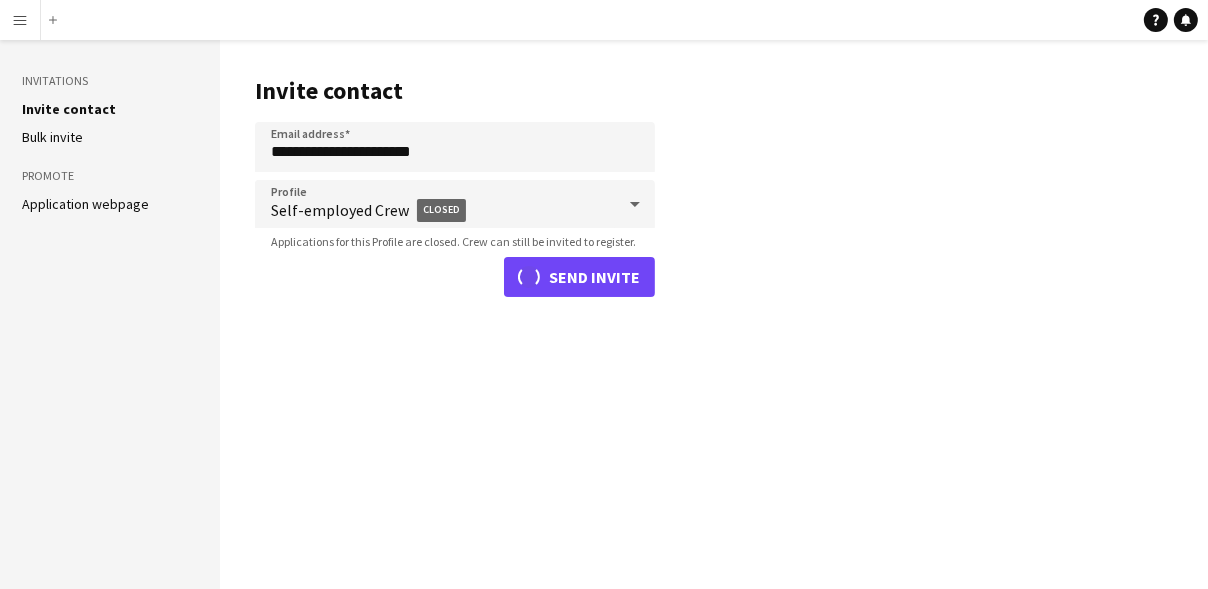 type 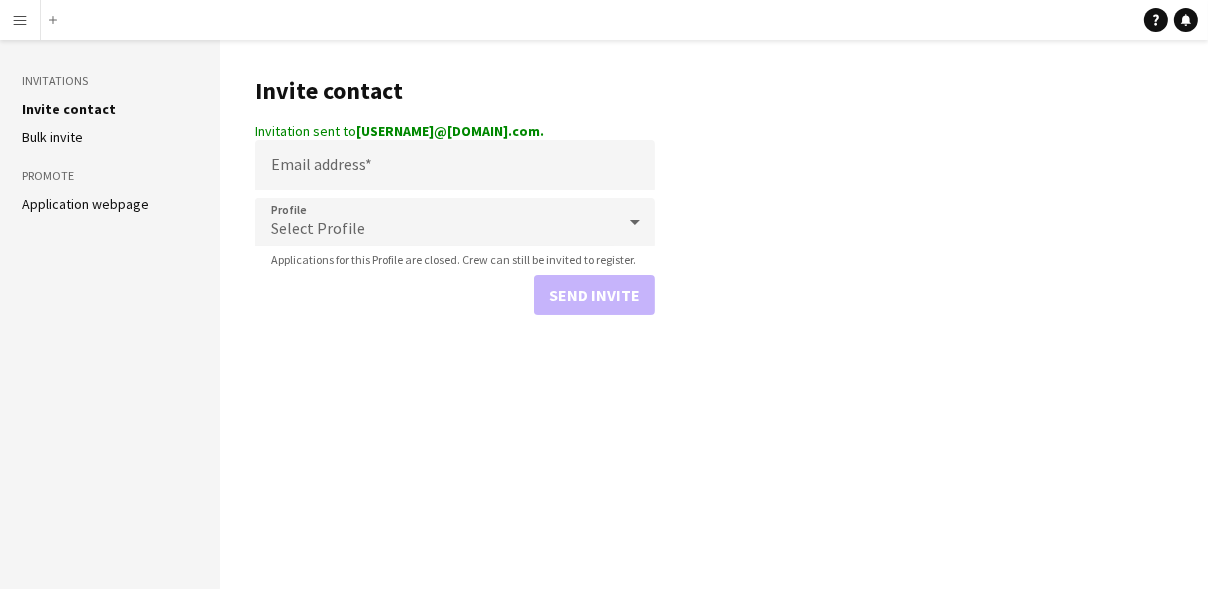 click on "Menu" at bounding box center (20, 20) 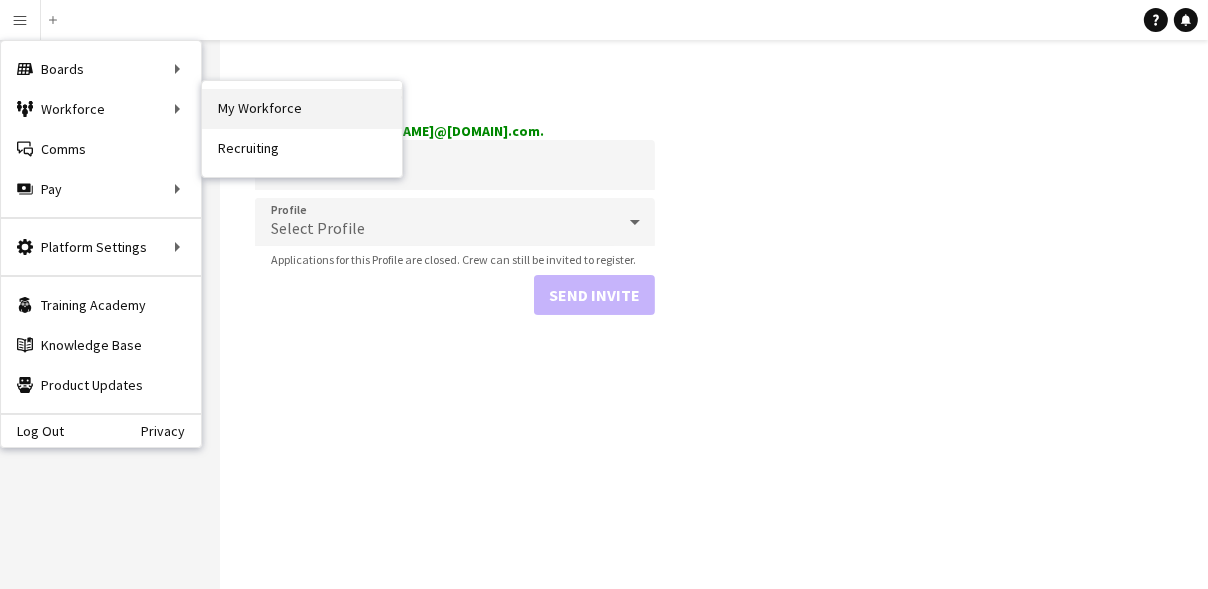 click on "My Workforce" at bounding box center [302, 109] 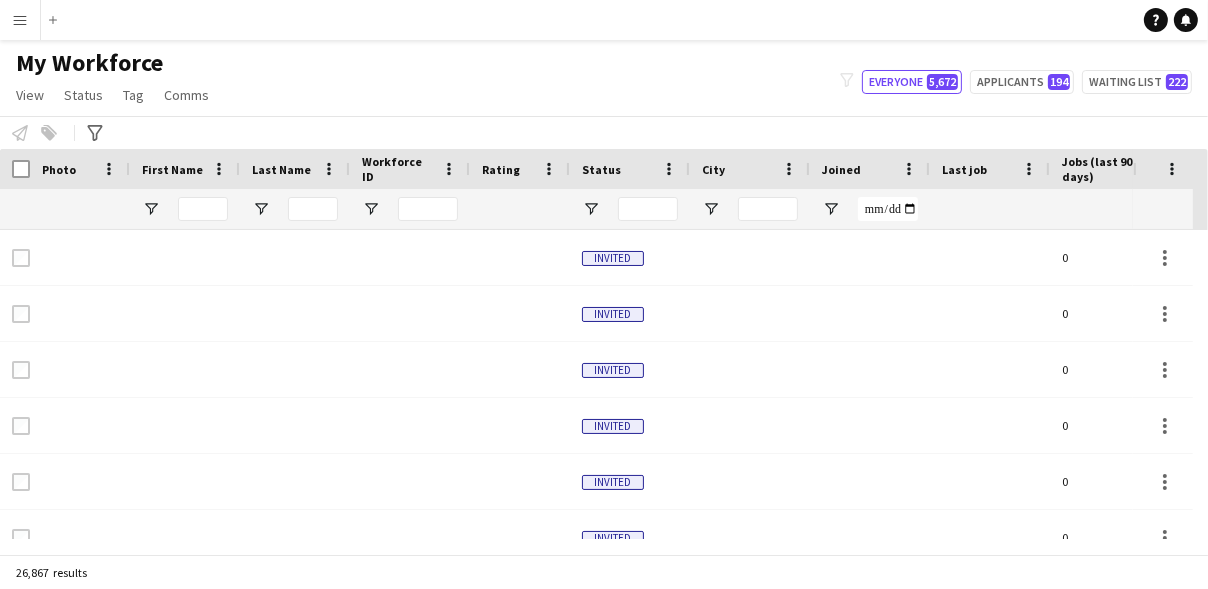 click at bounding box center [203, 209] 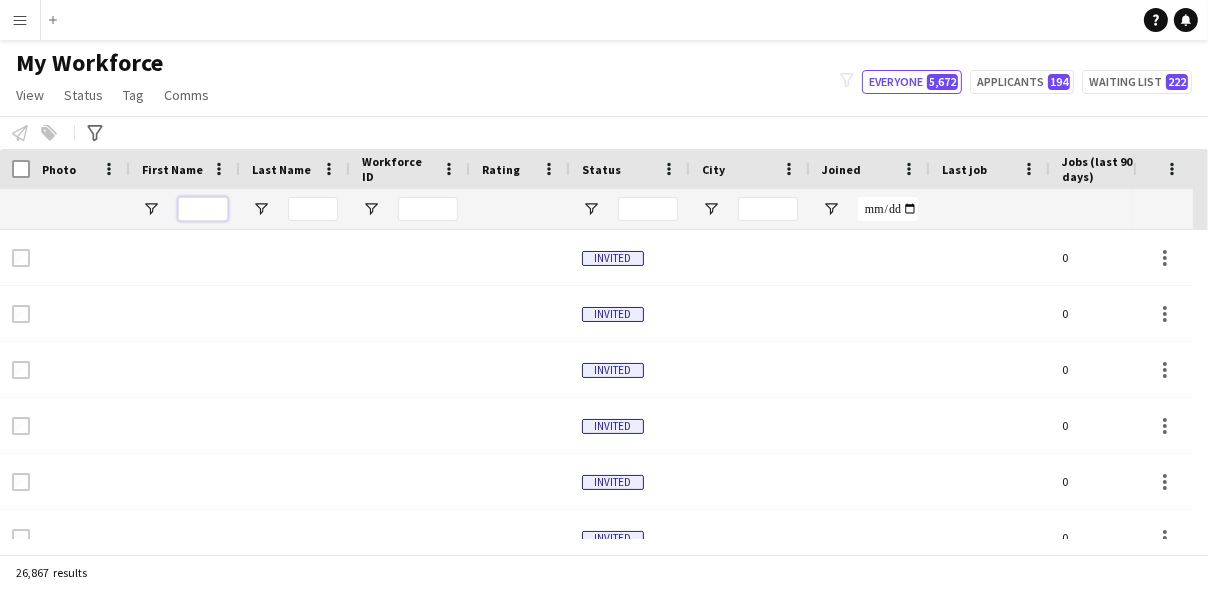 click at bounding box center [203, 209] 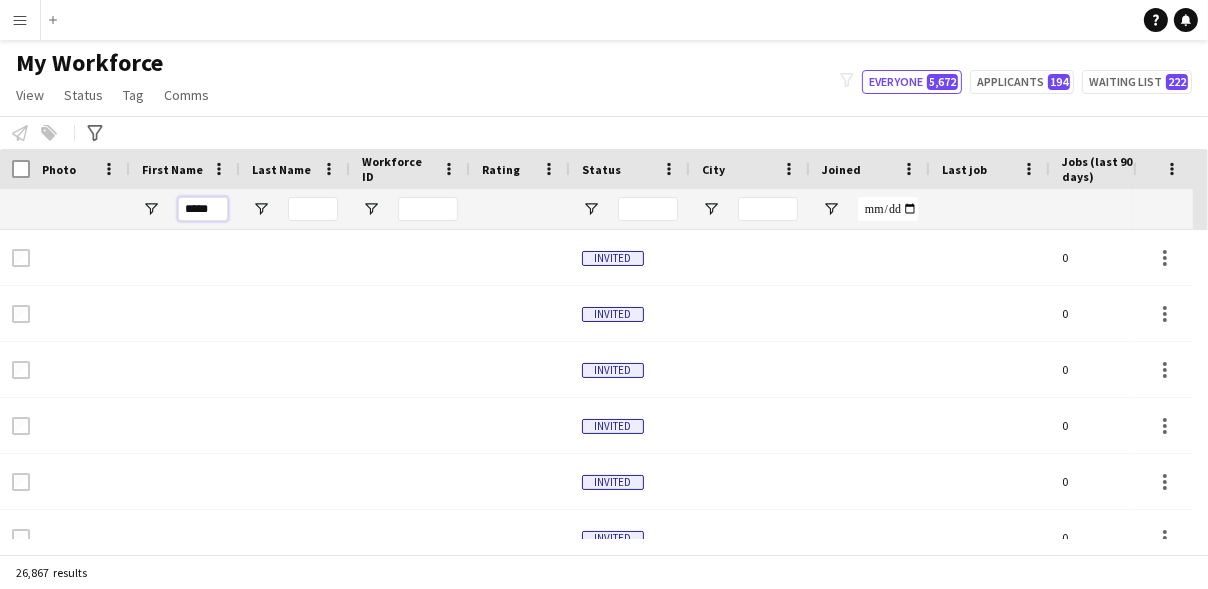 type on "******" 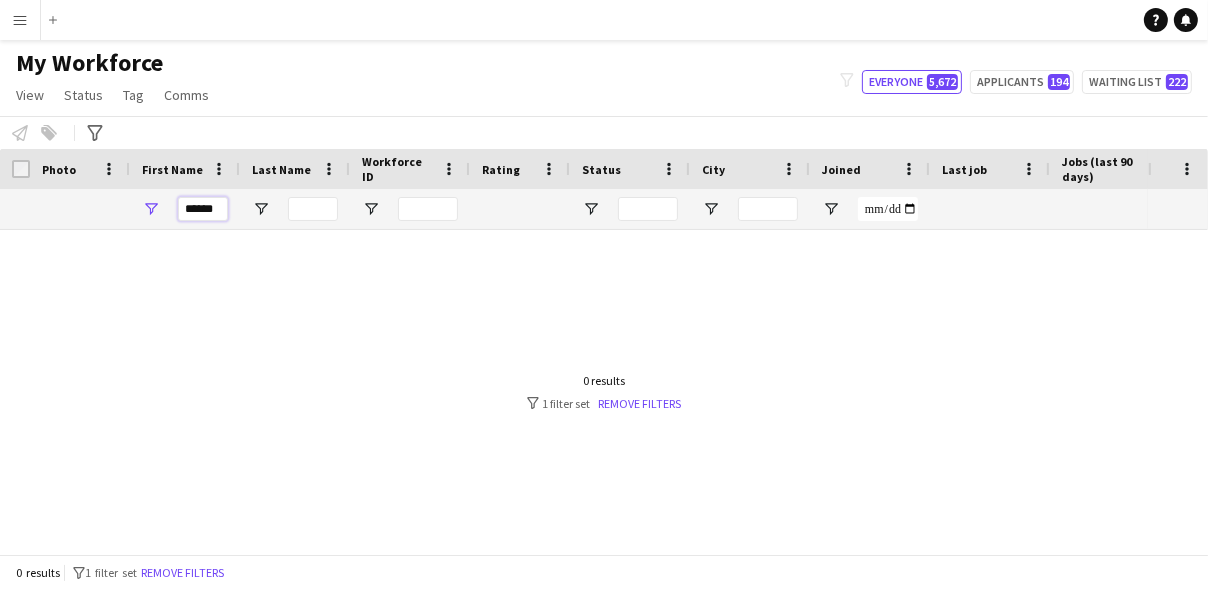 click on "******" at bounding box center [203, 209] 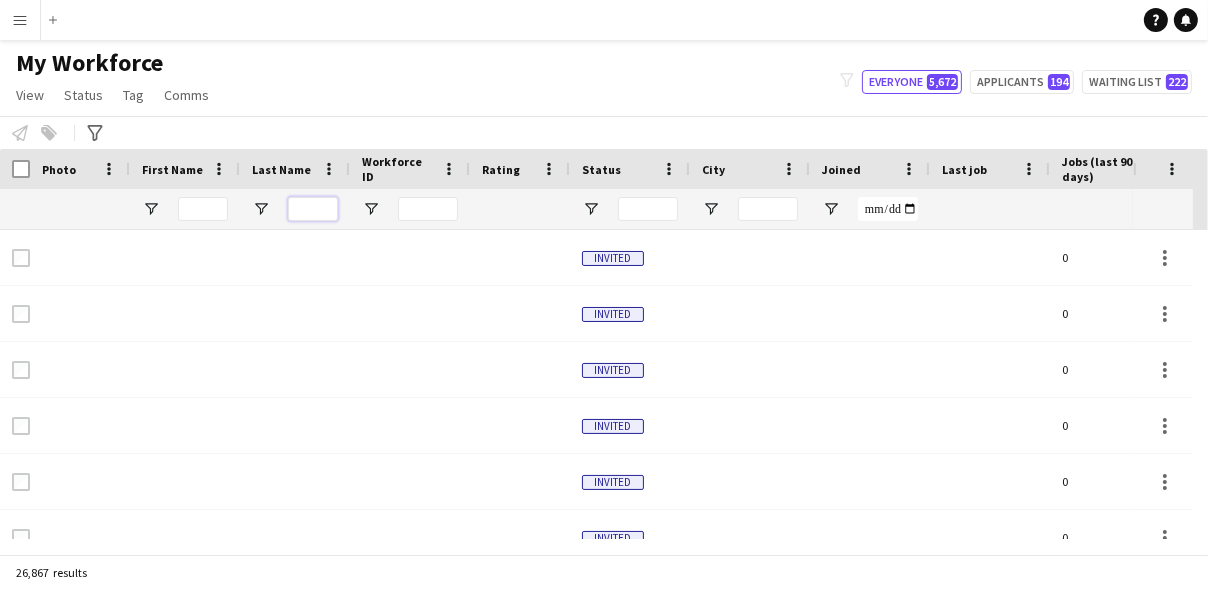 click at bounding box center [313, 209] 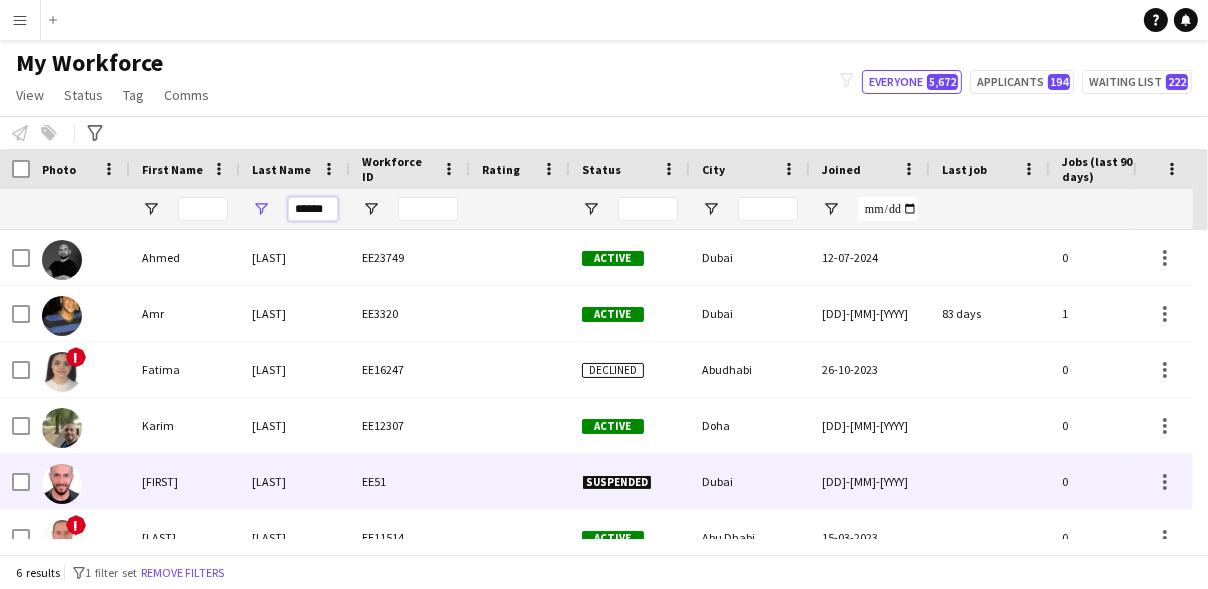 type on "******" 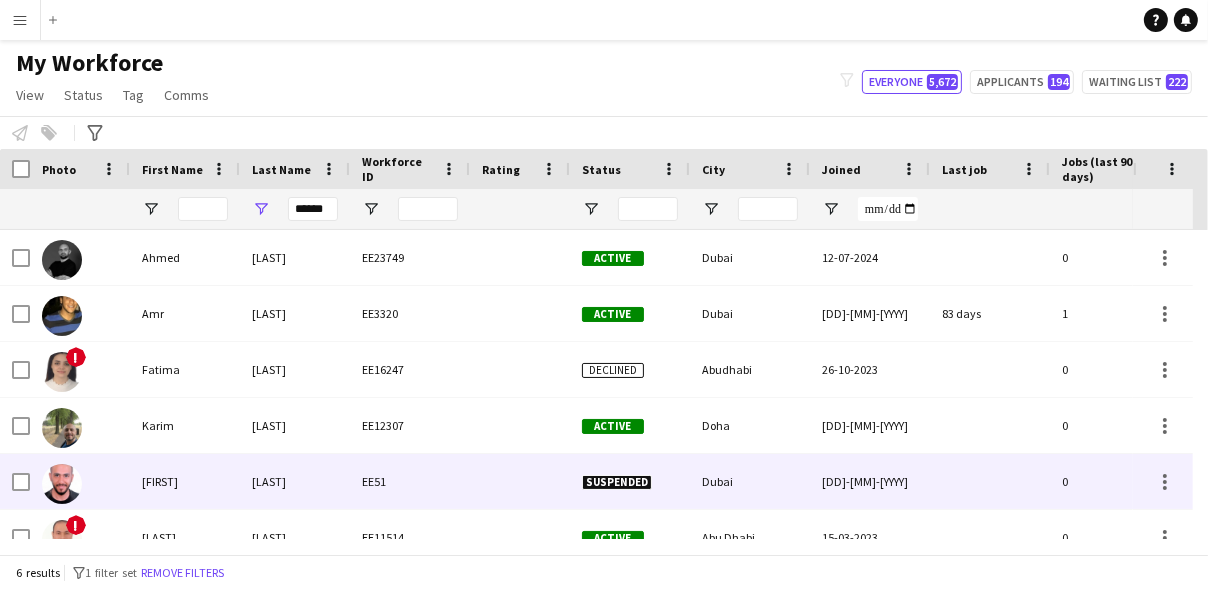 click on "Suspended" at bounding box center (630, 481) 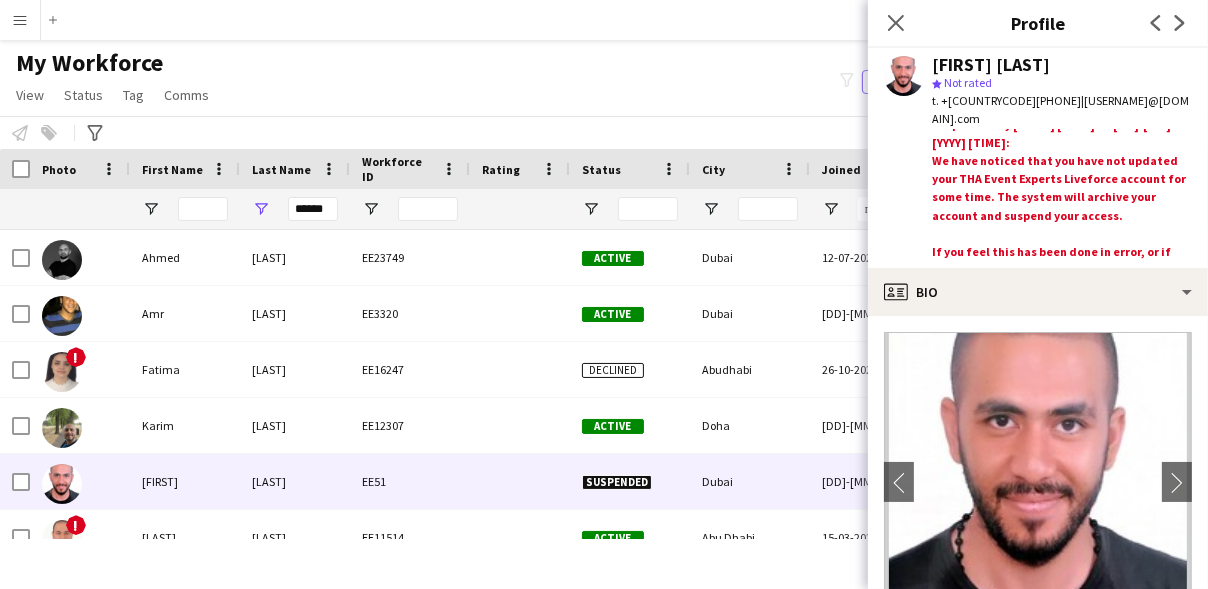 scroll, scrollTop: 0, scrollLeft: 0, axis: both 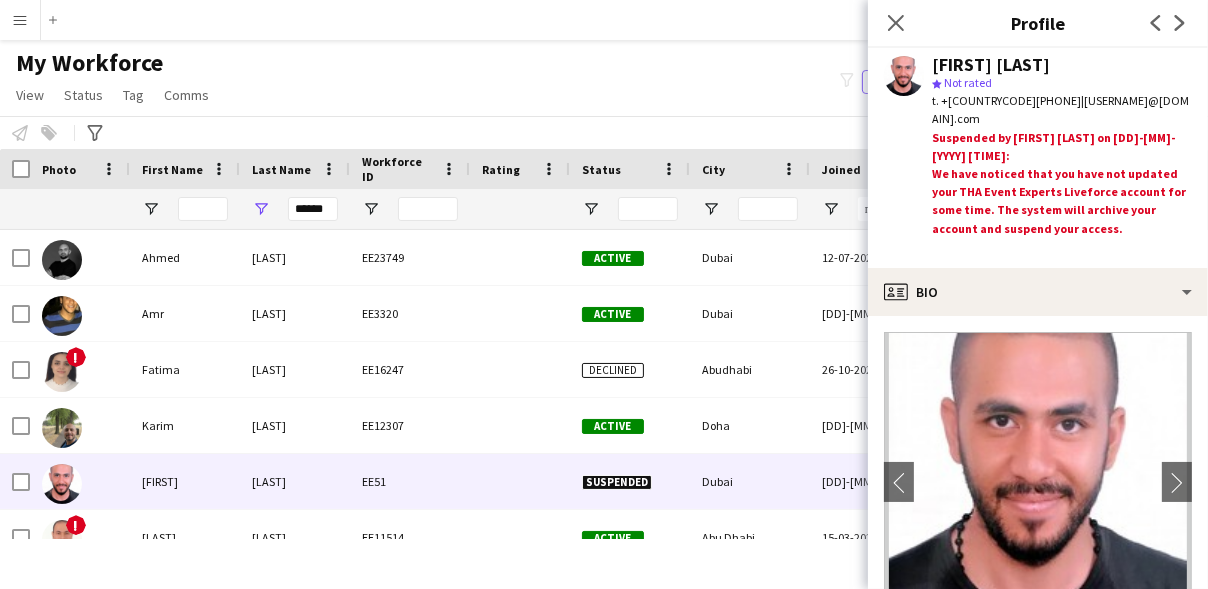 click on "Menu" at bounding box center [20, 20] 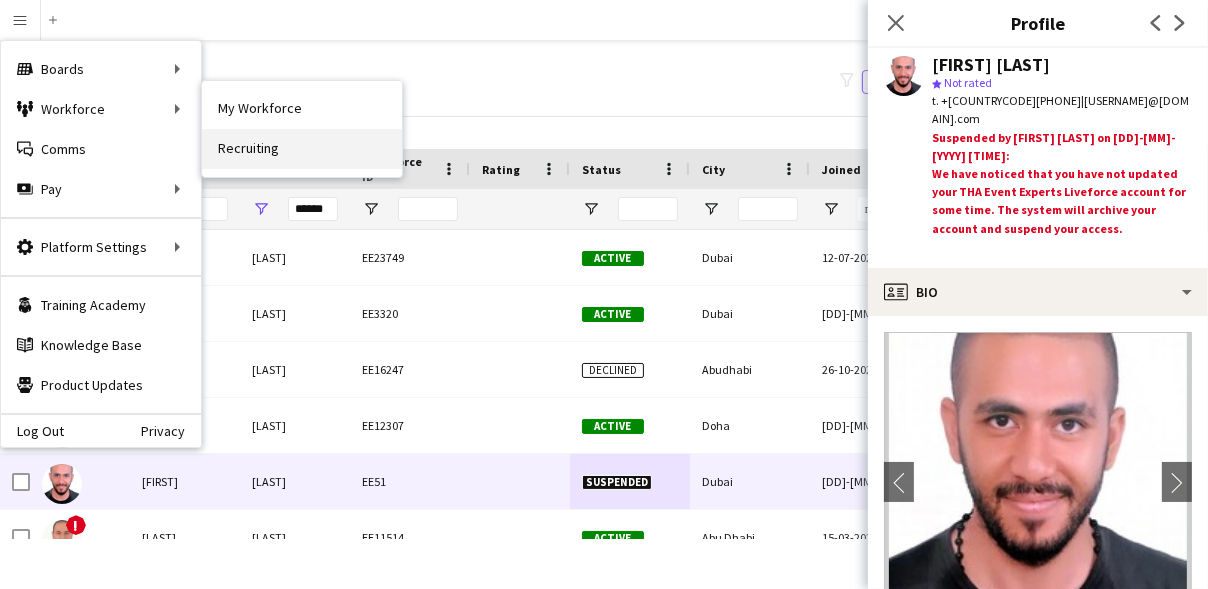 click on "Recruiting" at bounding box center [302, 149] 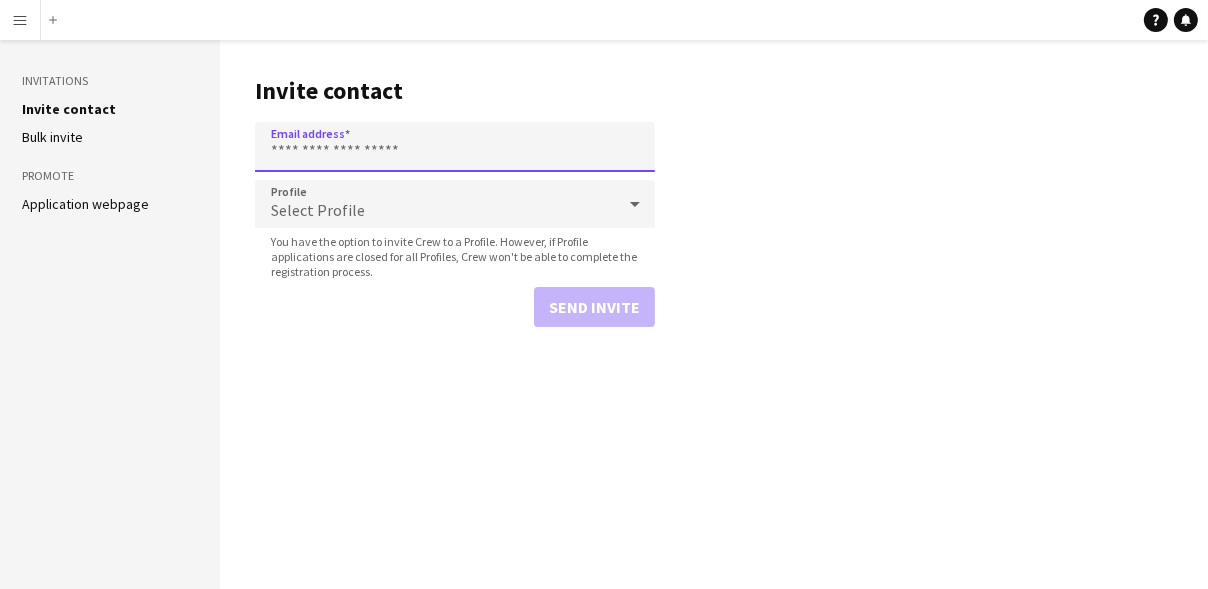 click on "Email address" at bounding box center (455, 147) 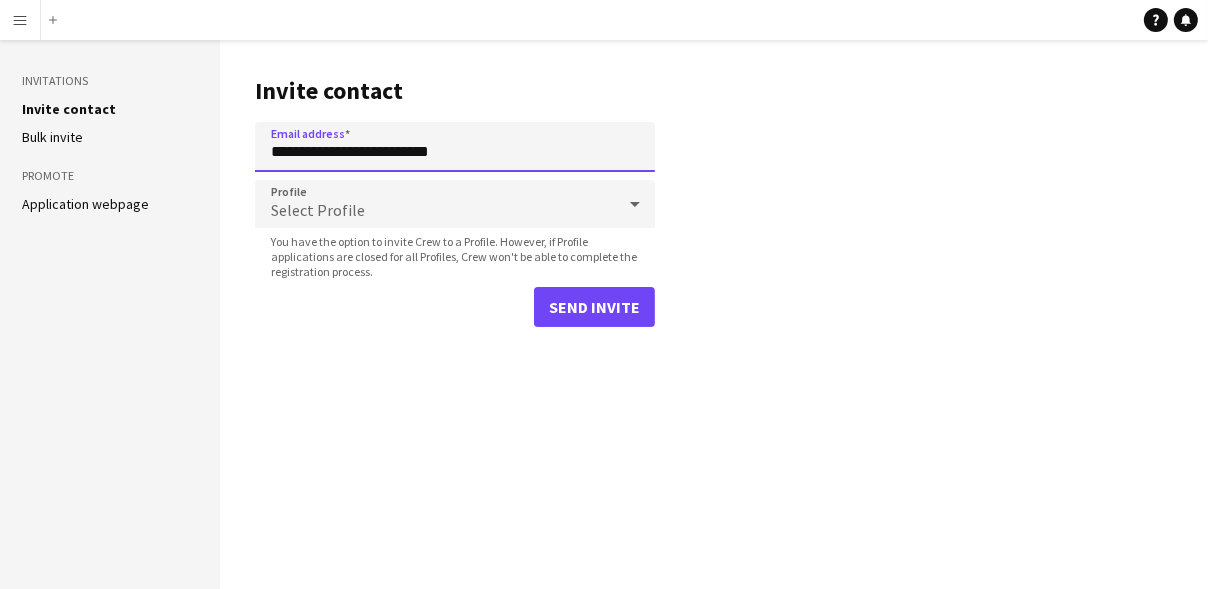 type on "**********" 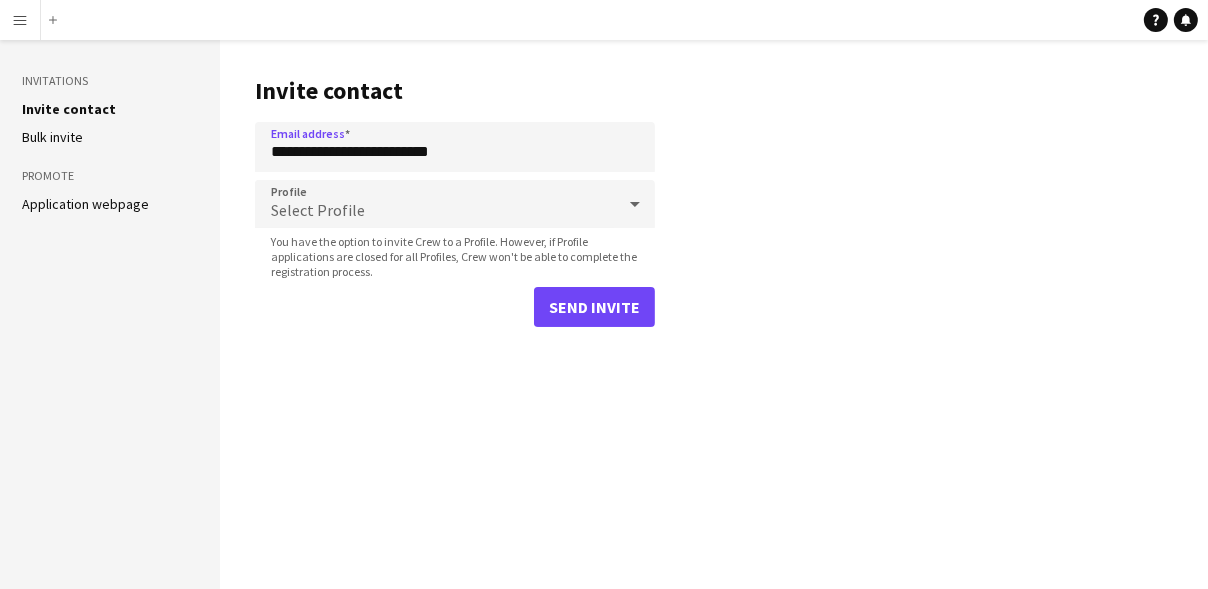 click on "Select Profile" at bounding box center (318, 210) 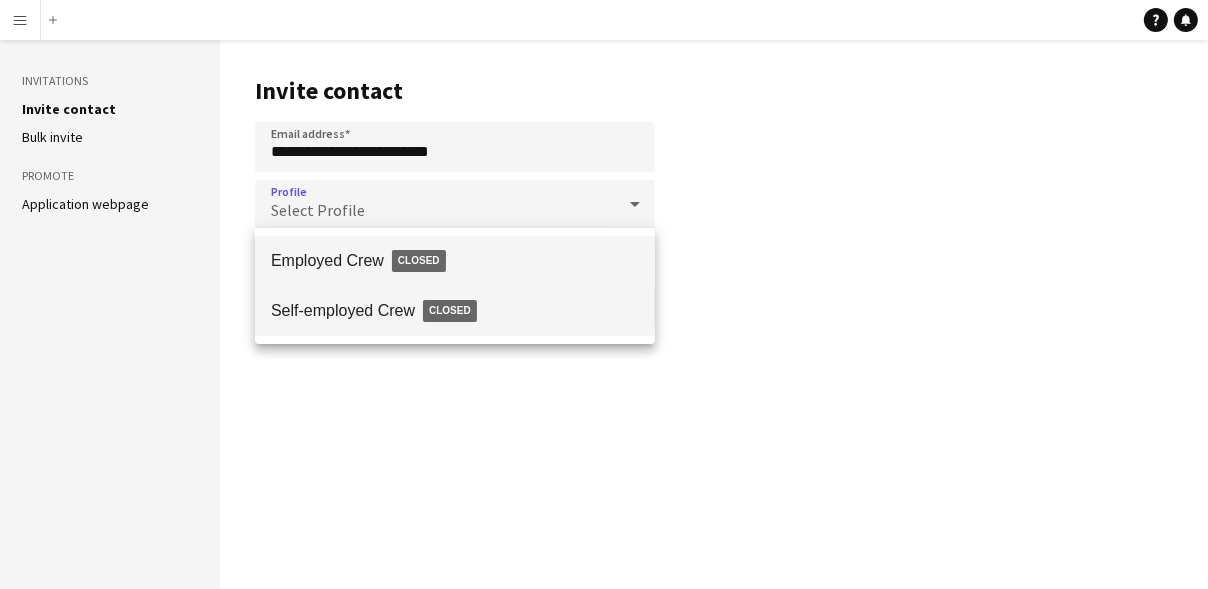 click on "Self-employed Crew  Closed" at bounding box center [455, 311] 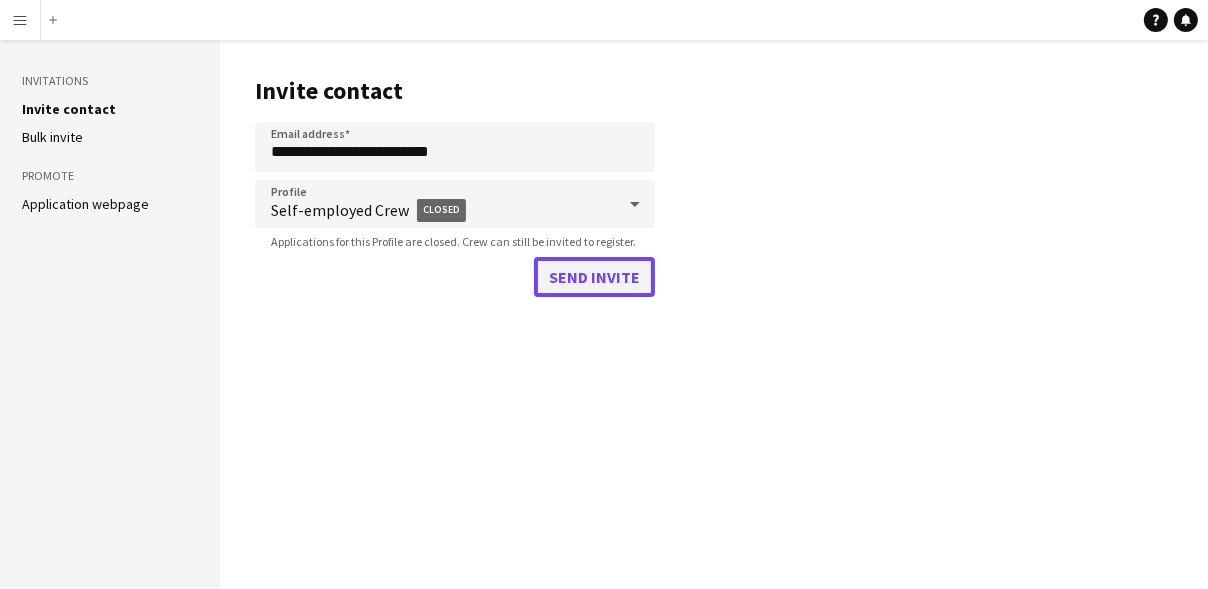 click on "Send invite" 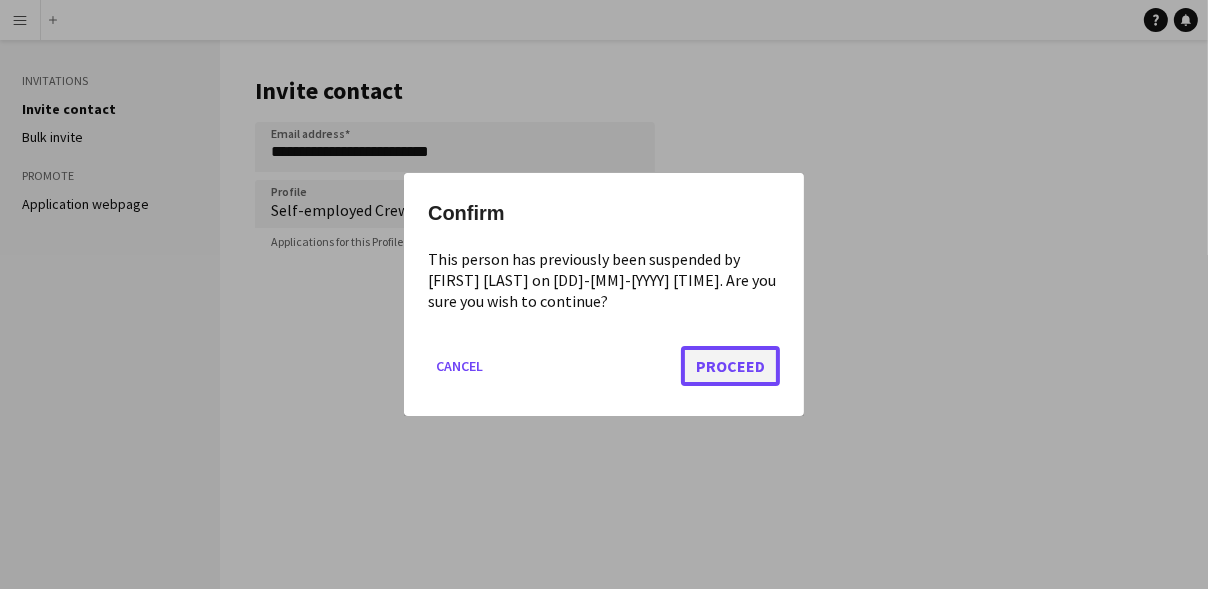 click on "Proceed" 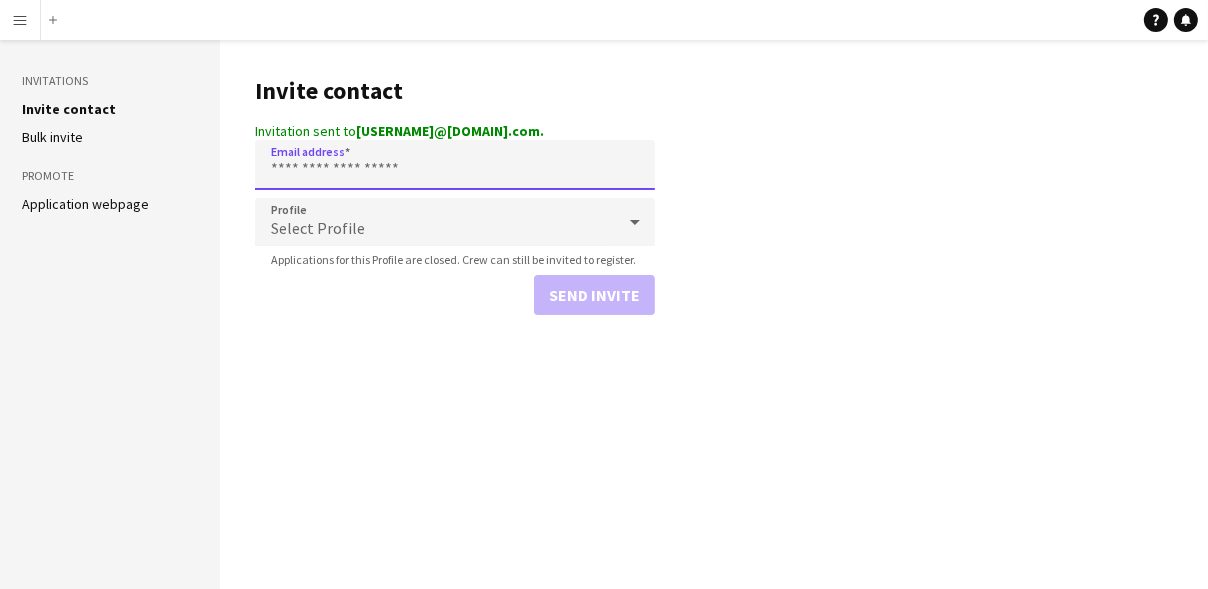 click on "Email address" at bounding box center (455, 165) 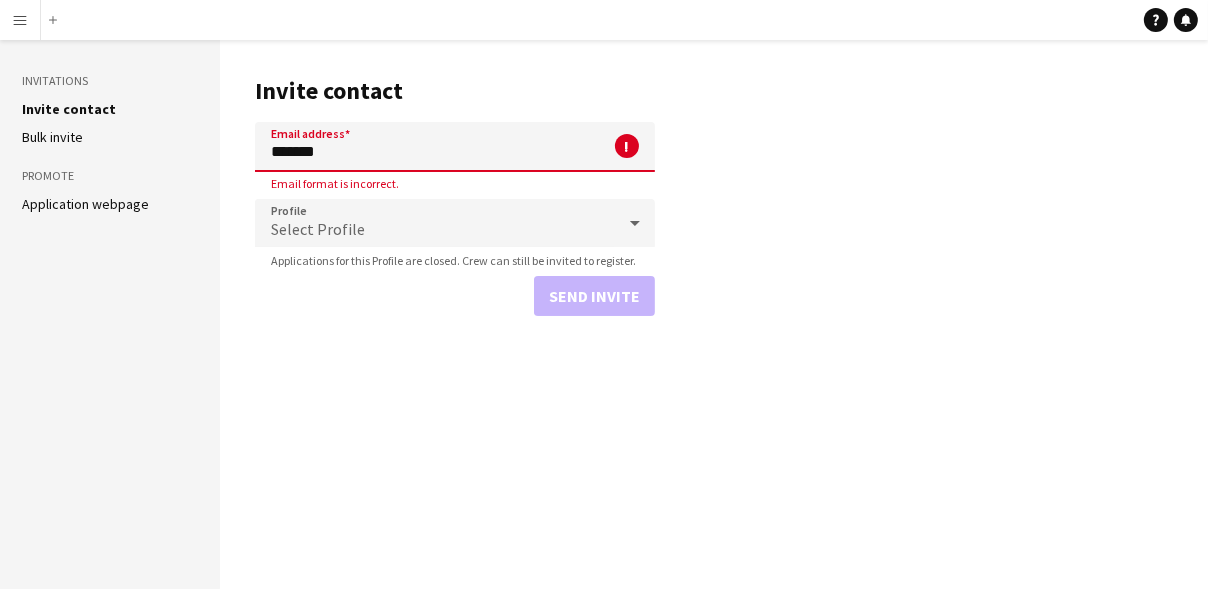 type on "*******" 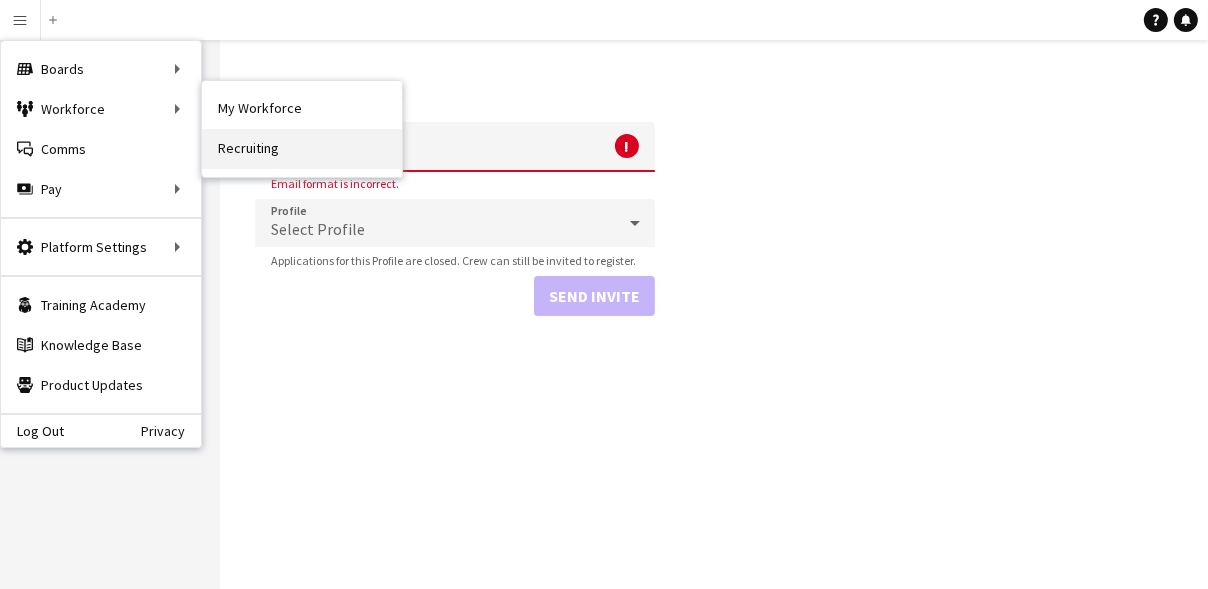 click on "Recruiting" at bounding box center [302, 149] 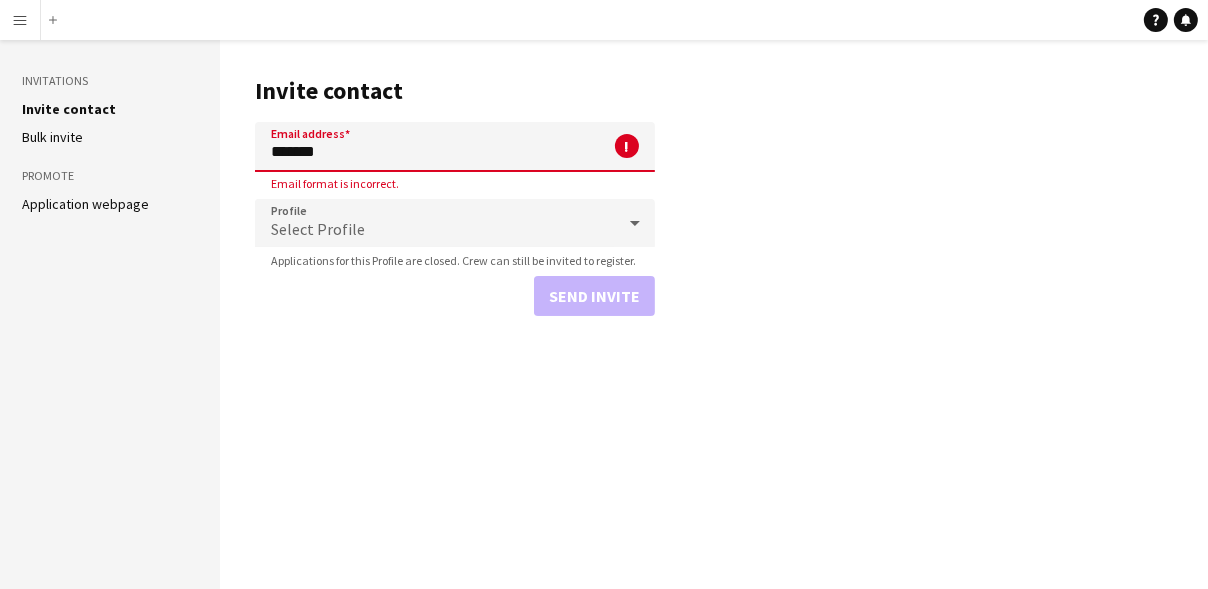 click on "Menu" at bounding box center (20, 20) 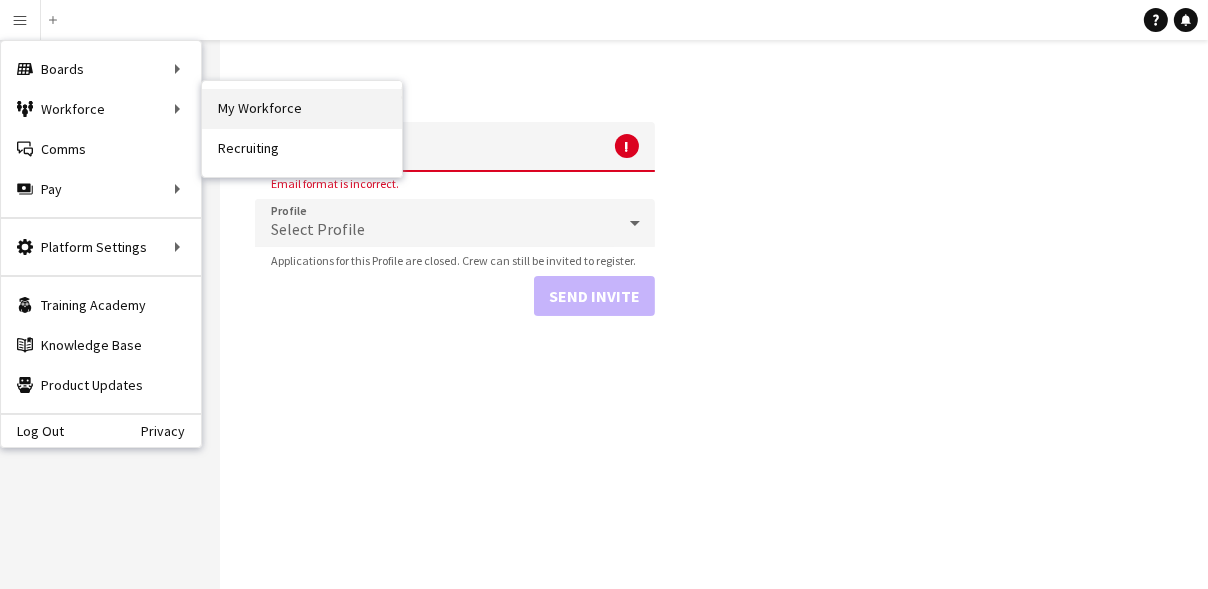 click on "My Workforce" at bounding box center (302, 109) 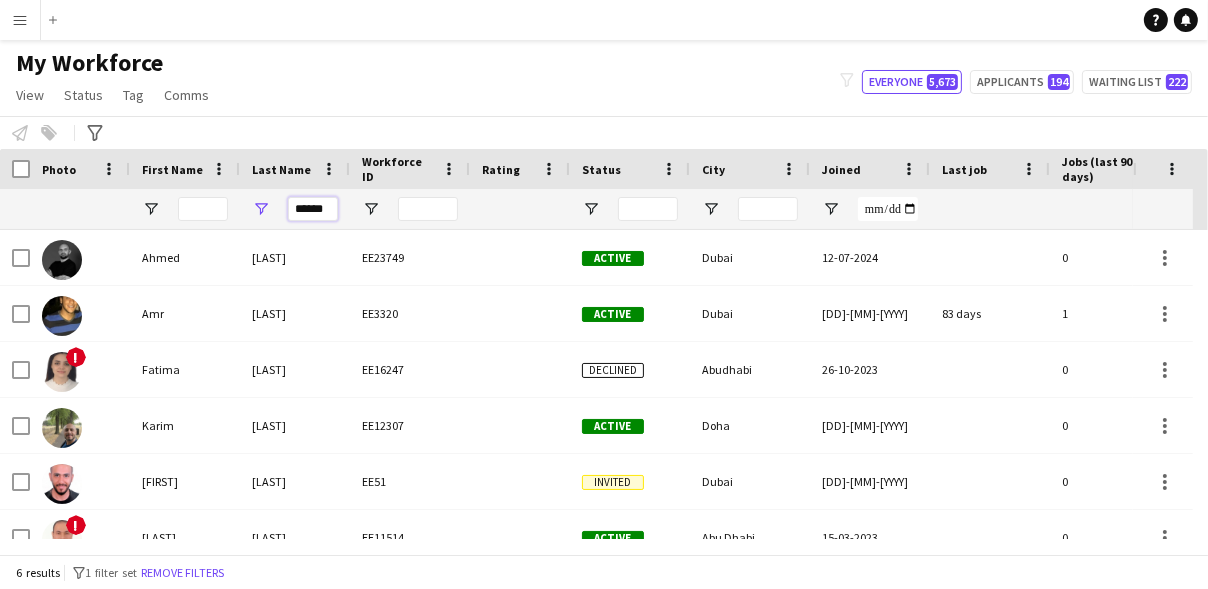 click on "******" at bounding box center (313, 209) 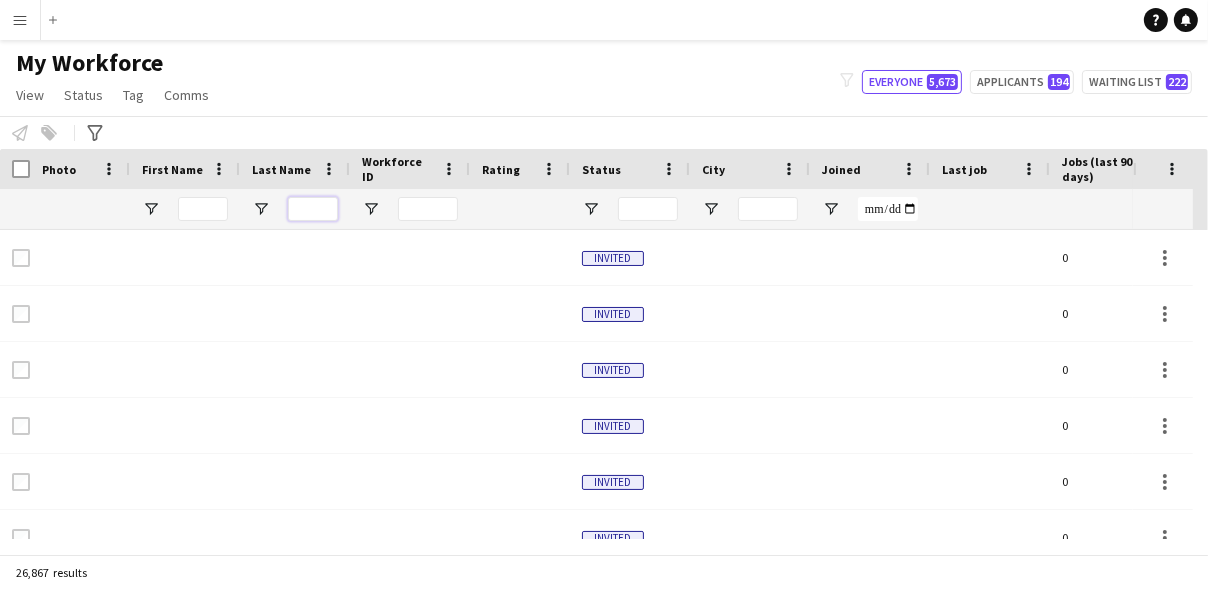 type 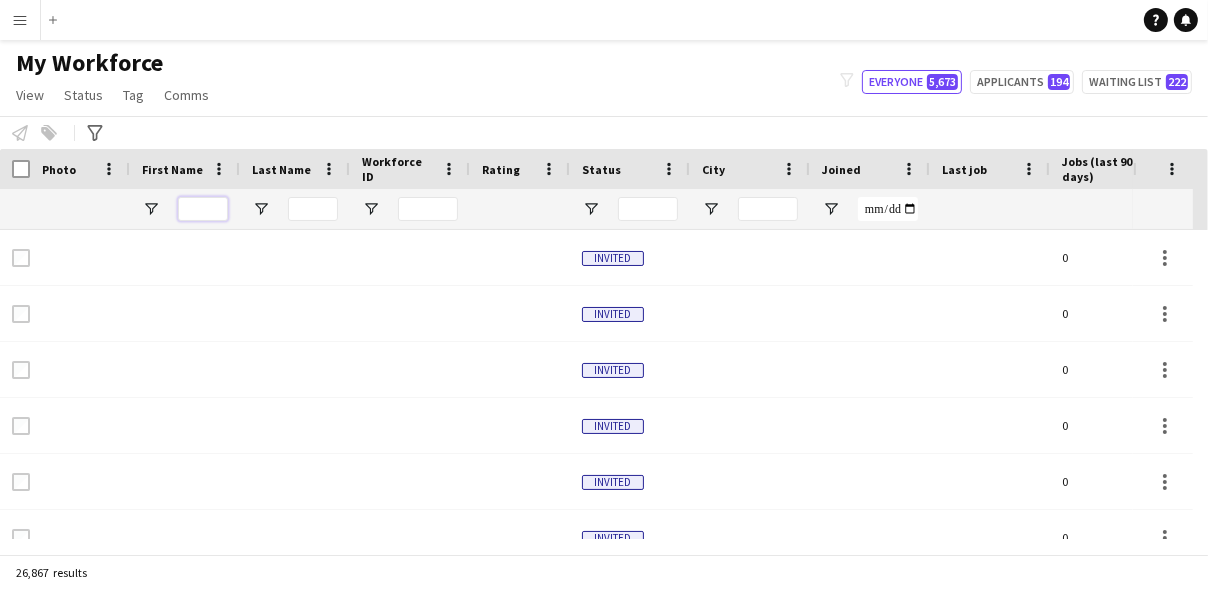 click at bounding box center [203, 209] 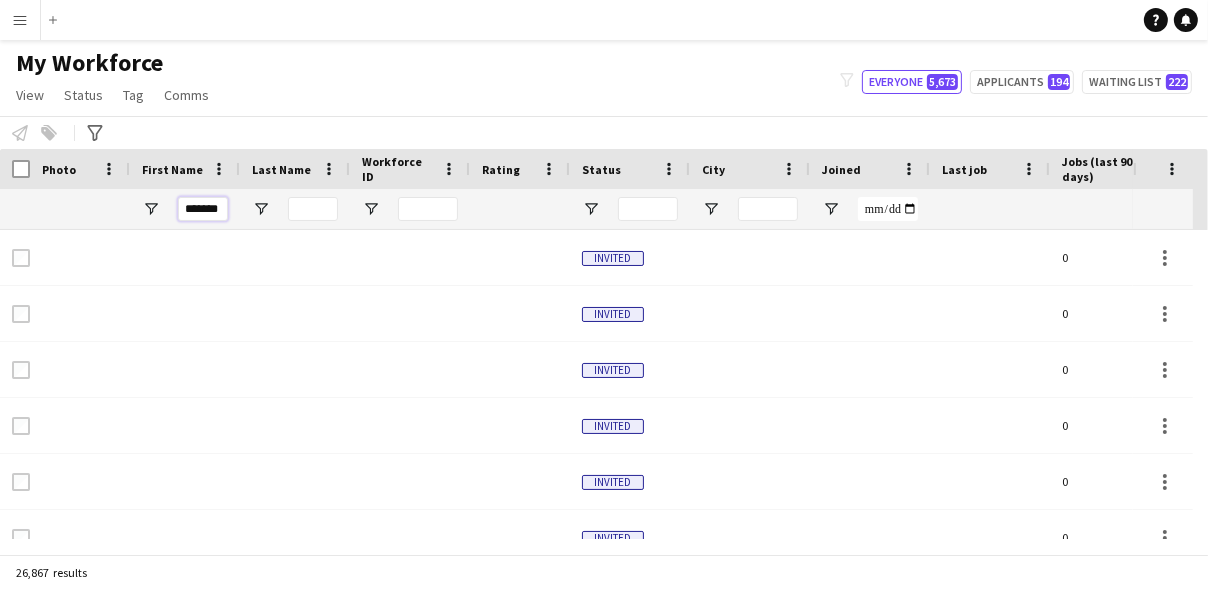 scroll, scrollTop: 0, scrollLeft: 1, axis: horizontal 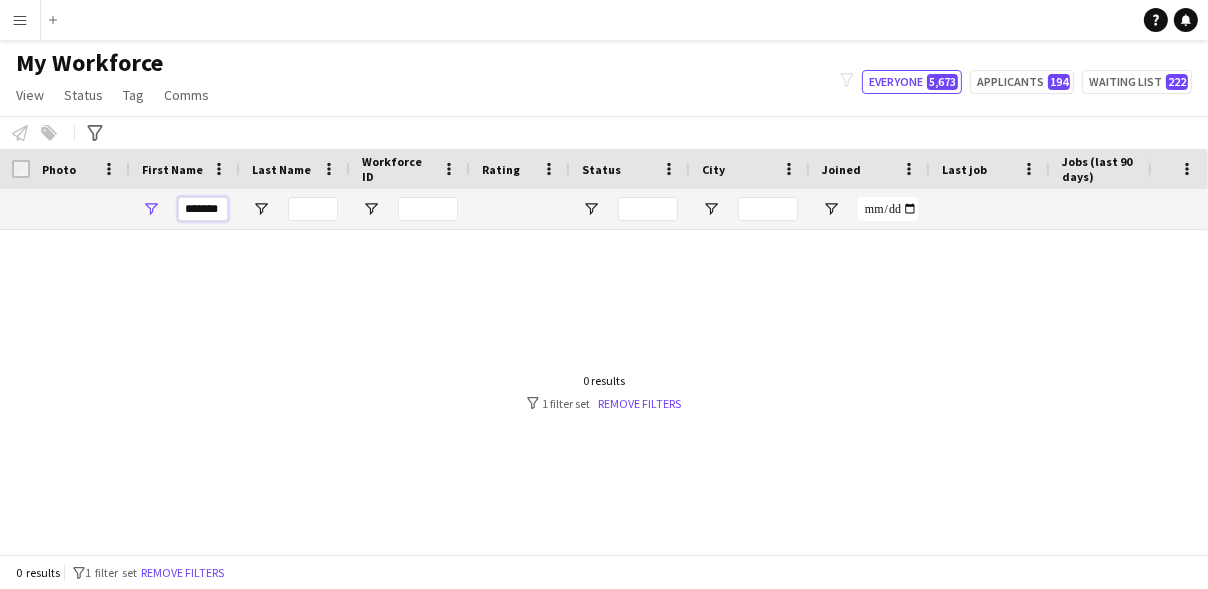 click on "*******" at bounding box center [203, 209] 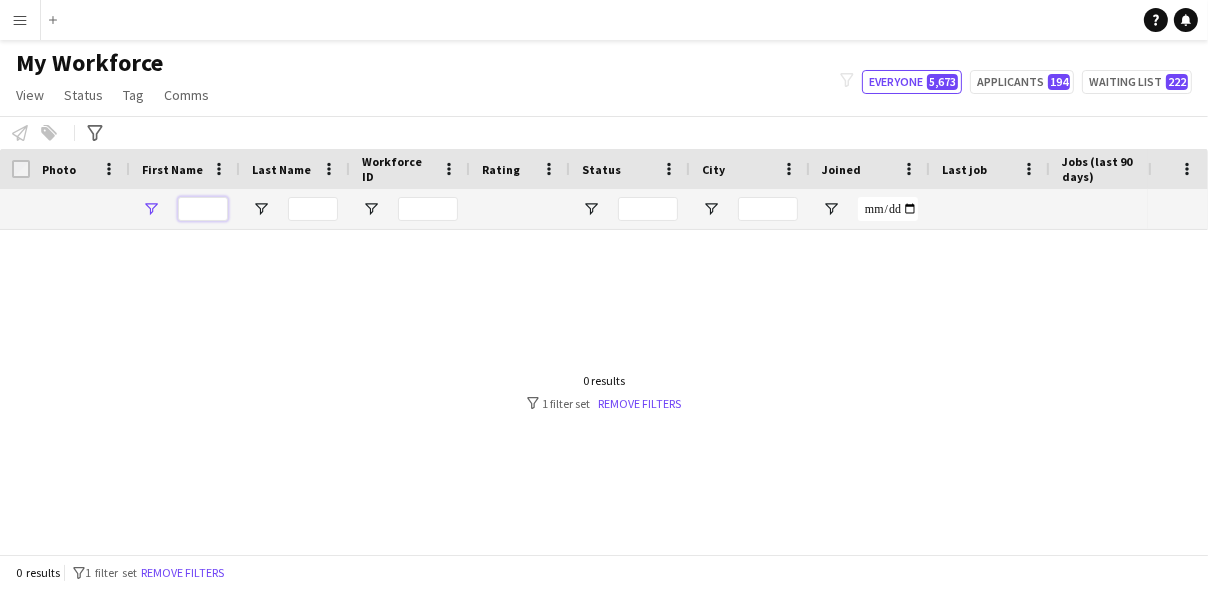 scroll, scrollTop: 0, scrollLeft: 0, axis: both 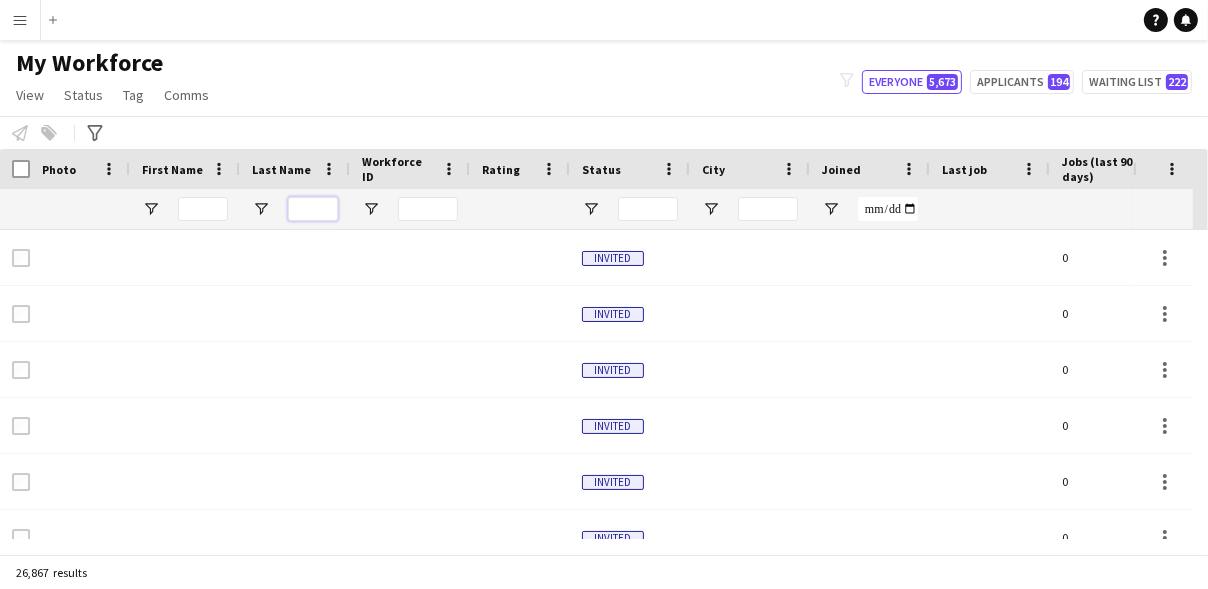 click at bounding box center (313, 209) 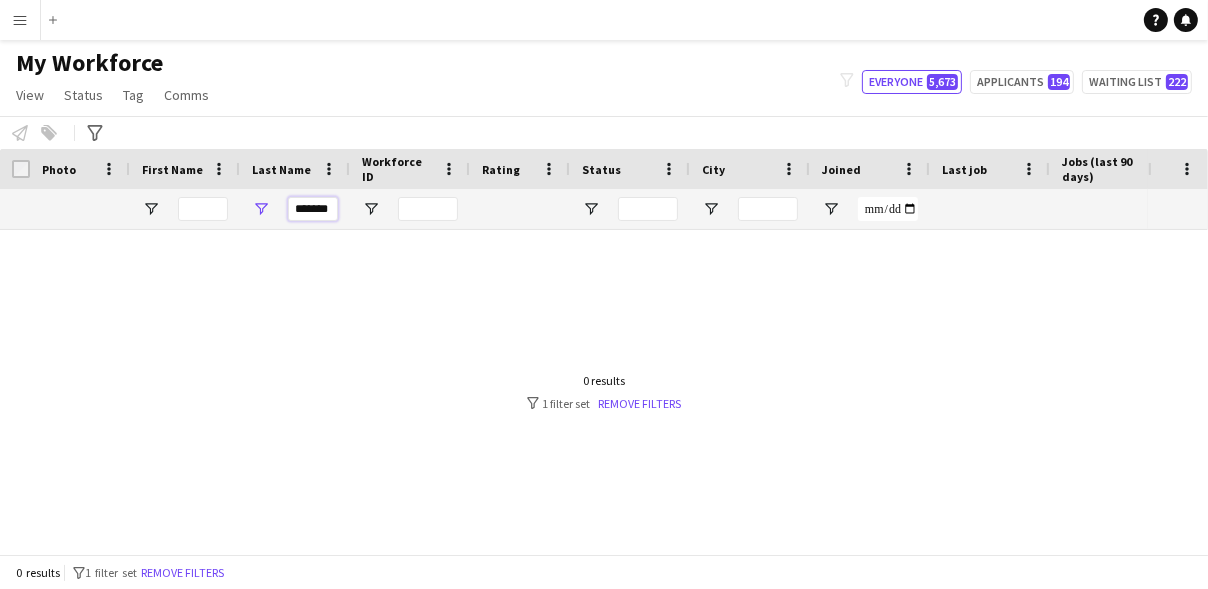 scroll, scrollTop: 0, scrollLeft: 0, axis: both 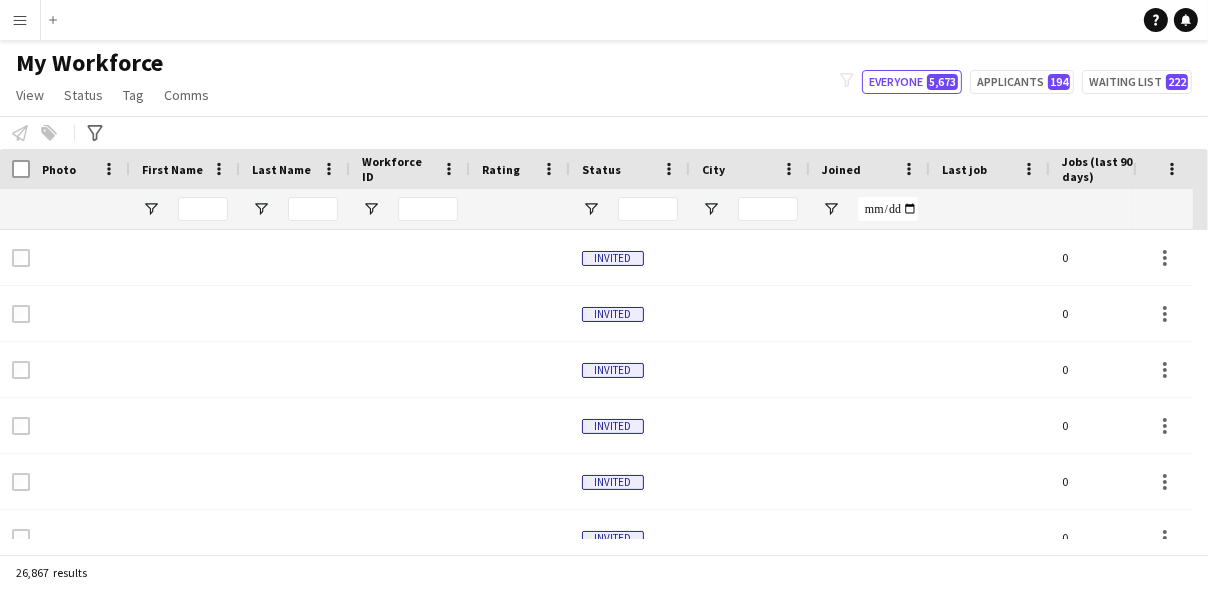 click on "Menu" at bounding box center (20, 20) 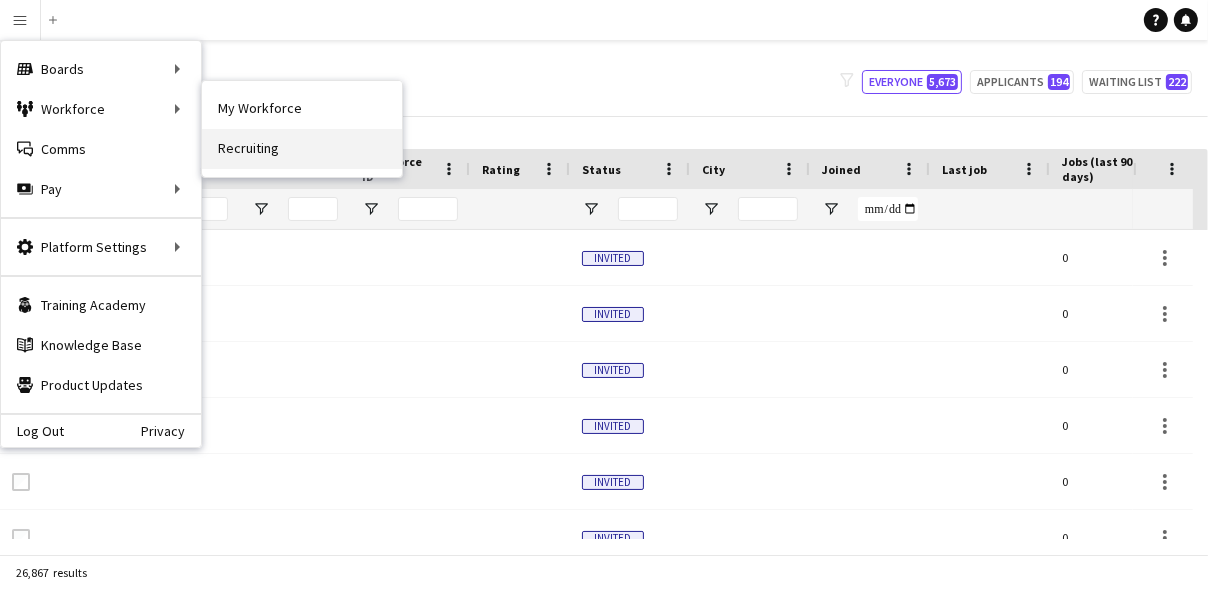 click on "Recruiting" at bounding box center (302, 149) 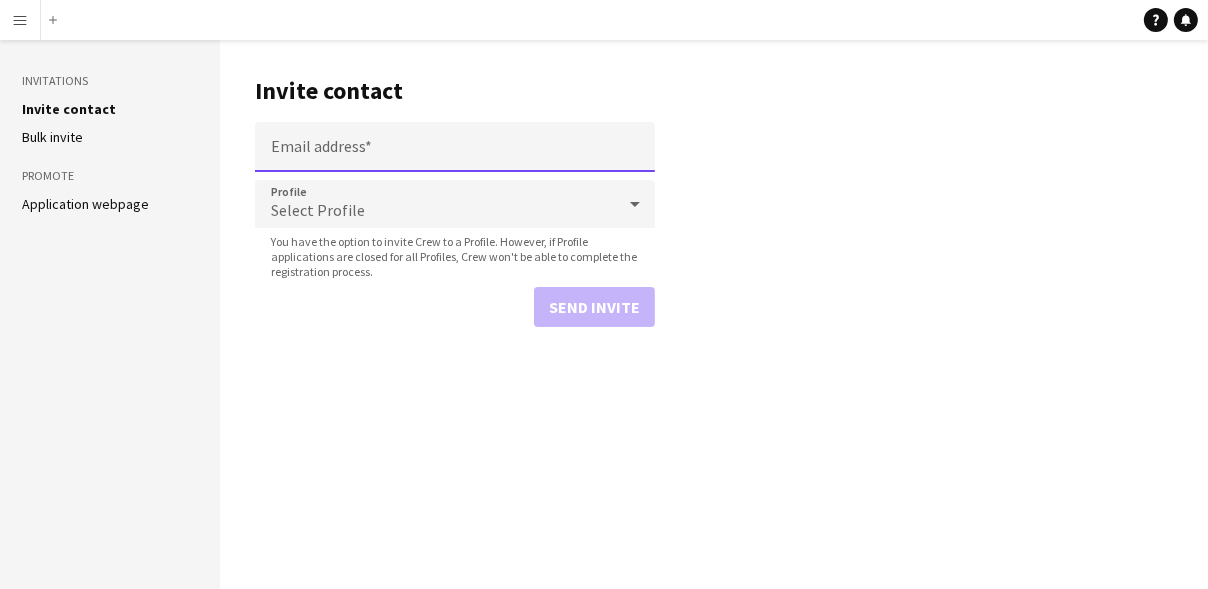 click on "Email address" at bounding box center [455, 147] 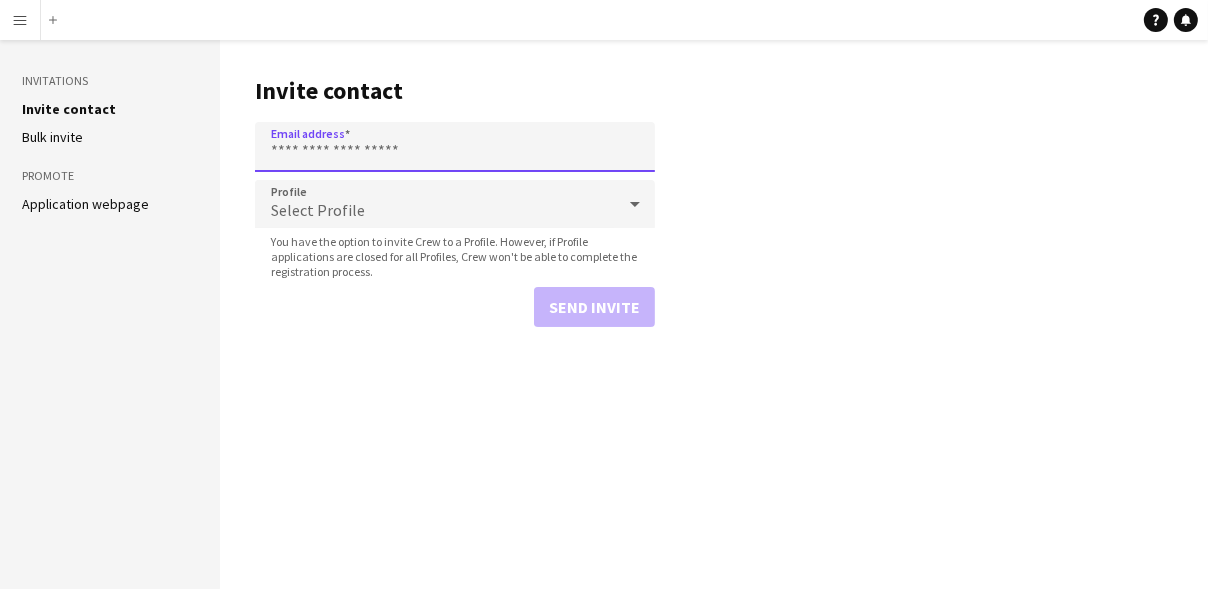 paste on "**********" 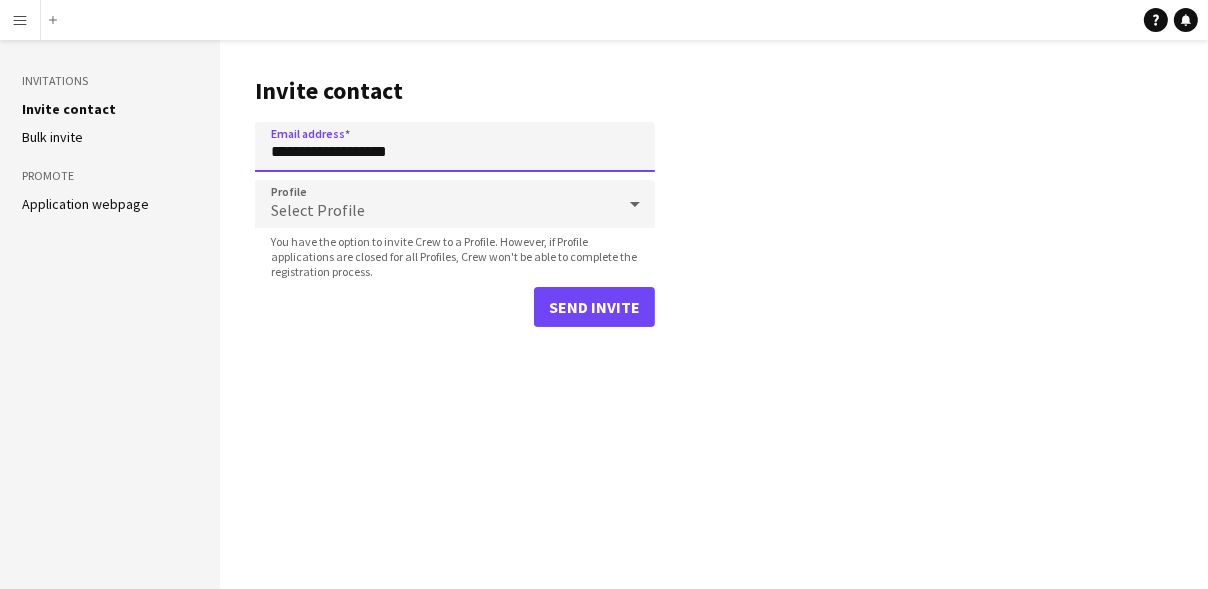 type on "**********" 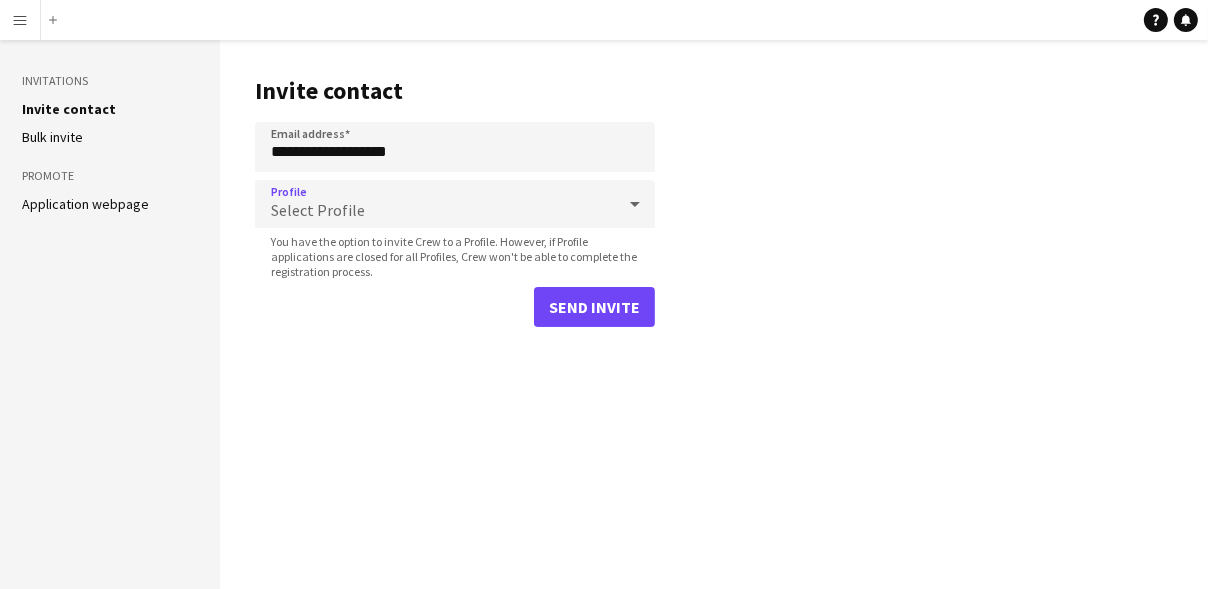 click on "Select Profile" at bounding box center (318, 210) 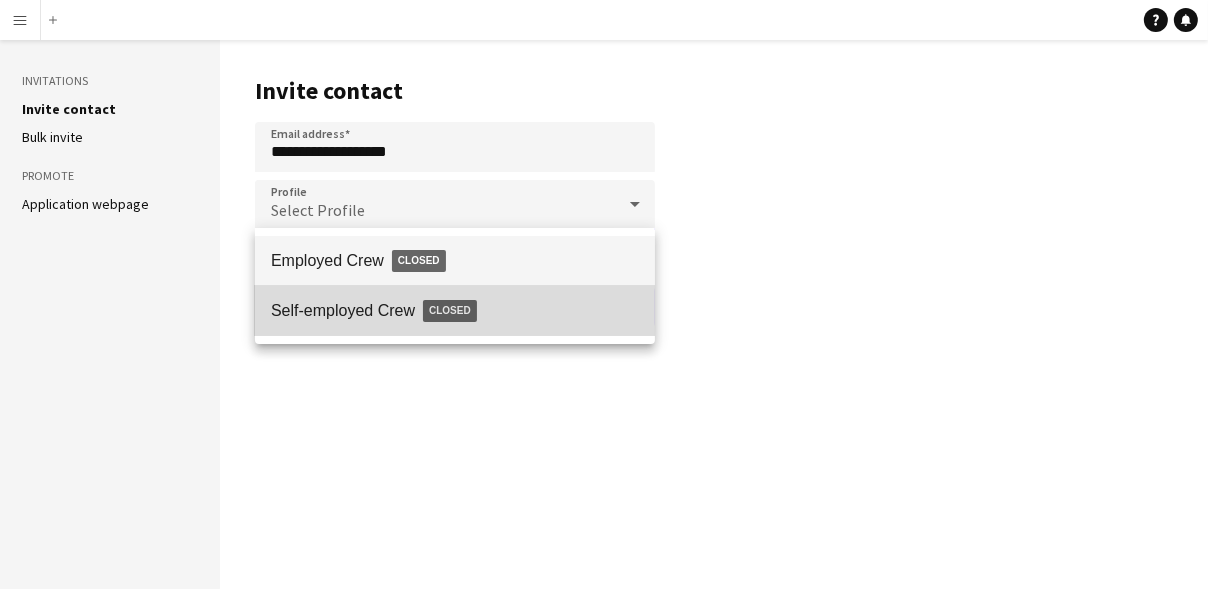 click on "Self-employed Crew  Closed" at bounding box center (455, 311) 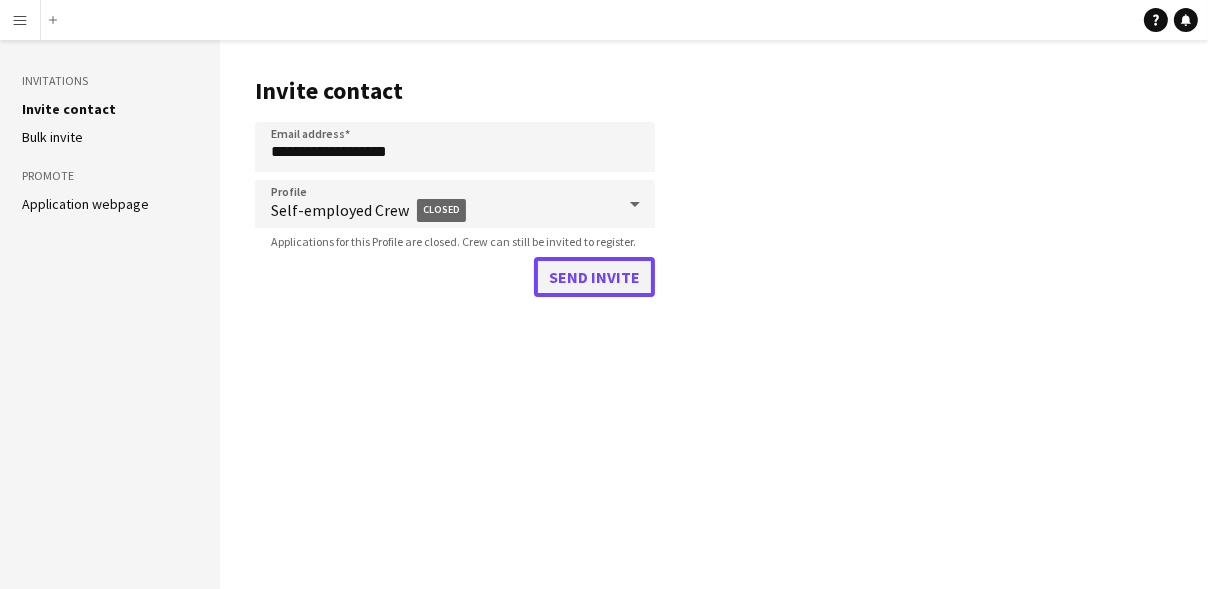 click on "Send invite" 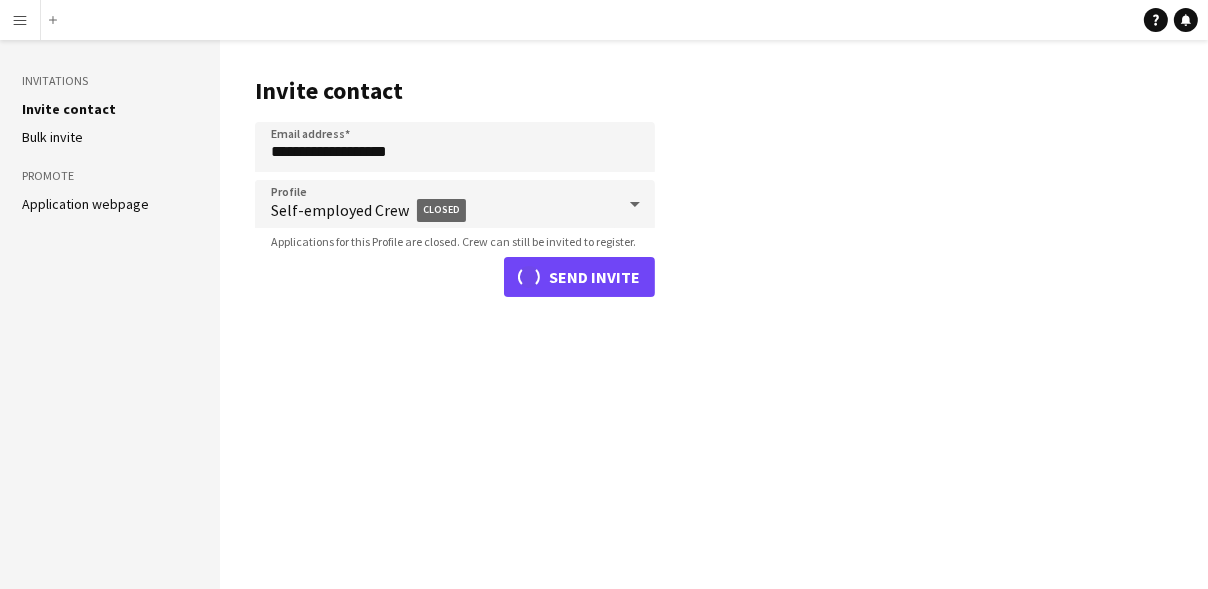 type 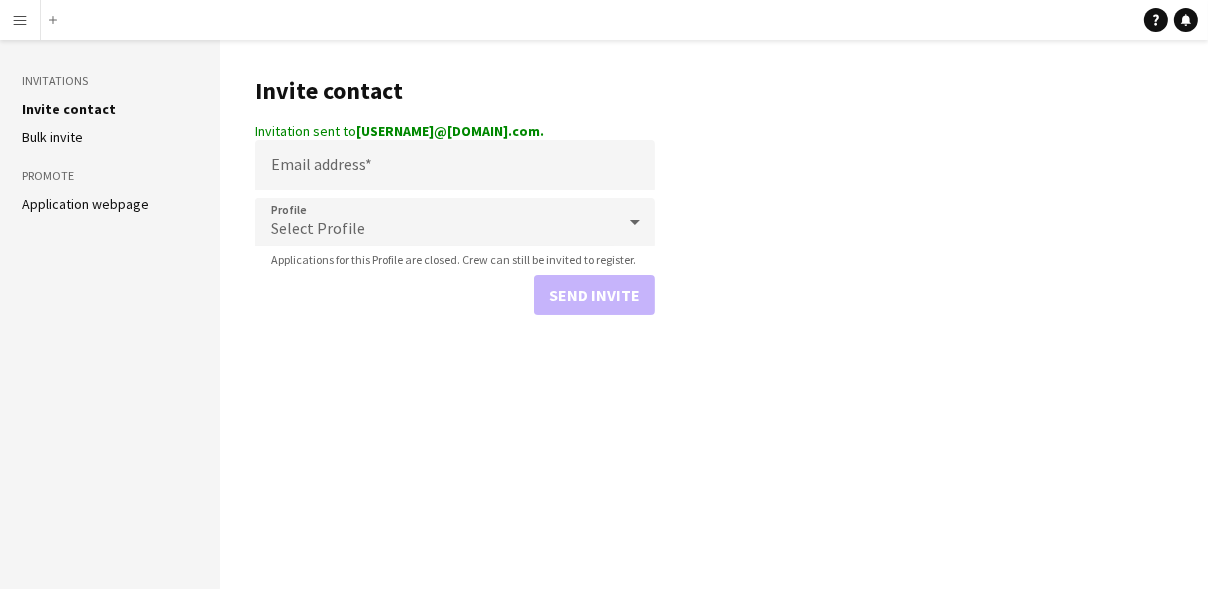 click on "Menu" at bounding box center [20, 20] 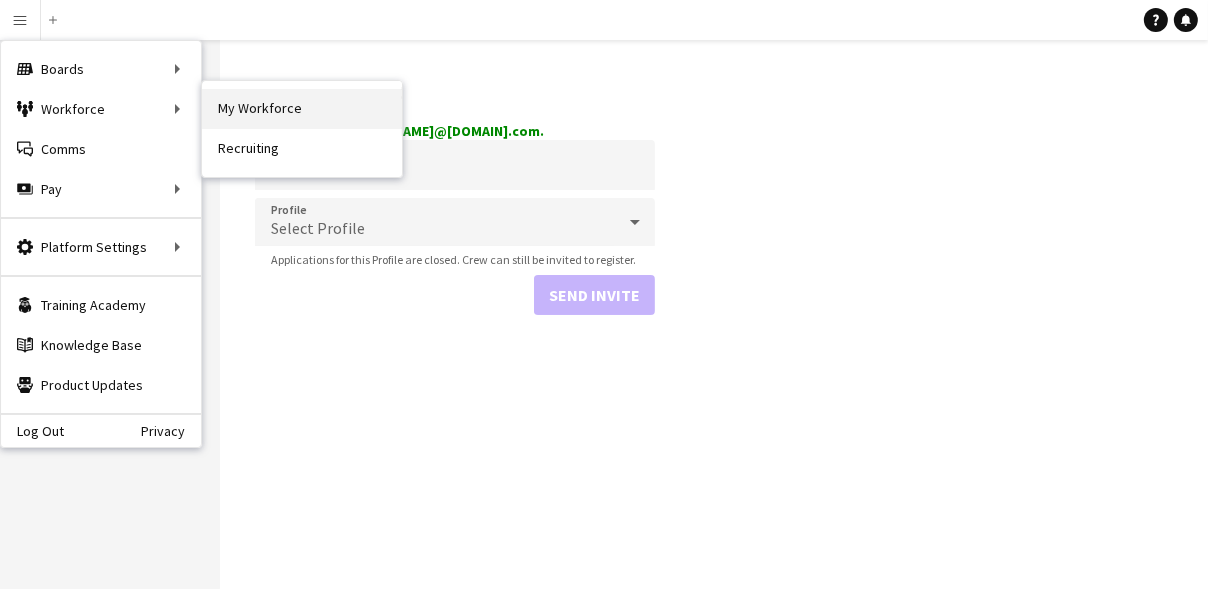 click on "My Workforce" at bounding box center (302, 109) 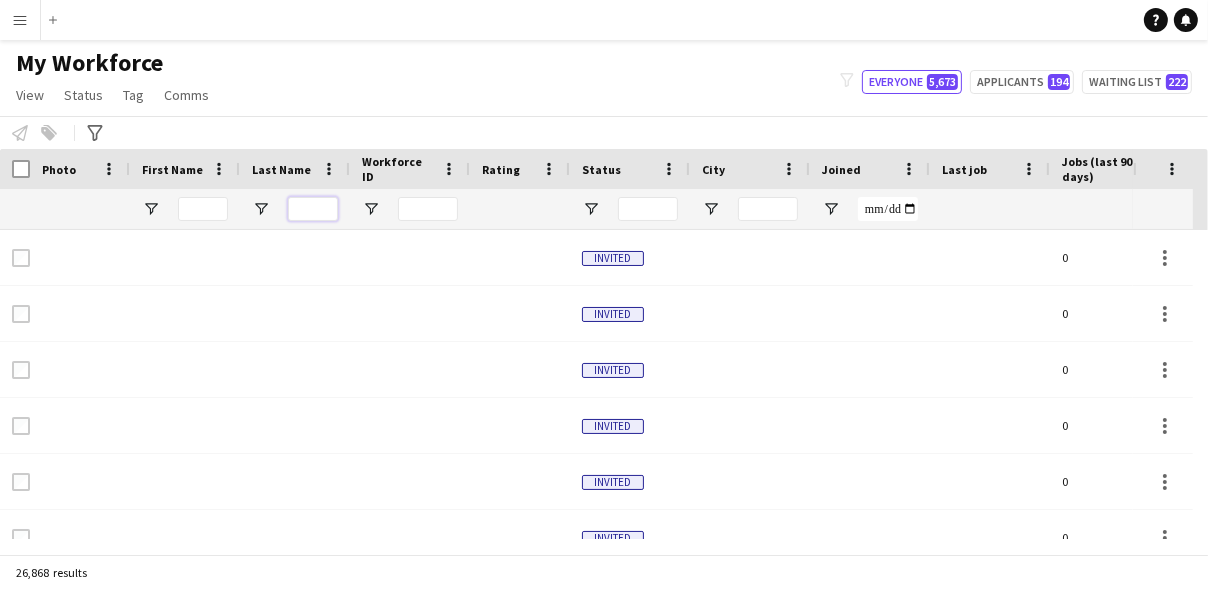 click at bounding box center [313, 209] 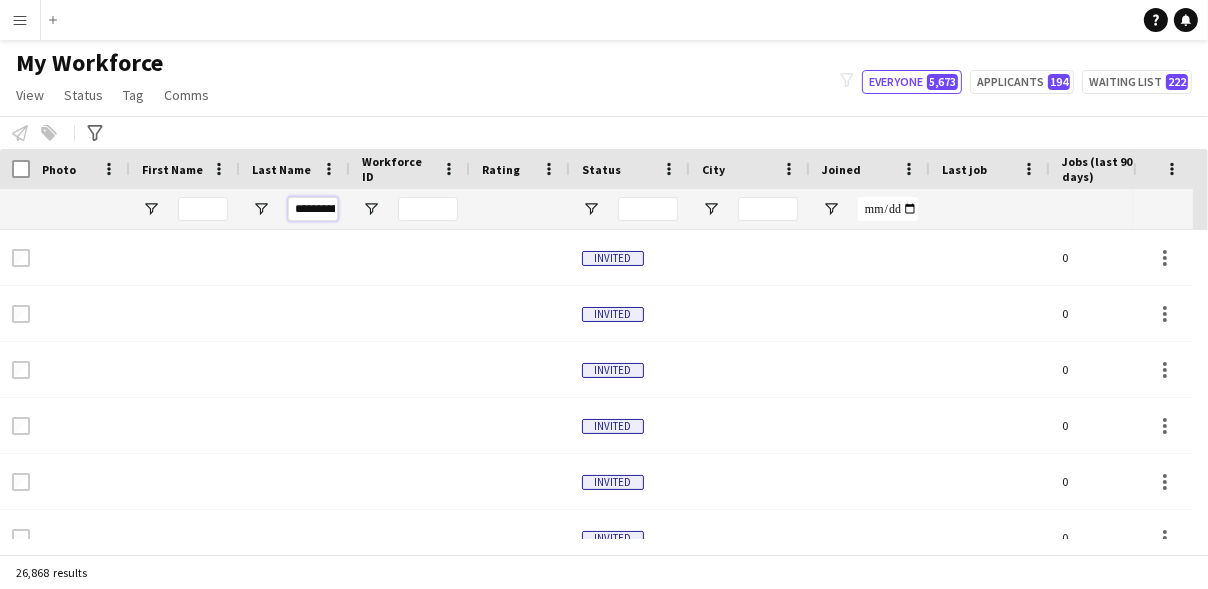 scroll, scrollTop: 0, scrollLeft: 66, axis: horizontal 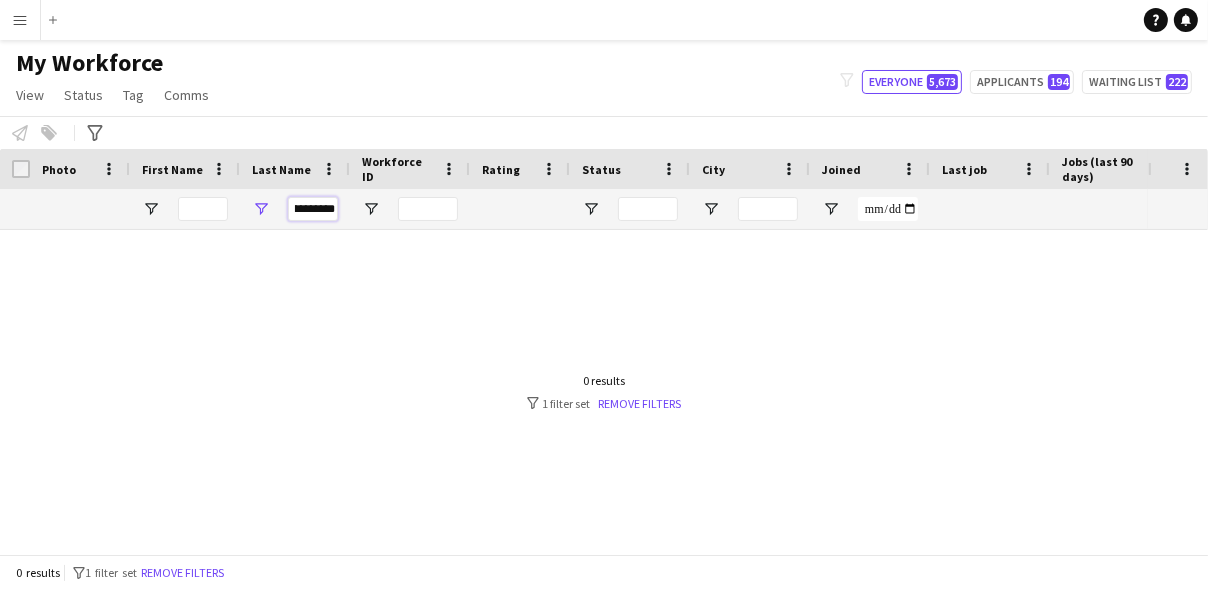 click on "**********" at bounding box center [313, 209] 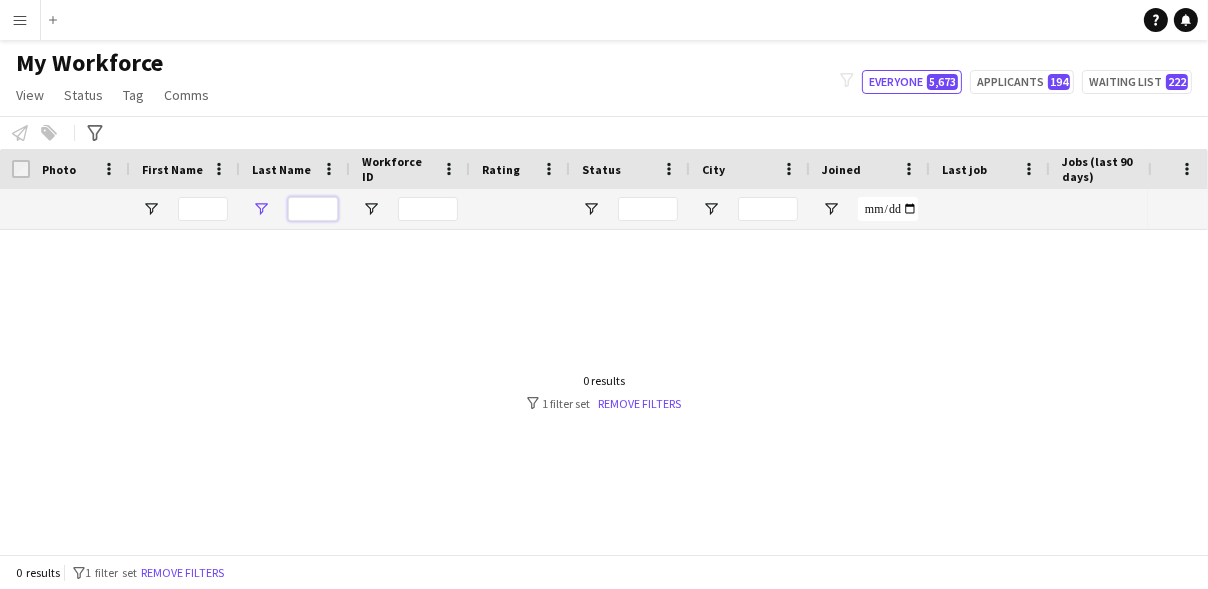 scroll, scrollTop: 0, scrollLeft: 0, axis: both 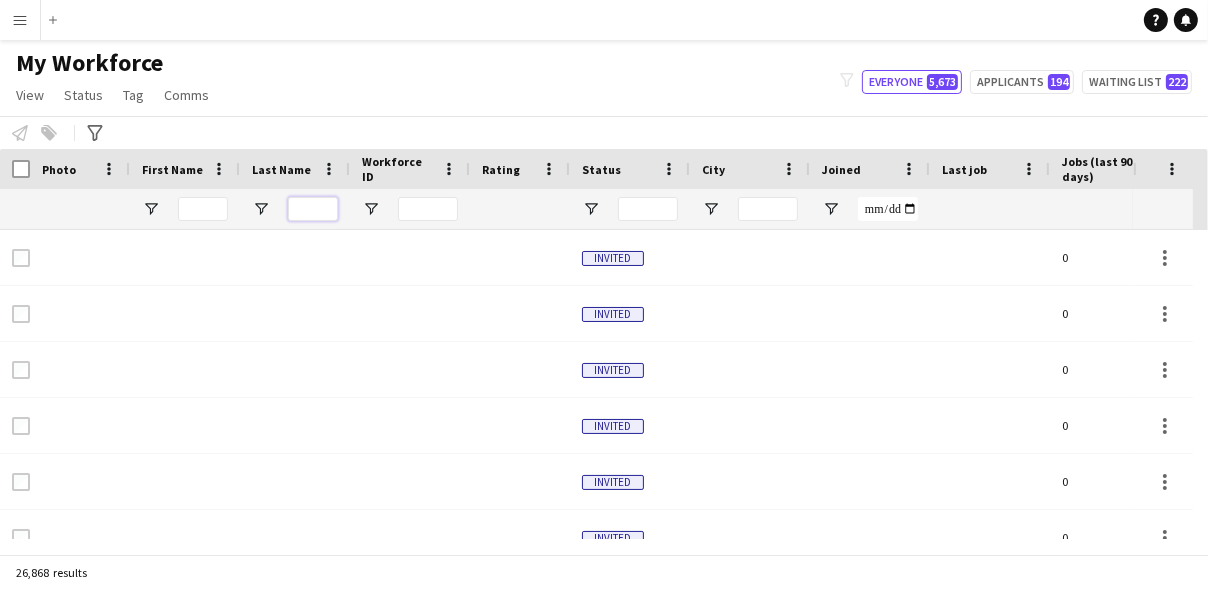 click at bounding box center [313, 209] 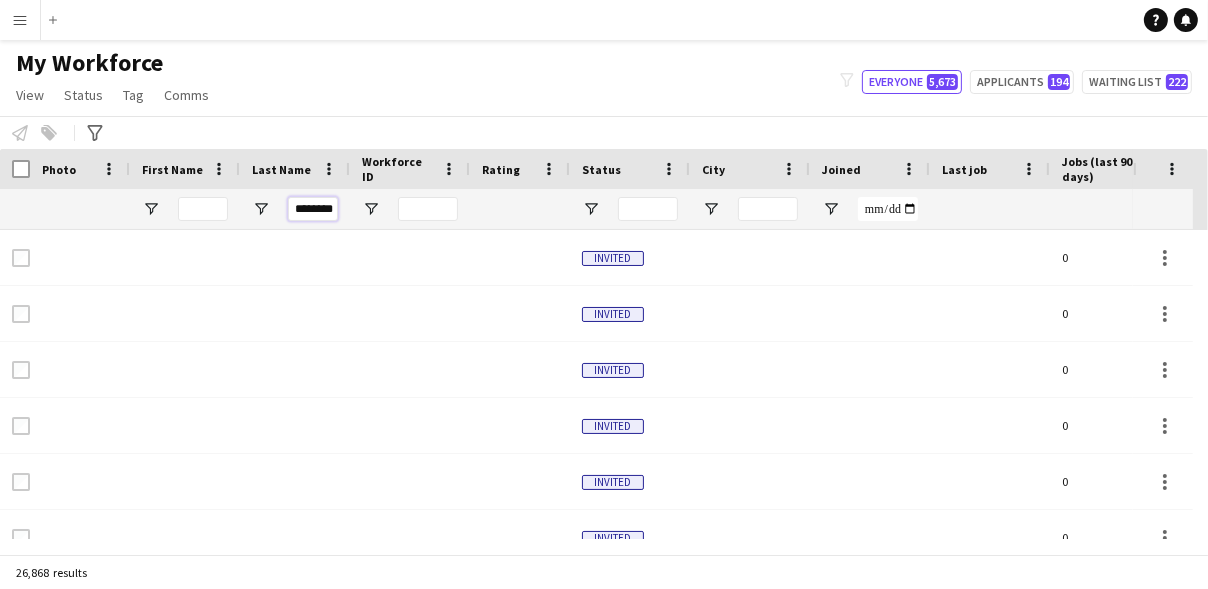 scroll, scrollTop: 0, scrollLeft: 14, axis: horizontal 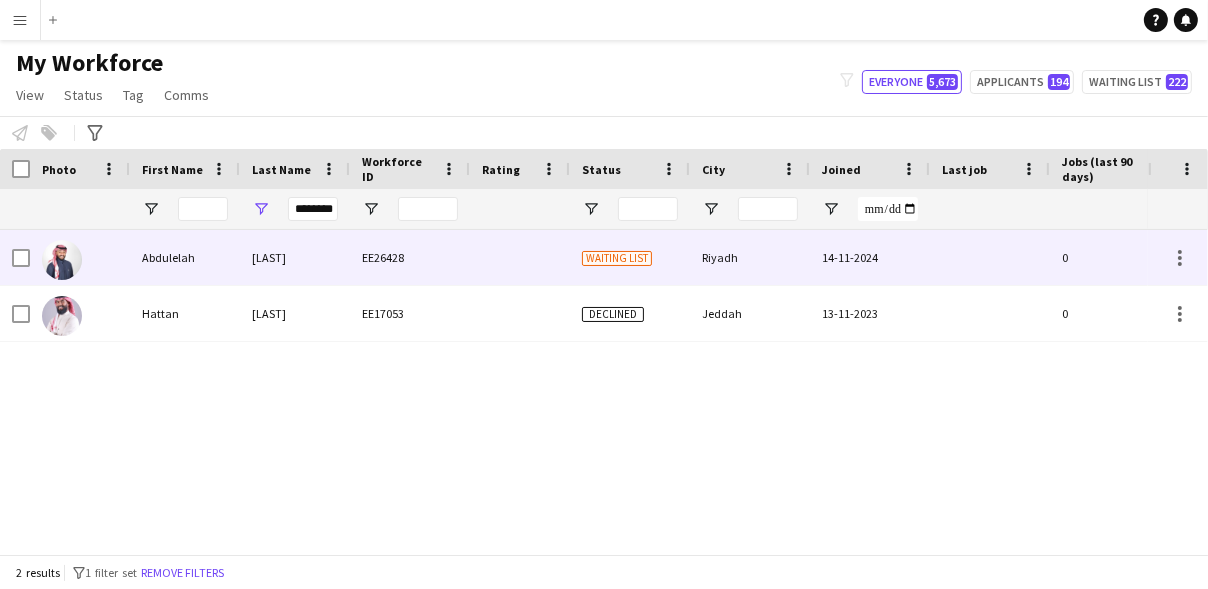 click on "Waiting list" at bounding box center (617, 258) 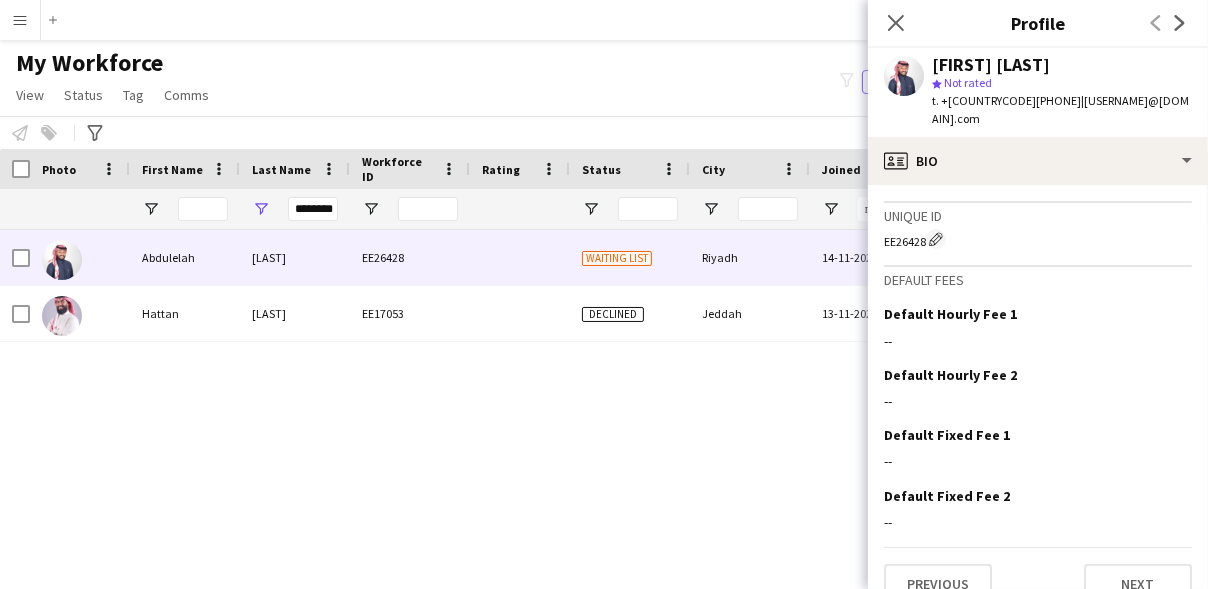 scroll, scrollTop: 1010, scrollLeft: 0, axis: vertical 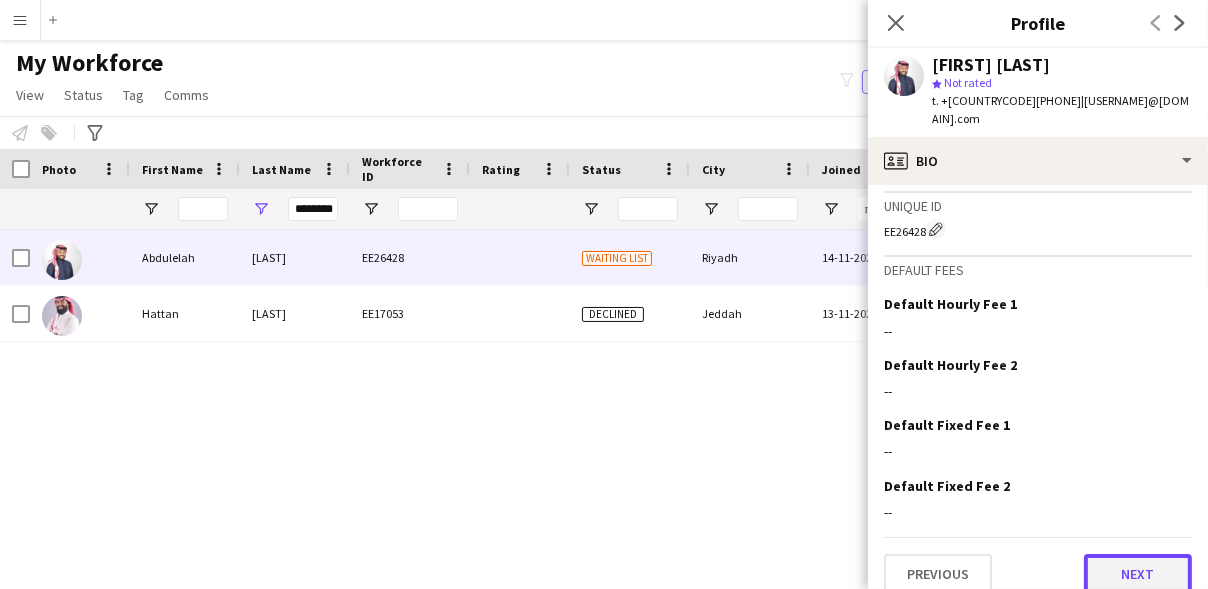 click on "Next" 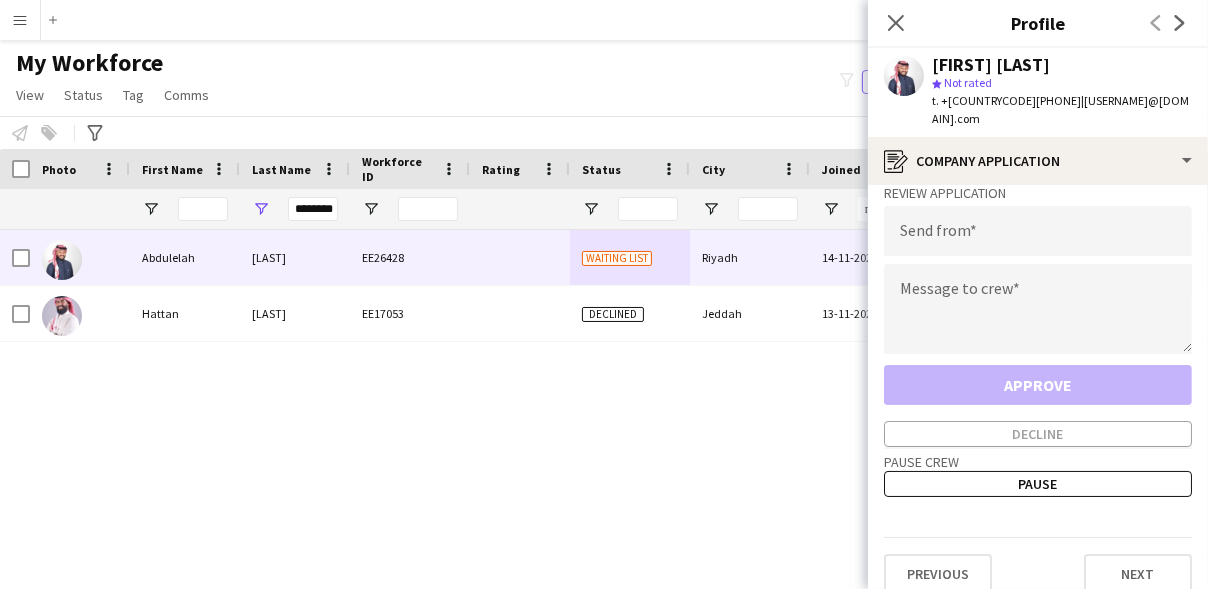 scroll, scrollTop: 0, scrollLeft: 0, axis: both 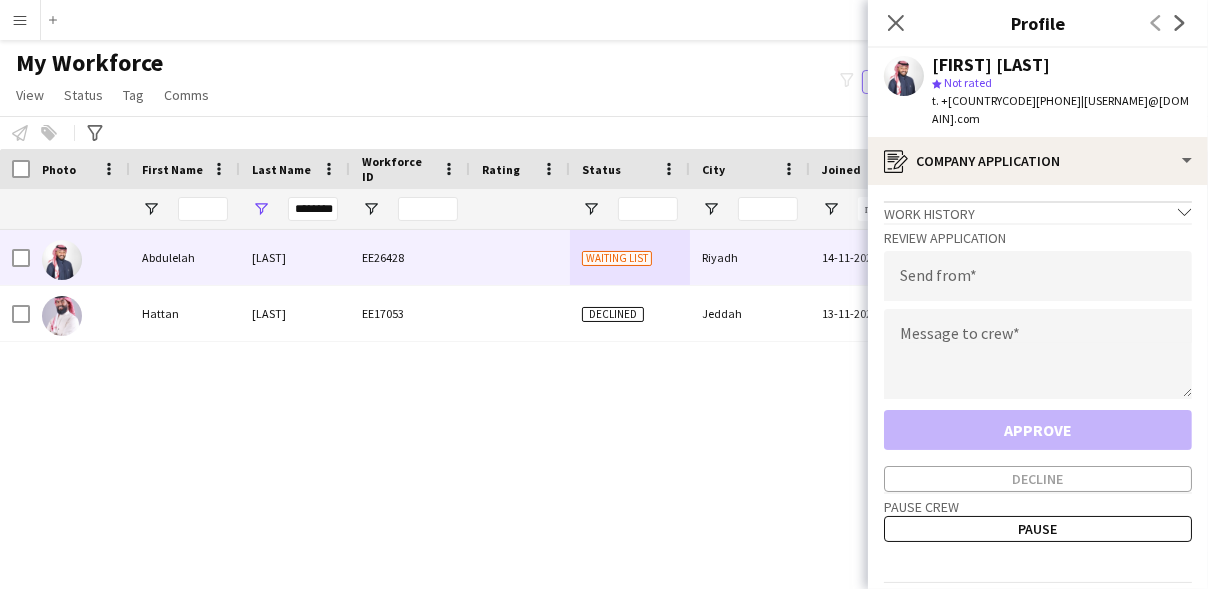 click on "Pause crew" 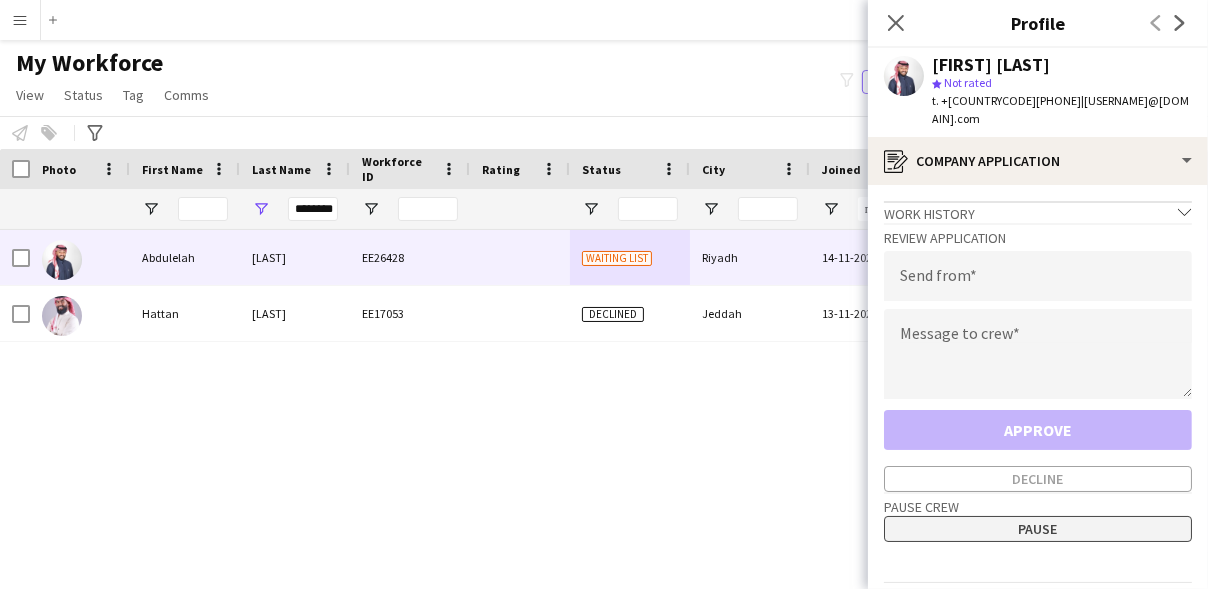 scroll, scrollTop: 45, scrollLeft: 0, axis: vertical 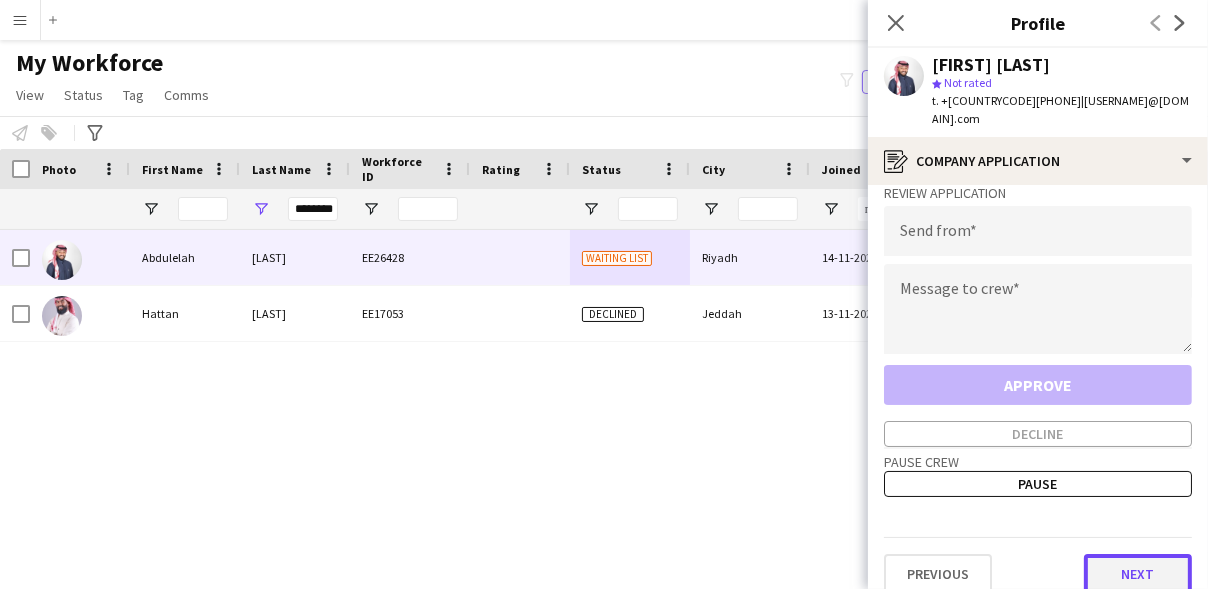 click on "Next" 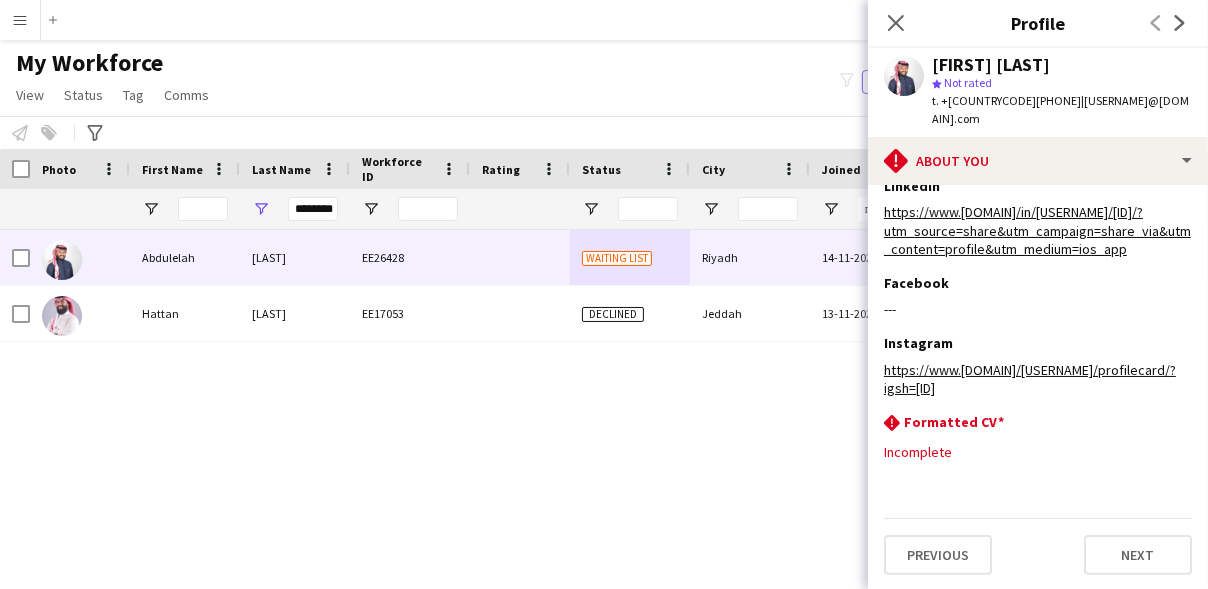 scroll, scrollTop: 493, scrollLeft: 0, axis: vertical 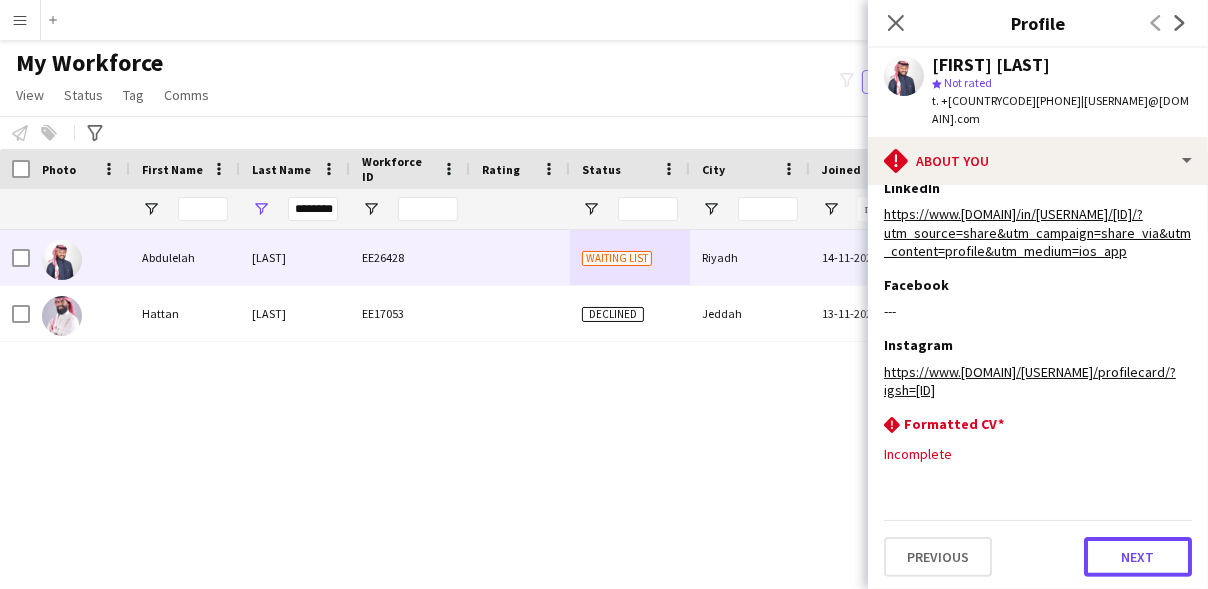click on "Next" 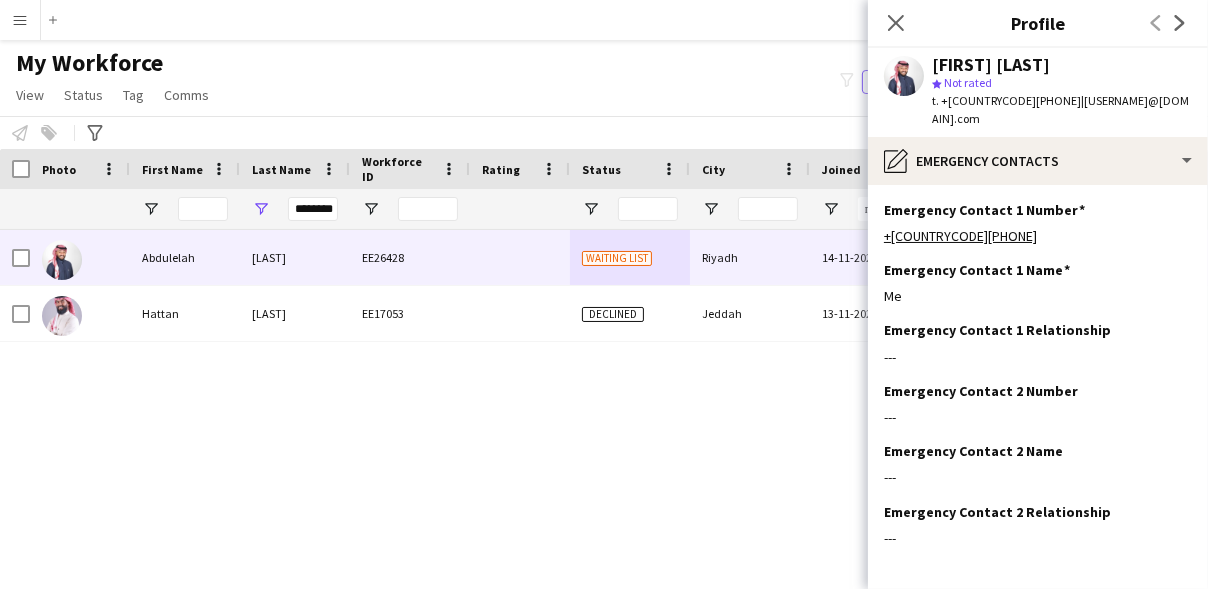 scroll, scrollTop: 67, scrollLeft: 0, axis: vertical 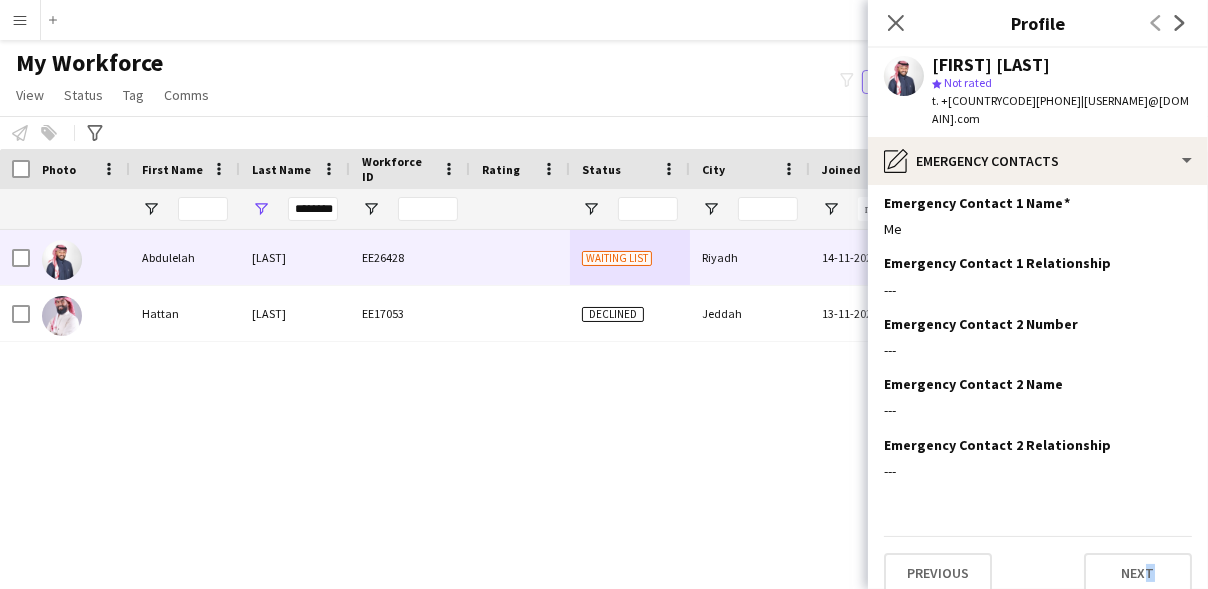 drag, startPoint x: 1104, startPoint y: 567, endPoint x: 1127, endPoint y: 517, distance: 55.03635 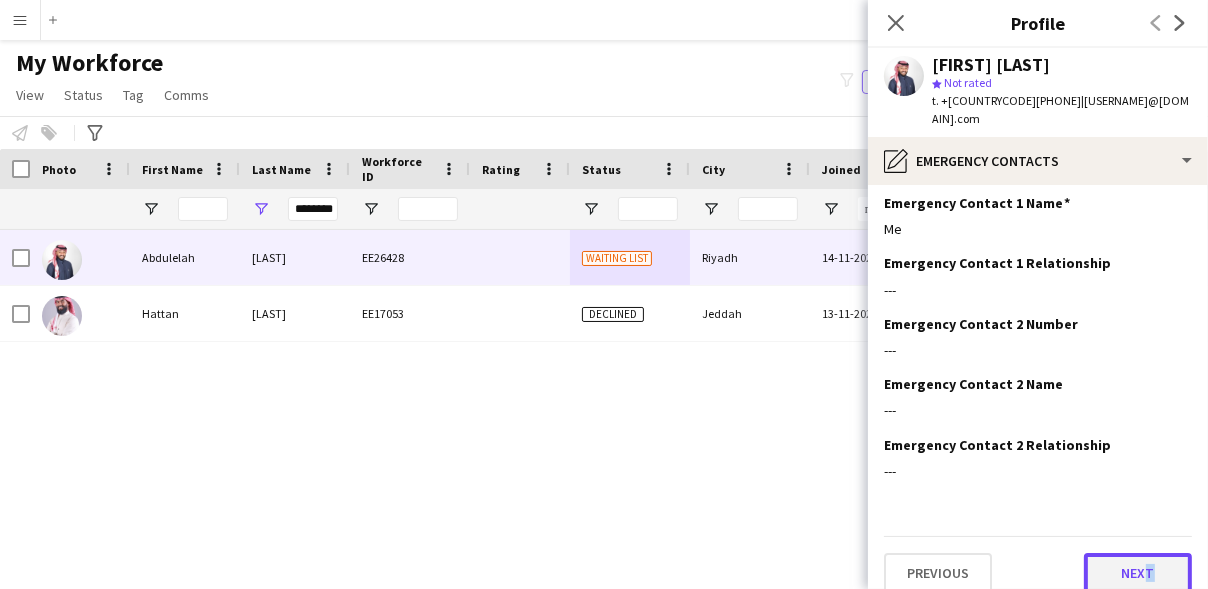 click on "Next" 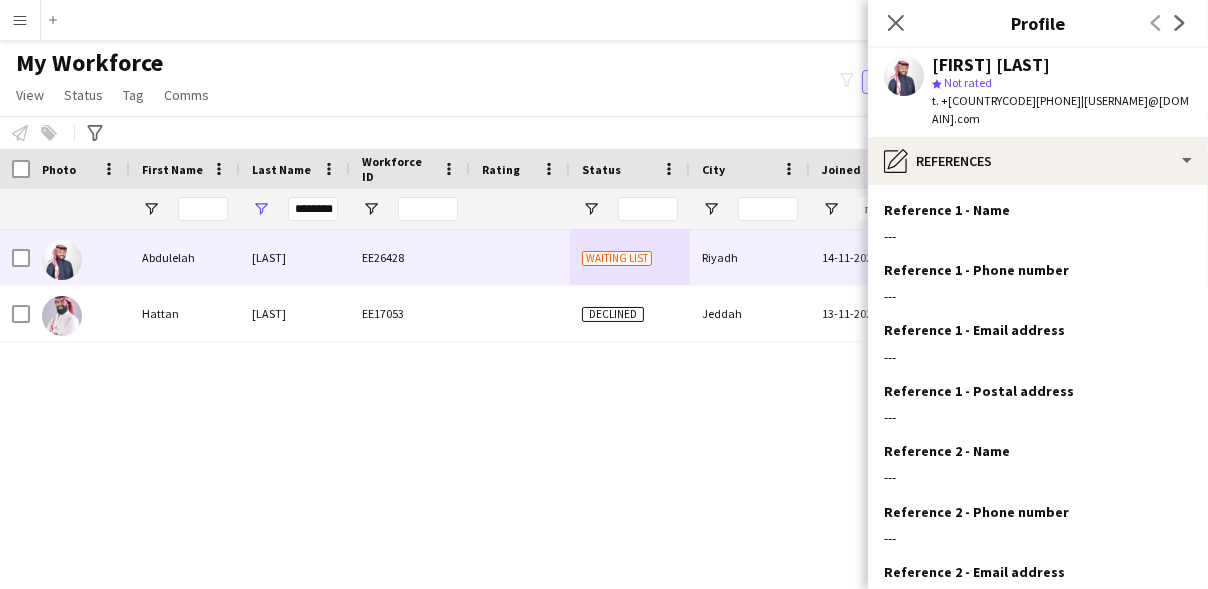 scroll, scrollTop: 188, scrollLeft: 0, axis: vertical 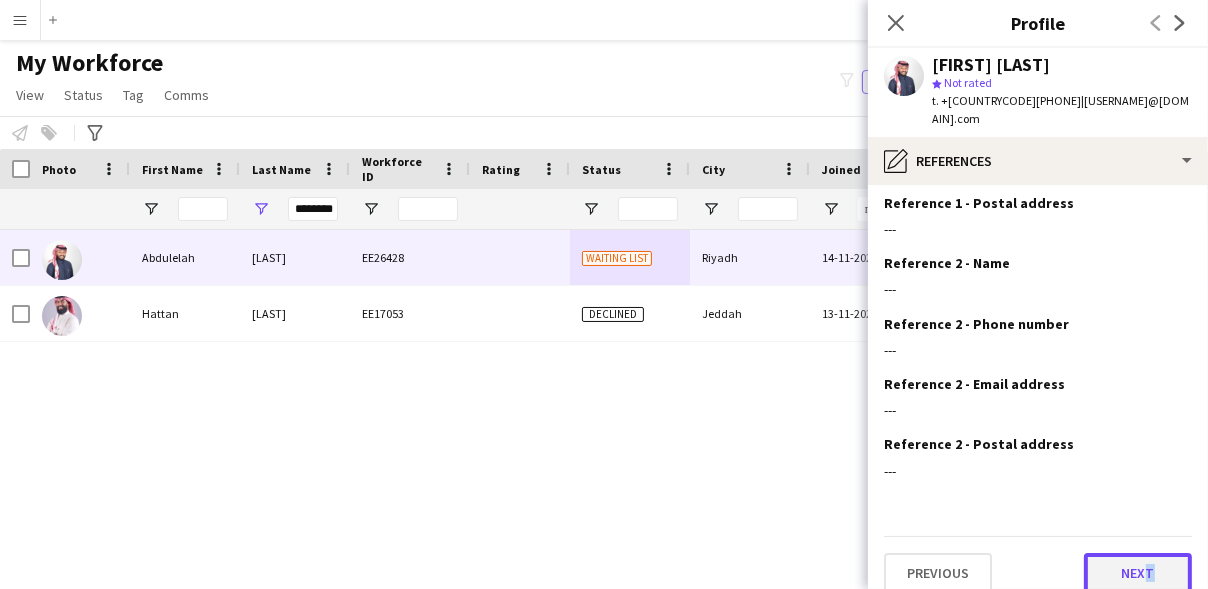 click on "Next" 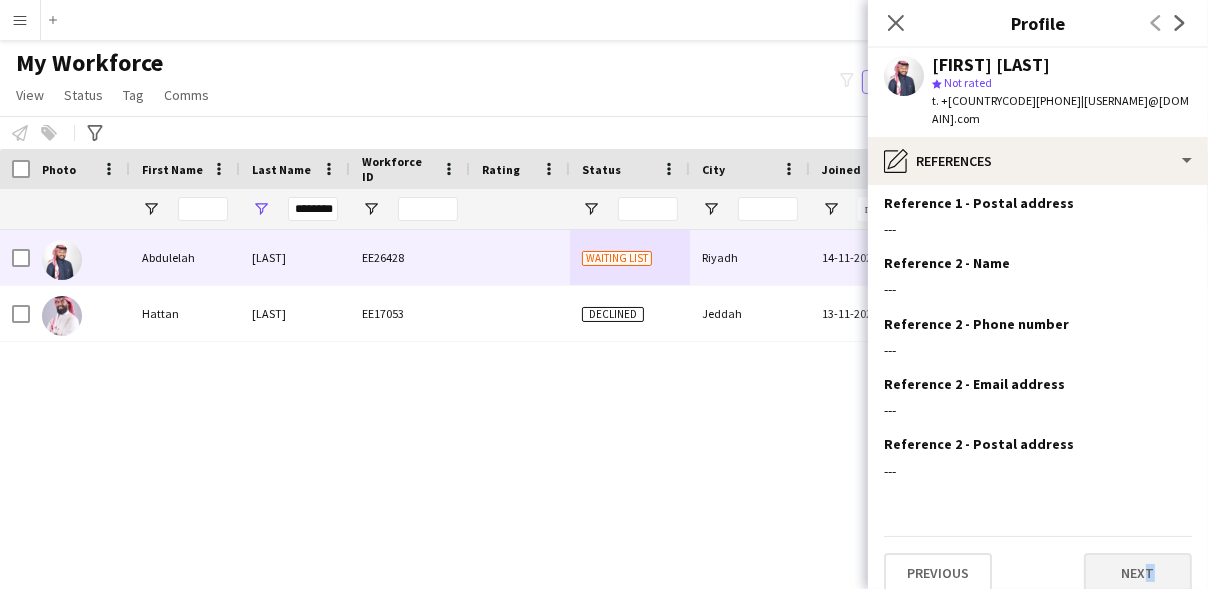 scroll, scrollTop: 0, scrollLeft: 0, axis: both 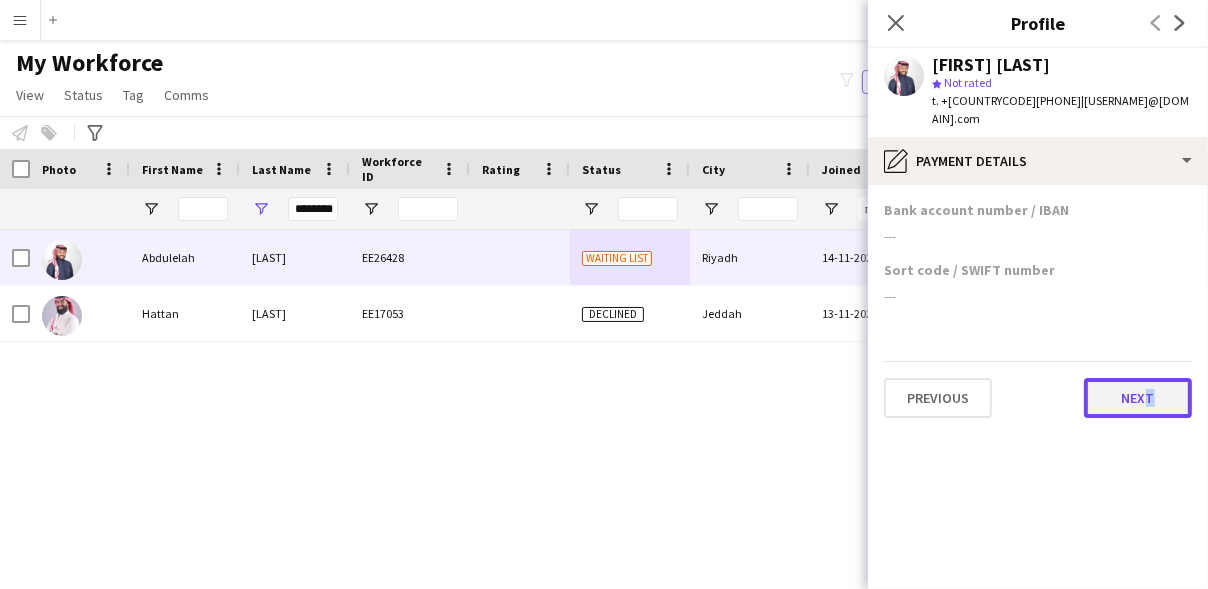 click on "Next" 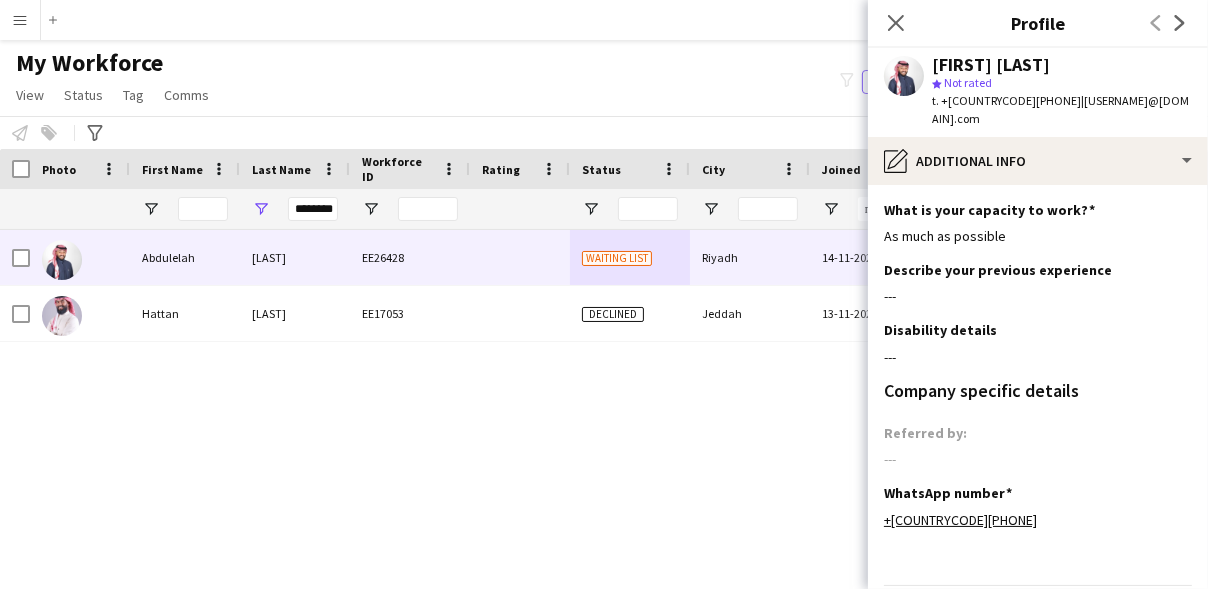 scroll, scrollTop: 49, scrollLeft: 0, axis: vertical 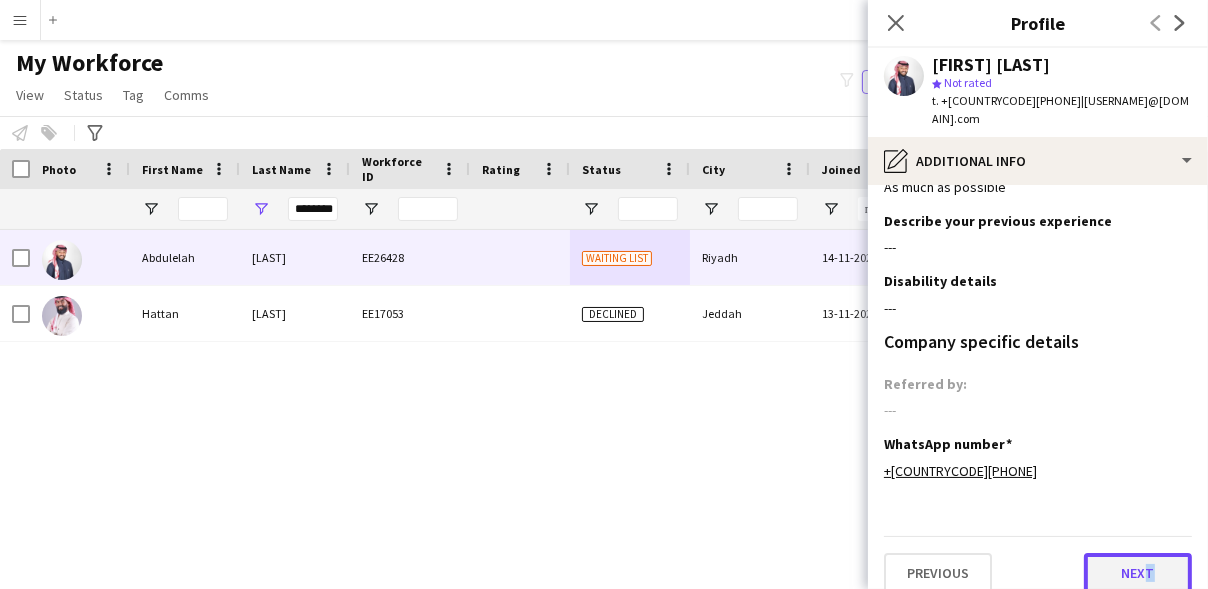 click on "Next" 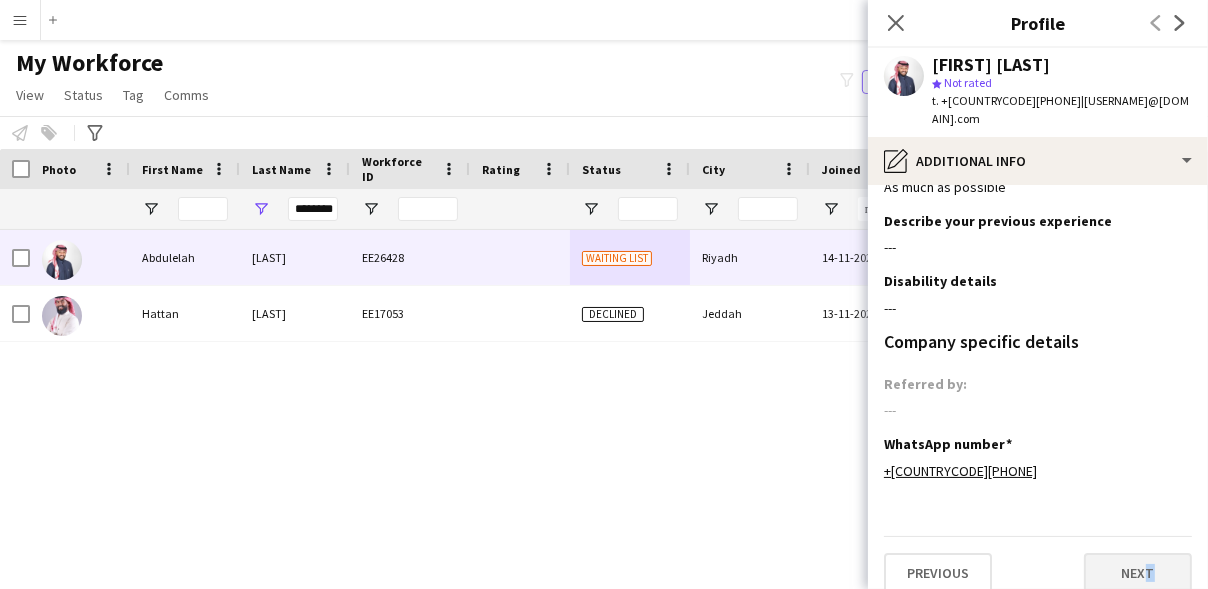 scroll, scrollTop: 0, scrollLeft: 0, axis: both 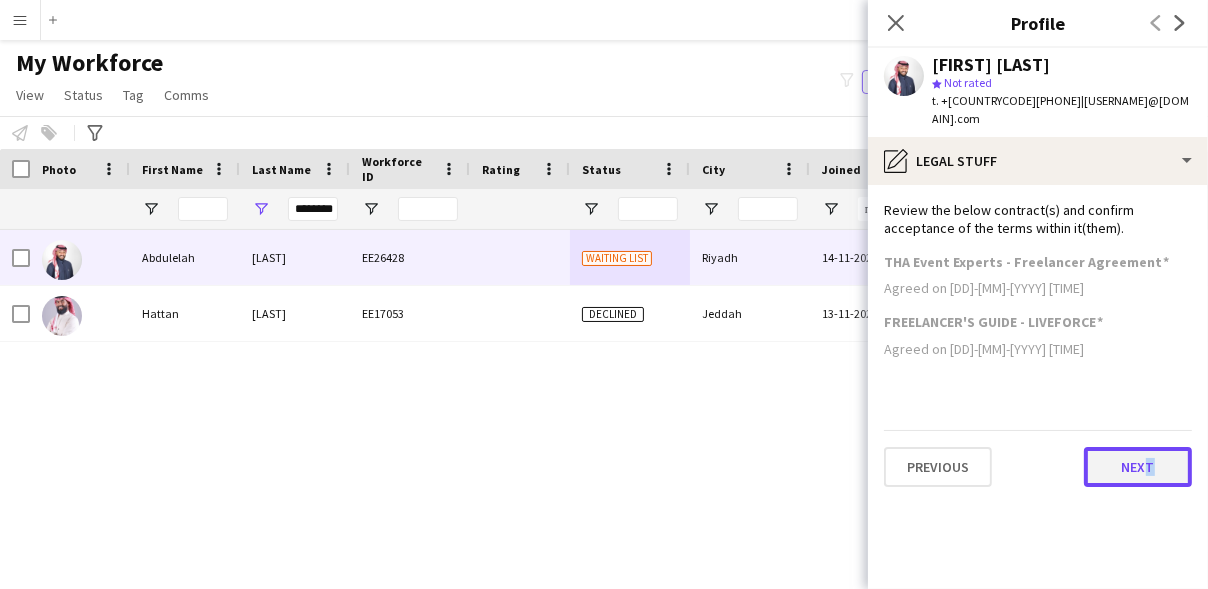 click on "Next" 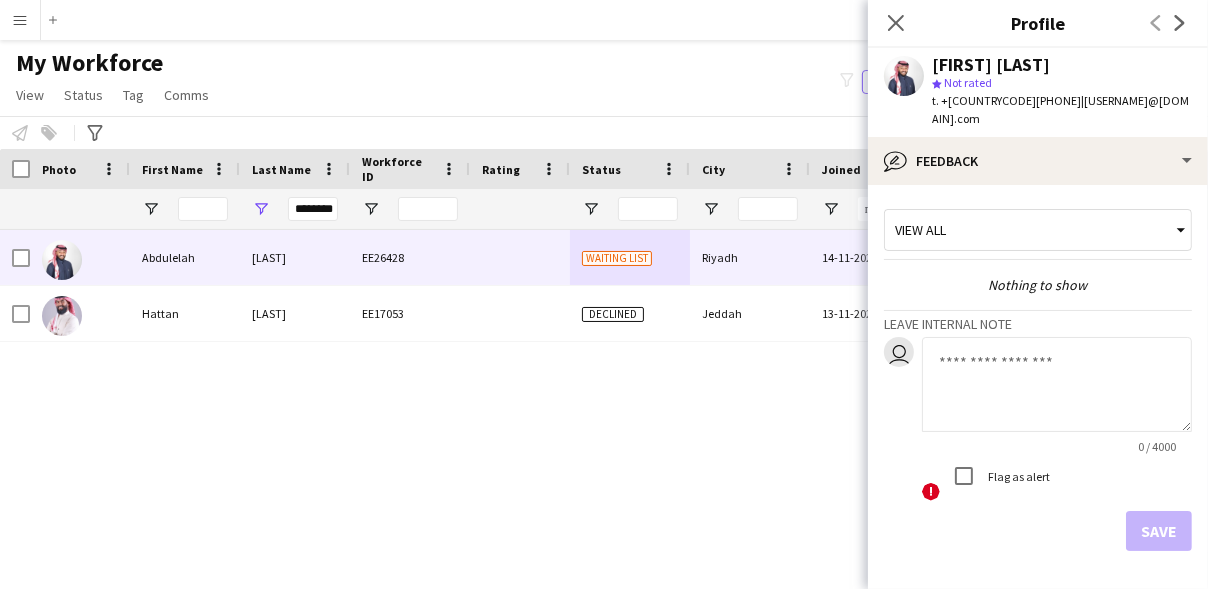 scroll, scrollTop: 54, scrollLeft: 0, axis: vertical 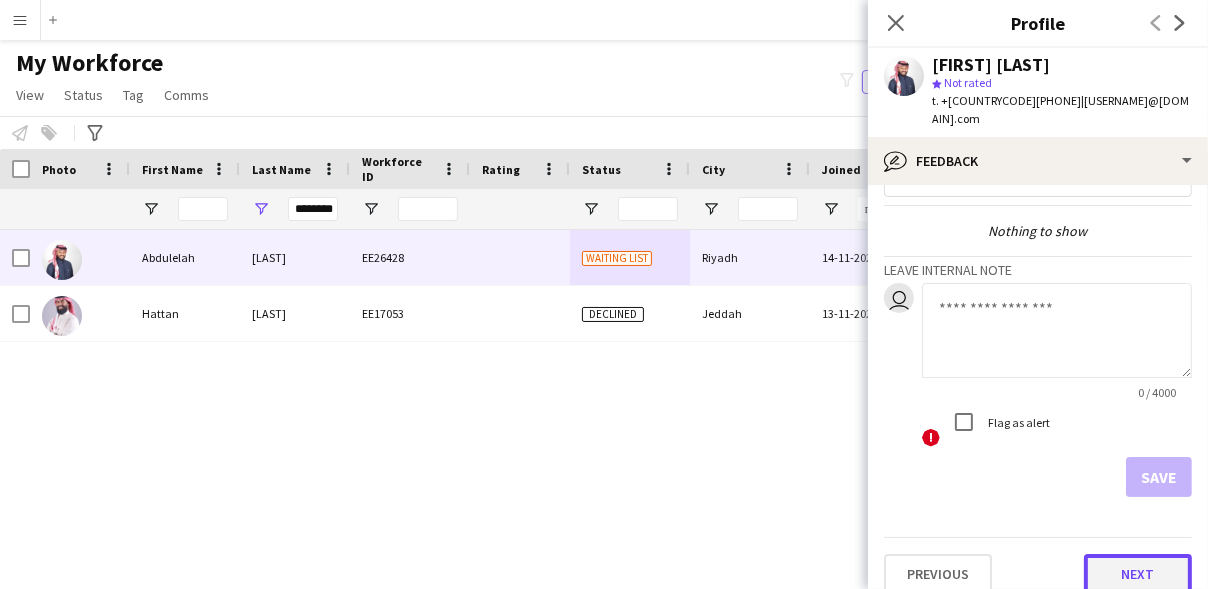 click on "Next" 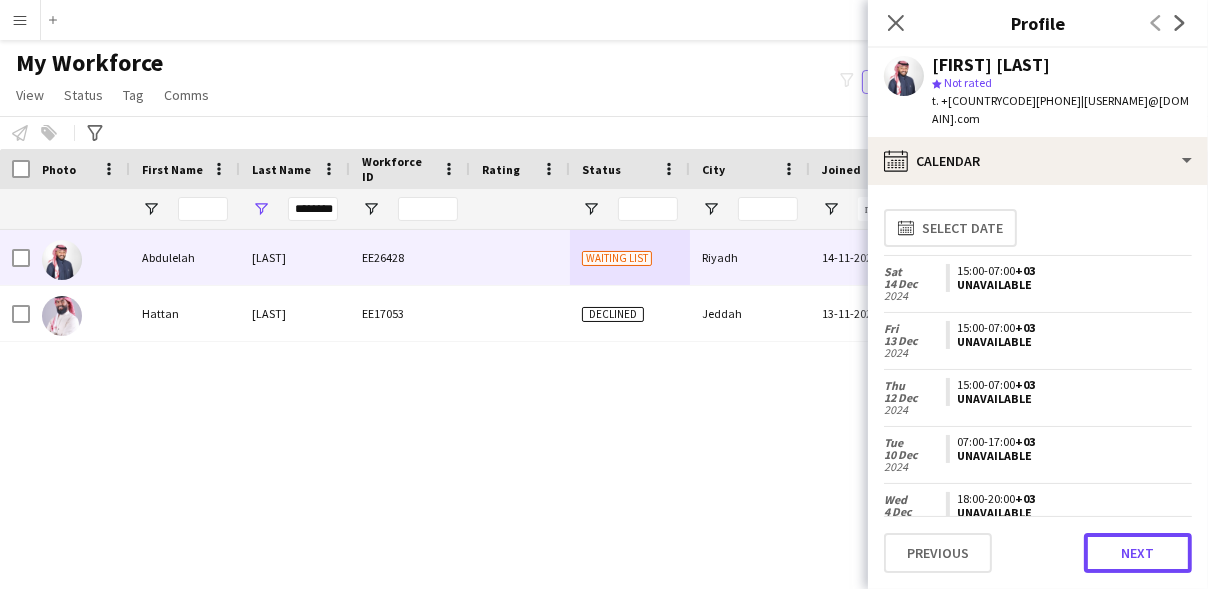click on "Next" 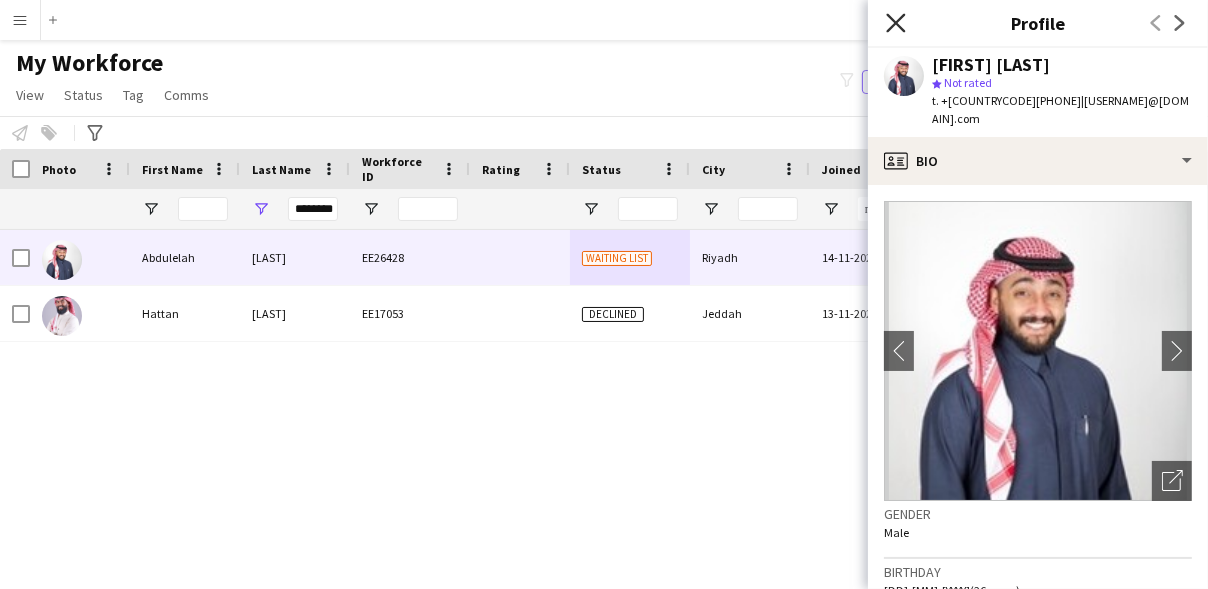 click on "Close pop-in" 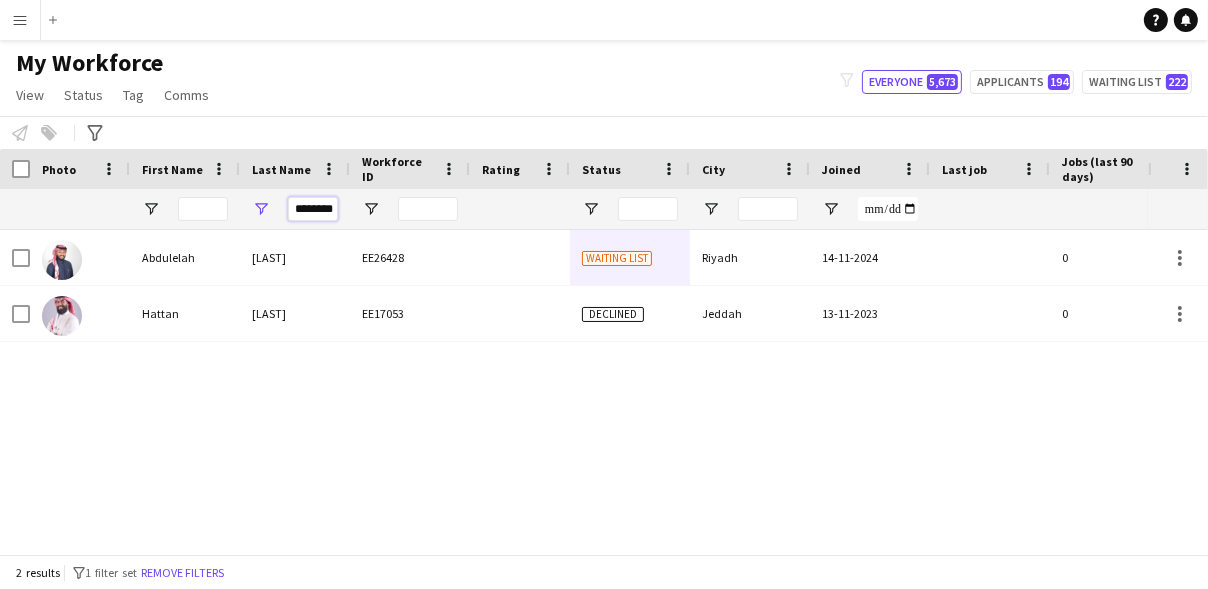 click on "********" at bounding box center (313, 209) 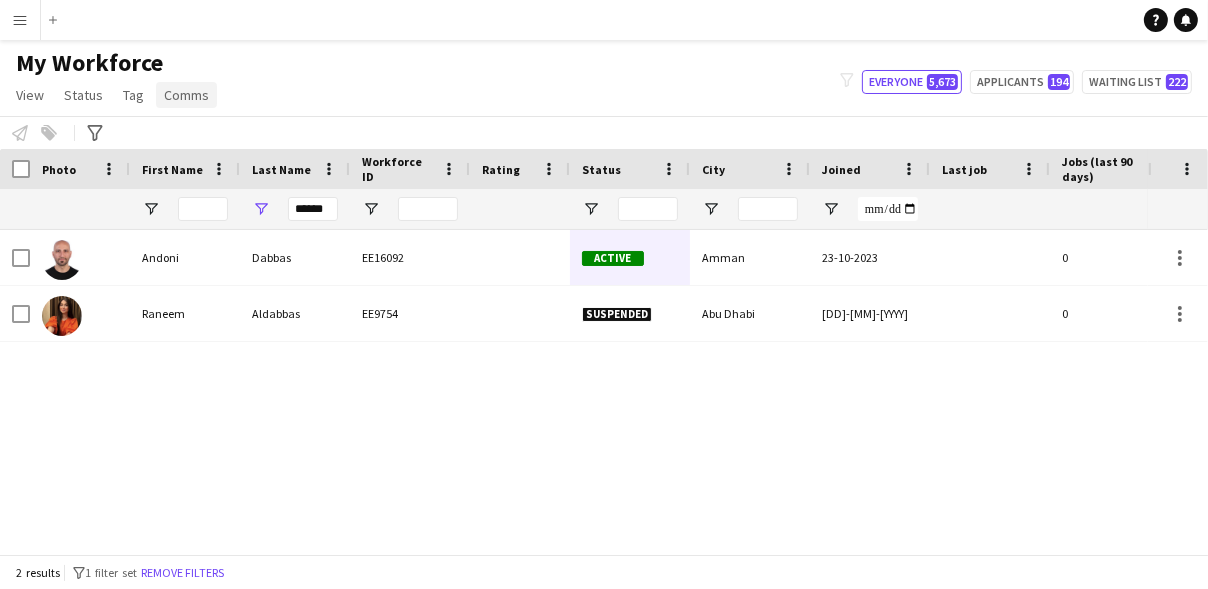 click on "Comms" 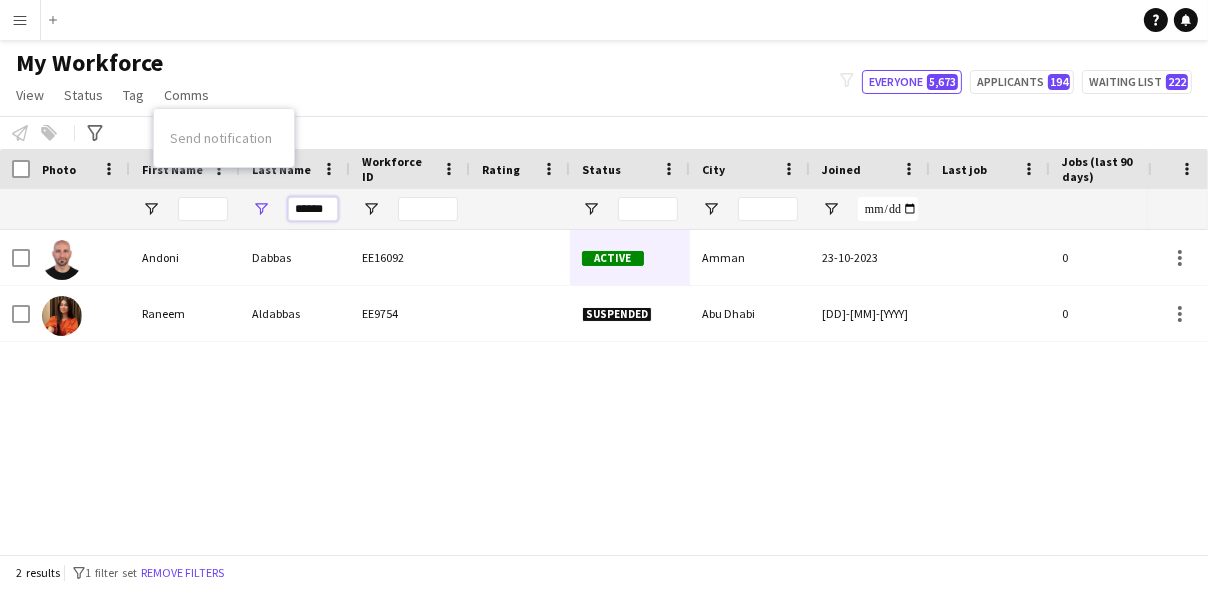 click on "******" at bounding box center [313, 209] 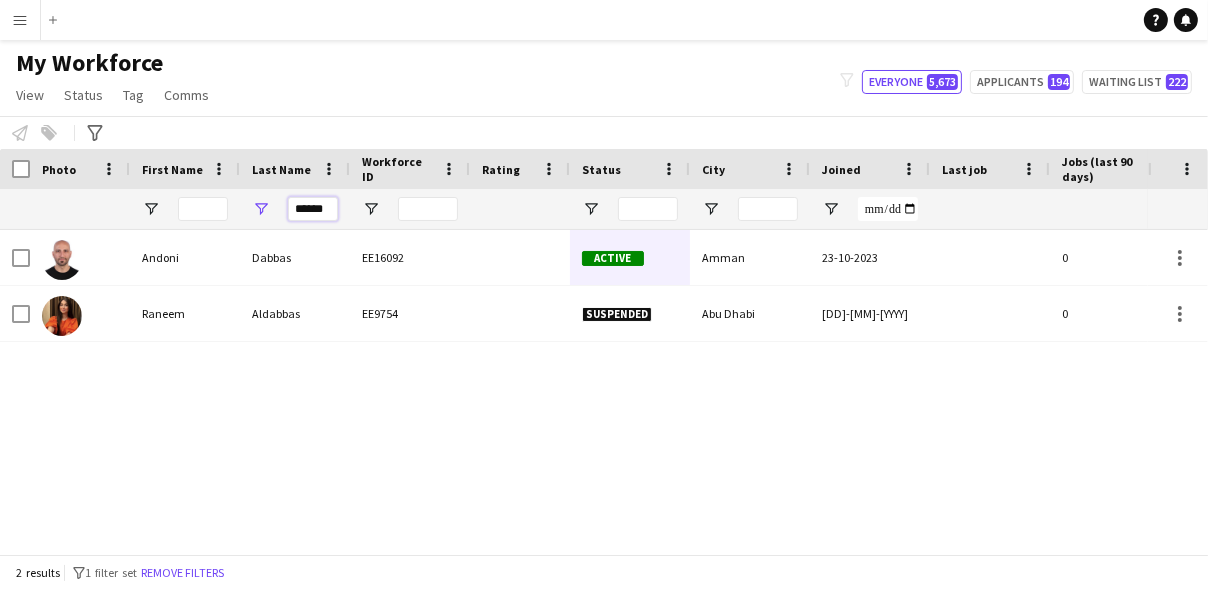 click on "******" at bounding box center [313, 209] 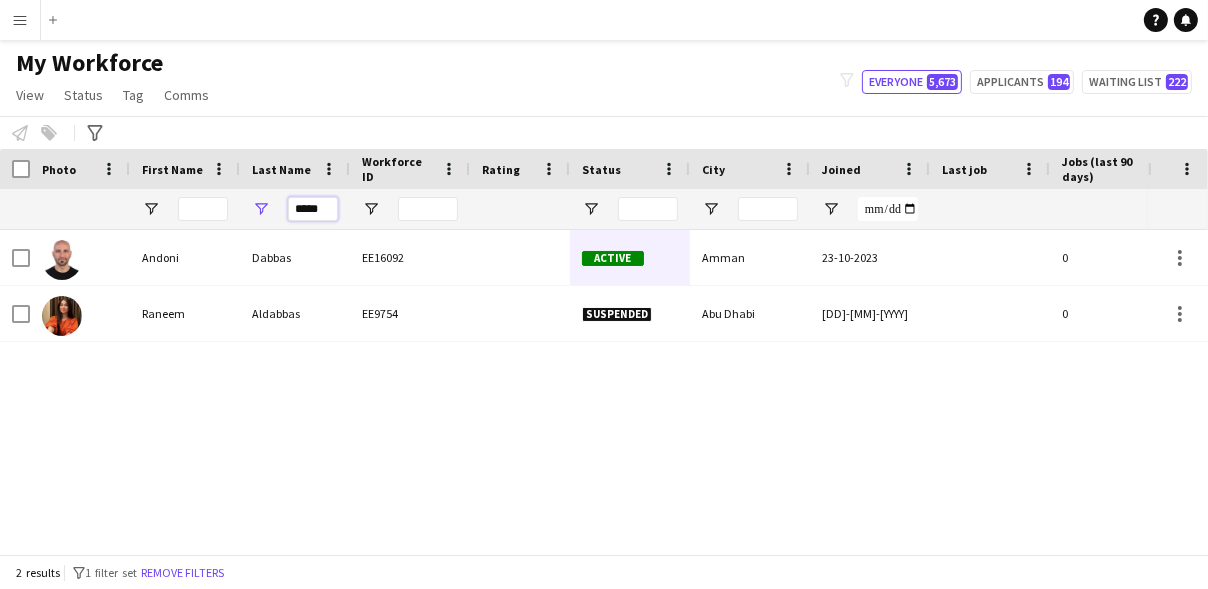type on "******" 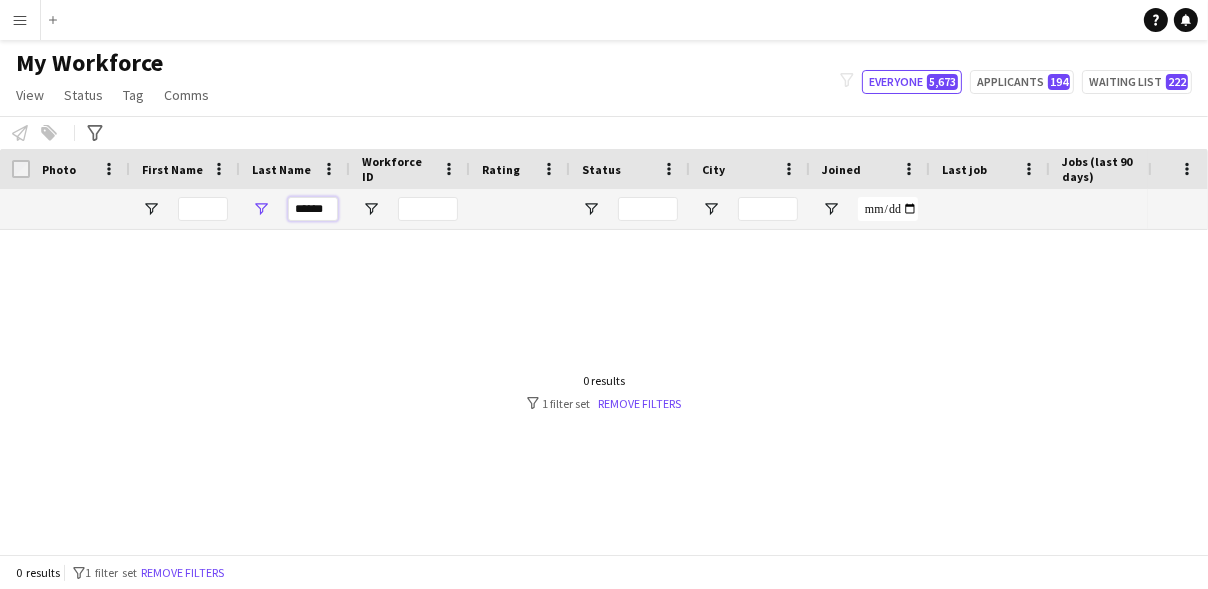 click on "******" at bounding box center (313, 209) 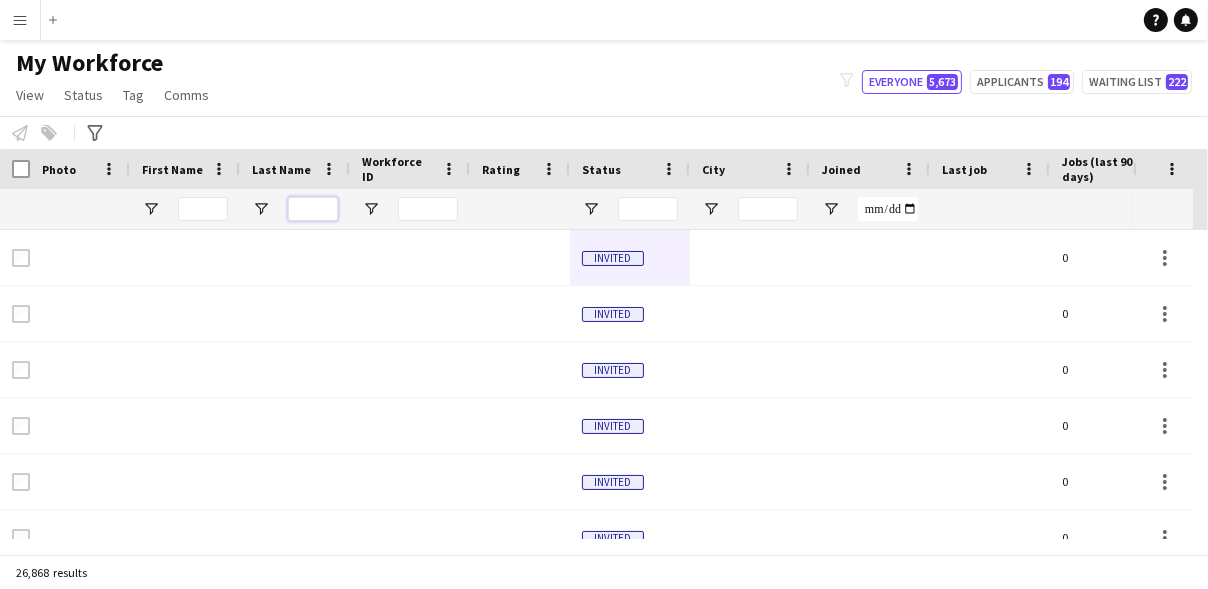 type 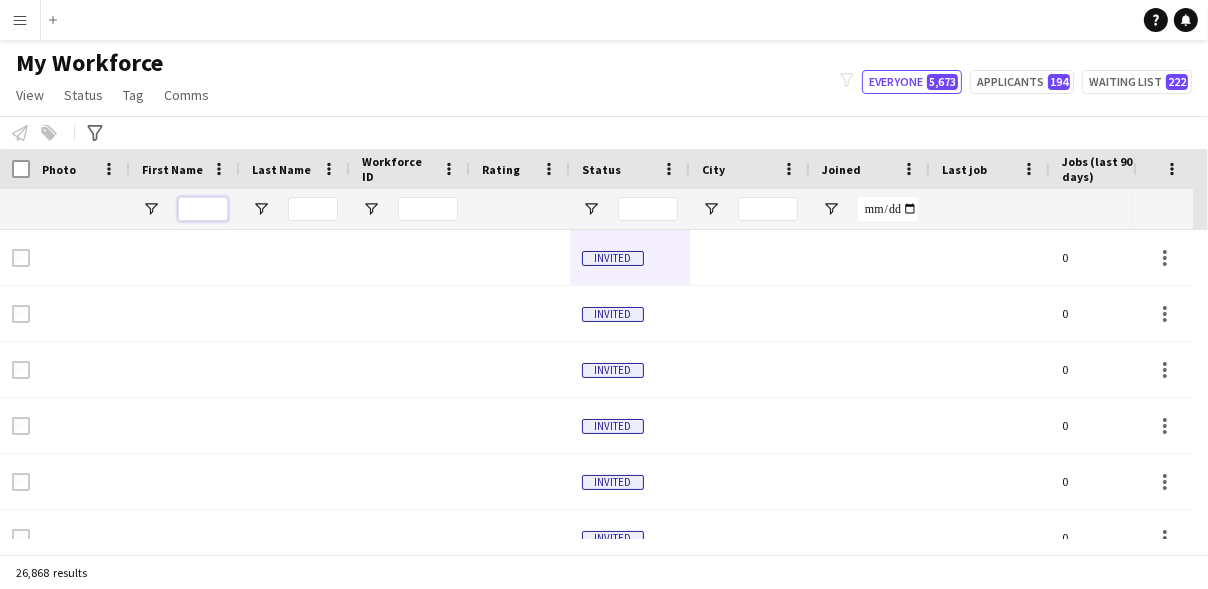 click at bounding box center (203, 209) 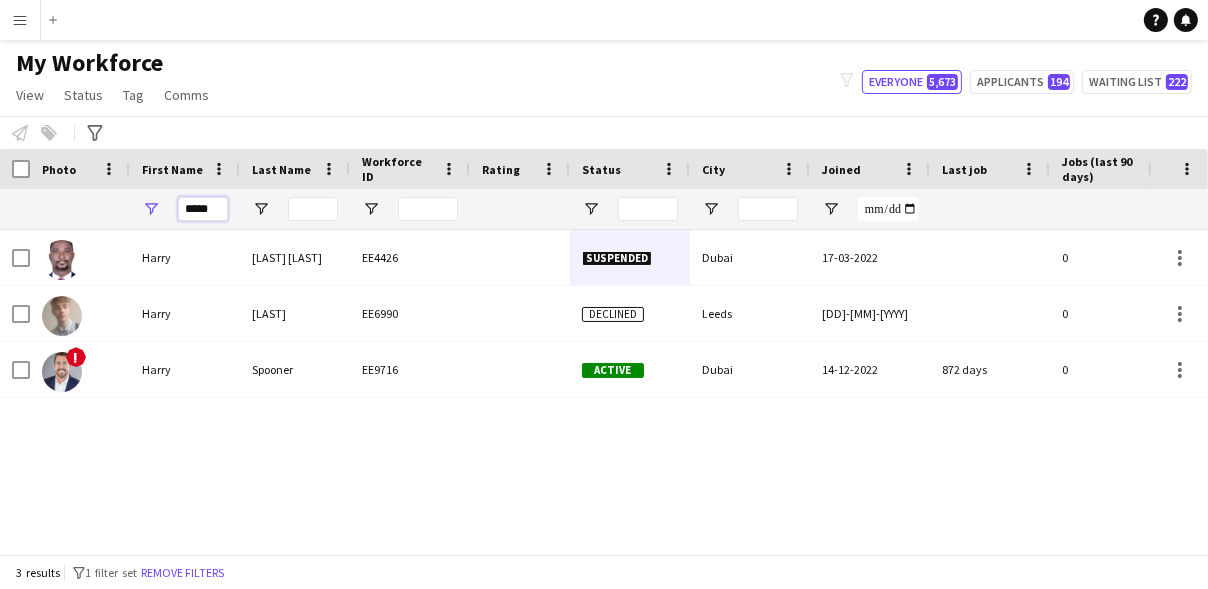 type on "*****" 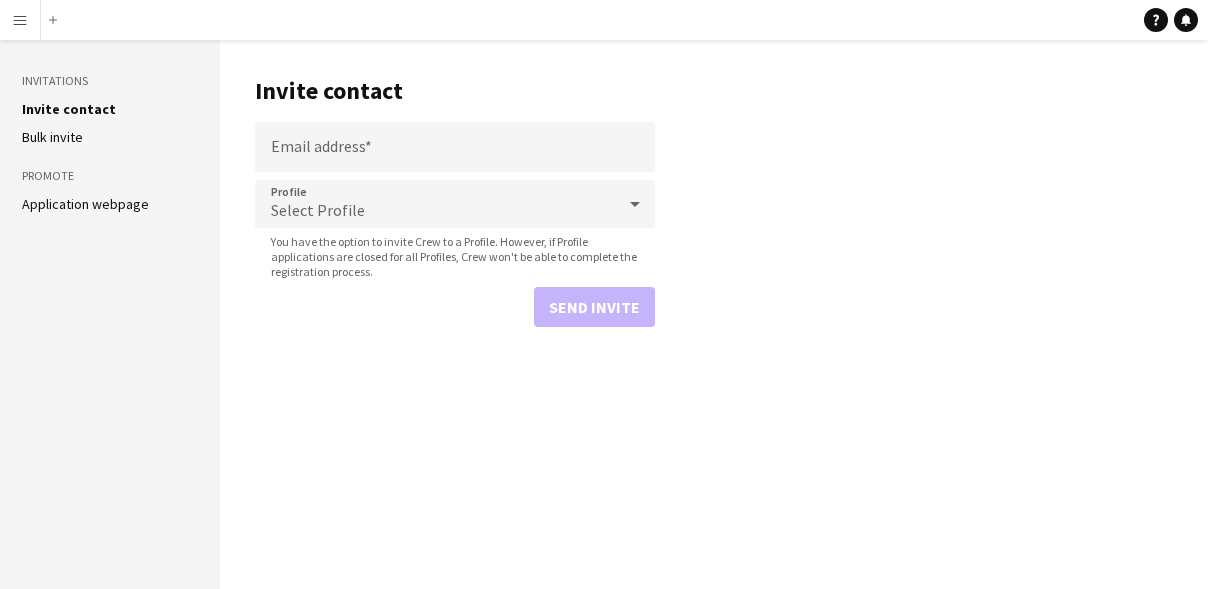 scroll, scrollTop: 0, scrollLeft: 0, axis: both 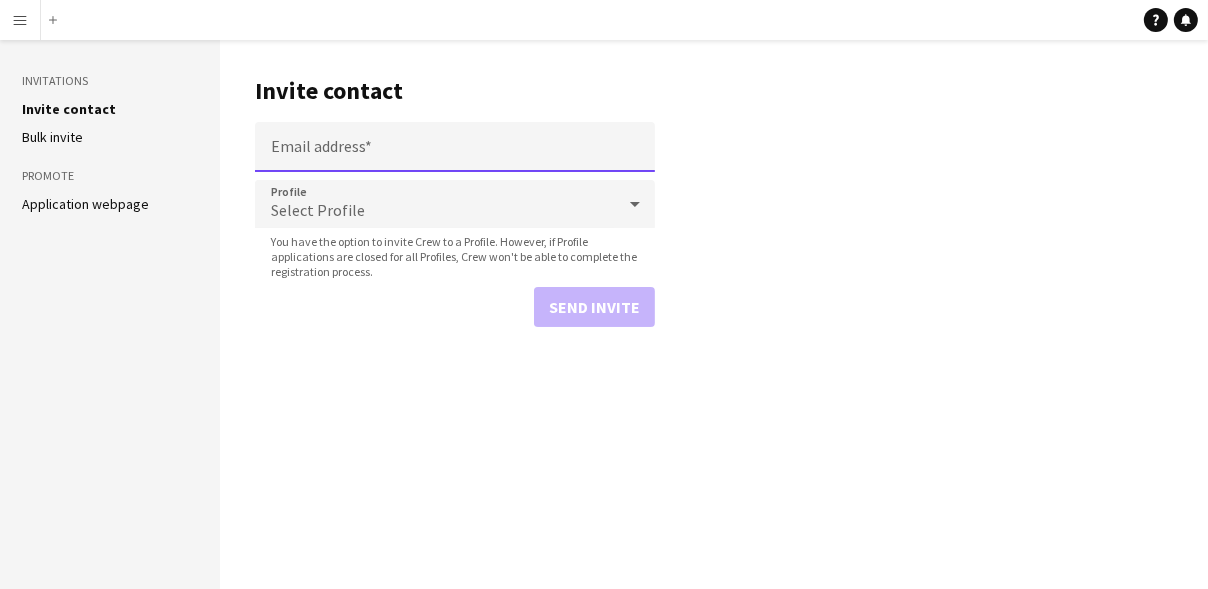 click on "Email address" at bounding box center [455, 147] 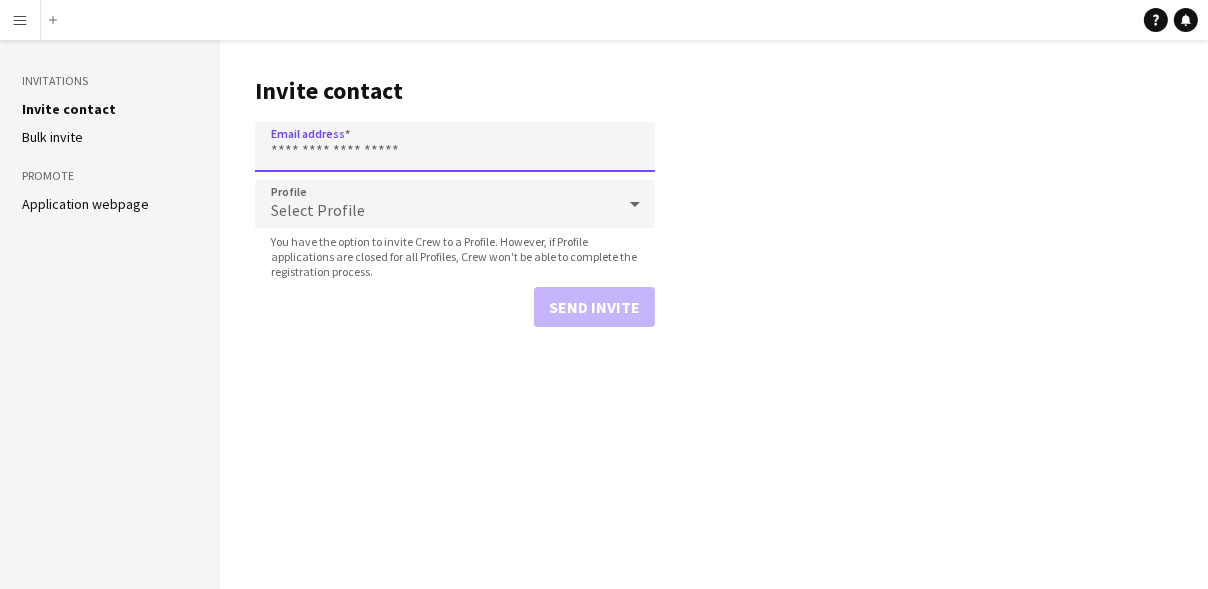 paste on "**********" 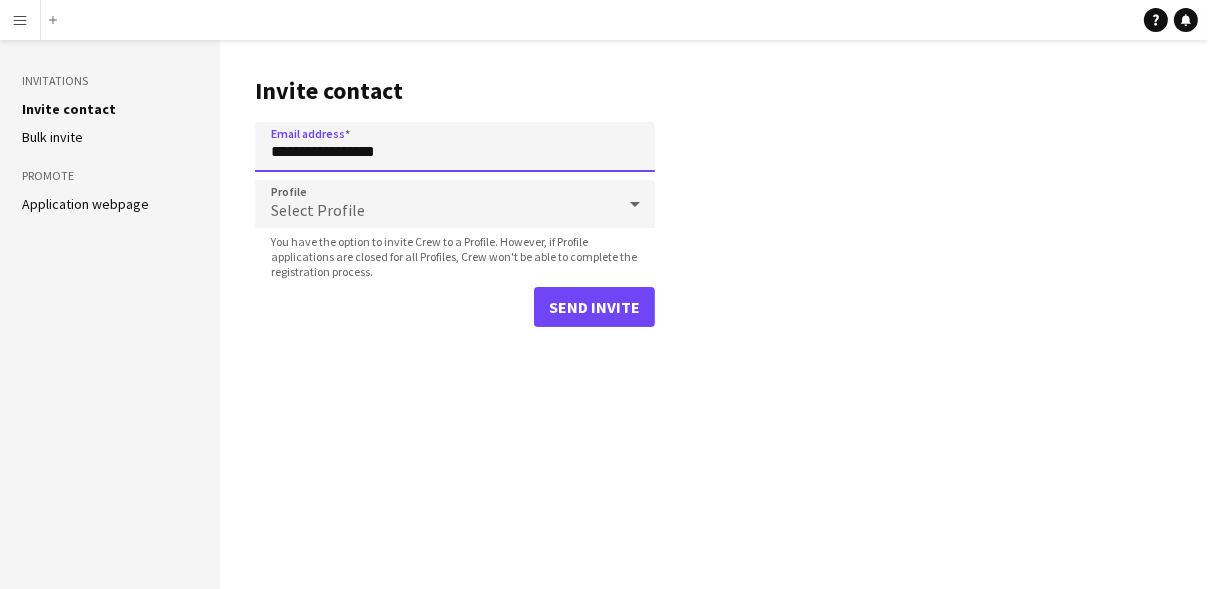 type on "**********" 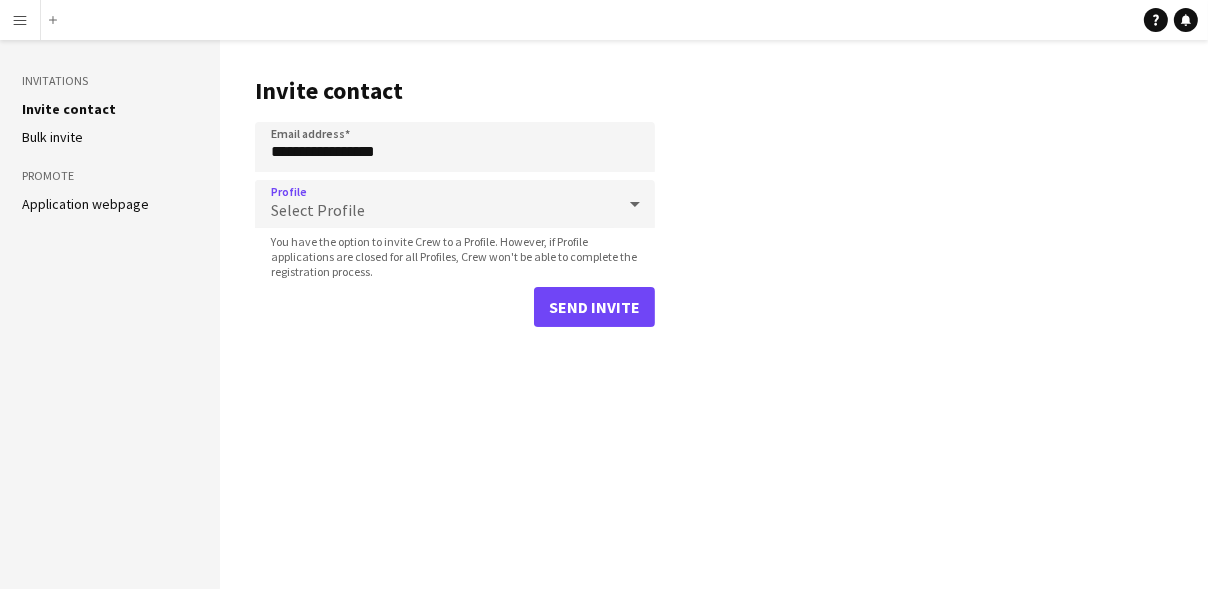click on "Select Profile" at bounding box center (318, 210) 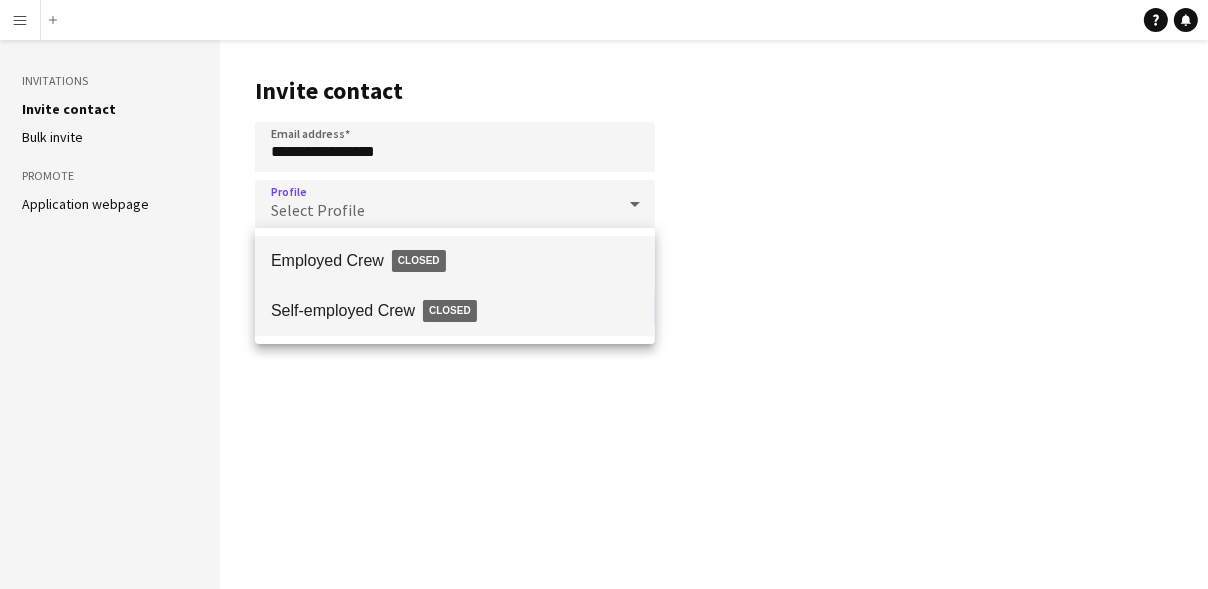 click on "Self-employed Crew  Closed" at bounding box center (455, 311) 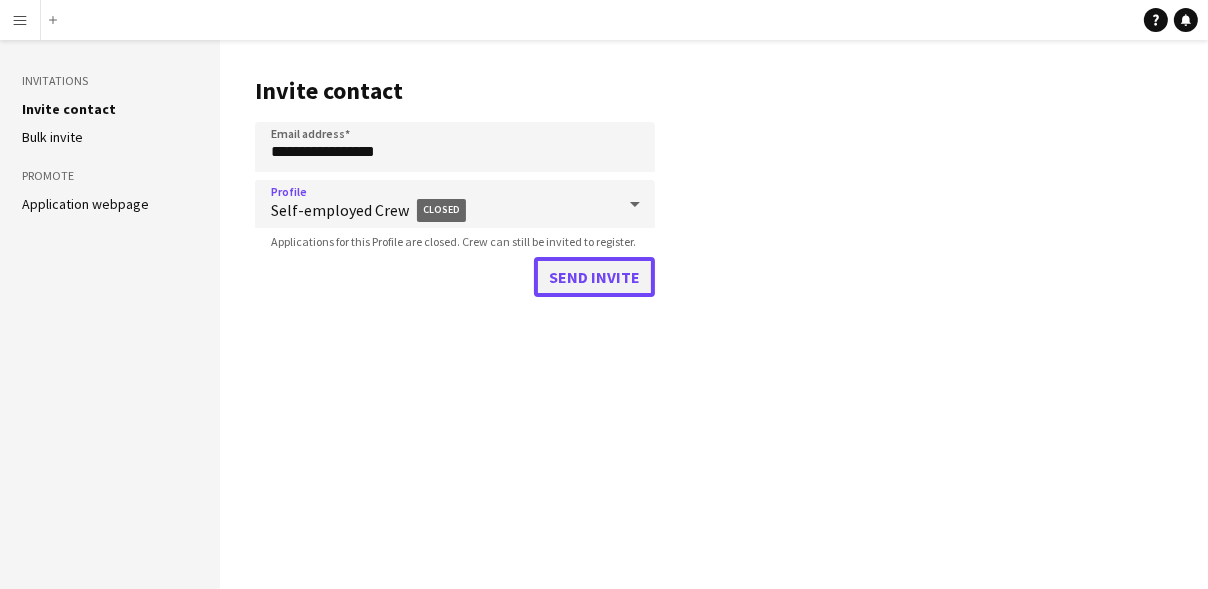 click on "Send invite" 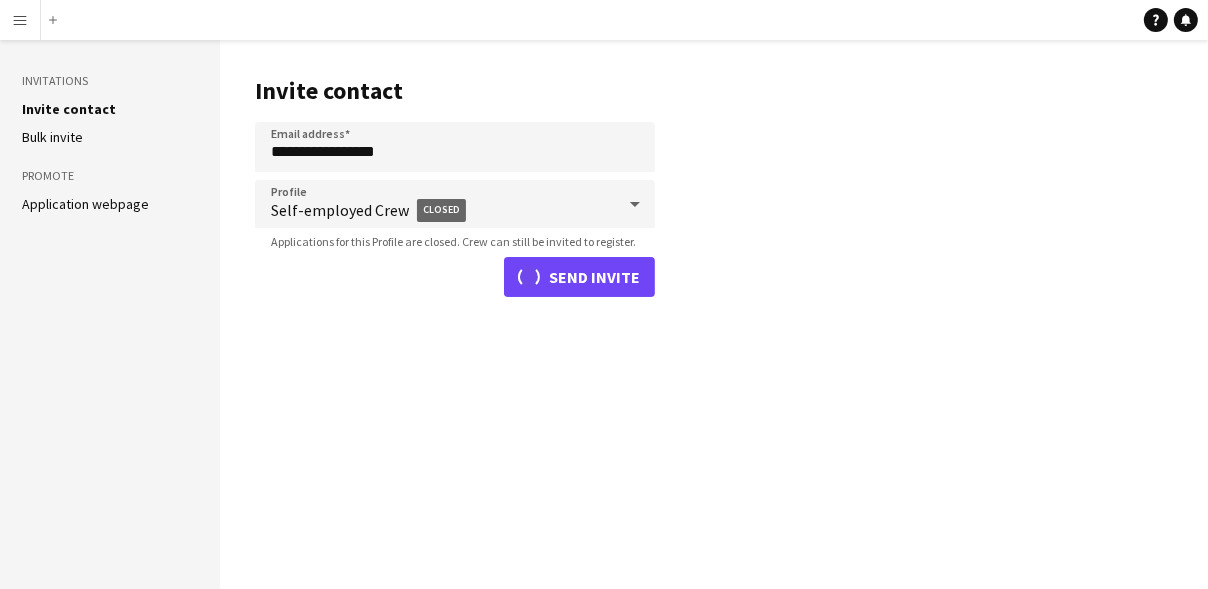 type 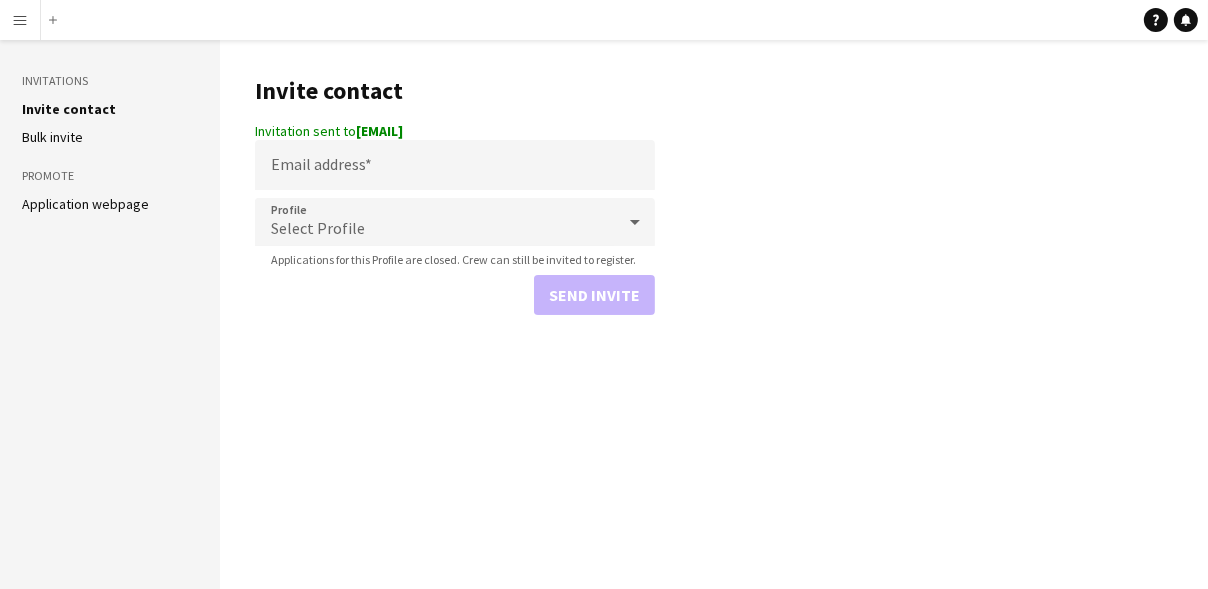 click on "Menu" at bounding box center (20, 20) 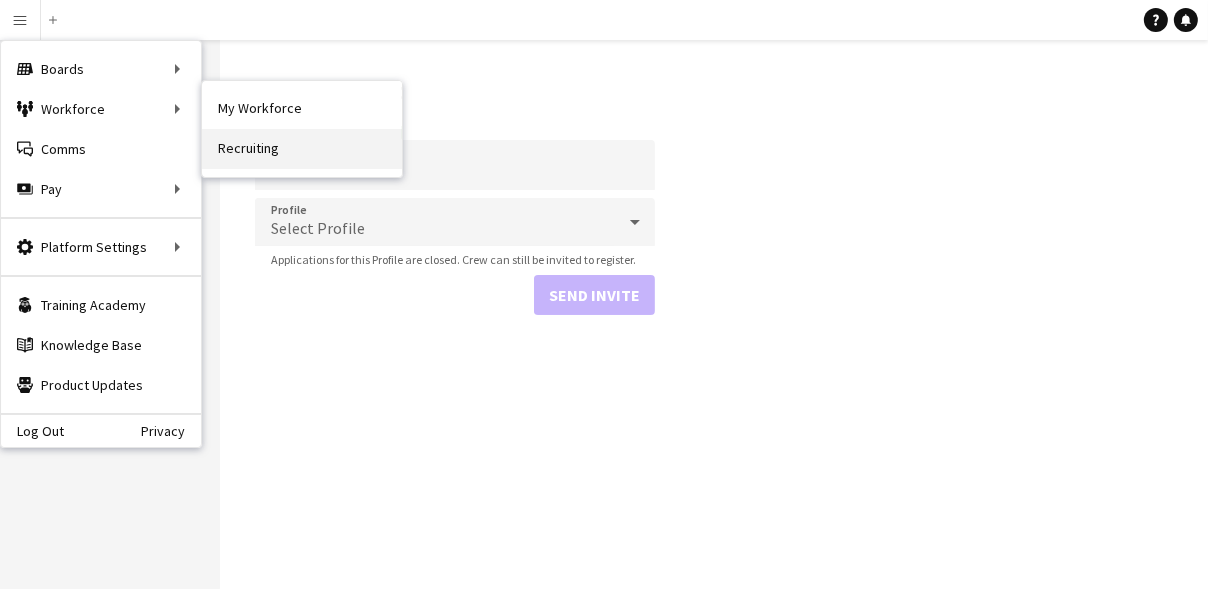 click on "Recruiting" at bounding box center [302, 149] 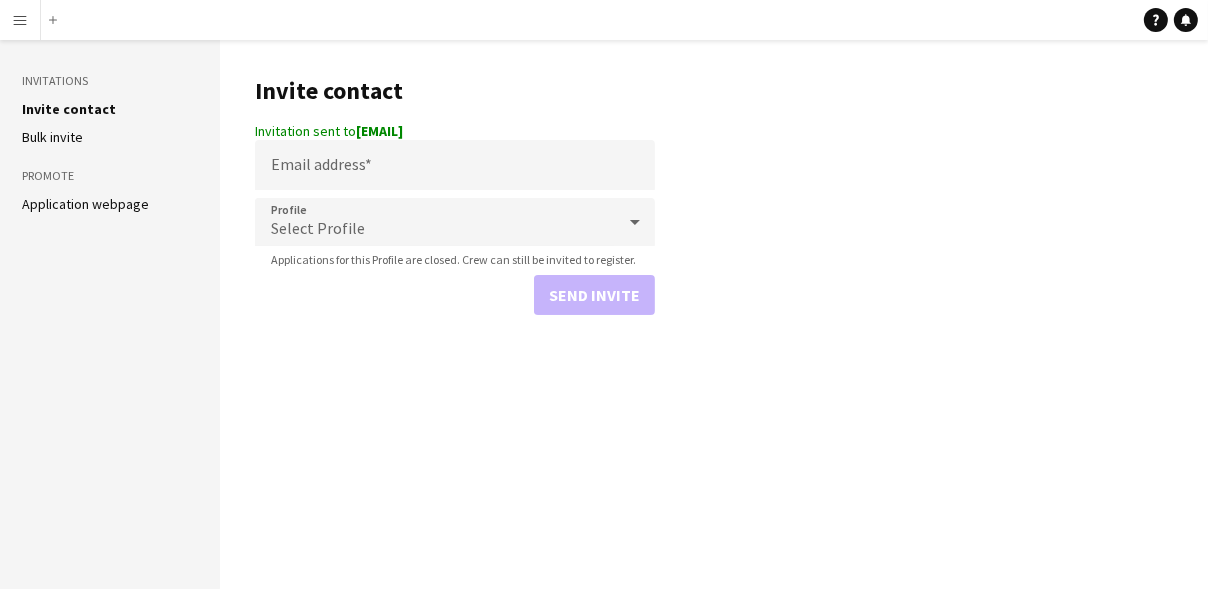 click on "Menu" at bounding box center [20, 20] 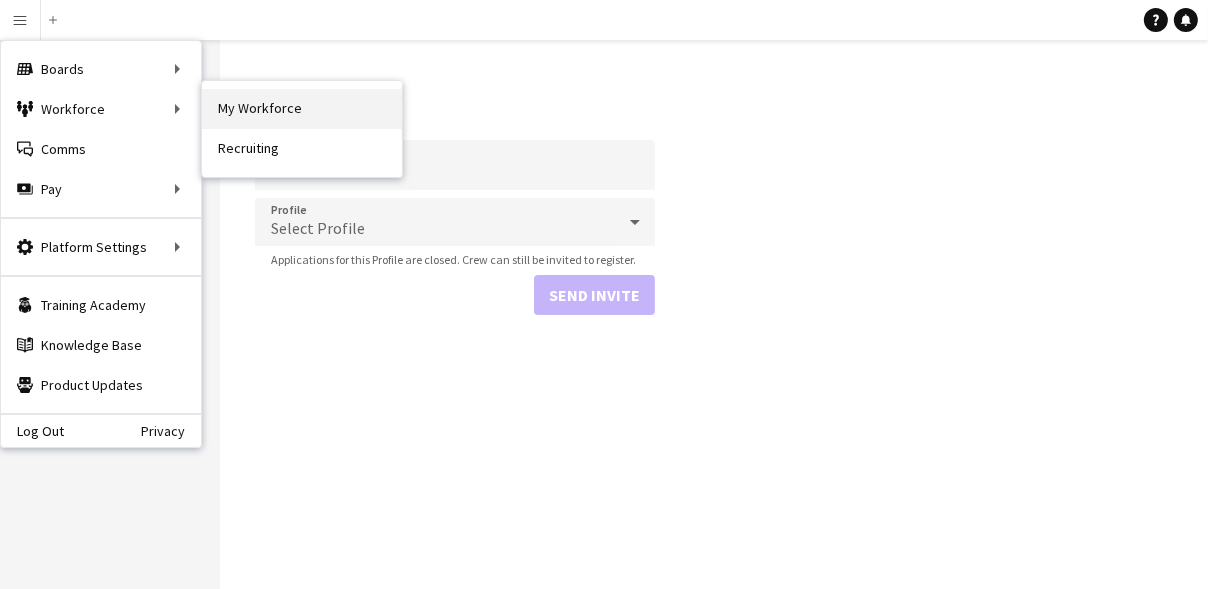 click on "My Workforce" at bounding box center (302, 109) 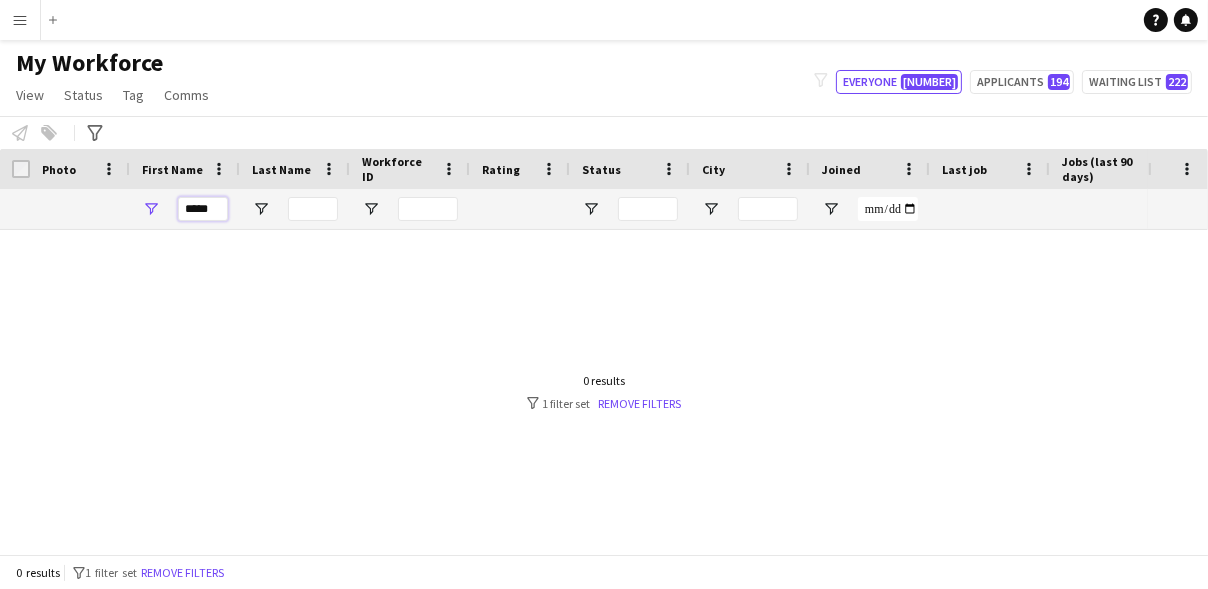 click on "*****" at bounding box center (203, 209) 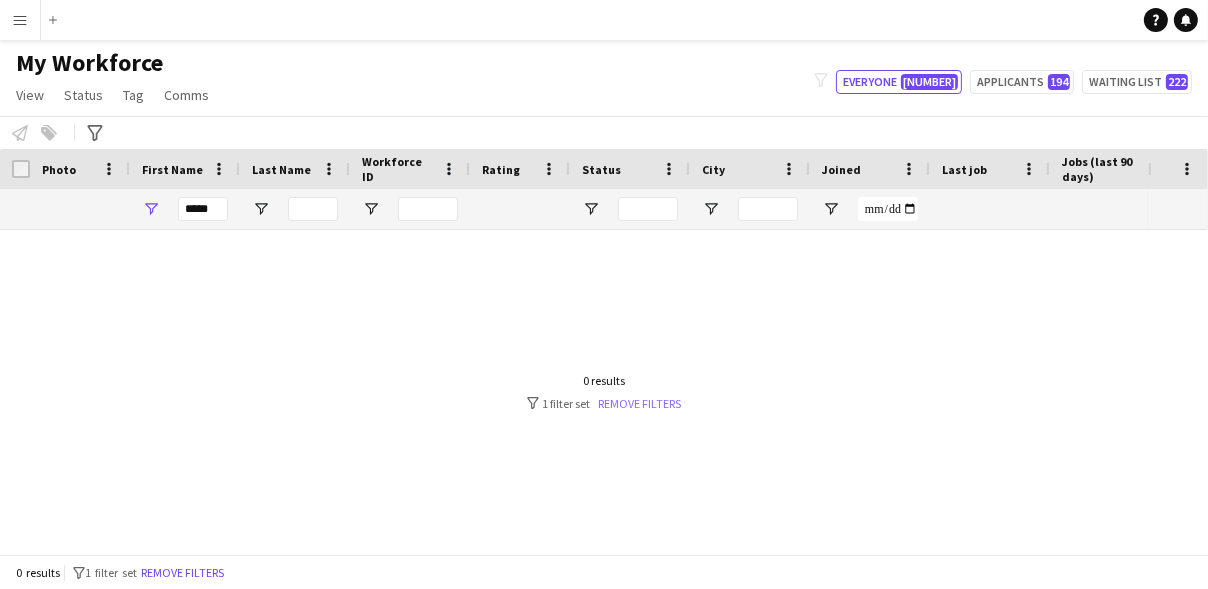 click on "Remove filters" at bounding box center [640, 403] 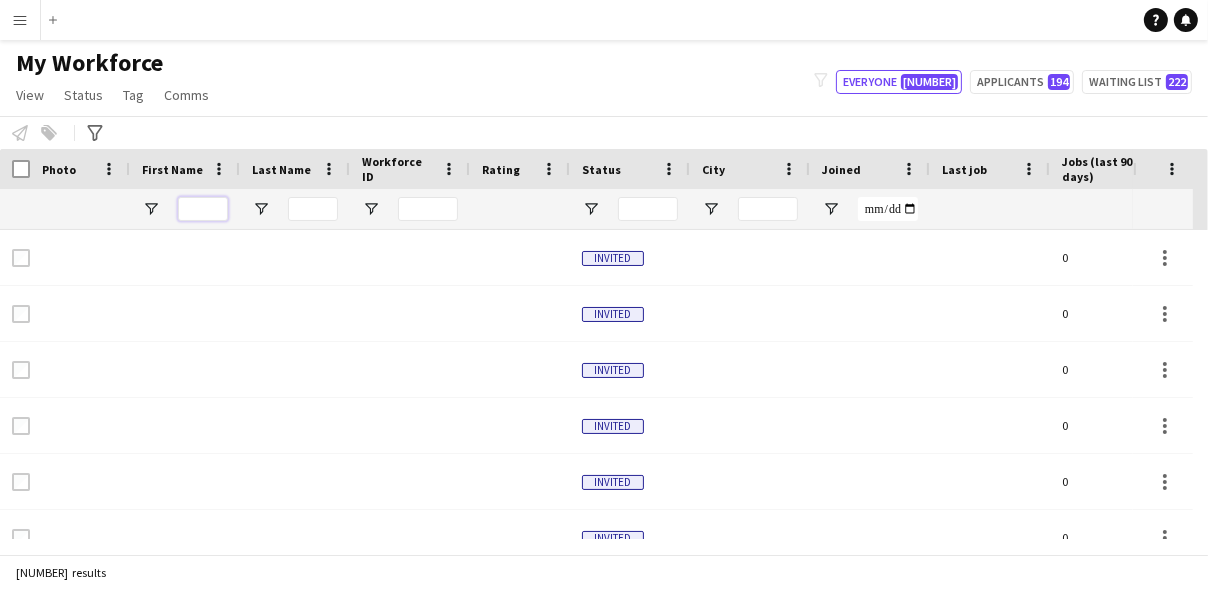 click at bounding box center [203, 209] 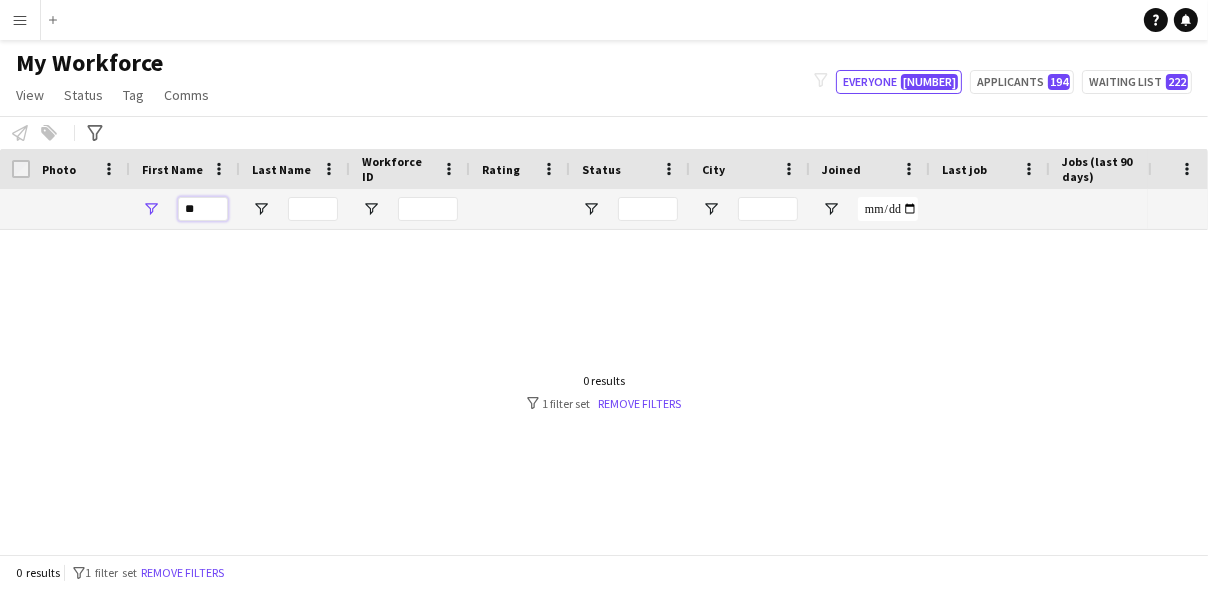 type on "*" 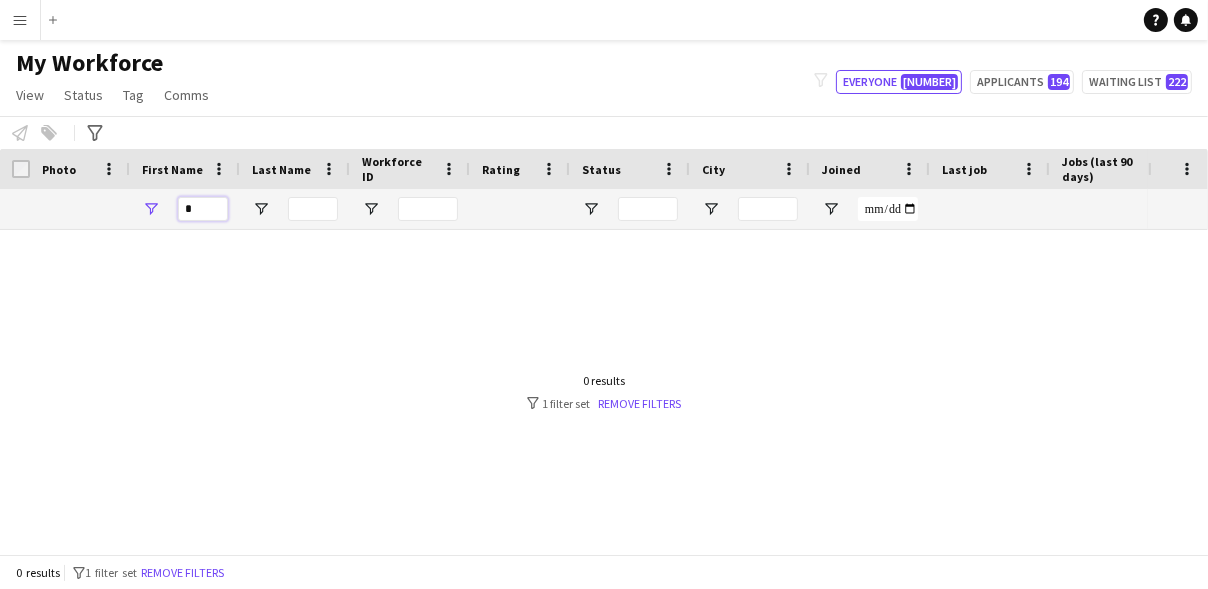 type 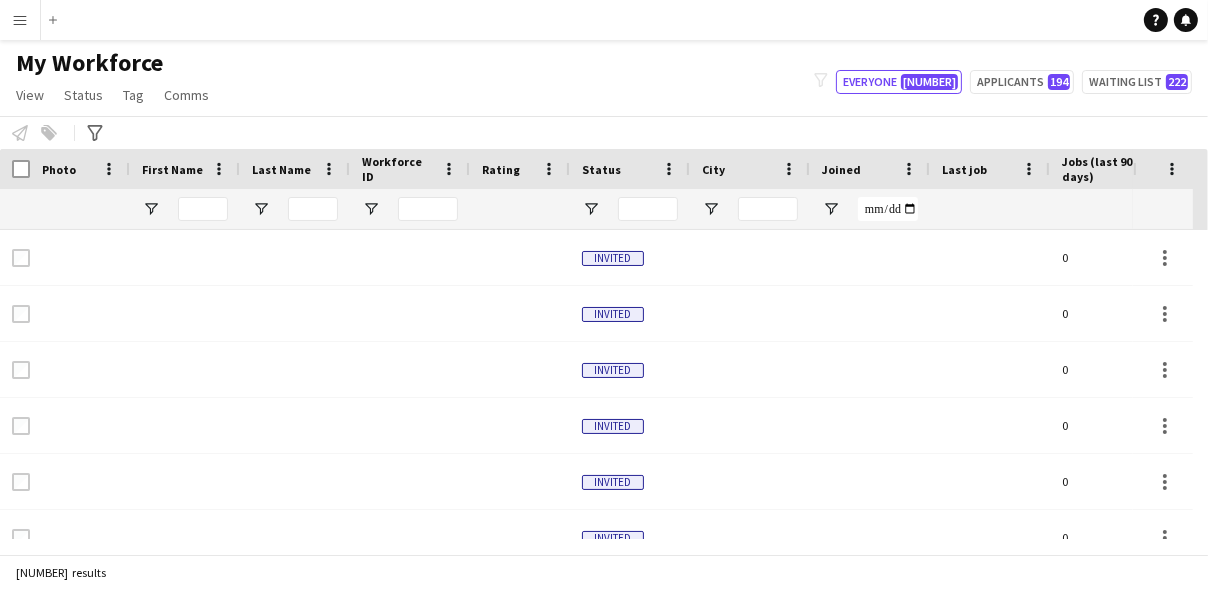 click on "Menu" at bounding box center [20, 20] 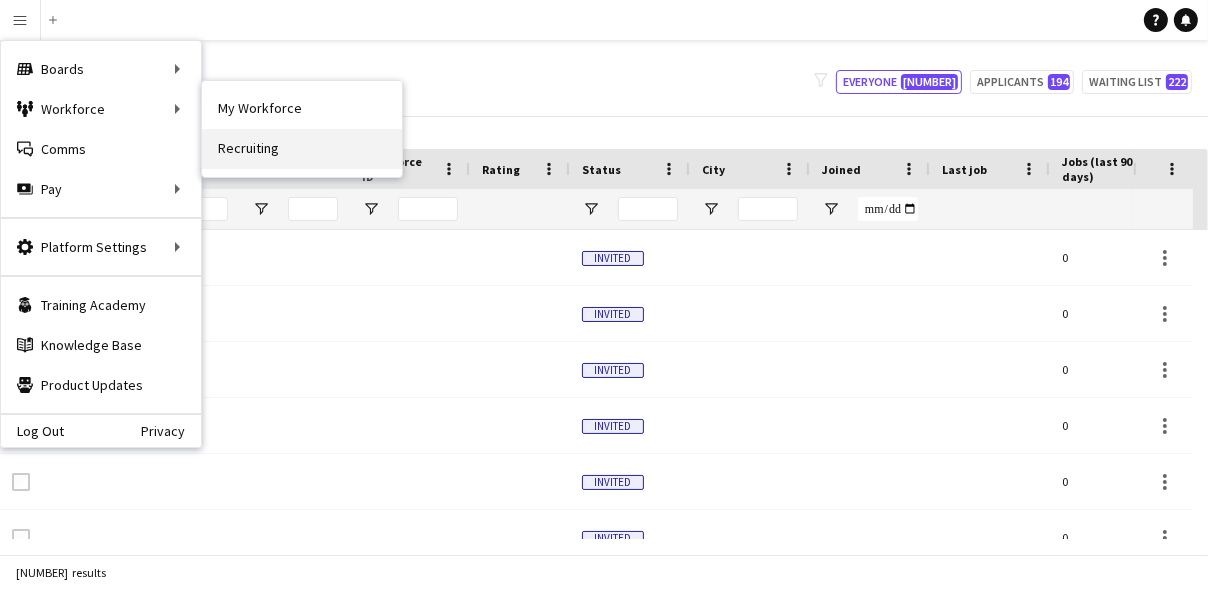 click on "Recruiting" at bounding box center (302, 149) 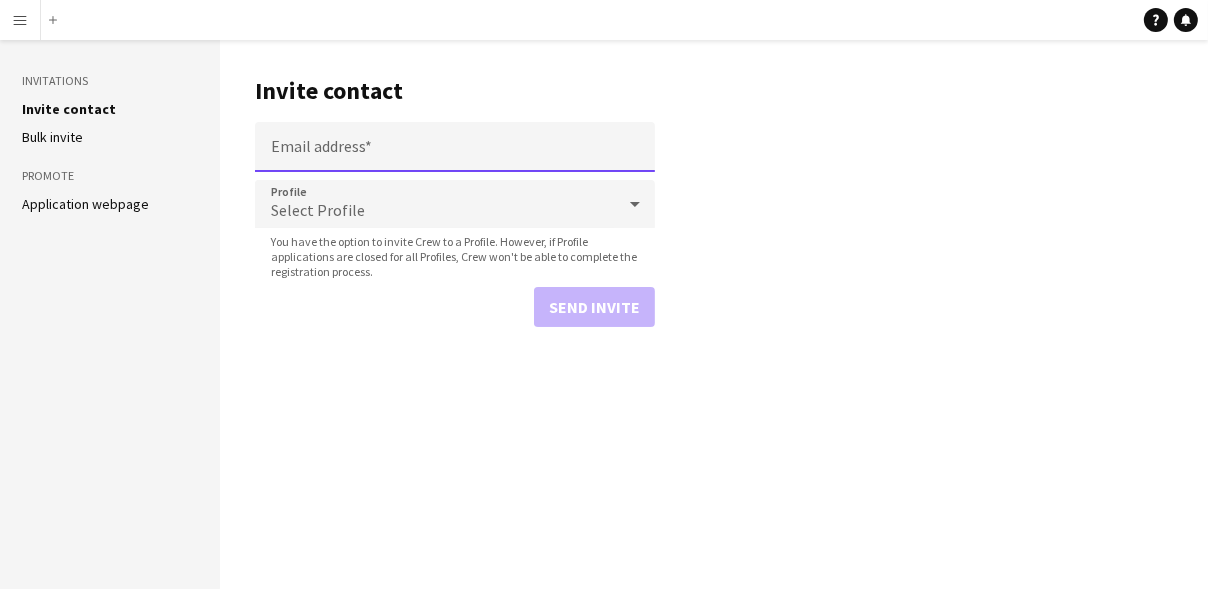 click on "Email address" at bounding box center (455, 147) 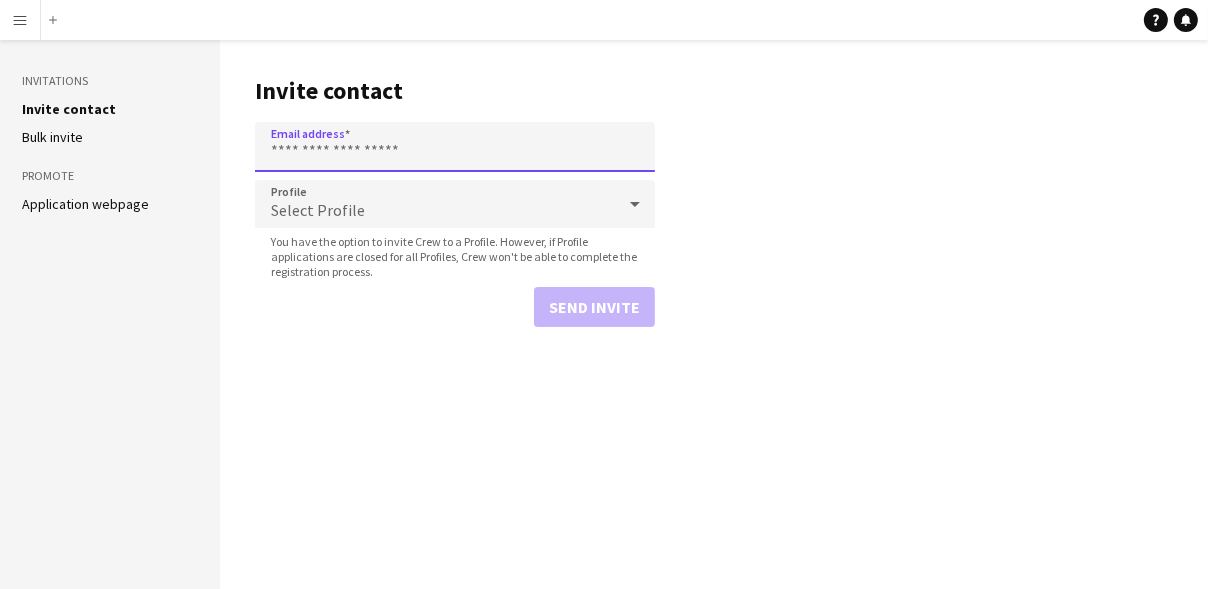 paste on "**********" 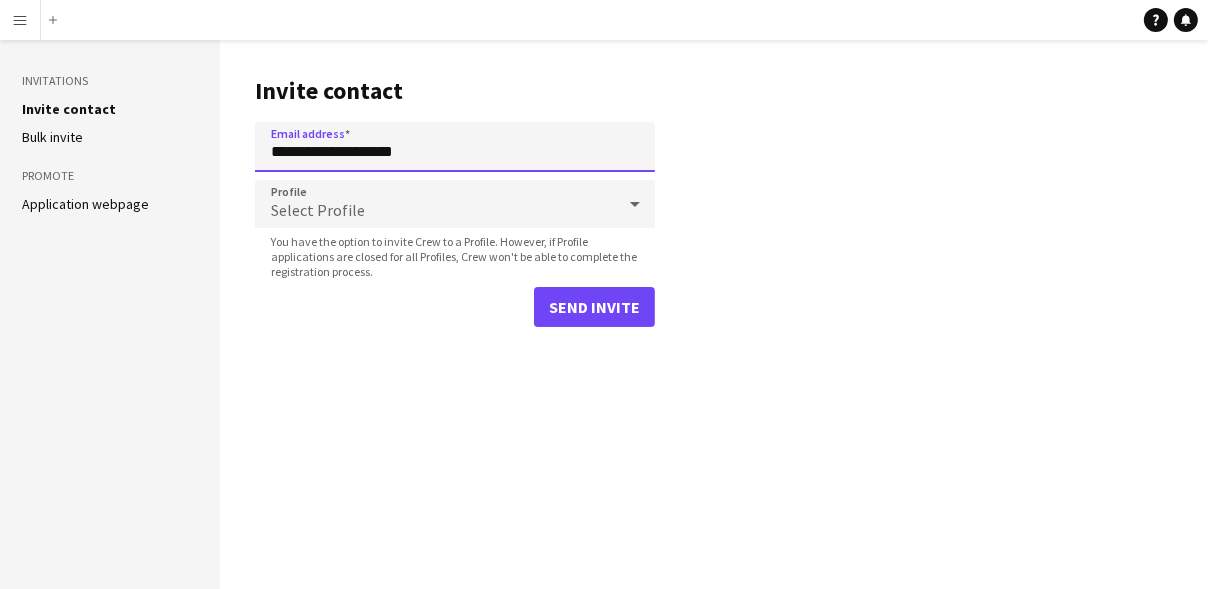 type on "**********" 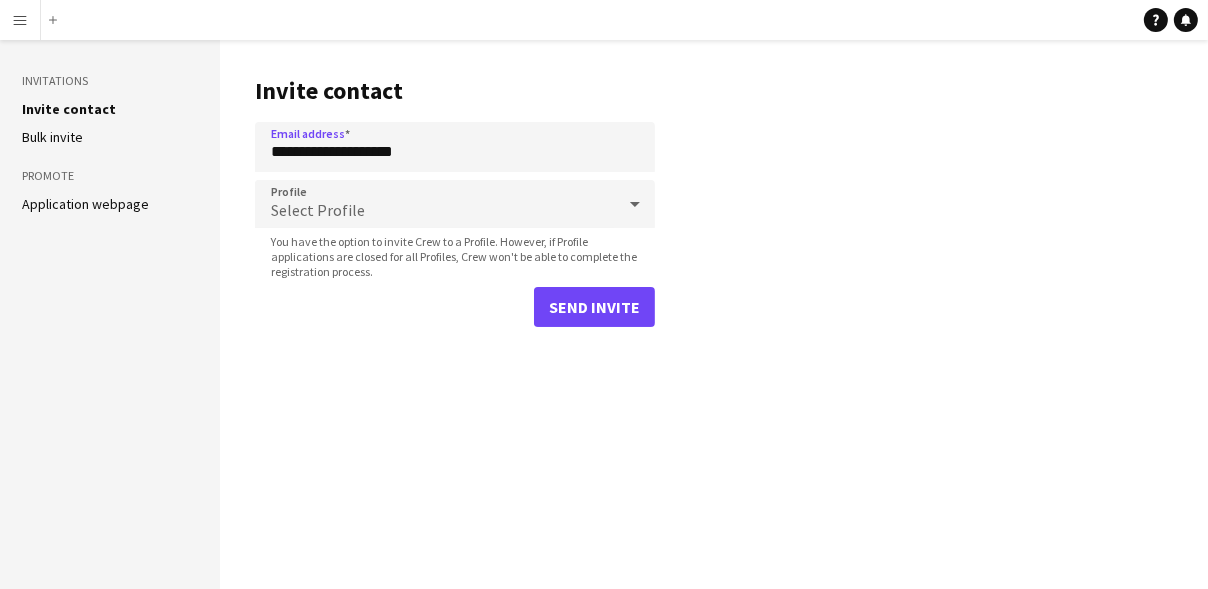 click on "Select Profile" at bounding box center (435, 204) 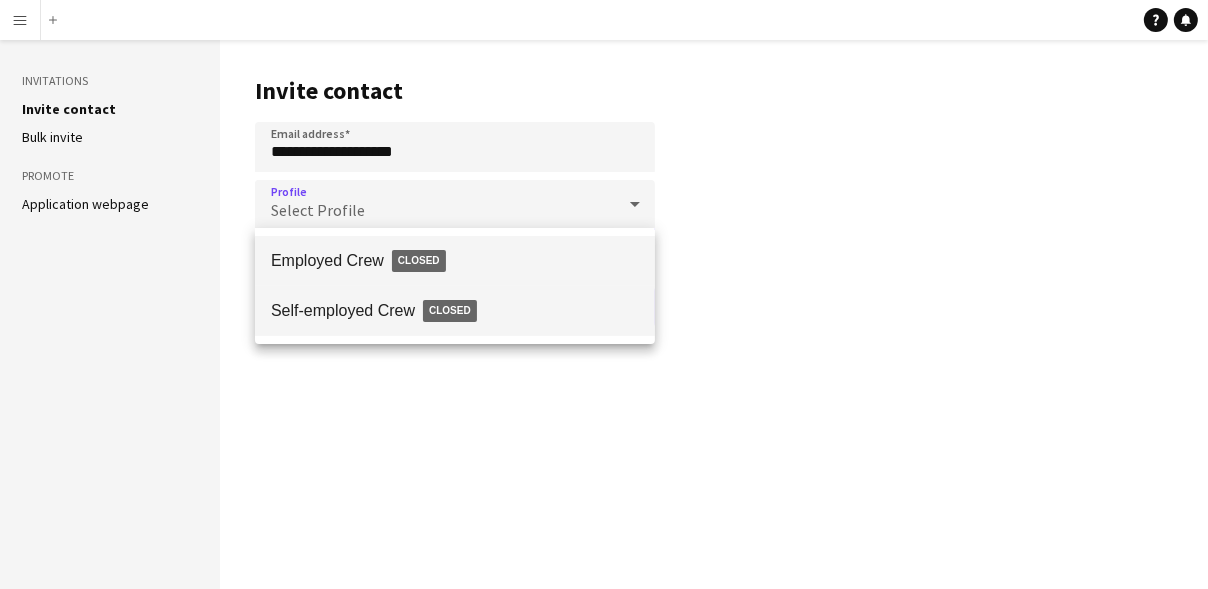 click on "Self-employed Crew  Closed" at bounding box center (455, 311) 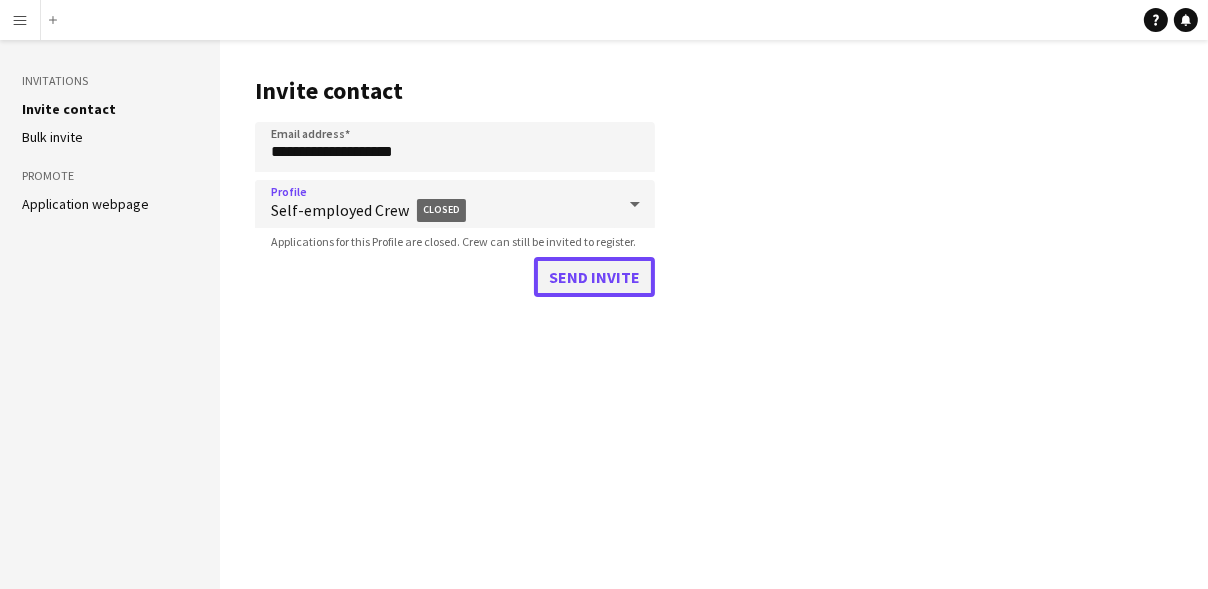 click on "Send invite" 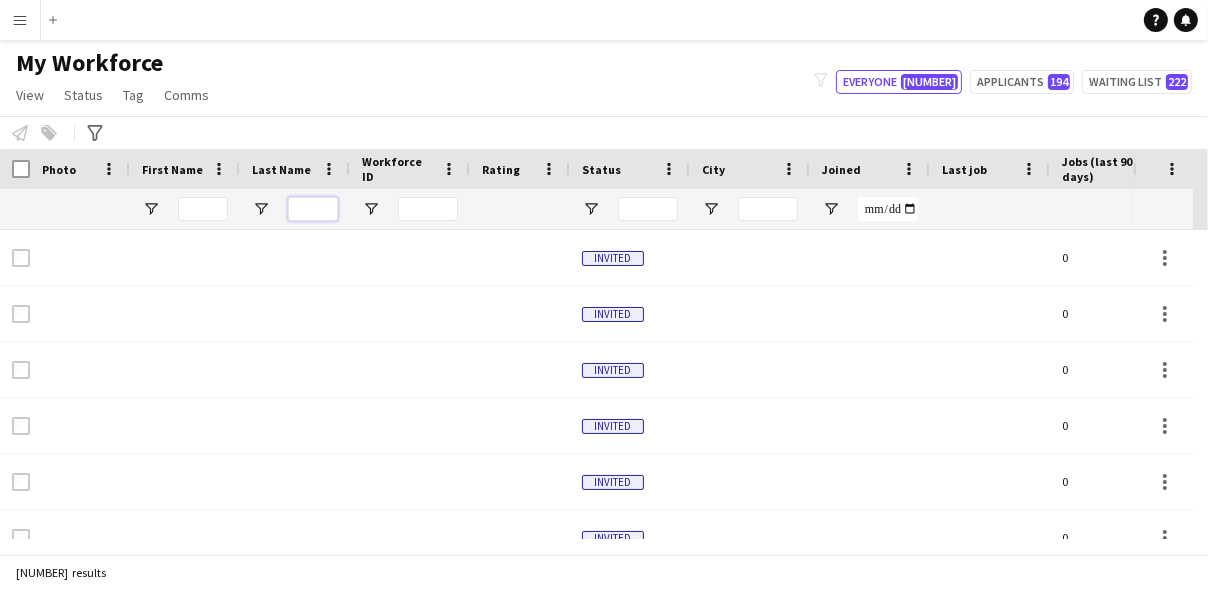 click at bounding box center (313, 209) 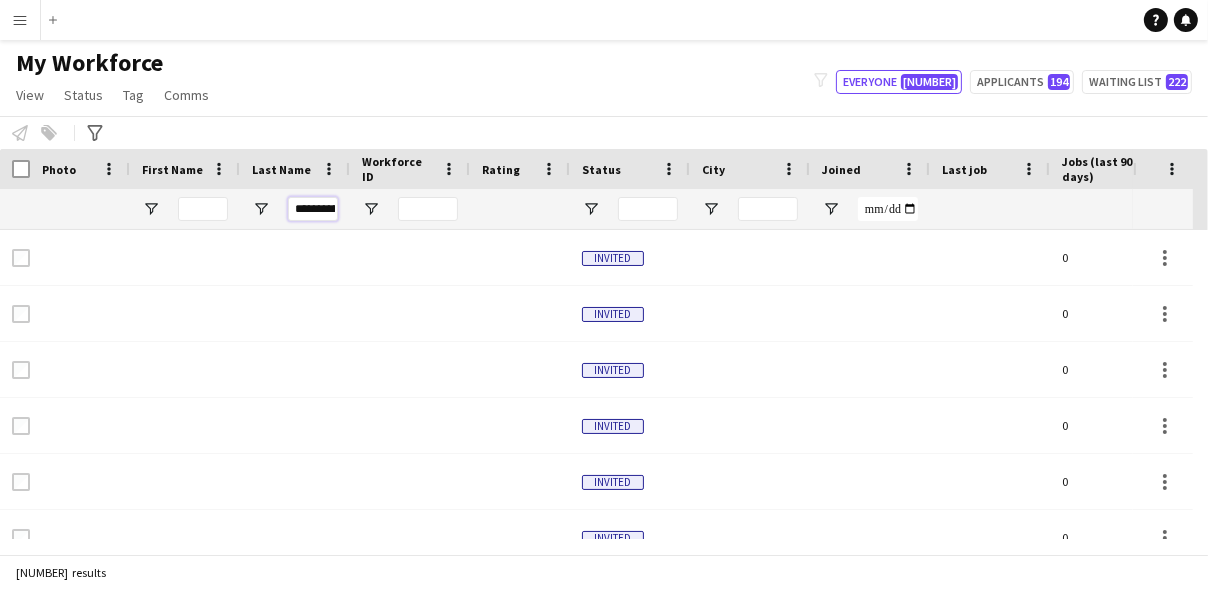 scroll, scrollTop: 0, scrollLeft: 18, axis: horizontal 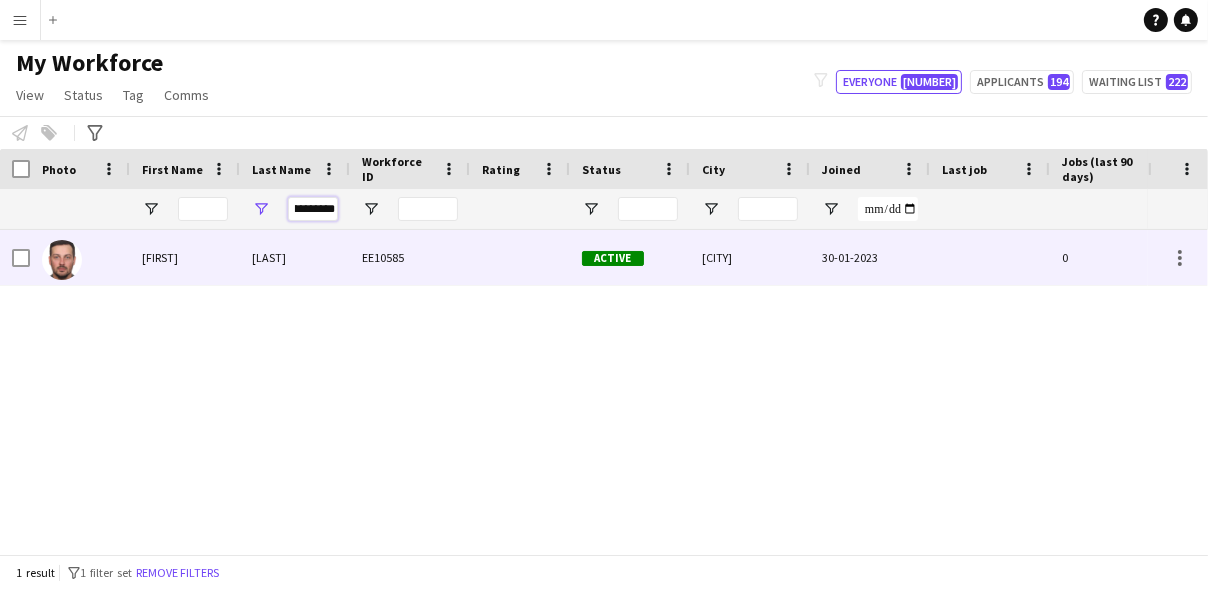 type on "**********" 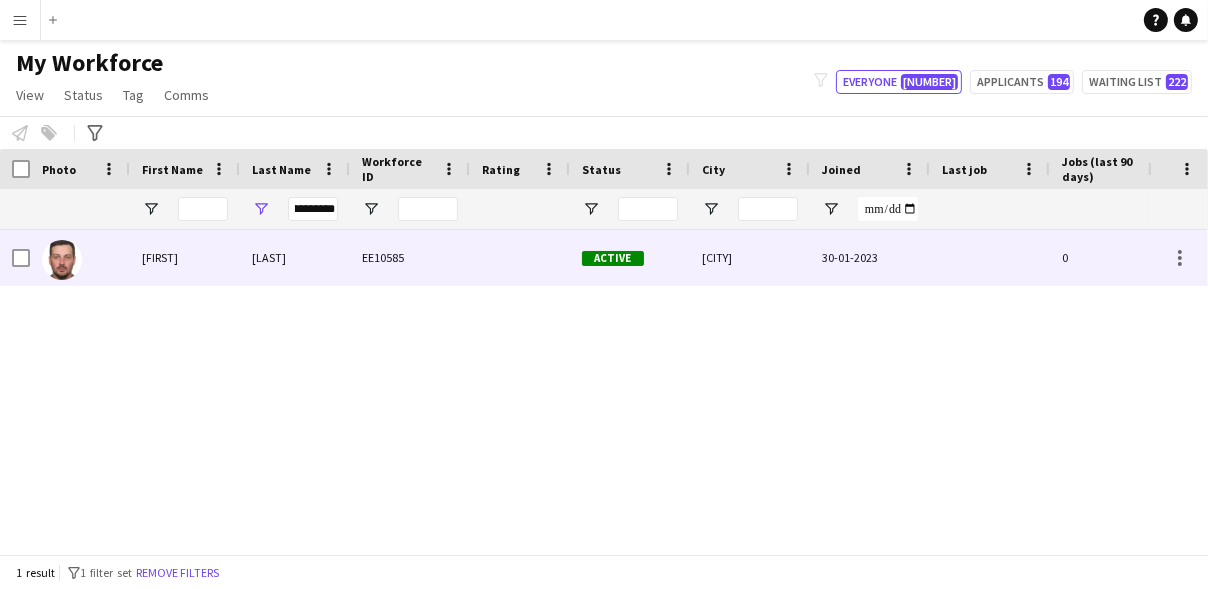 click on "Grechishkin" at bounding box center (295, 257) 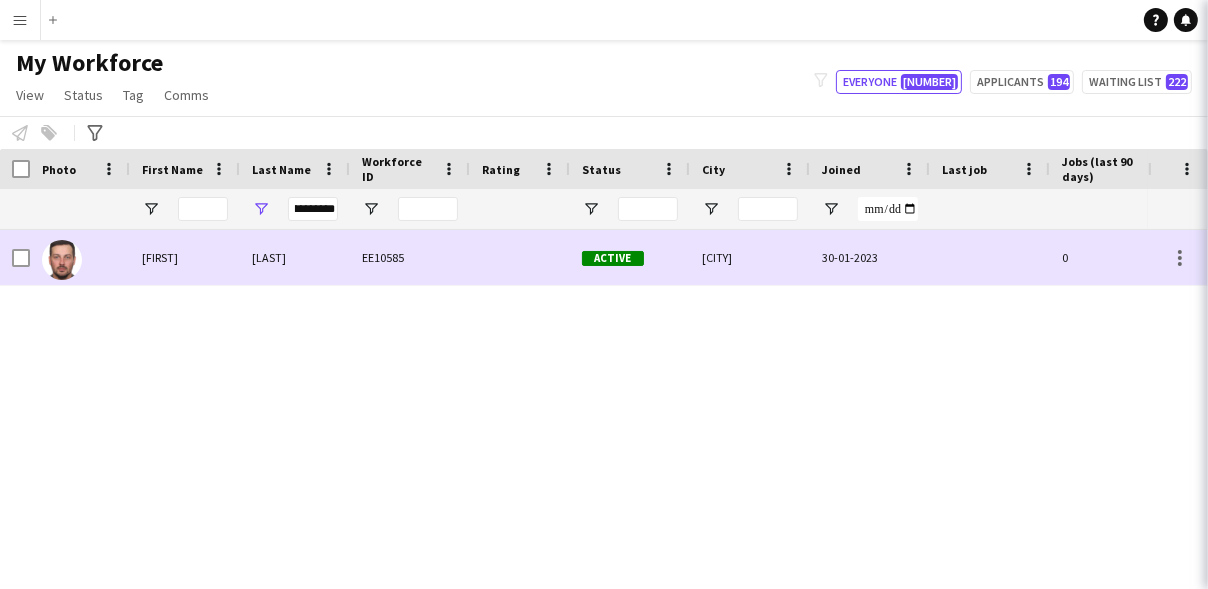 scroll, scrollTop: 0, scrollLeft: 0, axis: both 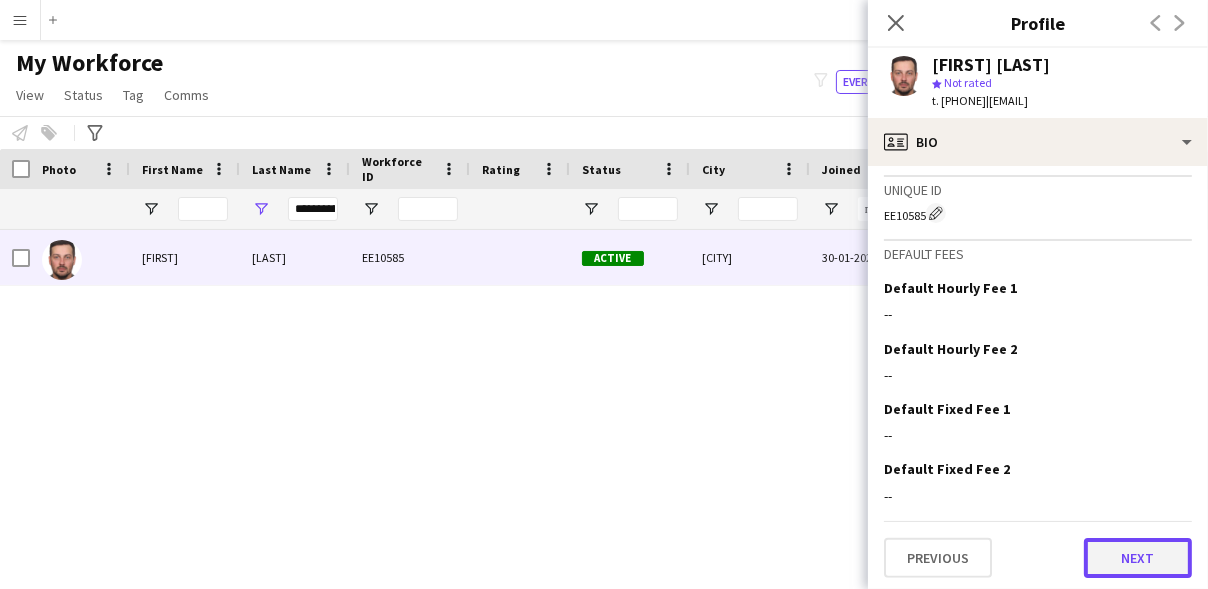 click on "Next" 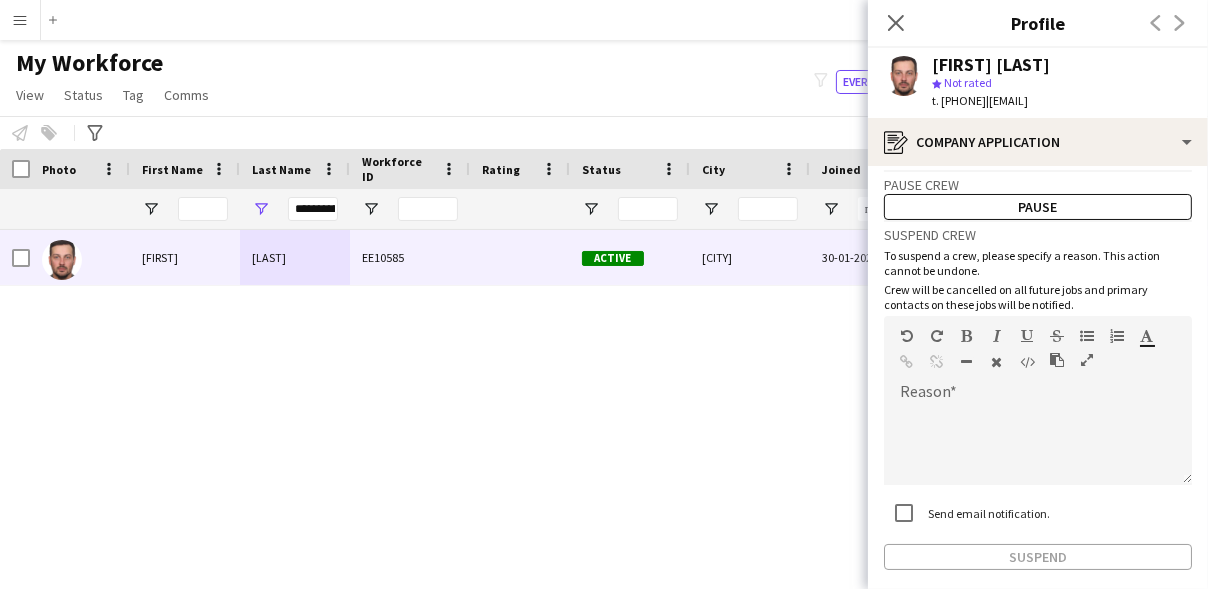 scroll, scrollTop: 127, scrollLeft: 0, axis: vertical 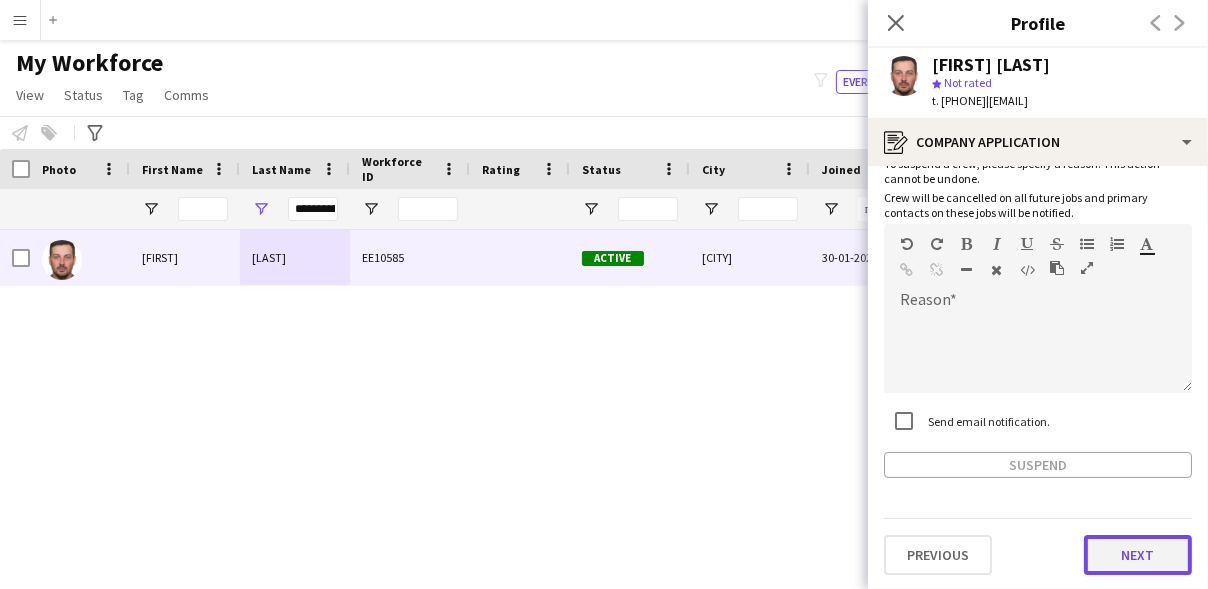 click on "Next" 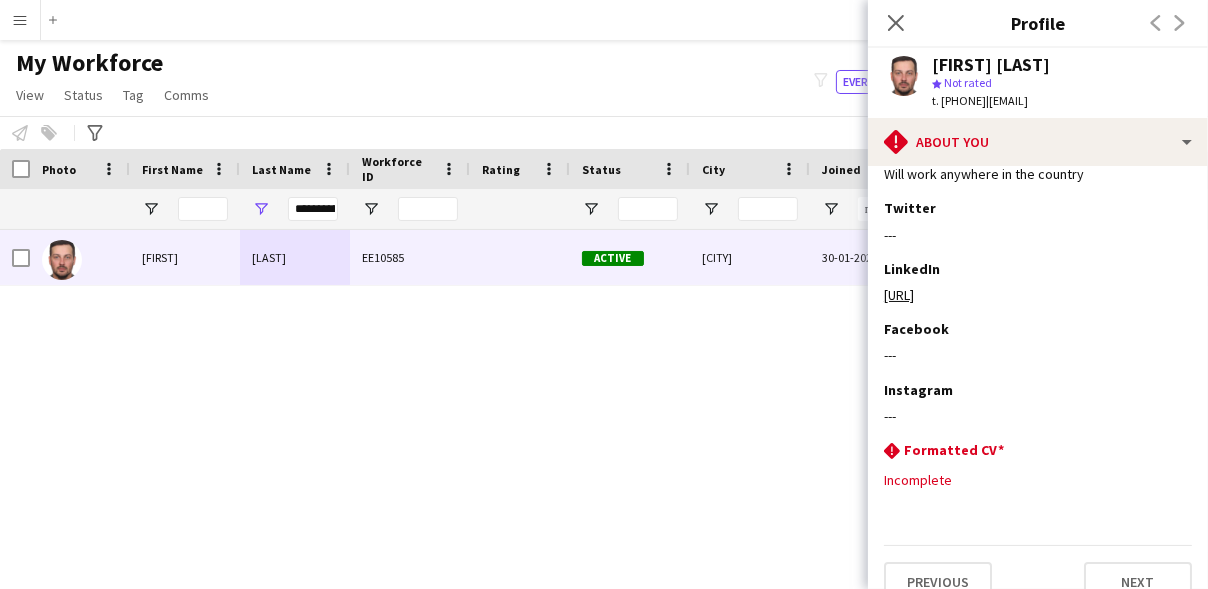 scroll, scrollTop: 379, scrollLeft: 0, axis: vertical 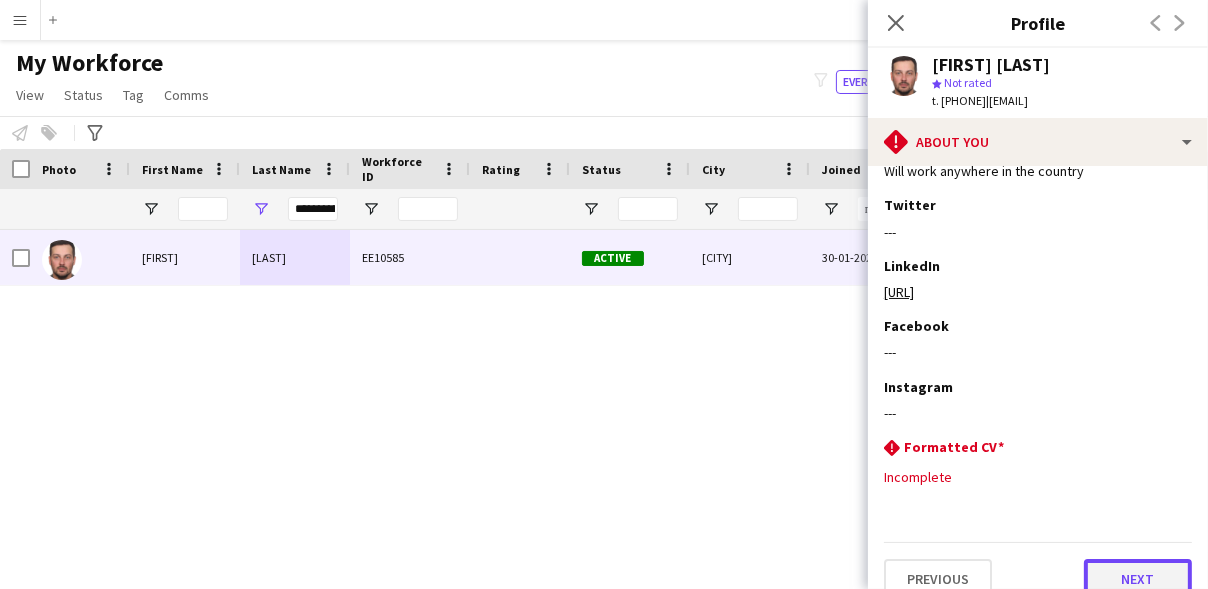 click on "Next" 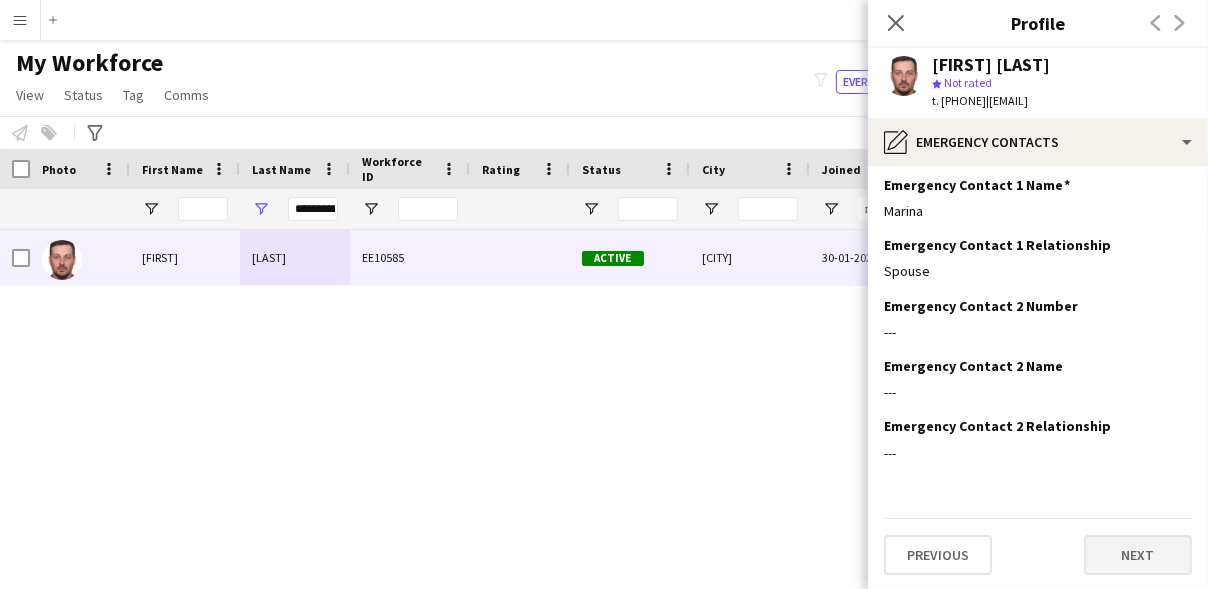 scroll, scrollTop: 67, scrollLeft: 0, axis: vertical 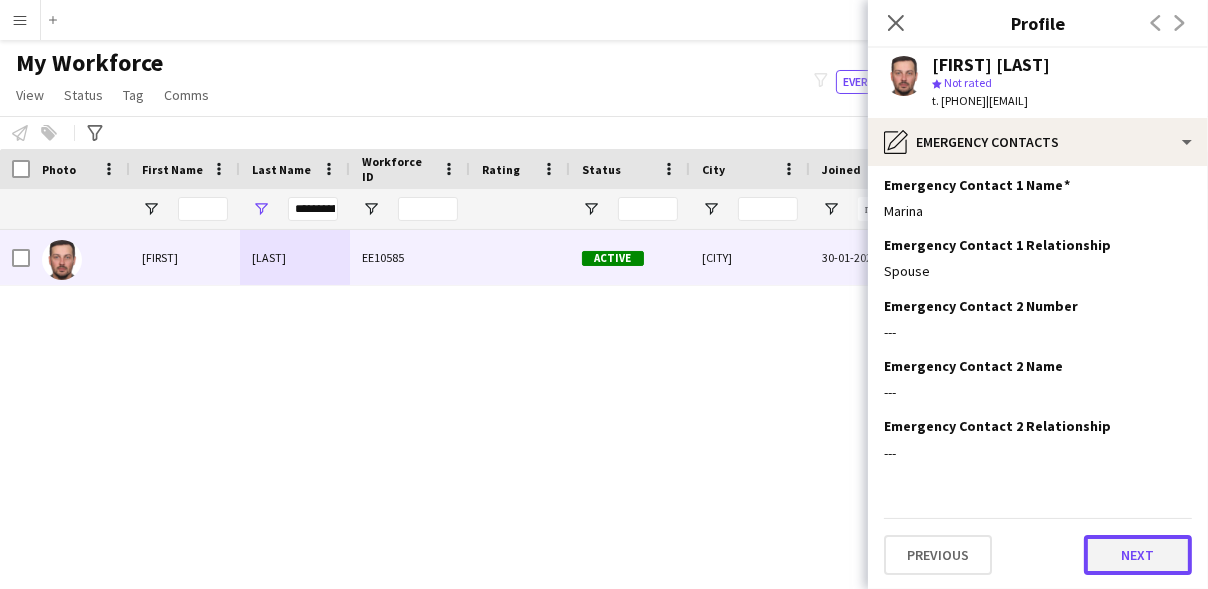 click on "Next" 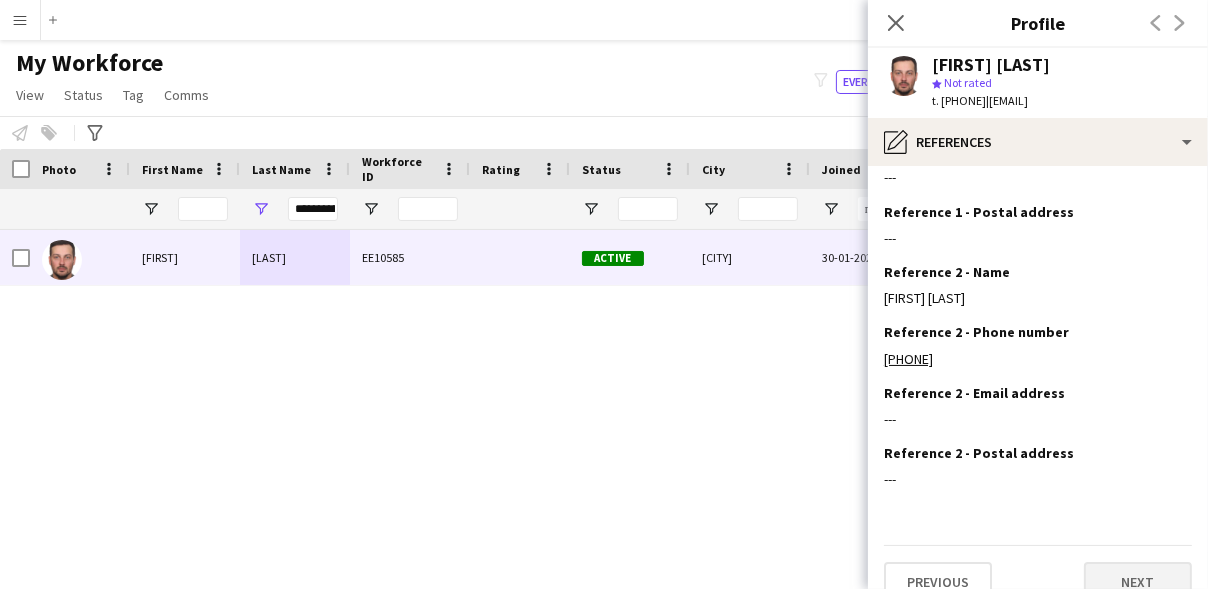 scroll, scrollTop: 188, scrollLeft: 0, axis: vertical 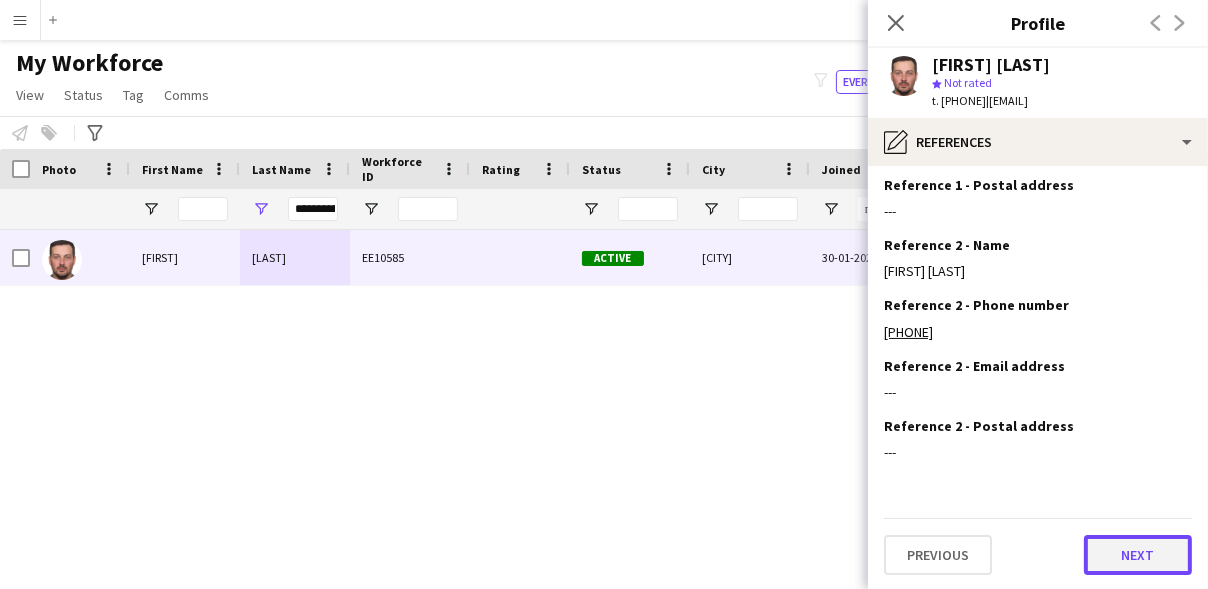 click on "Next" 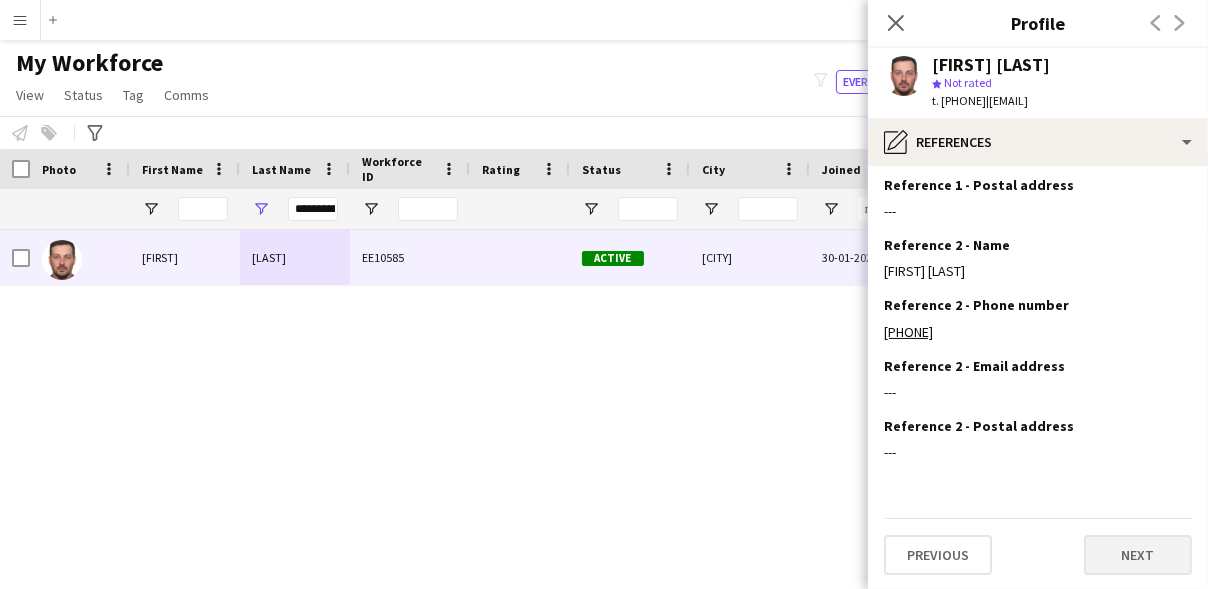 scroll, scrollTop: 0, scrollLeft: 0, axis: both 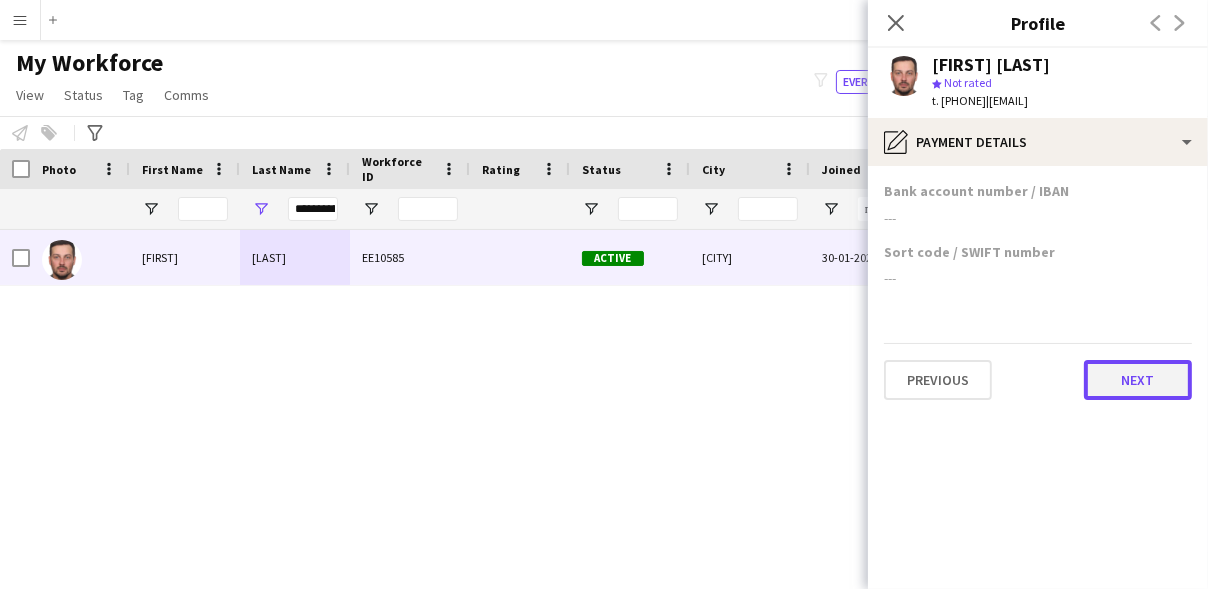 click on "Next" 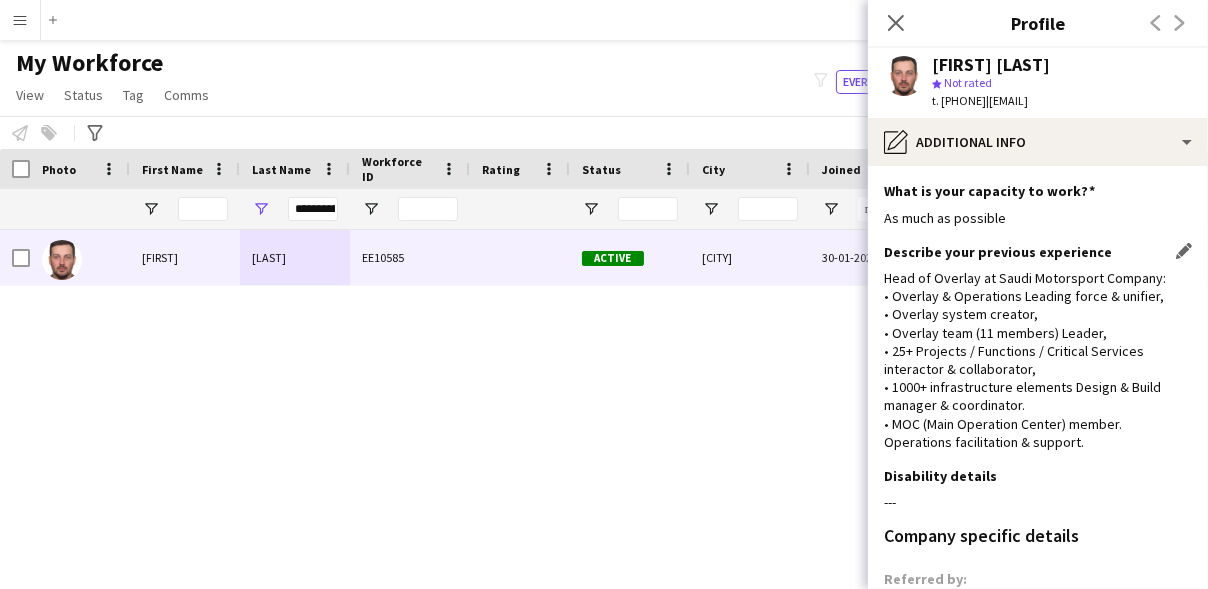 scroll, scrollTop: 213, scrollLeft: 0, axis: vertical 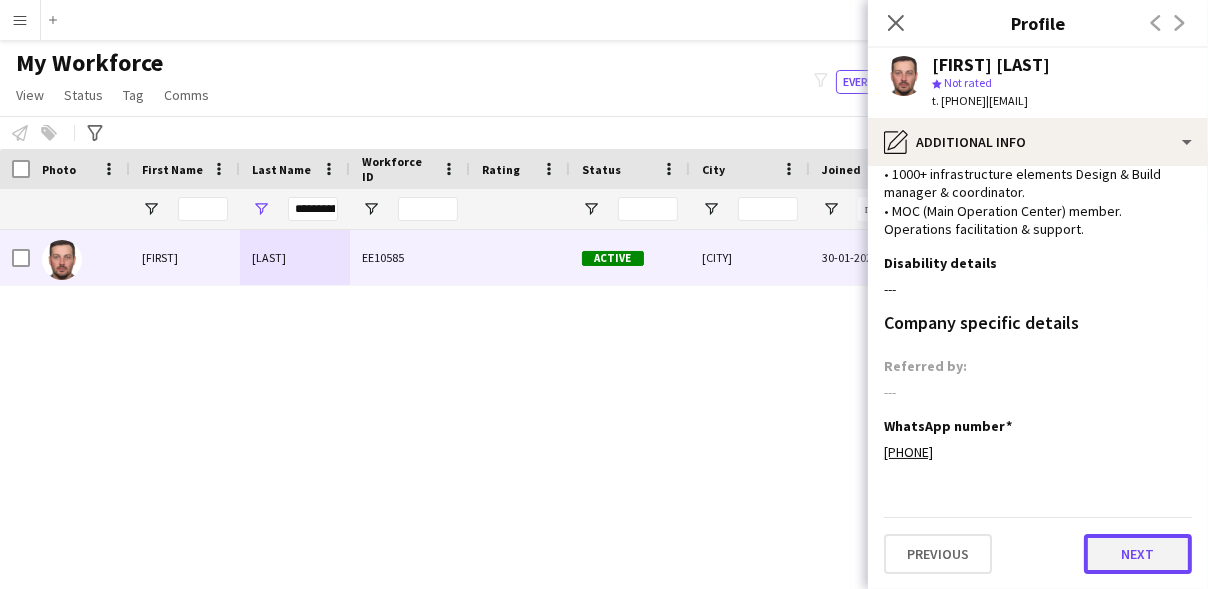 click on "Next" 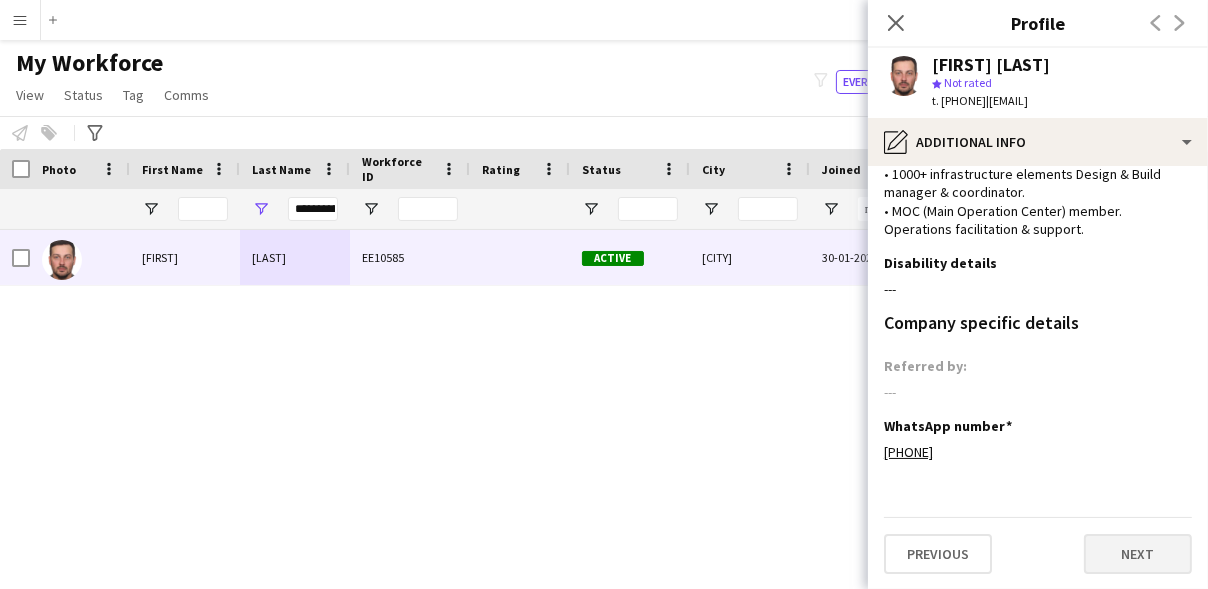 scroll, scrollTop: 0, scrollLeft: 0, axis: both 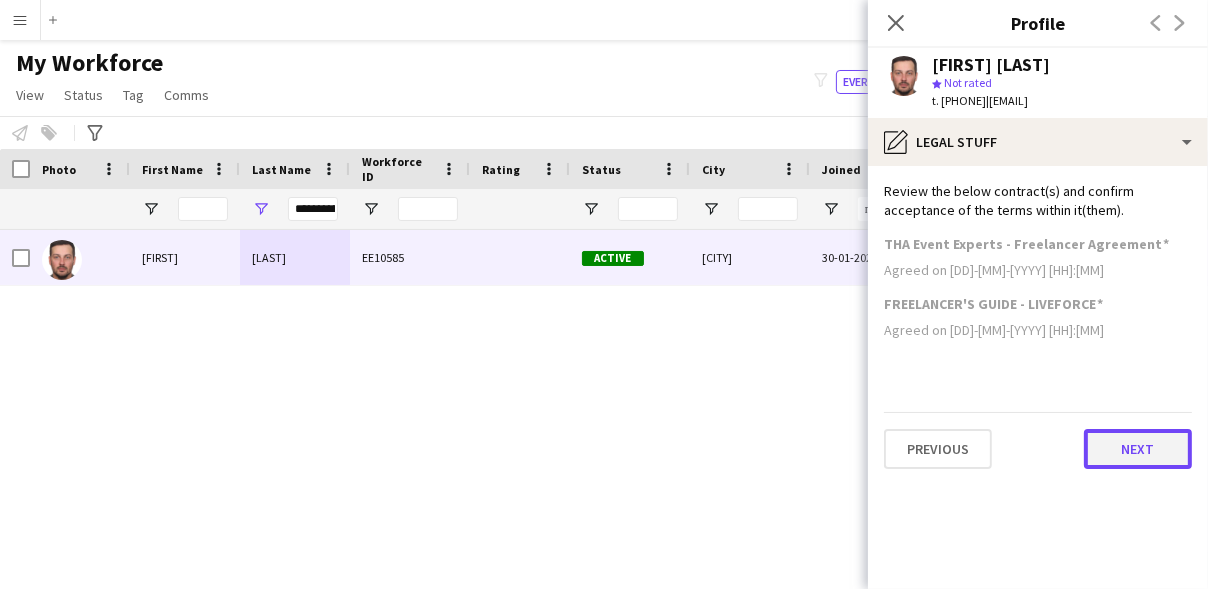 click on "Next" 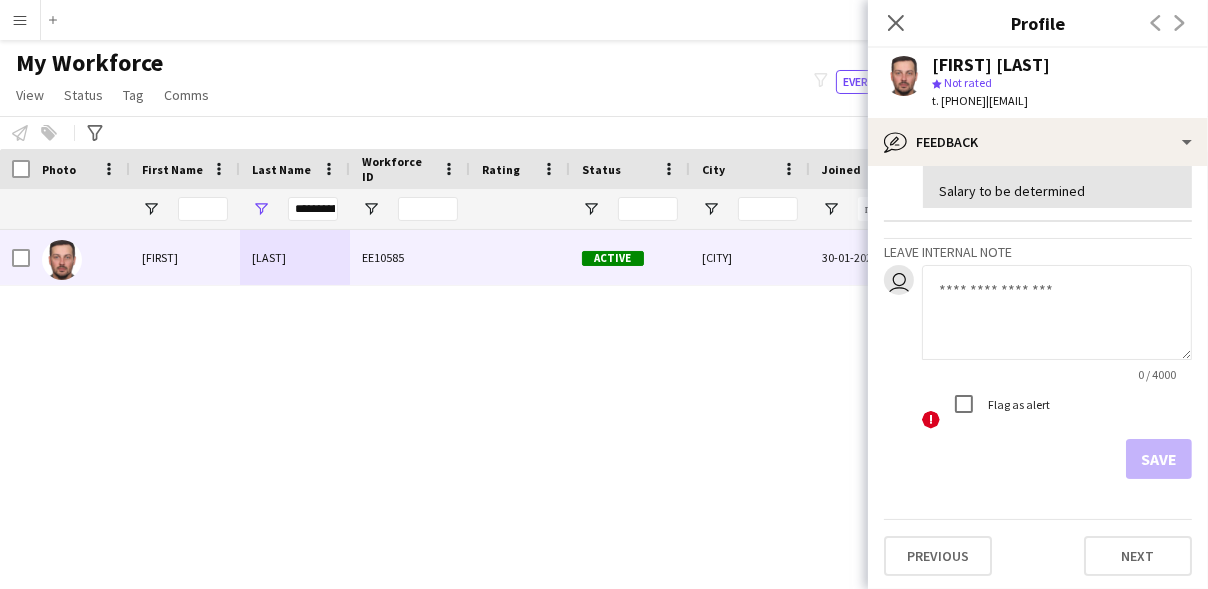 scroll, scrollTop: 432, scrollLeft: 0, axis: vertical 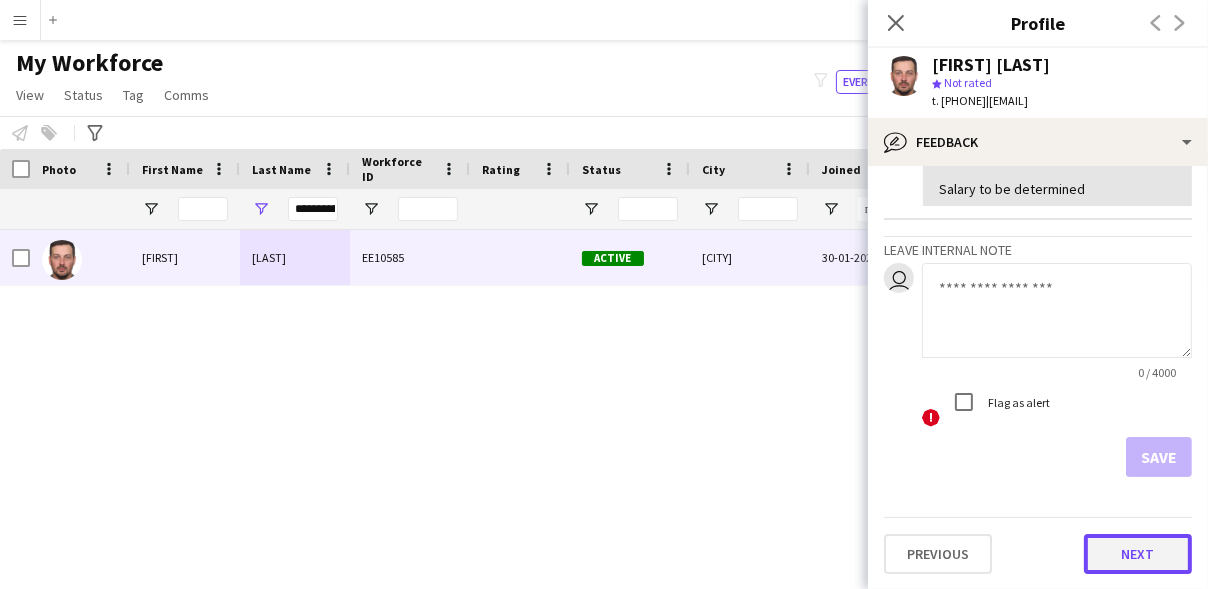 click on "Next" 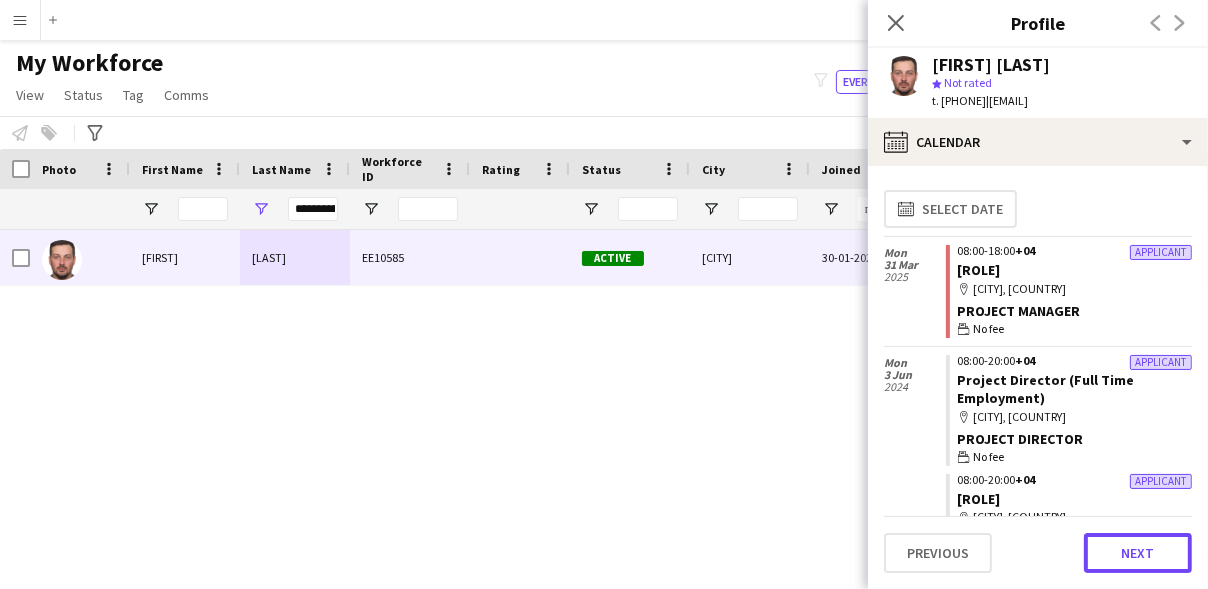 click on "Next" 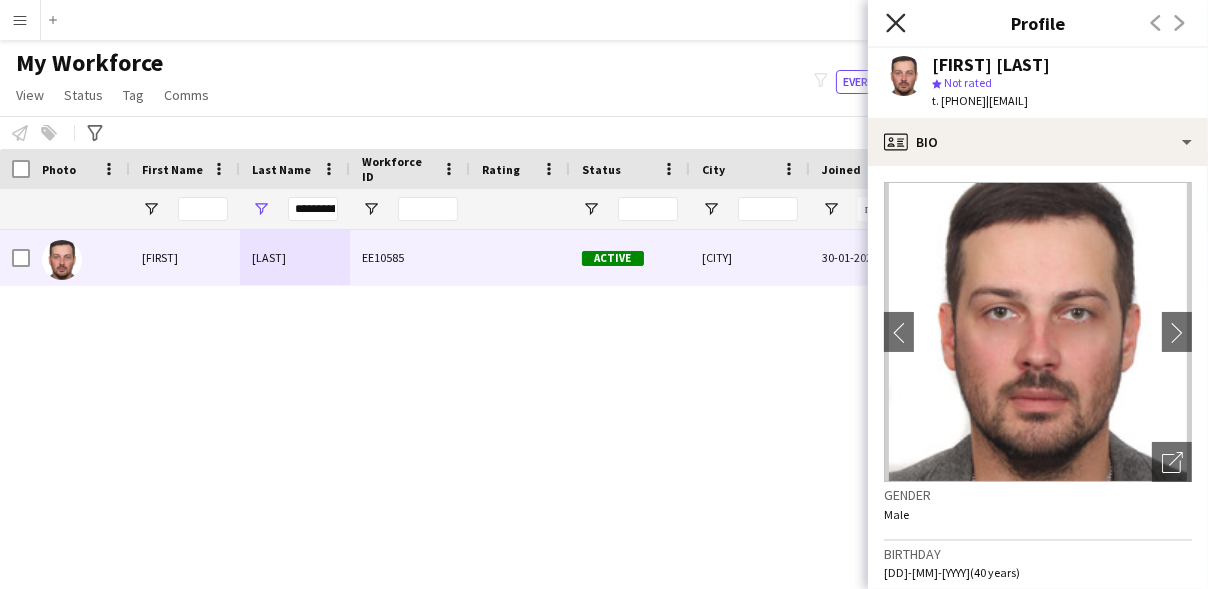 click 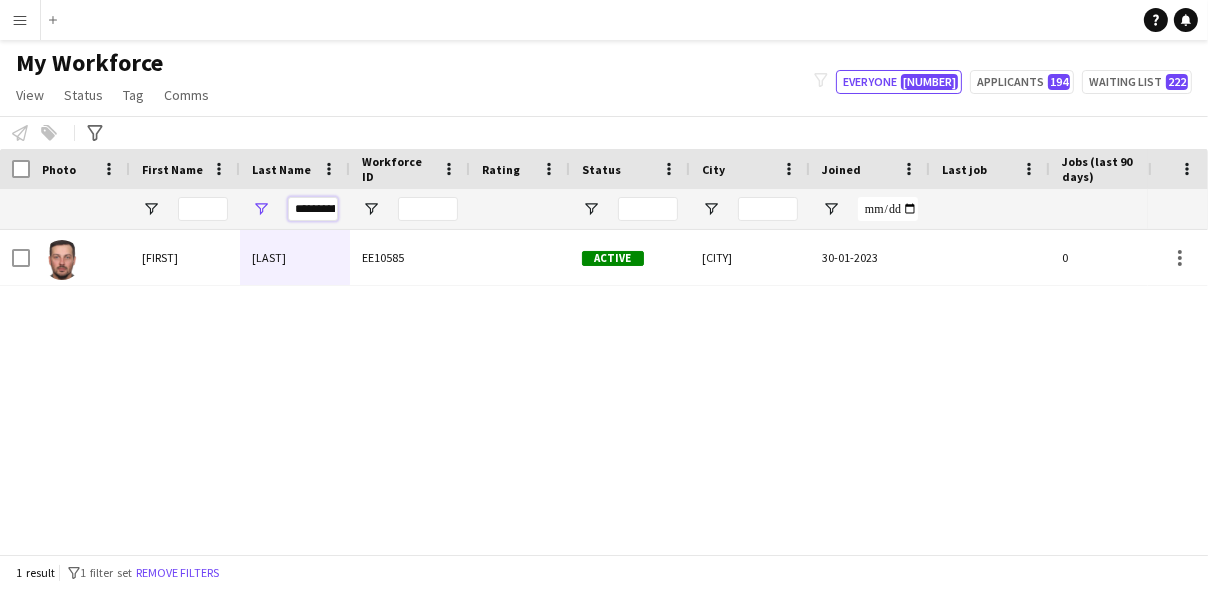 click on "**********" at bounding box center (313, 209) 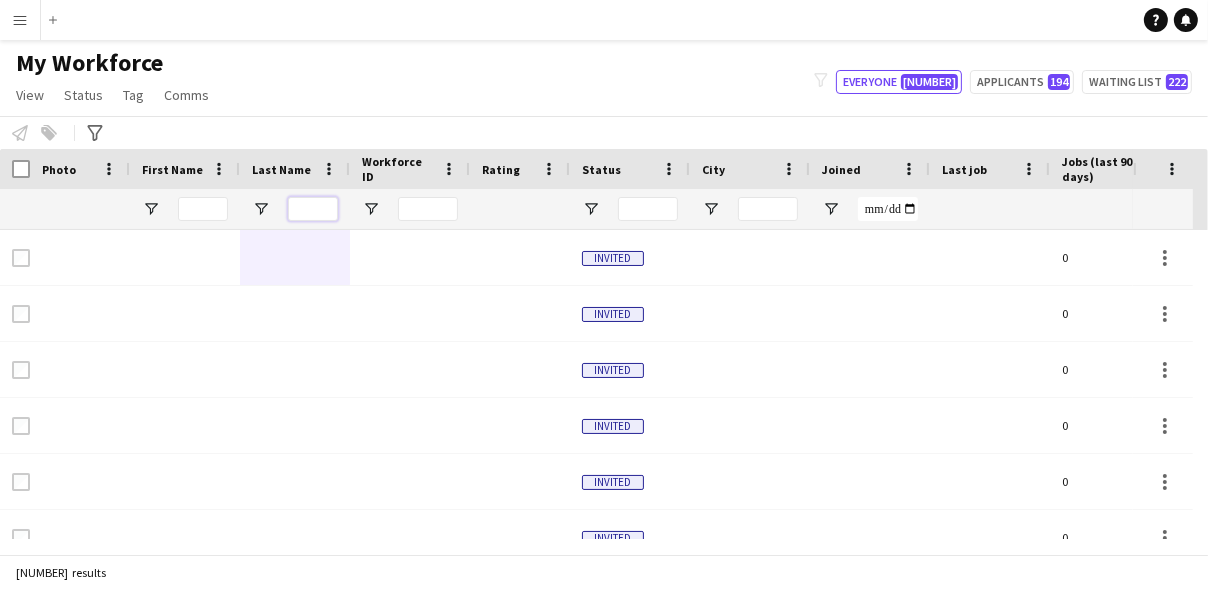 type 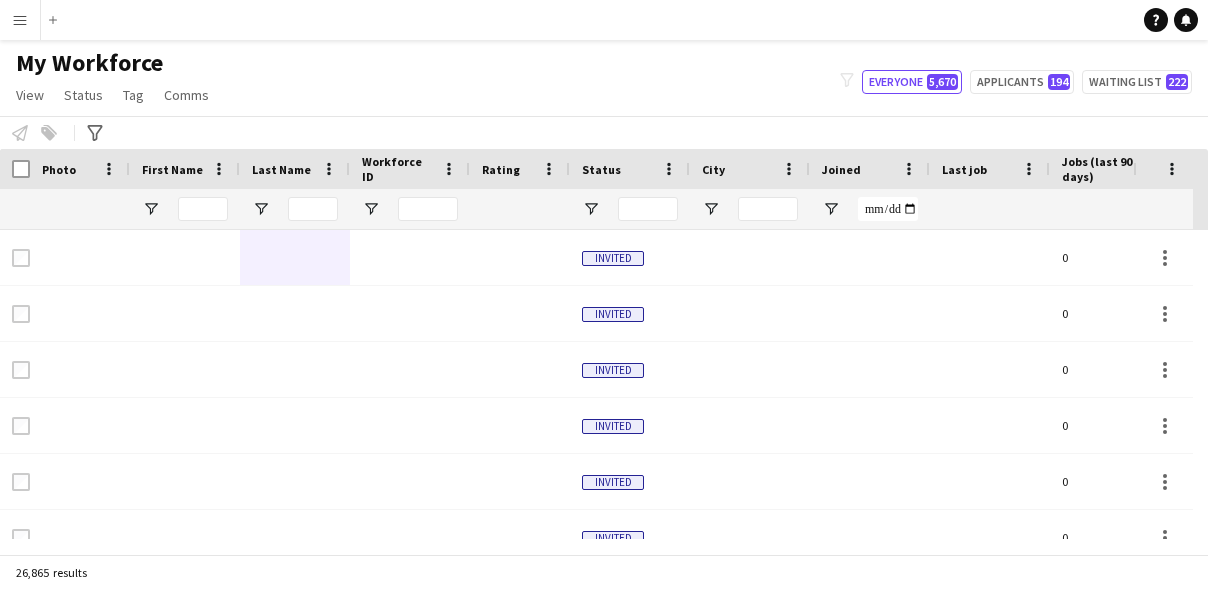 scroll, scrollTop: 0, scrollLeft: 0, axis: both 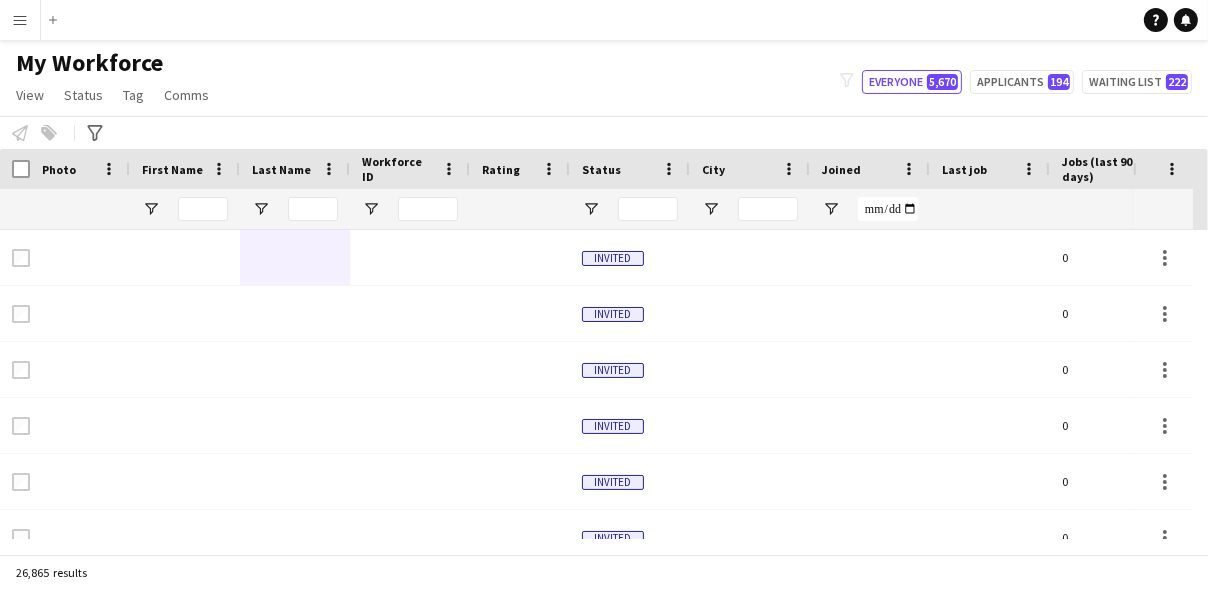 click on "Menu" at bounding box center (20, 20) 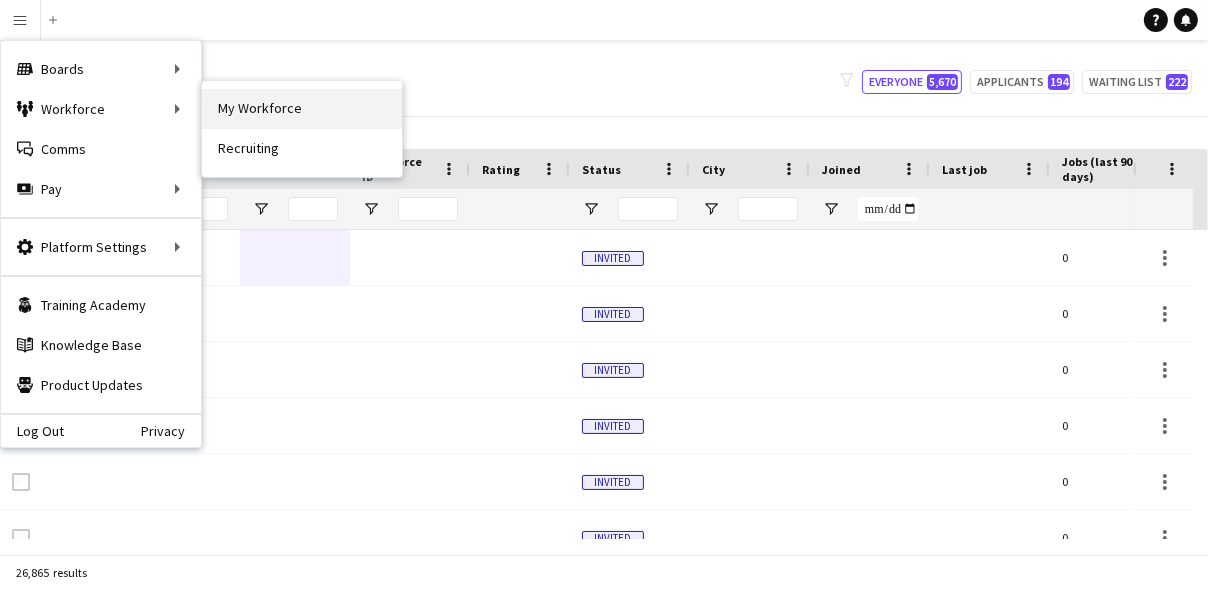 click on "My Workforce" at bounding box center (302, 109) 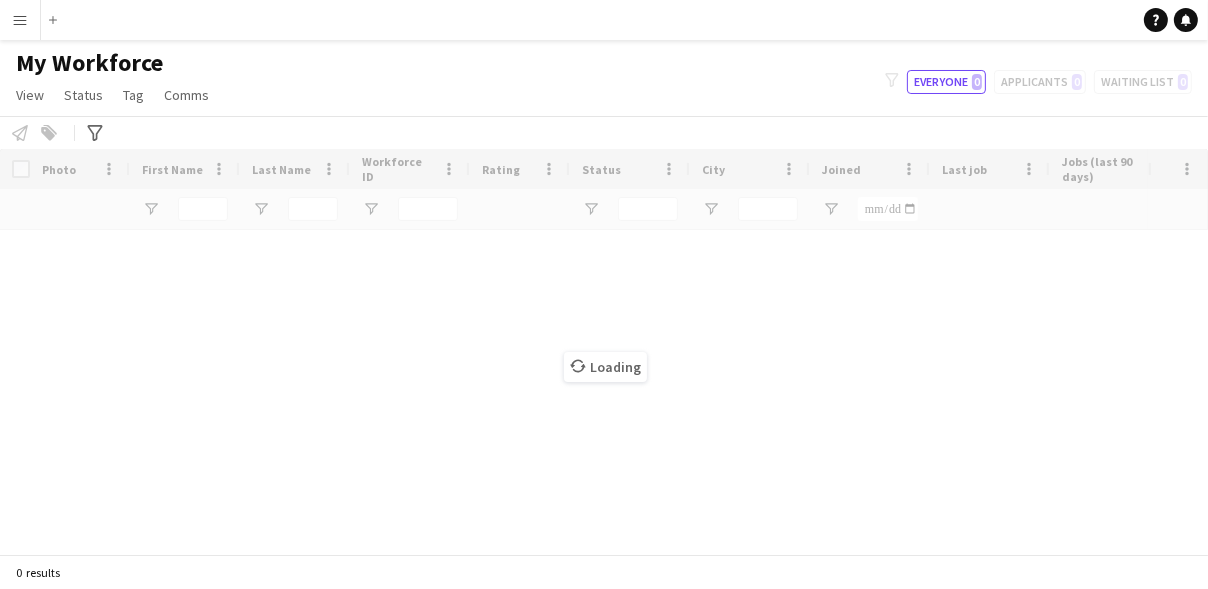 click on "Menu" at bounding box center [20, 20] 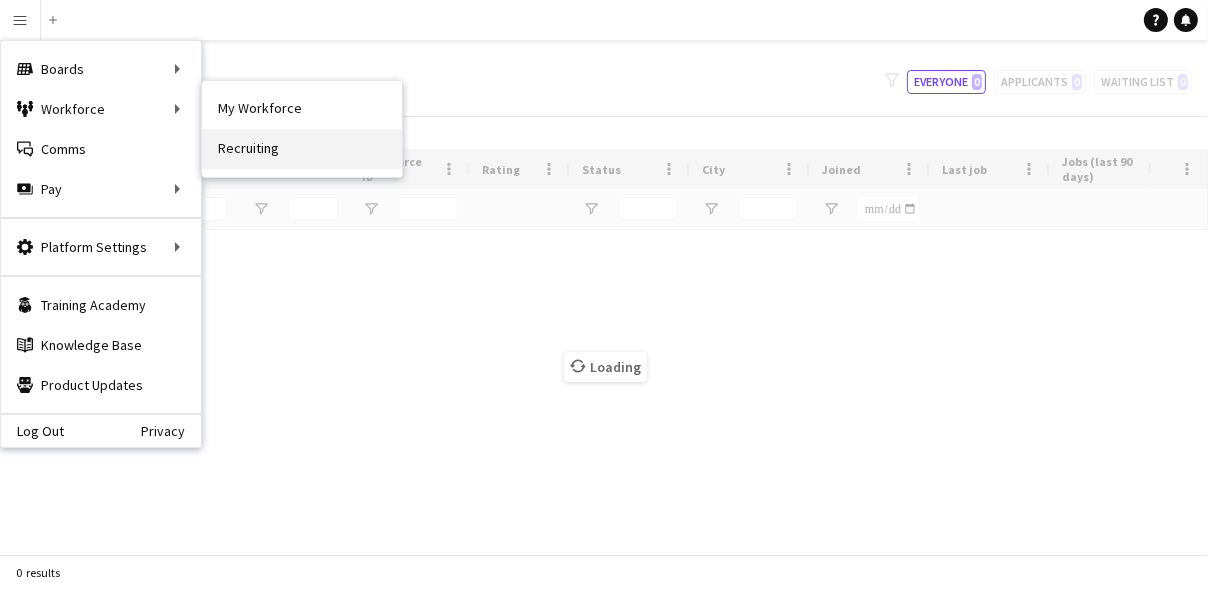click on "Recruiting" at bounding box center [302, 149] 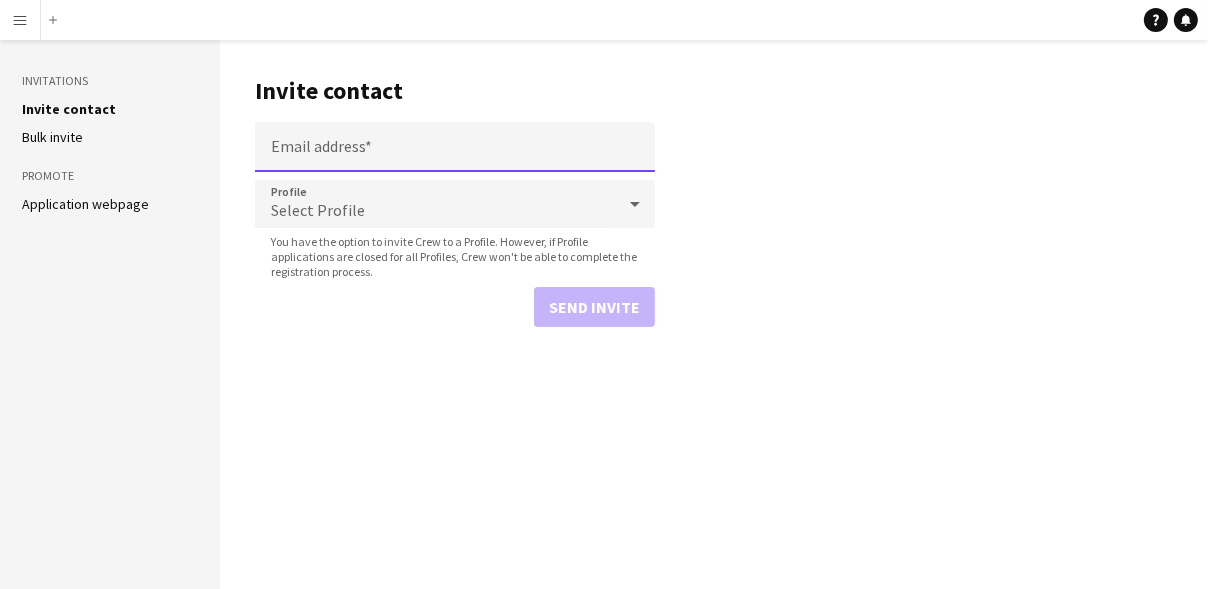 click on "Email address" at bounding box center [455, 147] 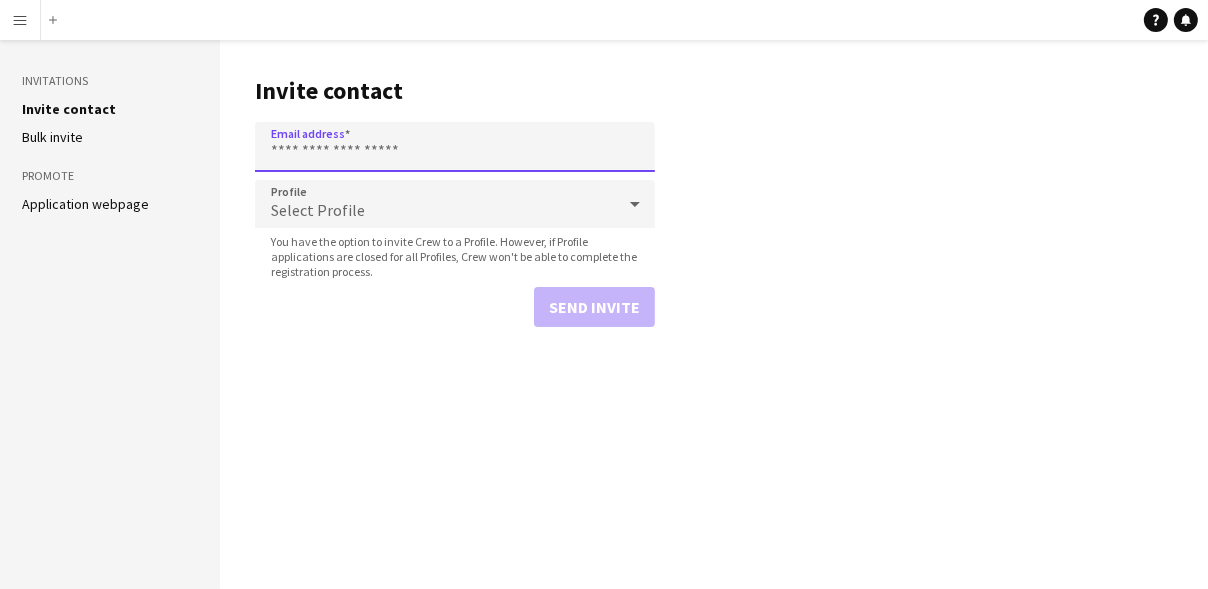 paste on "**********" 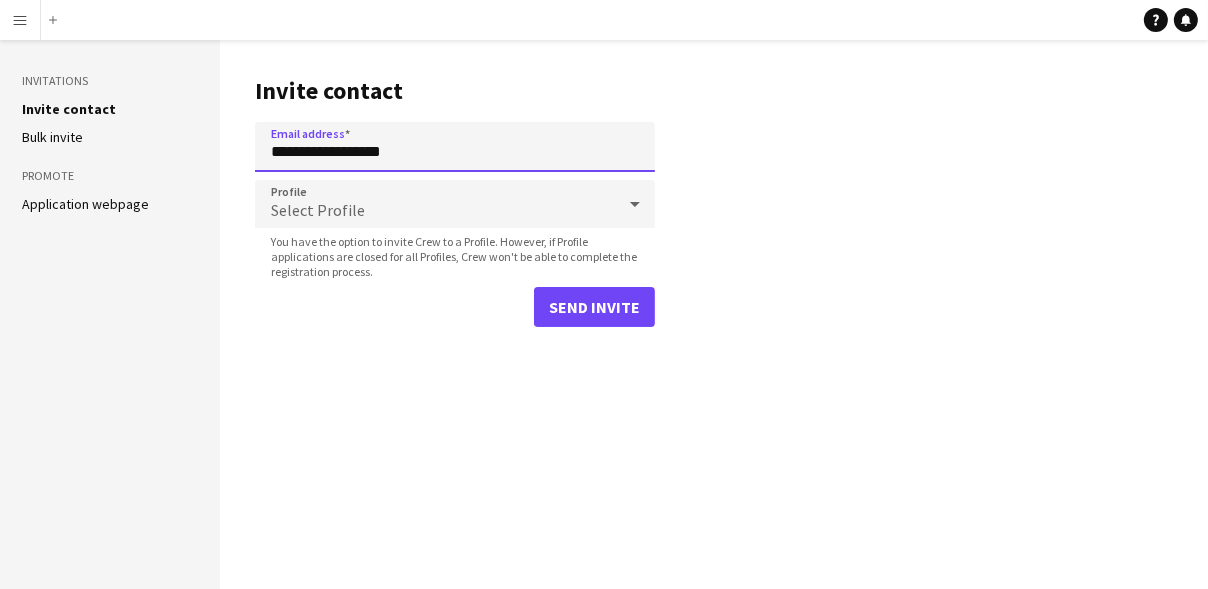 type on "**********" 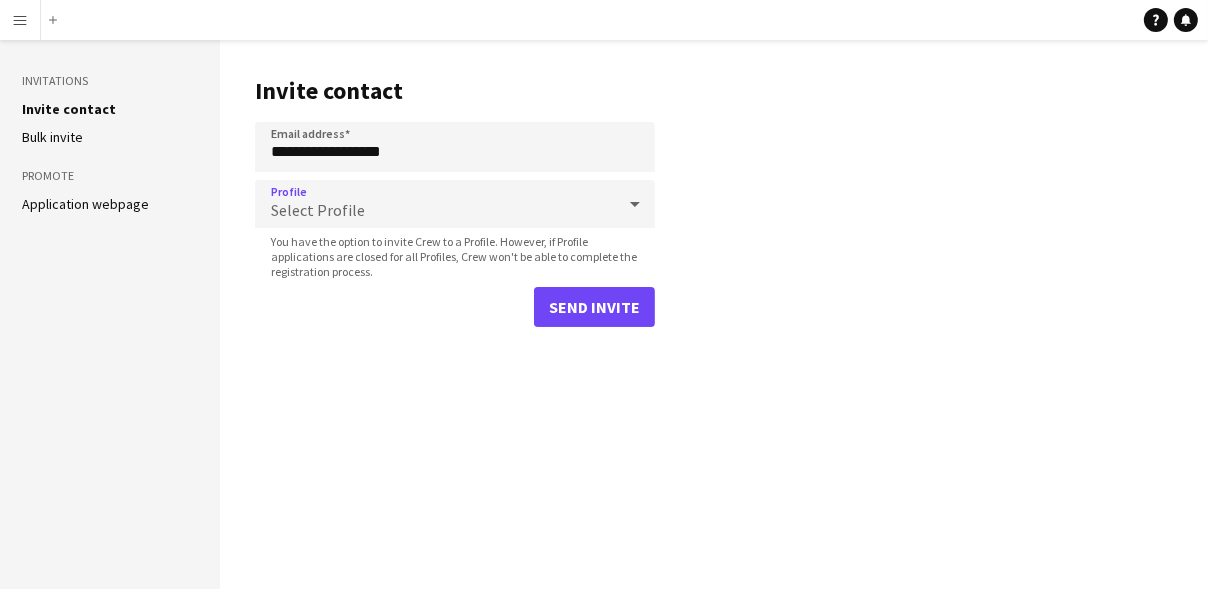 click on "Select Profile" at bounding box center (435, 204) 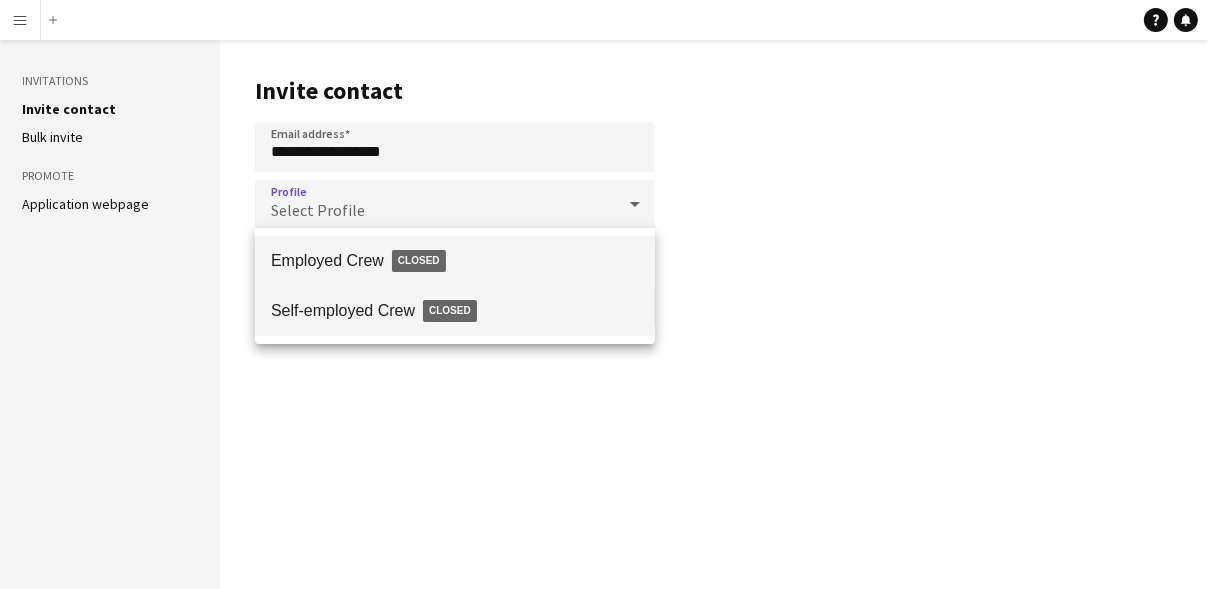 click on "Self-employed Crew  Closed" at bounding box center (455, 311) 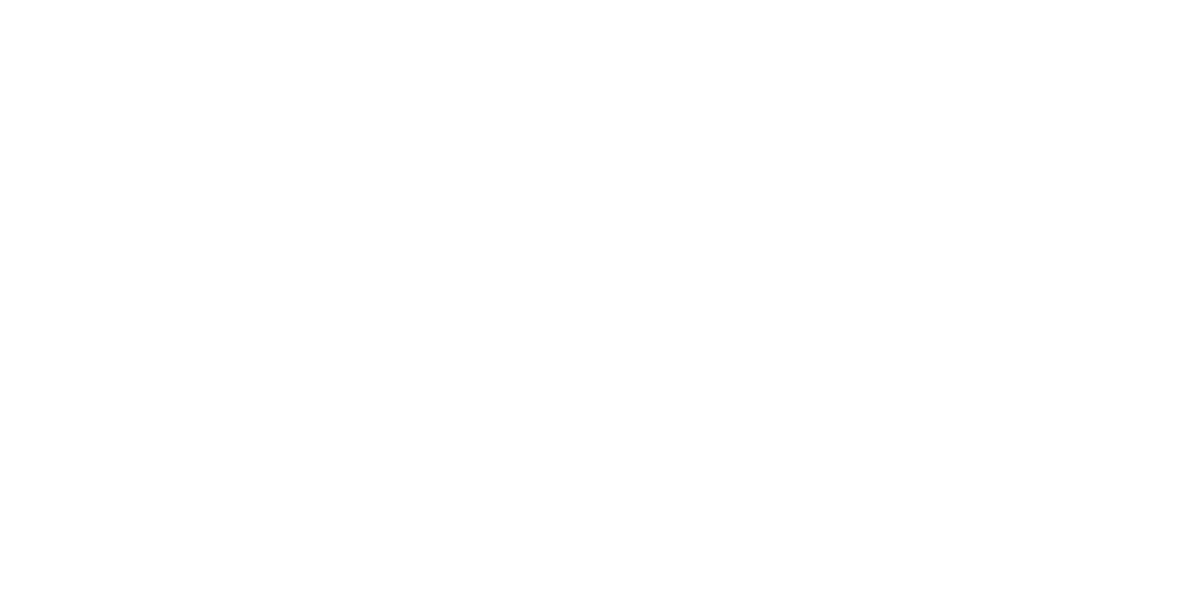 scroll, scrollTop: 0, scrollLeft: 0, axis: both 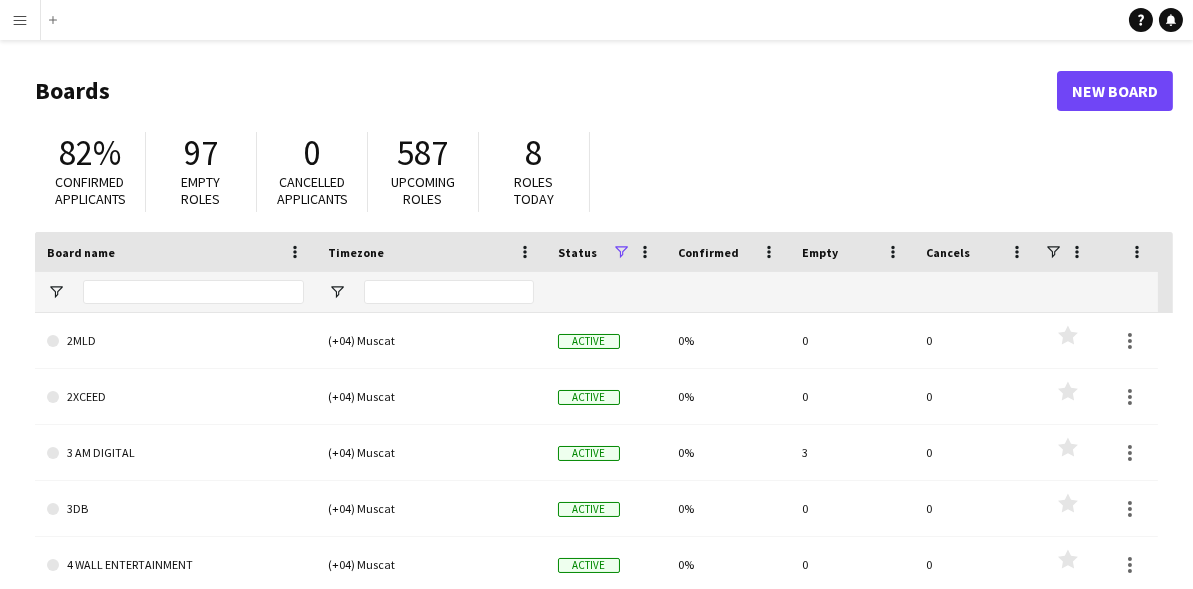 drag, startPoint x: 254, startPoint y: 79, endPoint x: 225, endPoint y: 69, distance: 30.675724 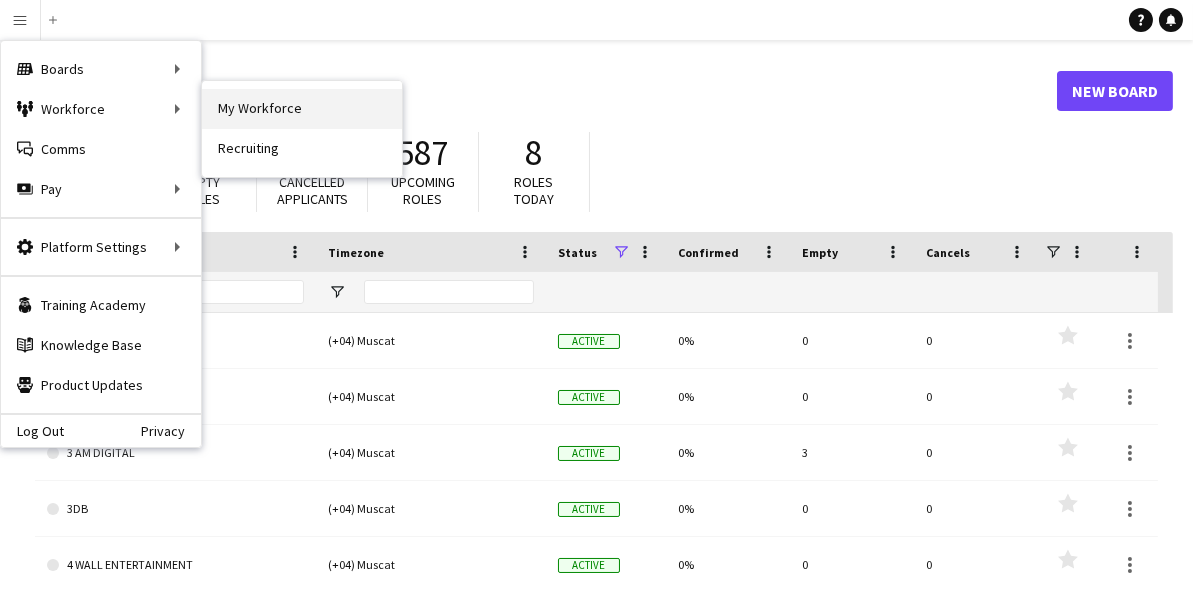 click on "My Workforce" at bounding box center (302, 109) 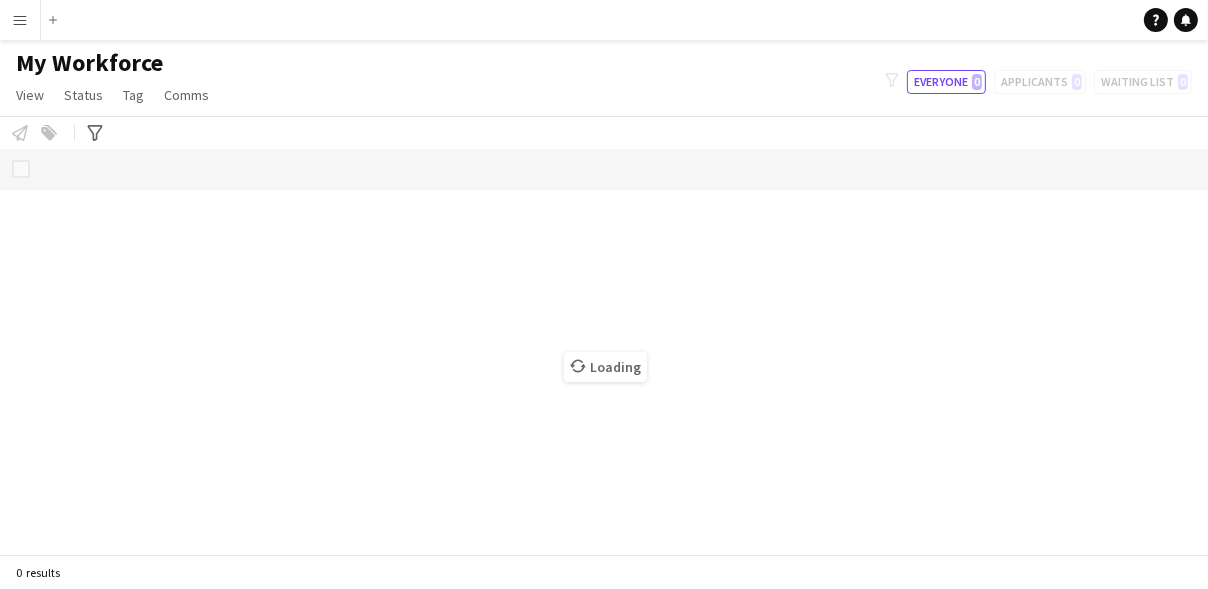 click on "ADMIN, Financial & HR (278) Arabic Speaker (1247) AV & Technical (298) Conferences, Ceremonies & Exhibitions (2164) Consultants (30) Coordinator (754) Creative Design & Content (436) Director (164) Done By Ahmed (708) Done By Eagal (0) Done by Enas (17) Done by Maya (7) Done by Mustafa (11) Done by Nickola (708) Done by Queenie (819) Done by Sana (872) Done by Steve (3) Done By Vanessa (1) Done by Zoya (76) Figma (1) Film Production (101) Health & Safety (232) Hospitality & Guest Relations (454) Live Shows & Festivals (1576) Manager (1291) Marketing (295) Mega Project (1556) Operations (2012) Payroll Only (53) Production (564) Project Planning & Management (610) Protocol (205) Sales & Business Development (148) Showcaller (133) Site Infrastructure (156) Sports (1323) Stage Manager (263) Theme Parks (39) TO DECLINE (13) Figma (1)" 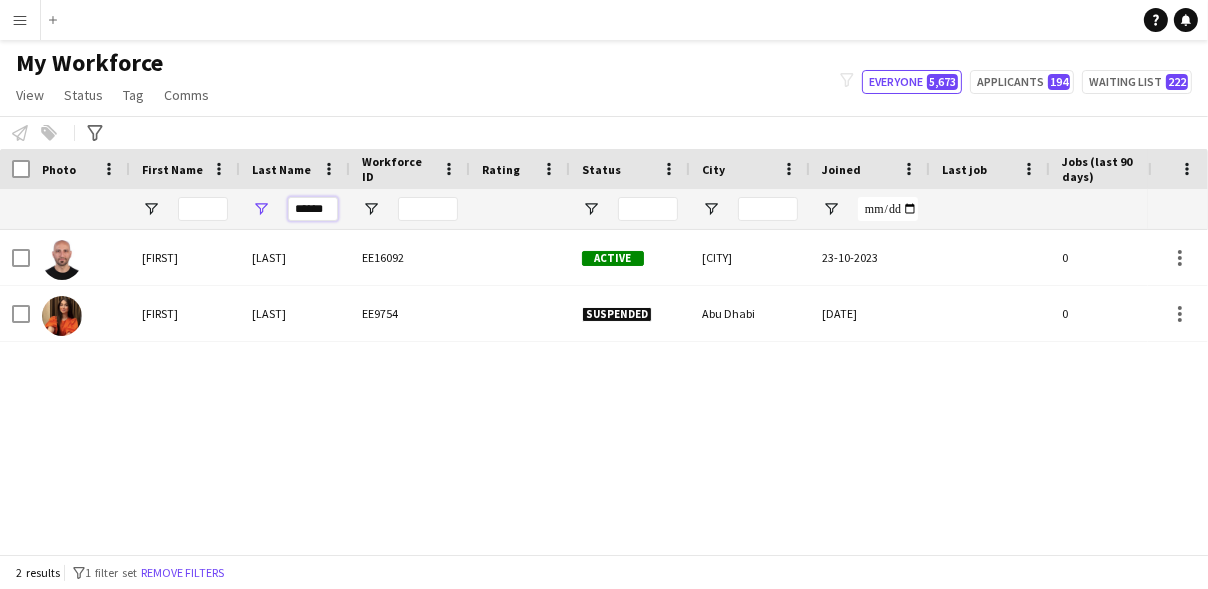click on "******" at bounding box center [313, 209] 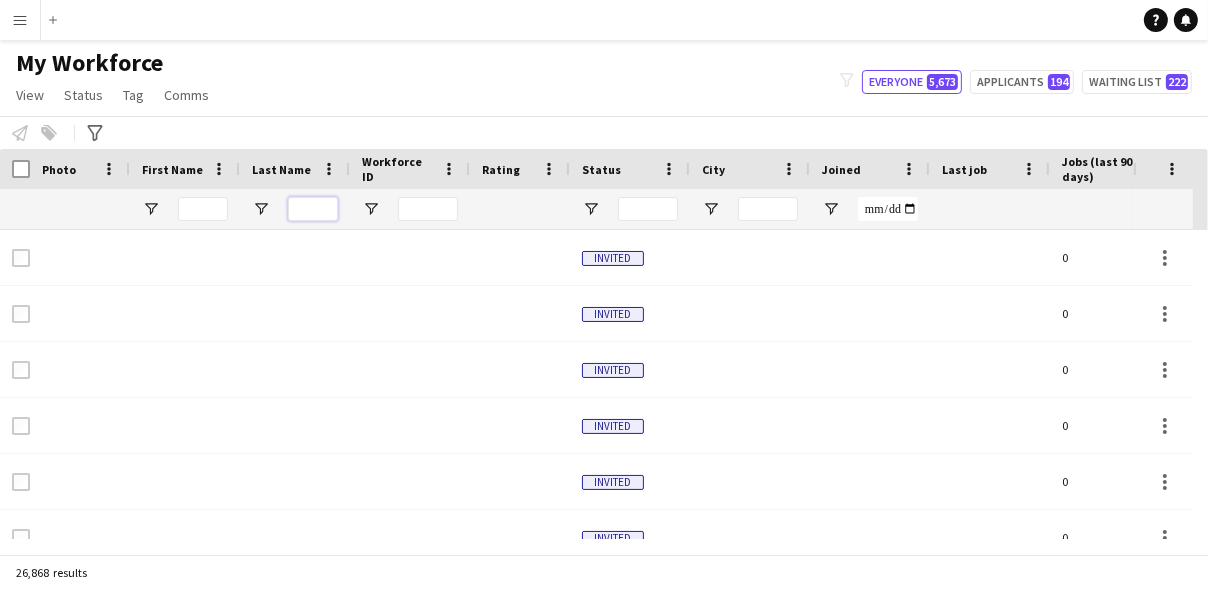 type 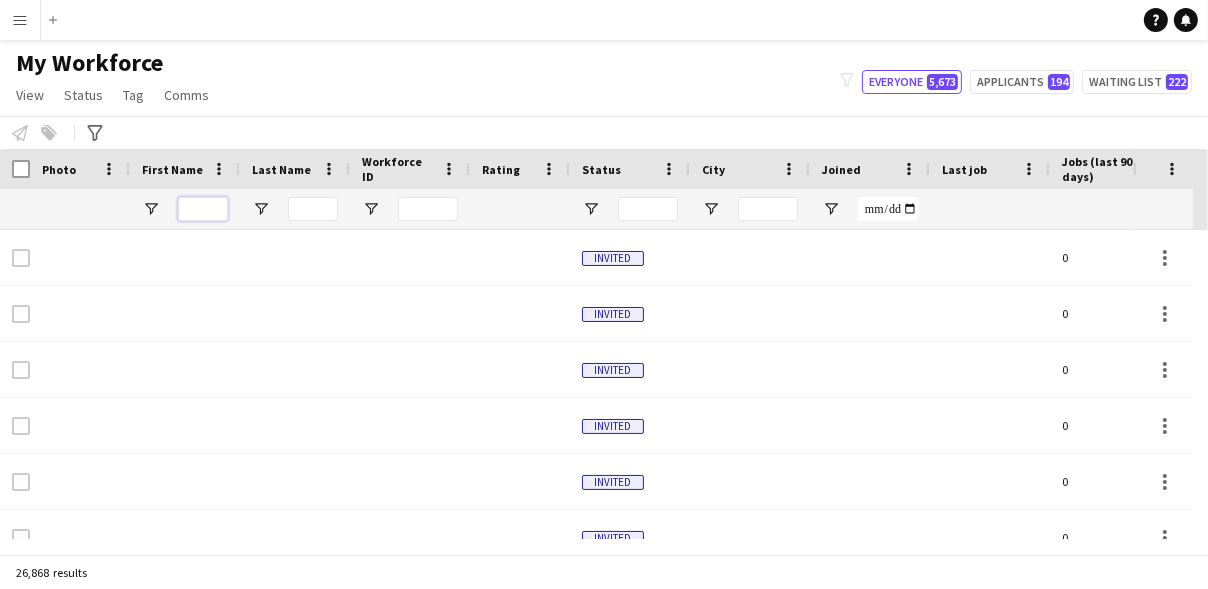 click at bounding box center (203, 209) 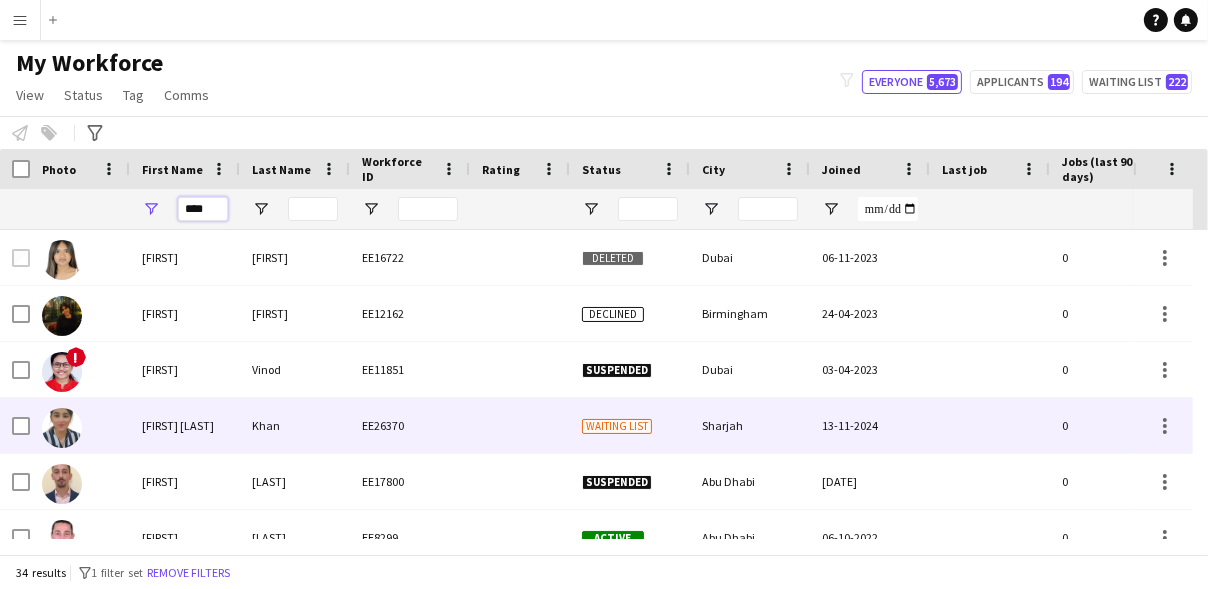 scroll, scrollTop: 91, scrollLeft: 0, axis: vertical 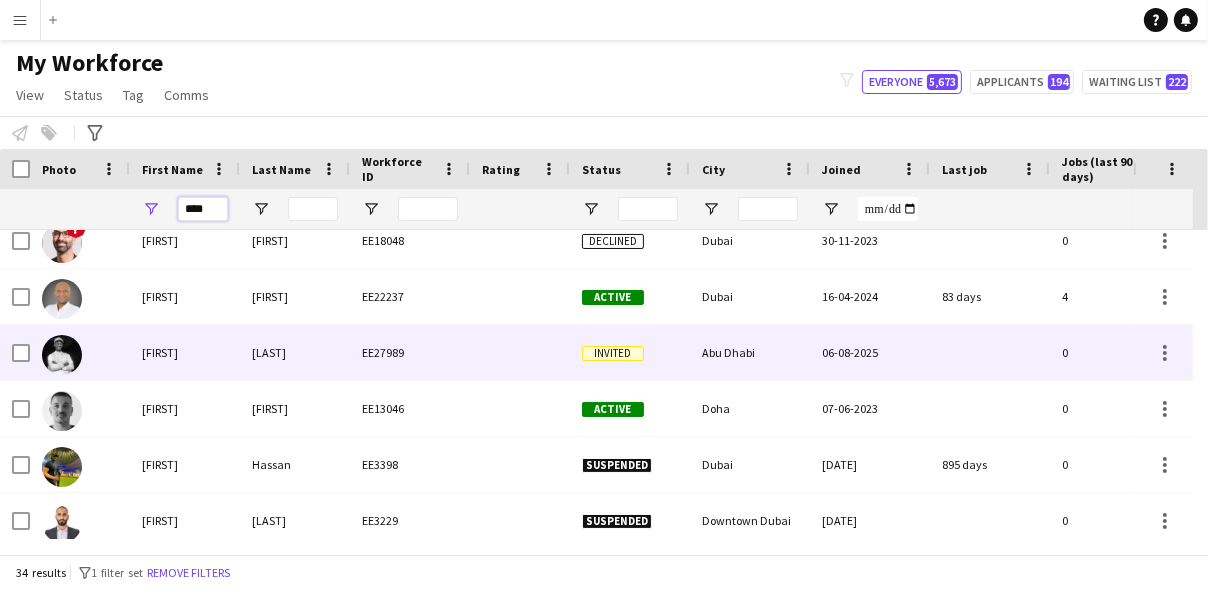 type on "****" 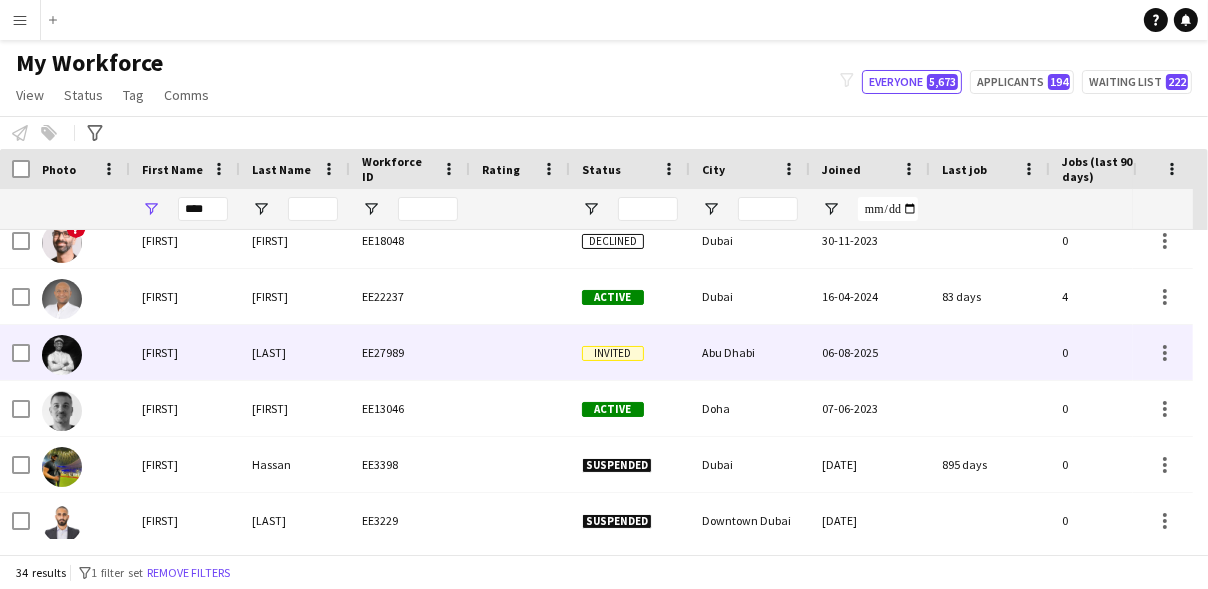 click on "gingari" at bounding box center [295, 352] 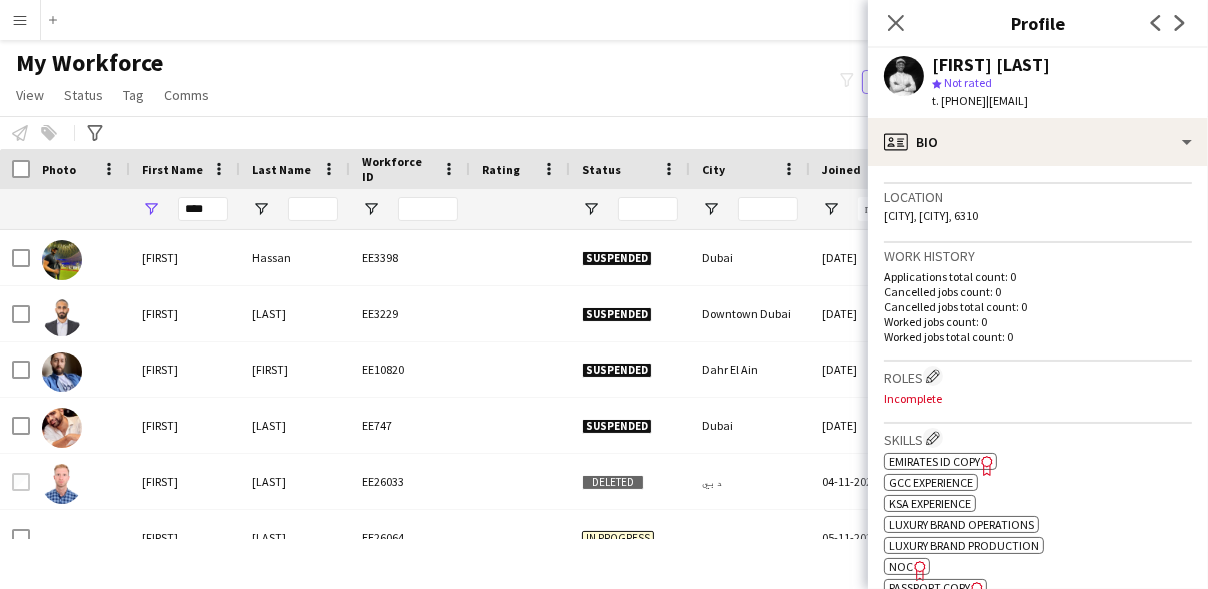 click on "Incomplete" 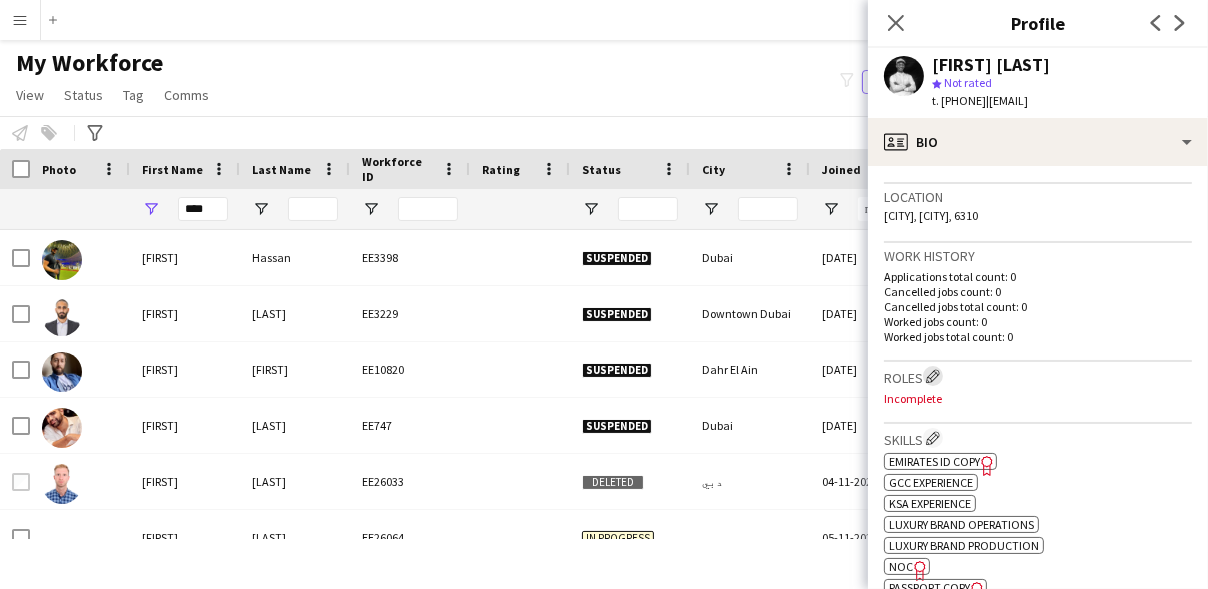 click on "Edit crew company roles" 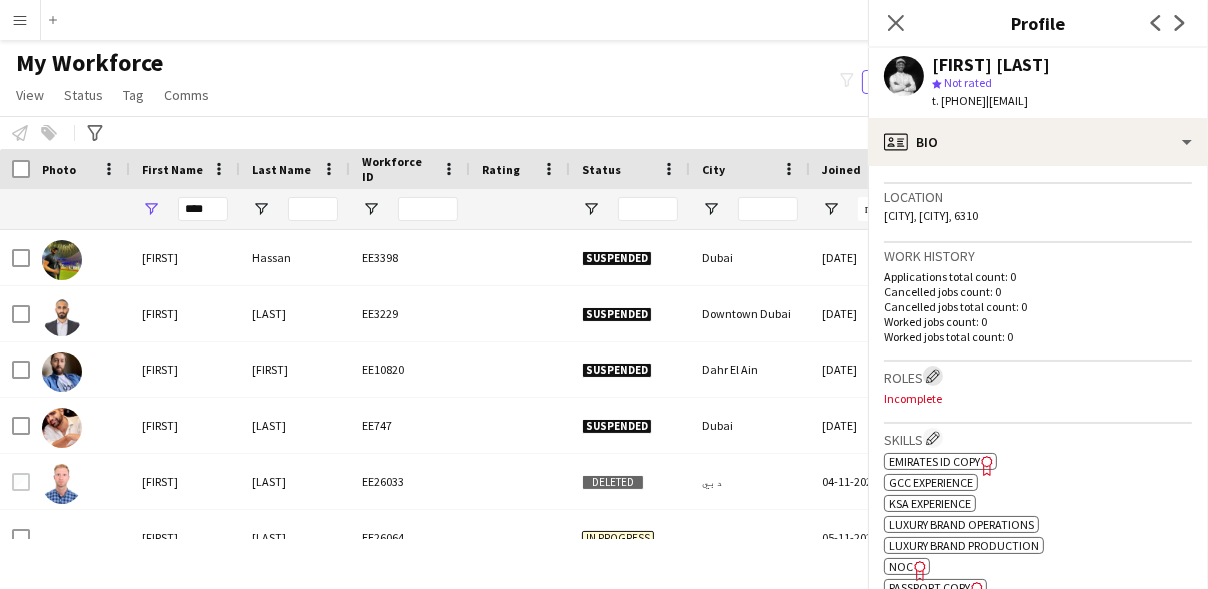 click on "Edit crew company roles" 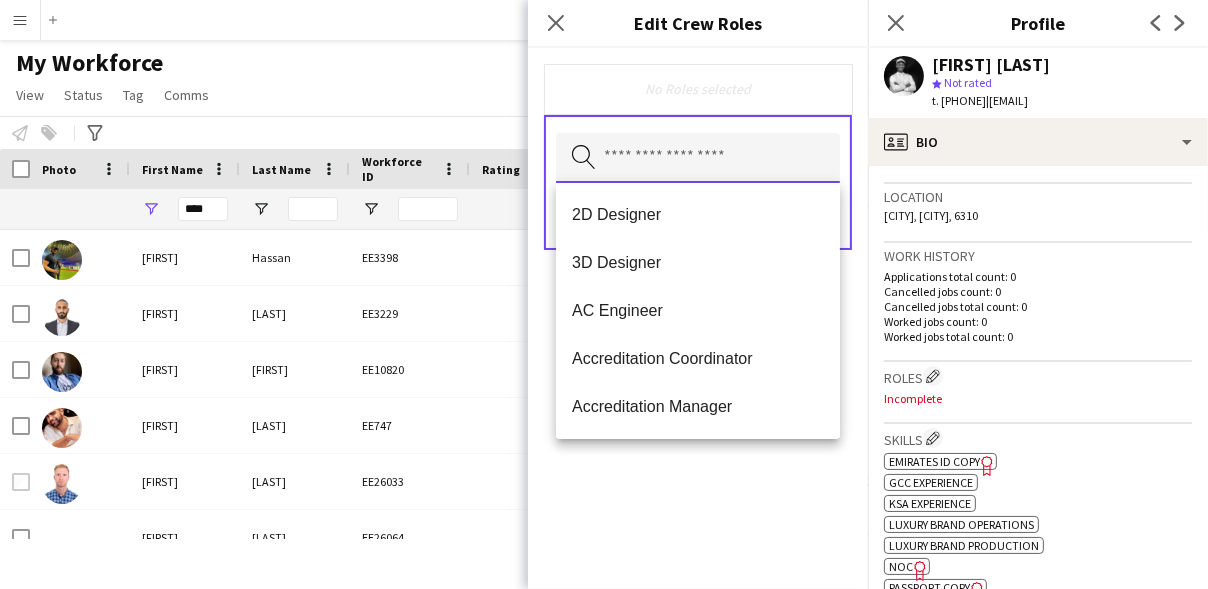 click at bounding box center [698, 158] 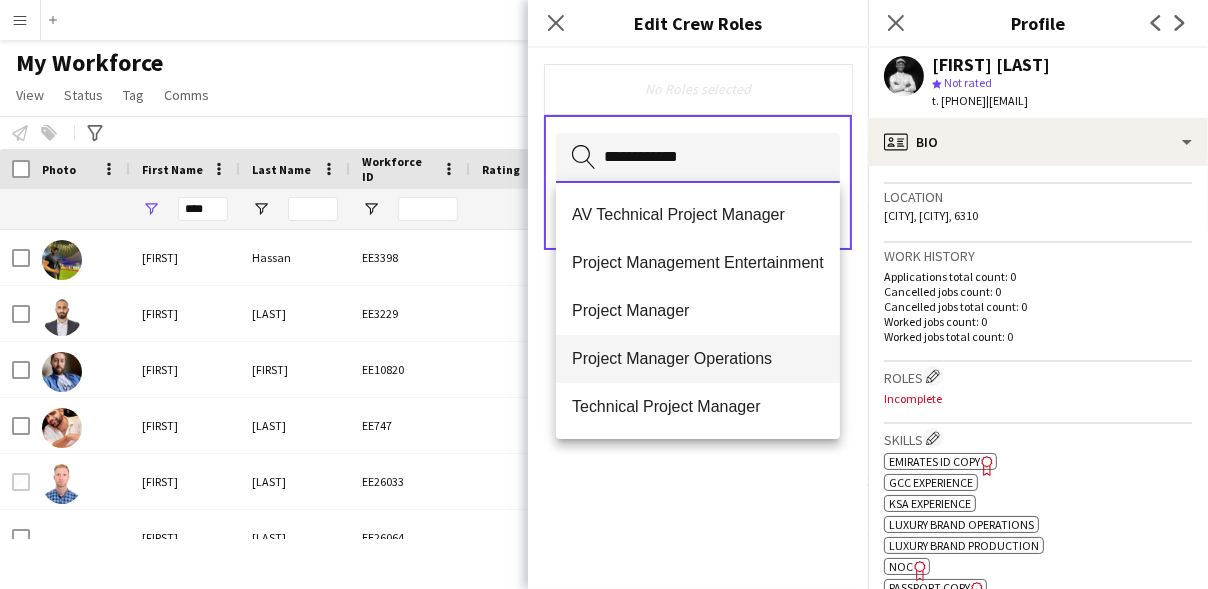 type on "**********" 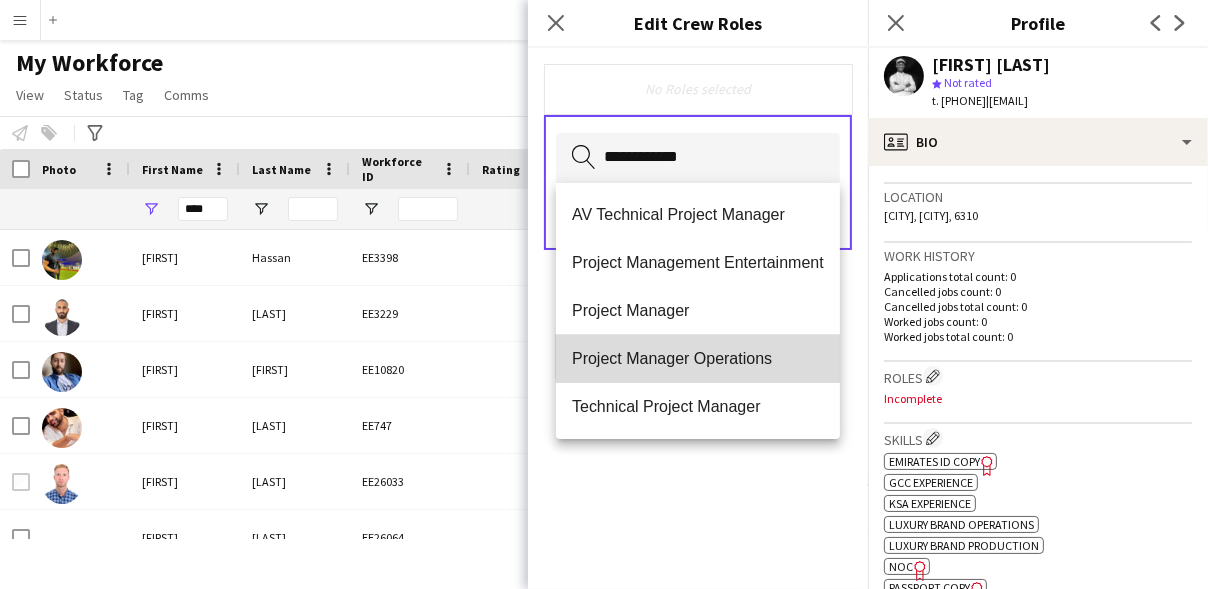 click on "Project Manager Operations" at bounding box center (698, 359) 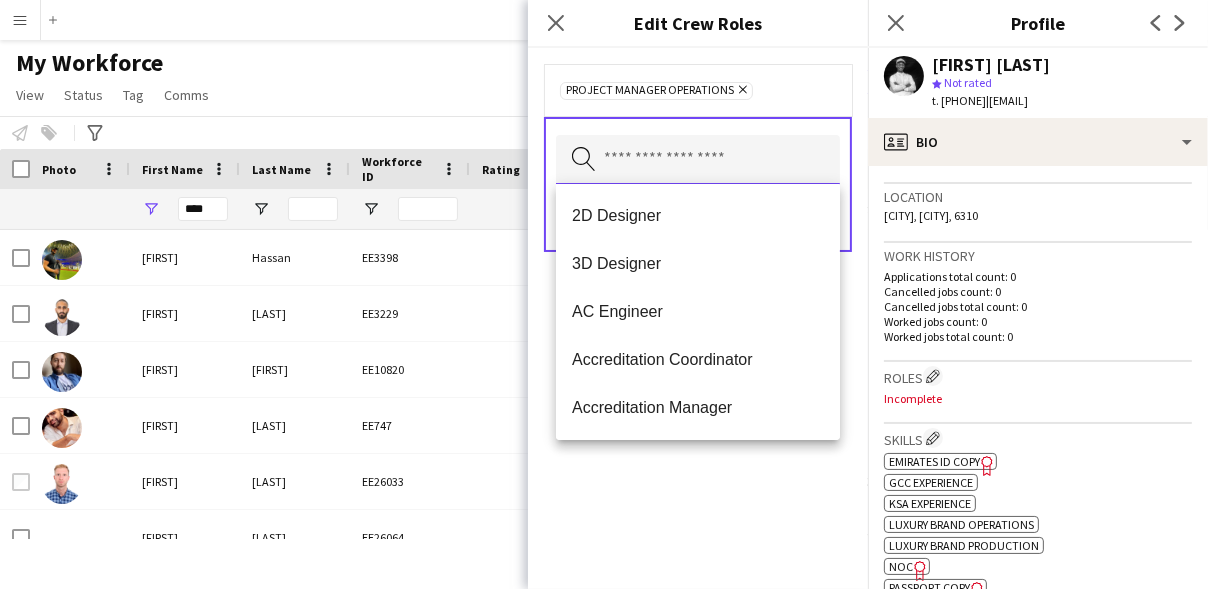click at bounding box center [698, 160] 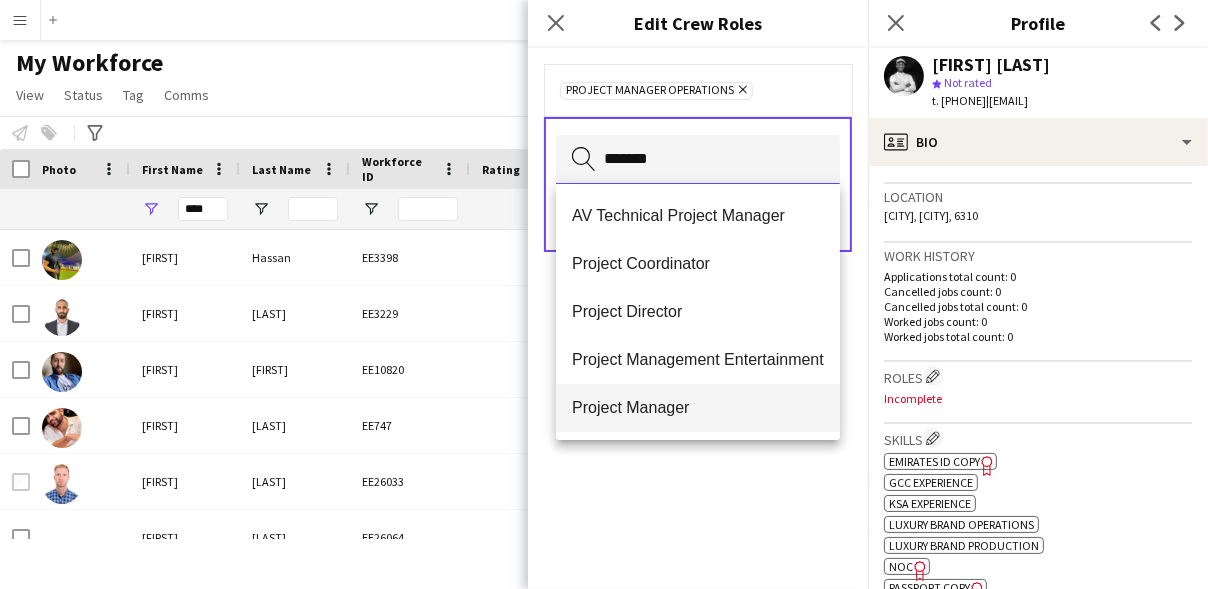 type on "*******" 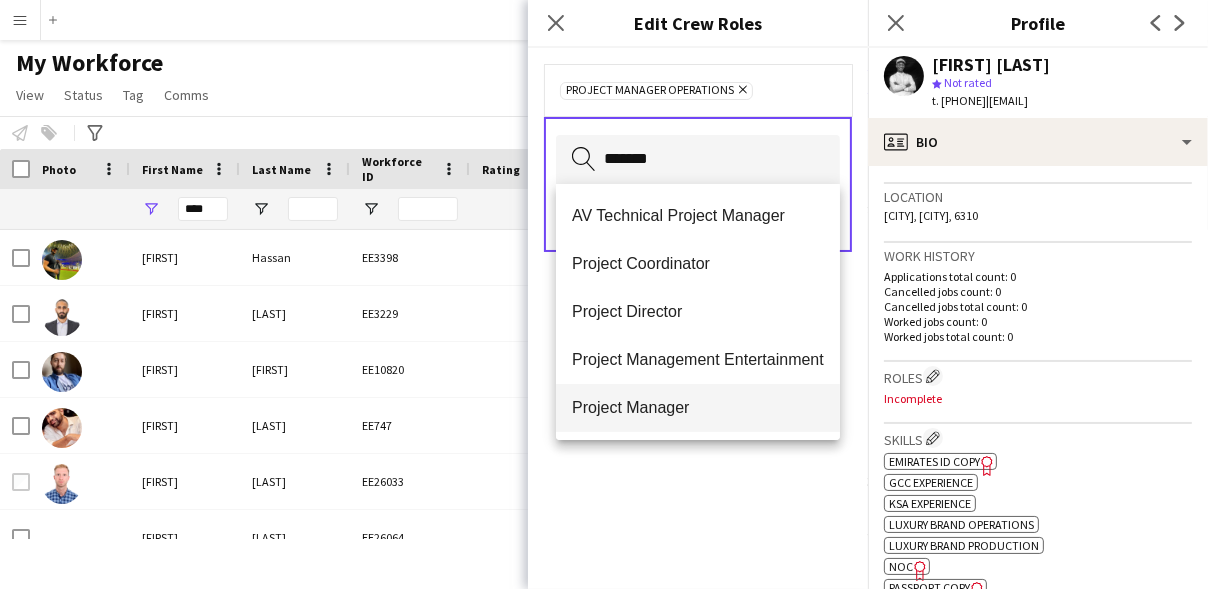 click on "Project Manager" at bounding box center (698, 407) 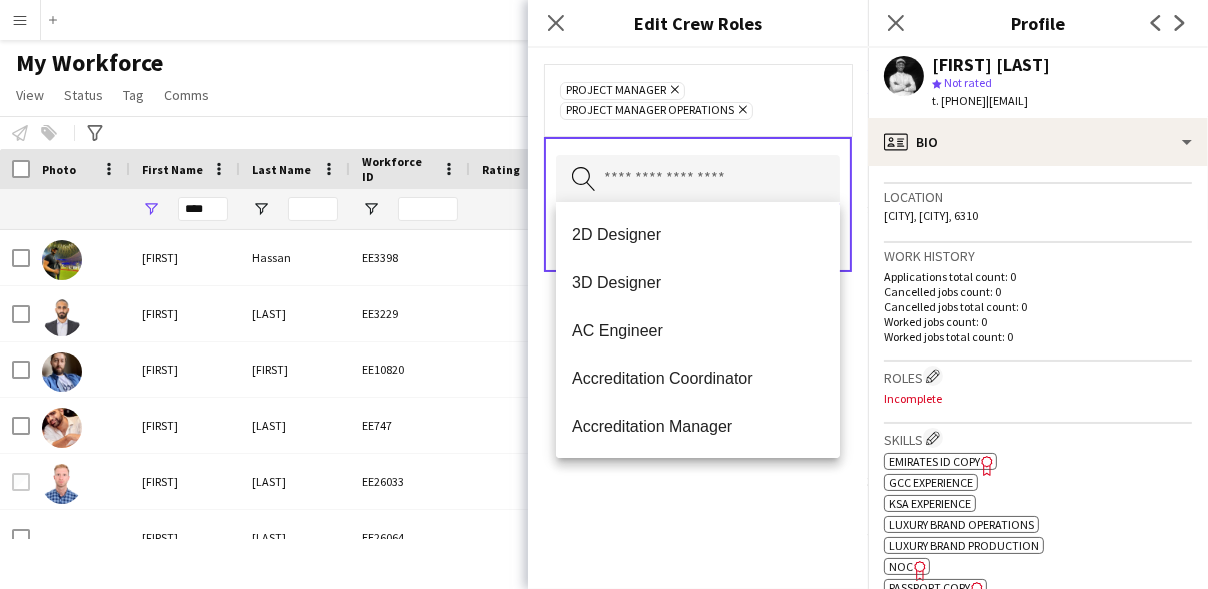 click at bounding box center (698, 180) 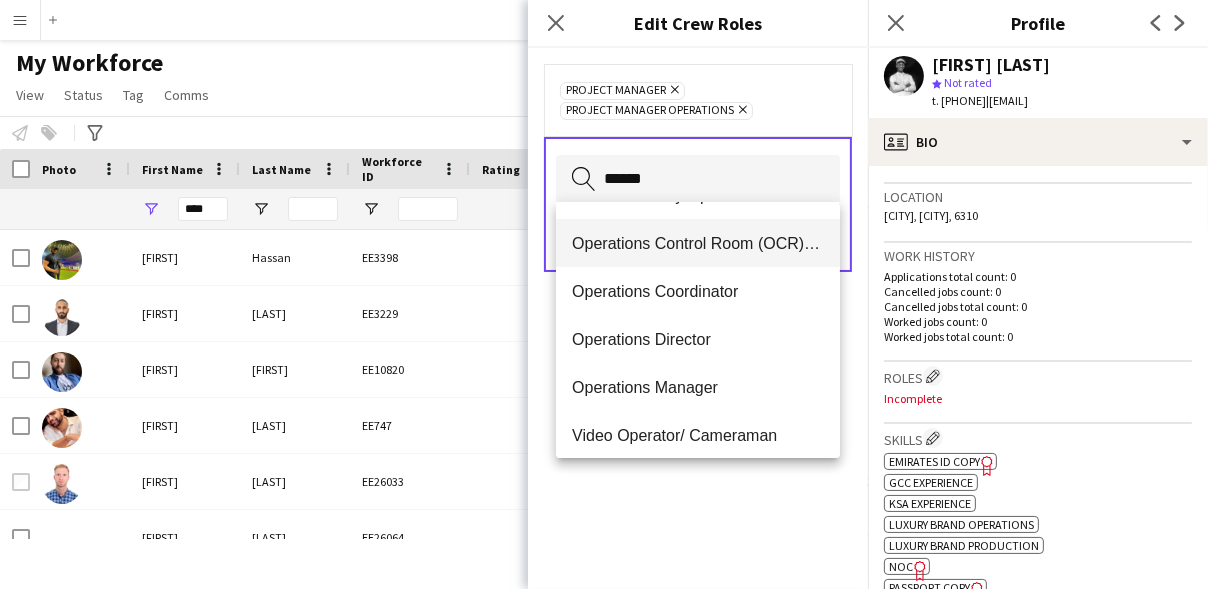 type on "******" 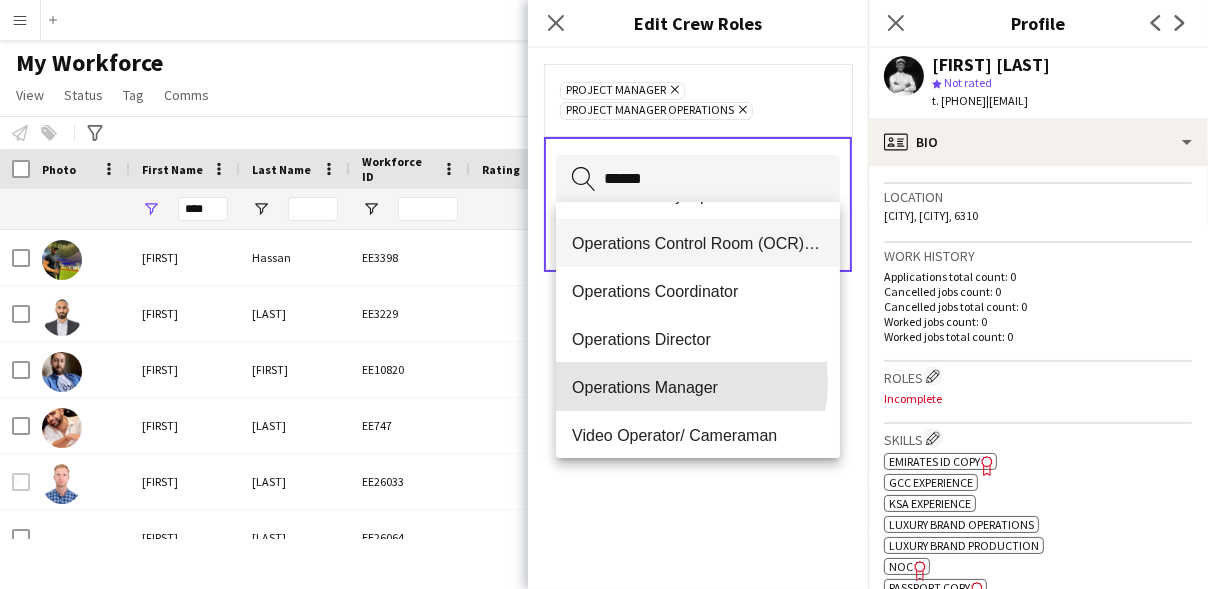 click on "Operations Manager" at bounding box center [698, 387] 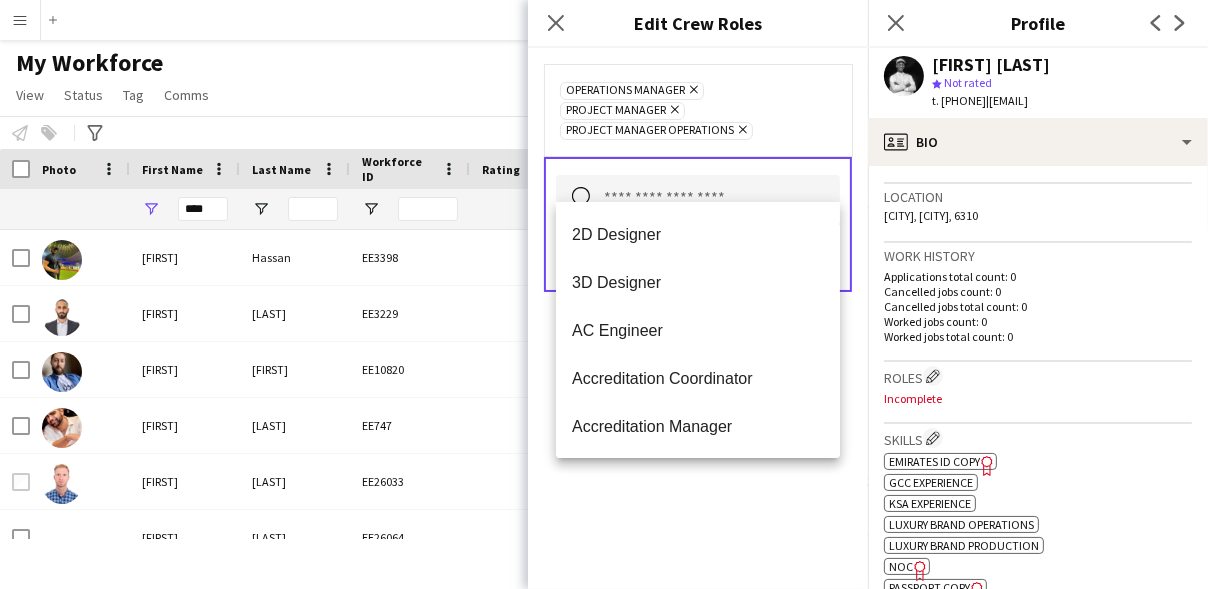 click at bounding box center (698, 200) 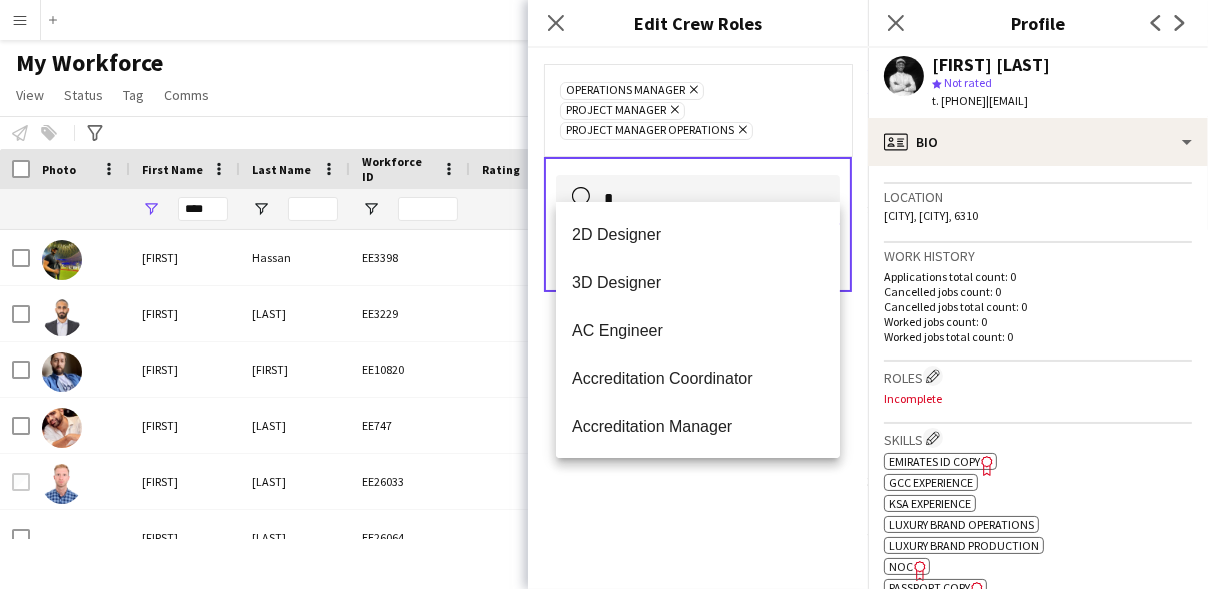 click on "*" at bounding box center (698, 200) 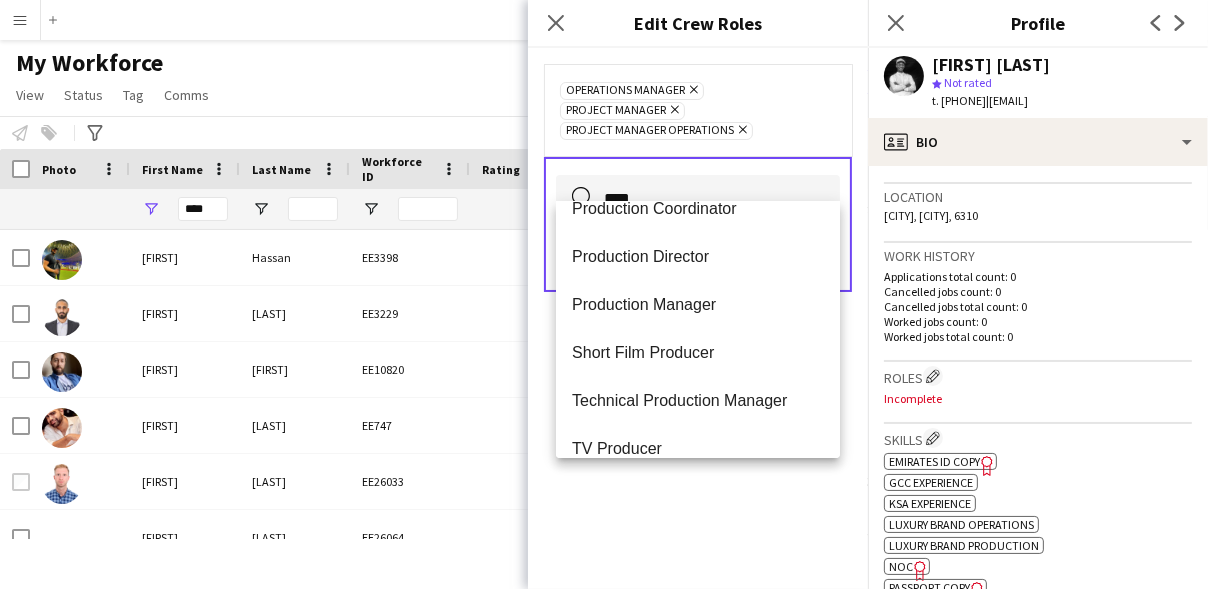 scroll, scrollTop: 267, scrollLeft: 0, axis: vertical 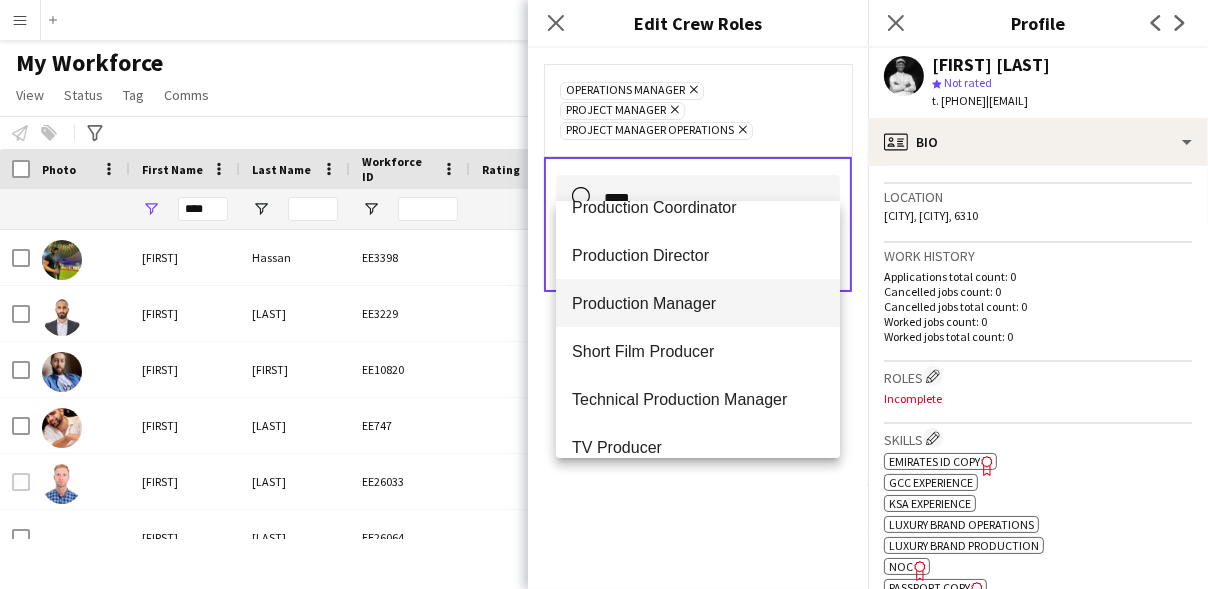 type on "****" 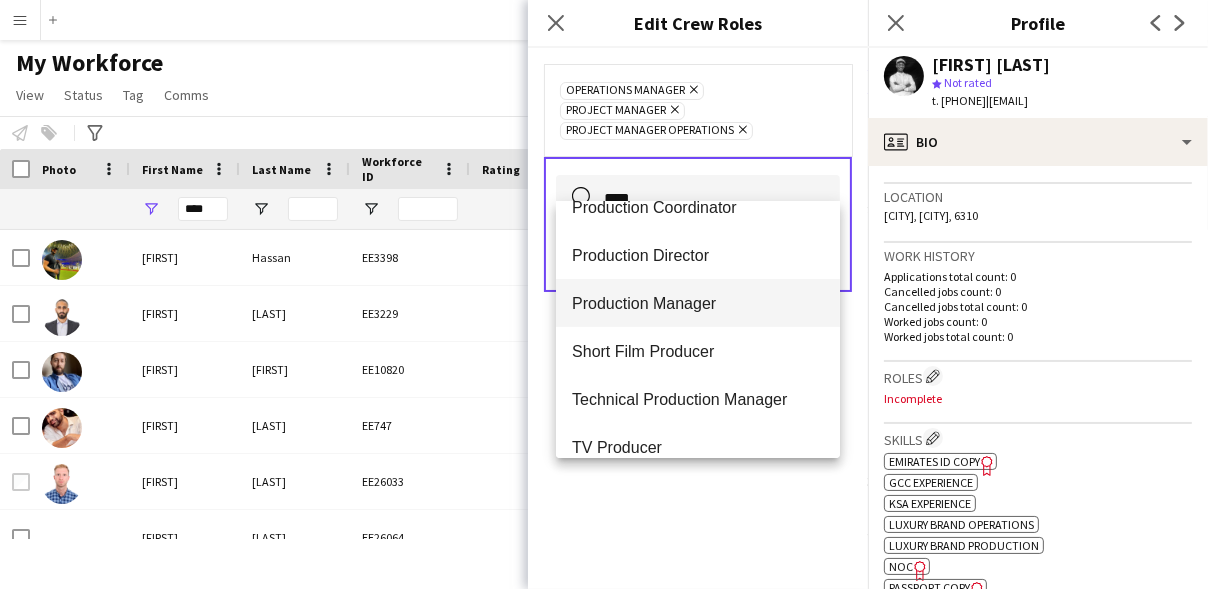 click on "Production Manager" at bounding box center [698, 303] 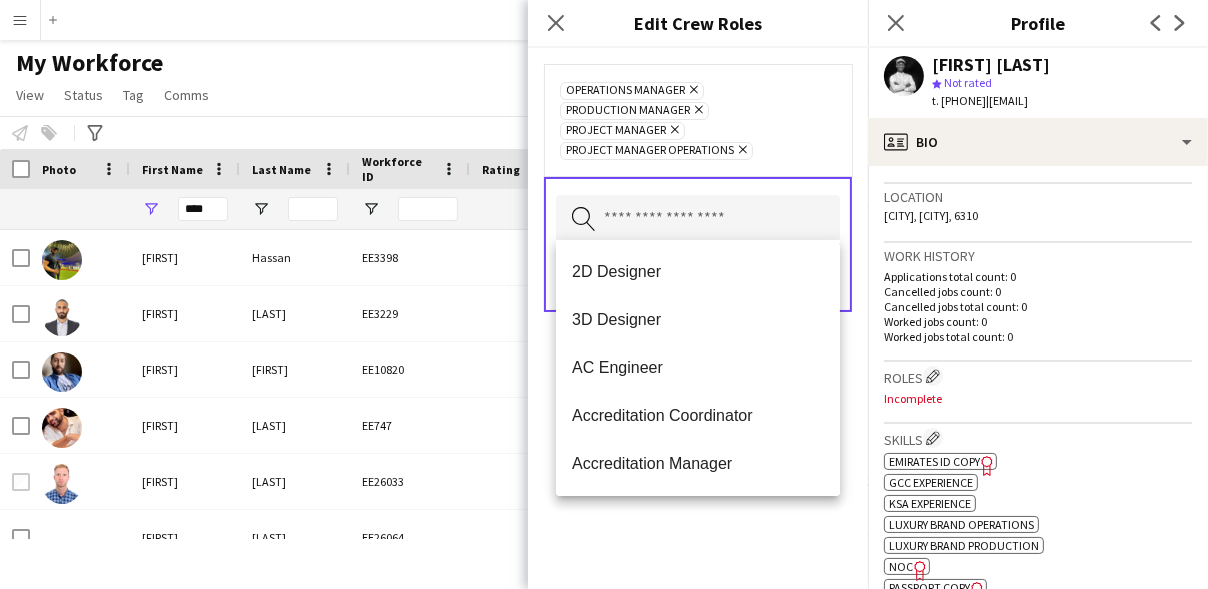 click at bounding box center (698, 220) 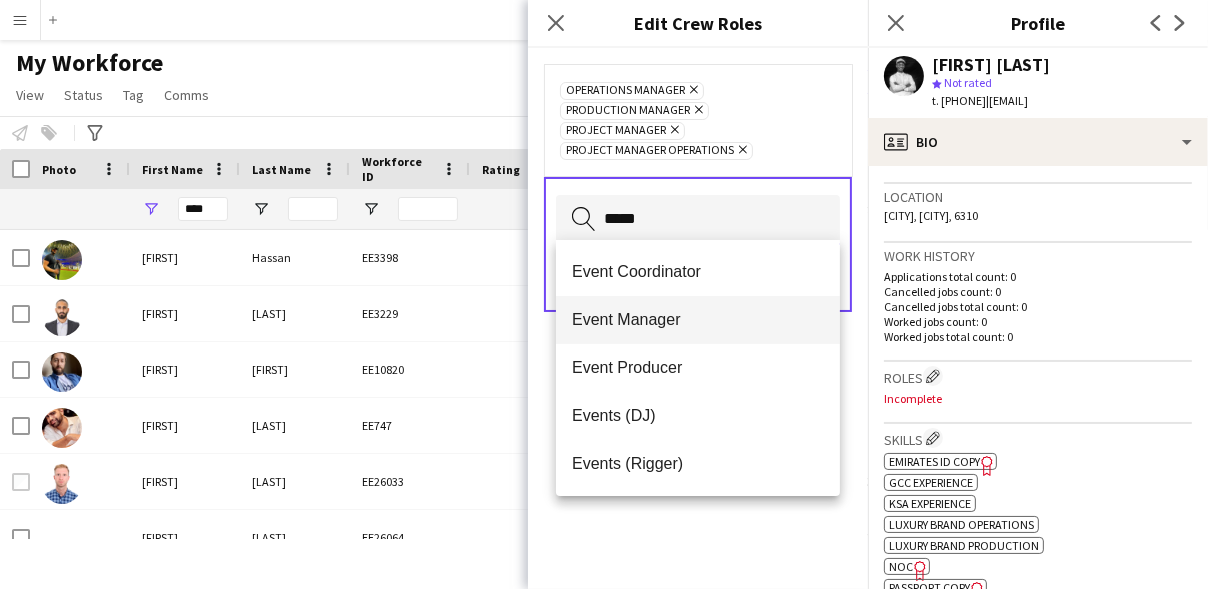 type on "*****" 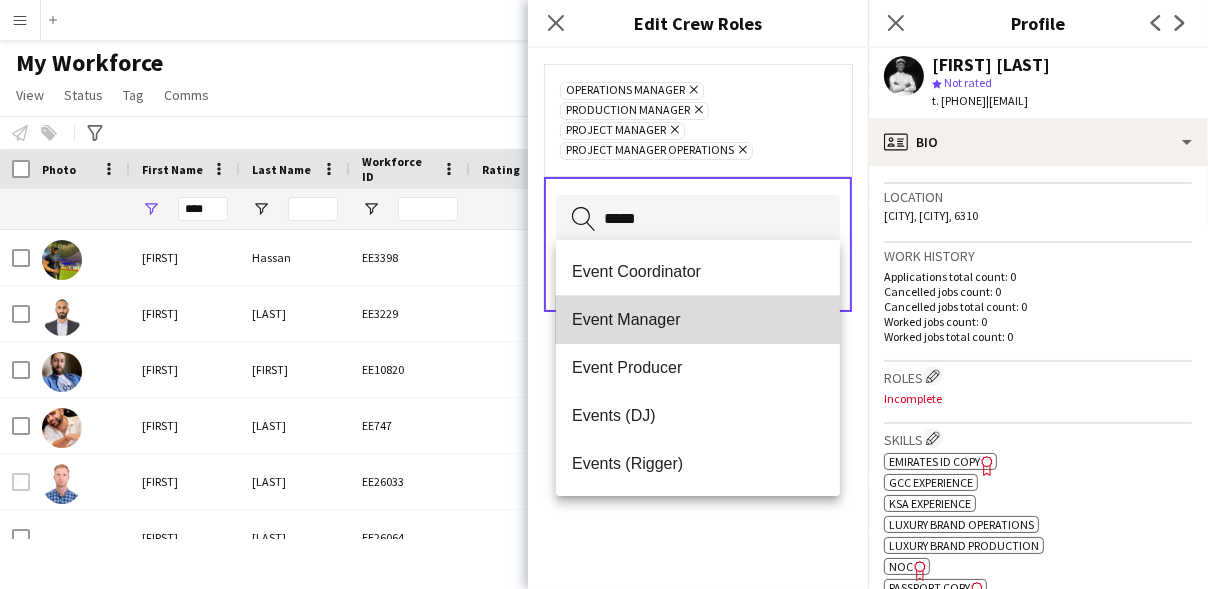 click on "Event Manager" at bounding box center (698, 319) 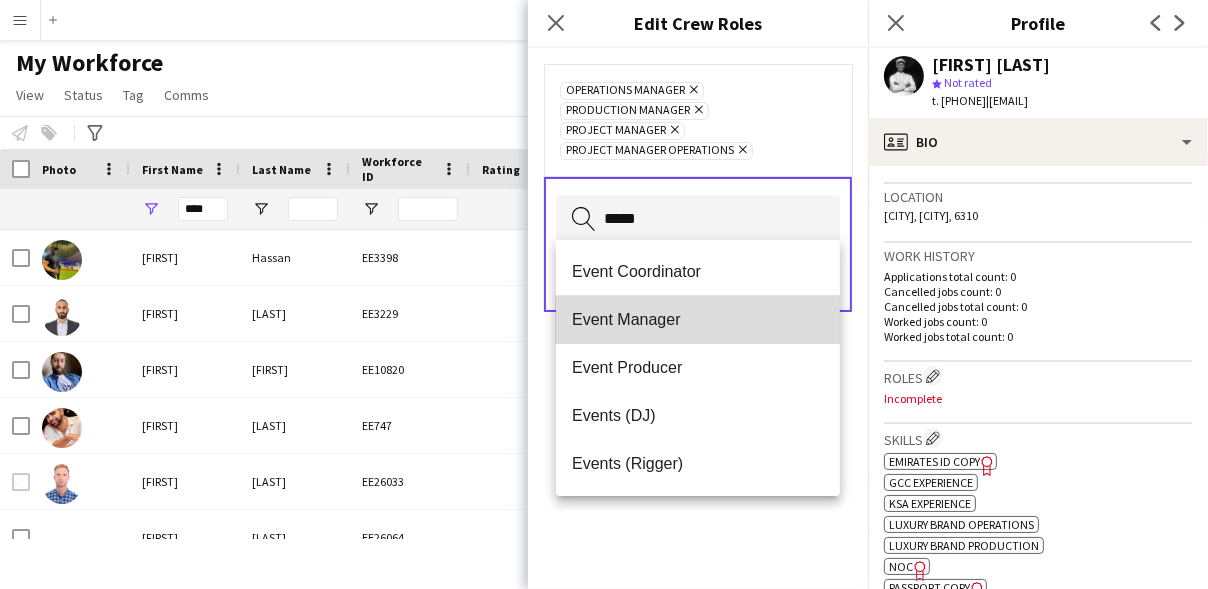type 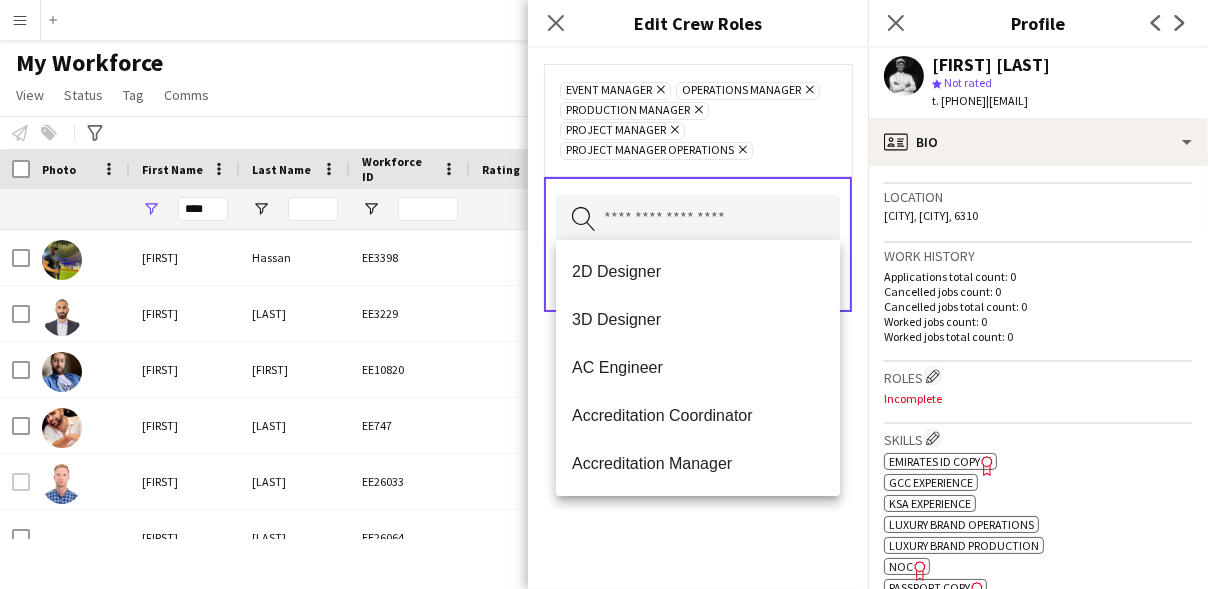 click on "Event Manager
Remove
Operations Manager
Remove
Production Manager
Remove
Project Manager
Remove
Project Manager Operations
Remove
Search by role type
Save" 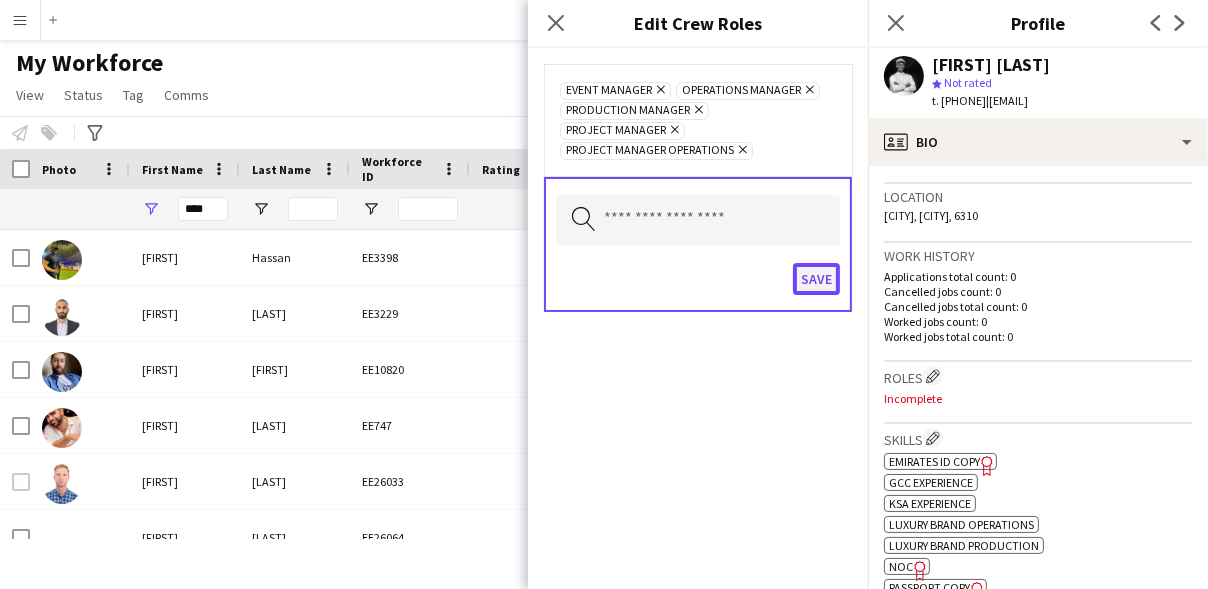click on "Save" 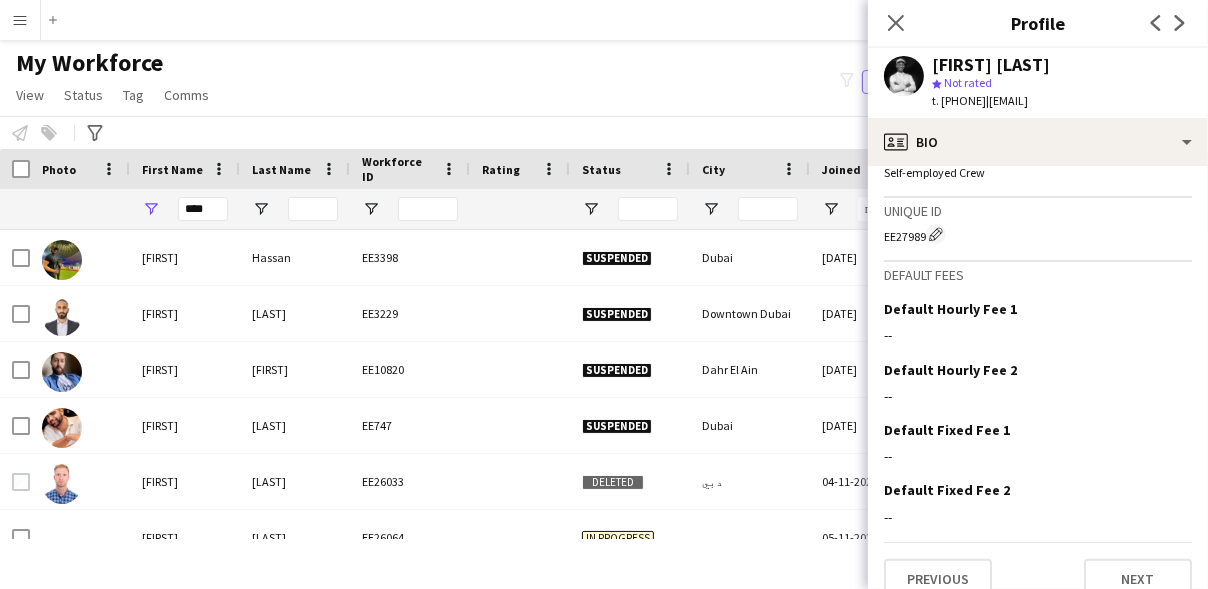 scroll, scrollTop: 1144, scrollLeft: 0, axis: vertical 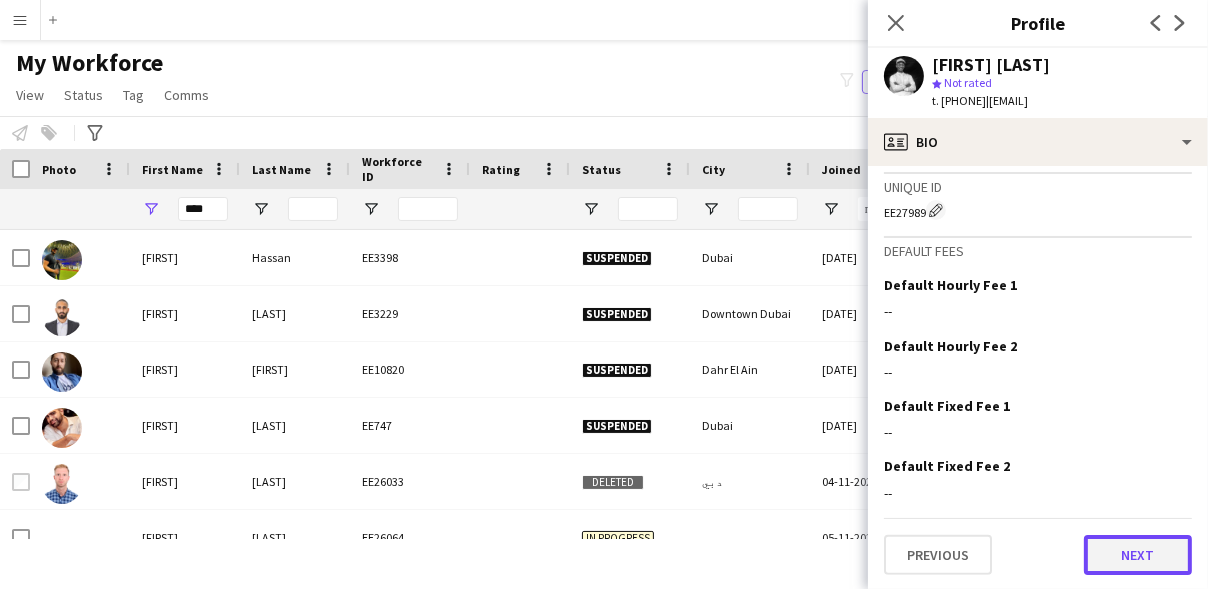 click on "Next" 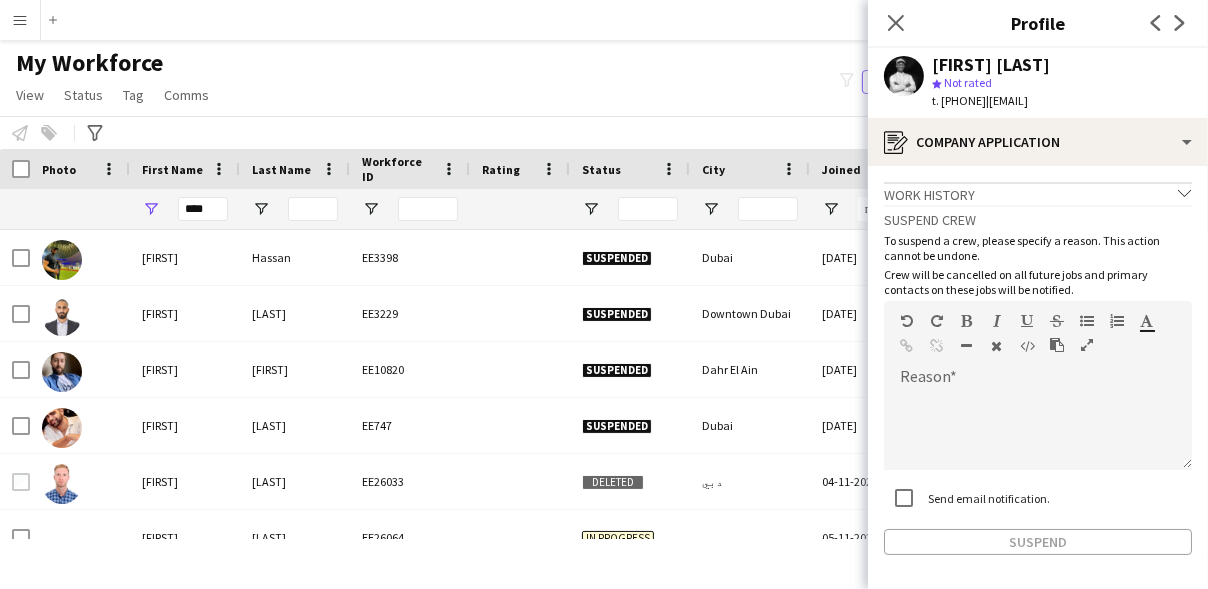 click on "Suspend" 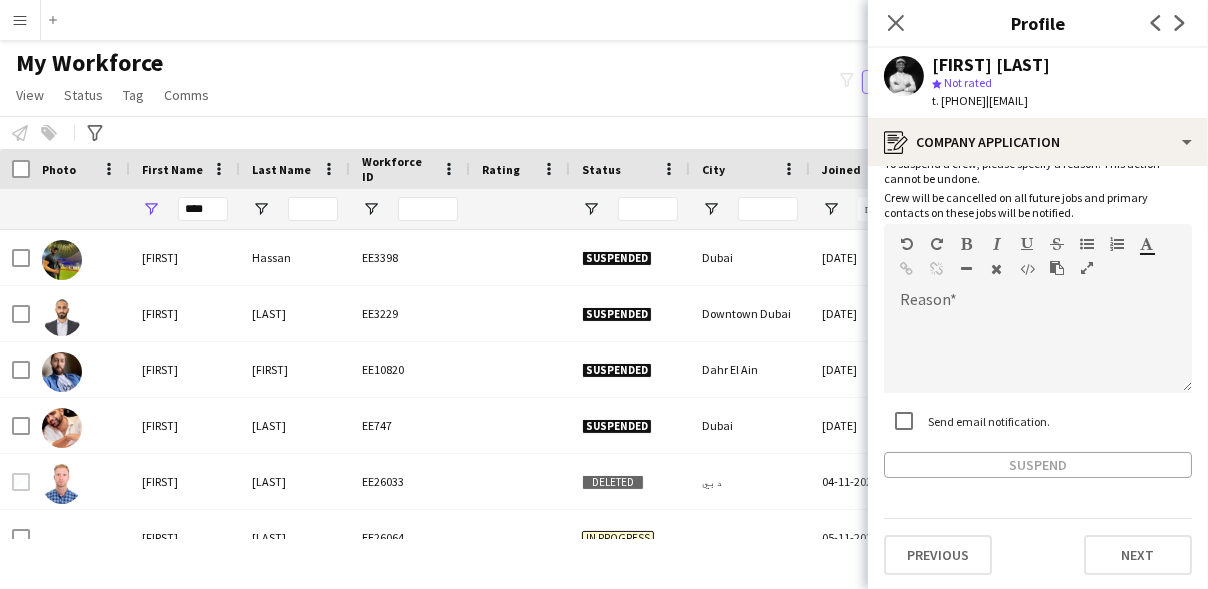 scroll, scrollTop: 76, scrollLeft: 0, axis: vertical 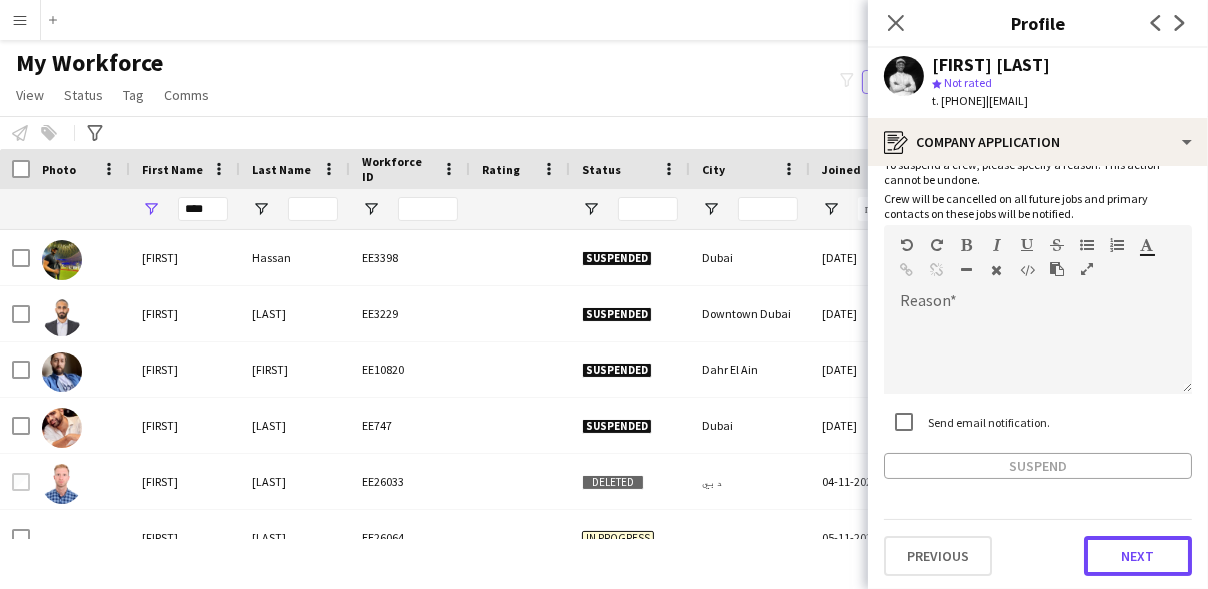 click on "Next" 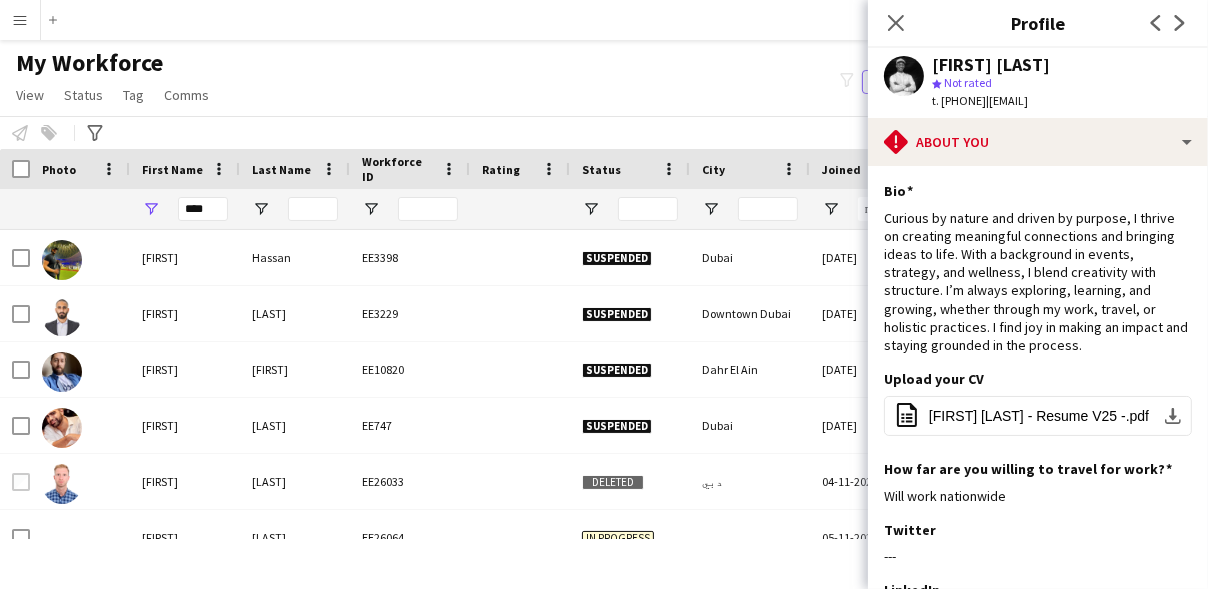 scroll, scrollTop: 349, scrollLeft: 0, axis: vertical 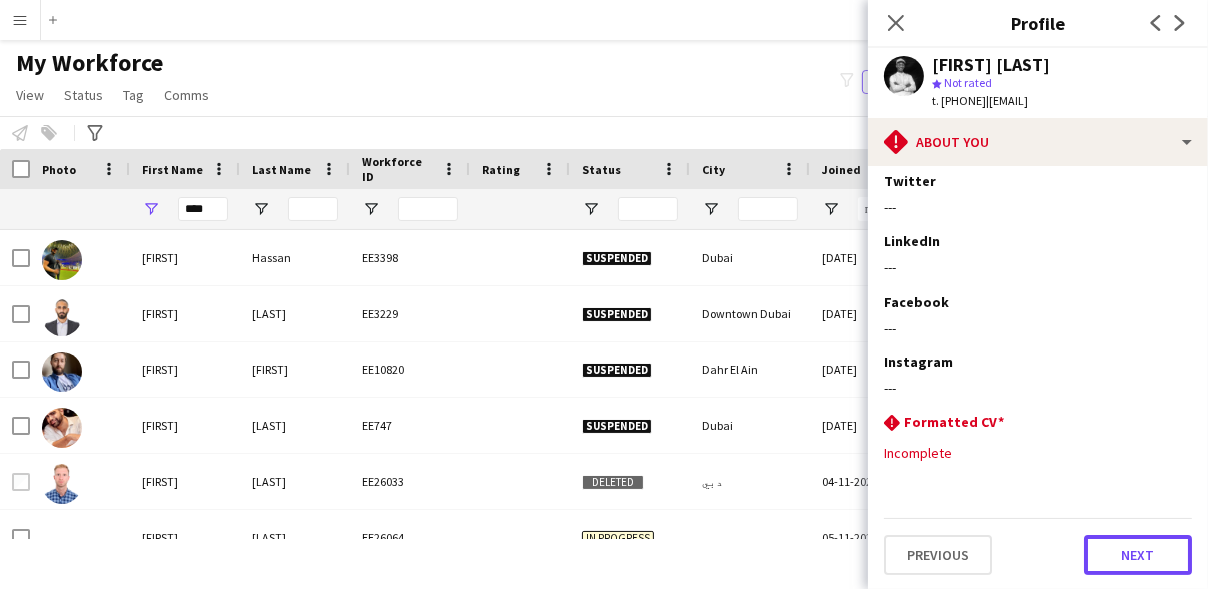click on "Next" 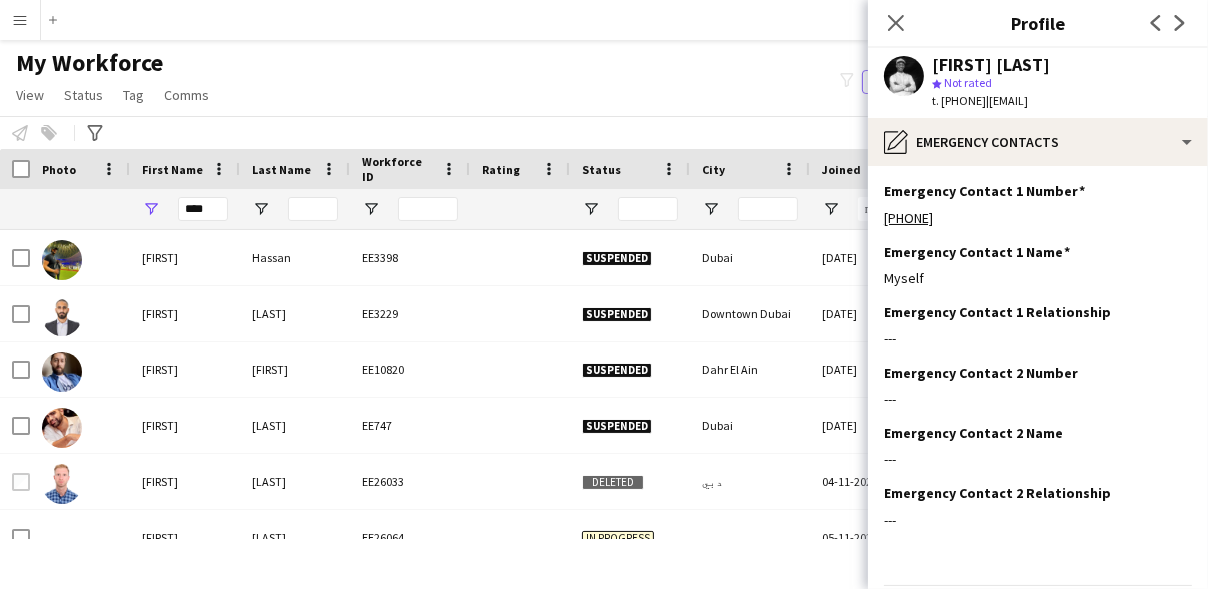 scroll, scrollTop: 67, scrollLeft: 0, axis: vertical 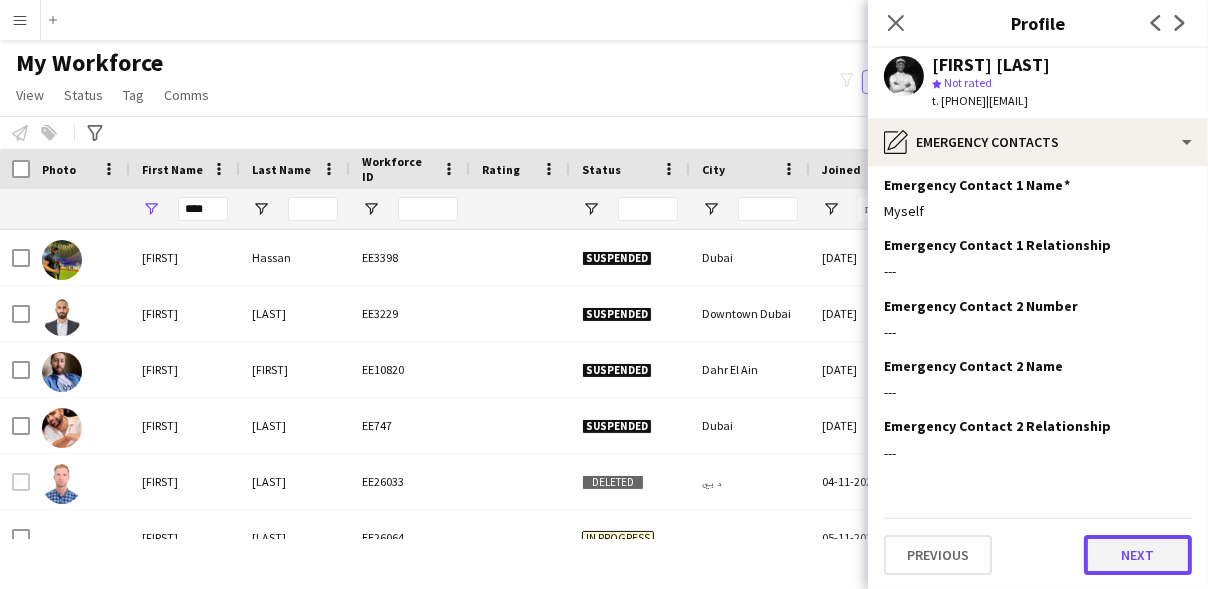 click on "Next" 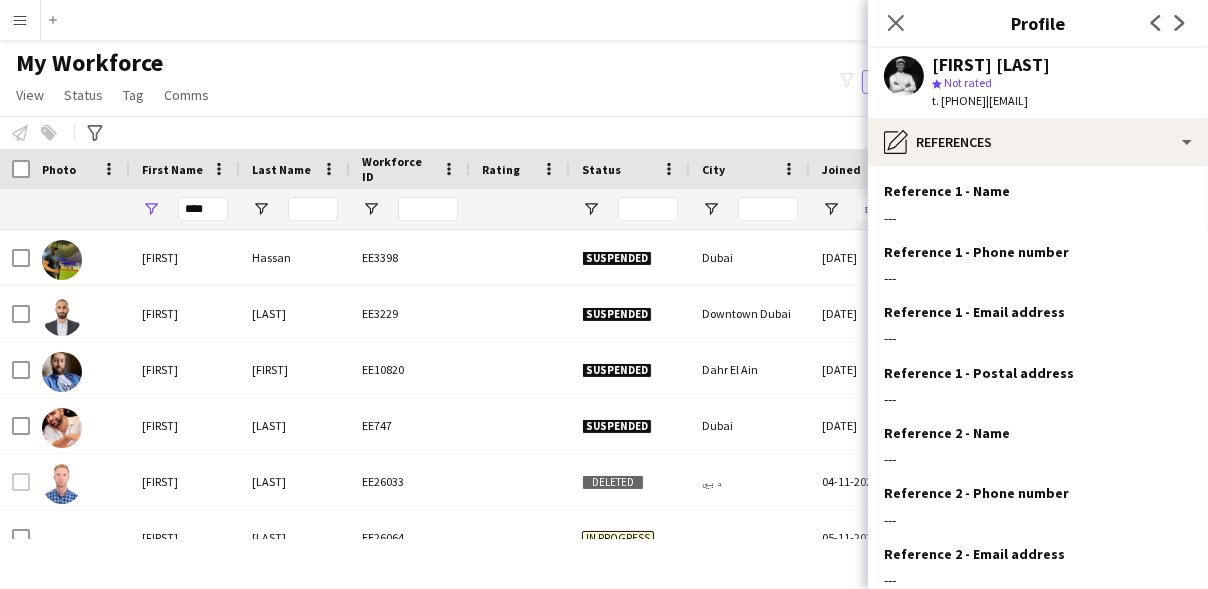 scroll, scrollTop: 188, scrollLeft: 0, axis: vertical 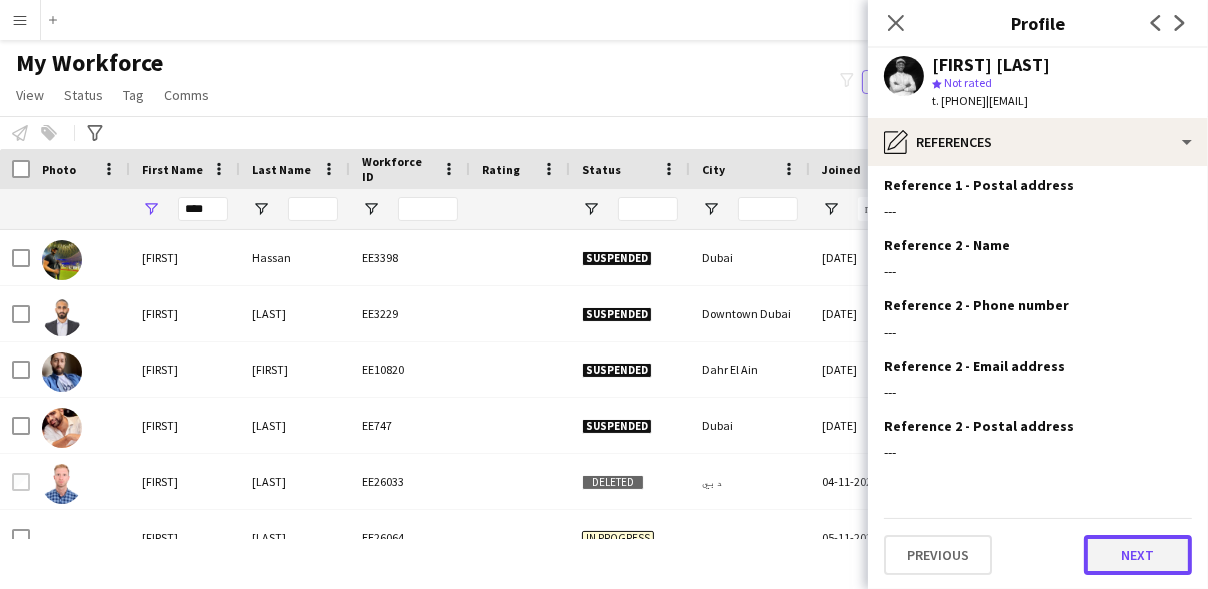 click on "Next" 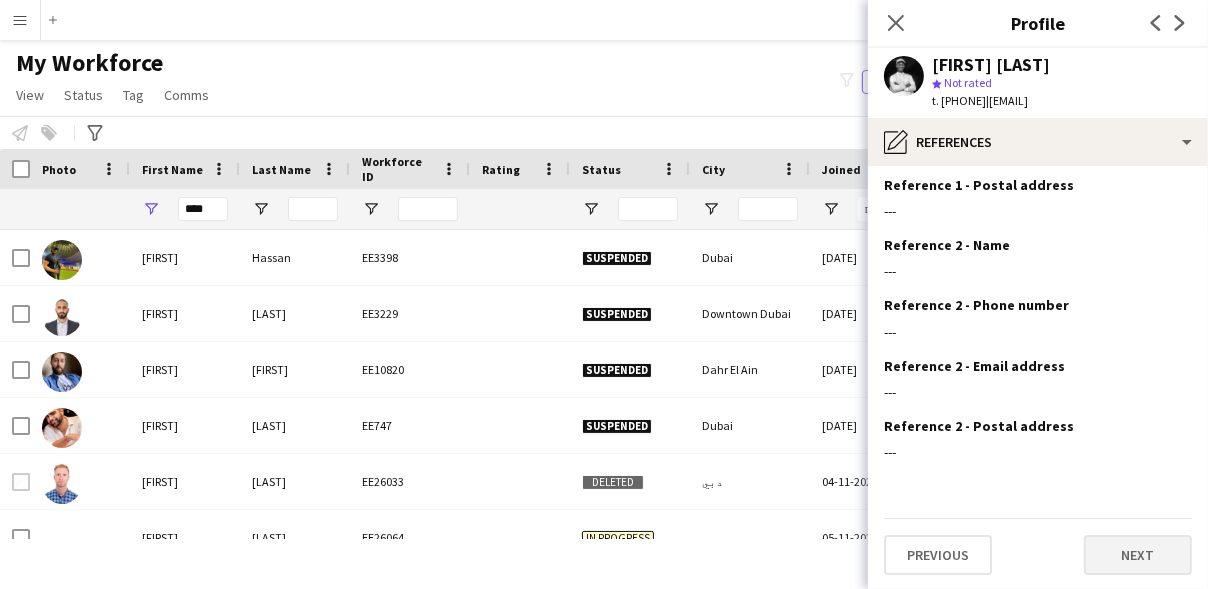 scroll, scrollTop: 0, scrollLeft: 0, axis: both 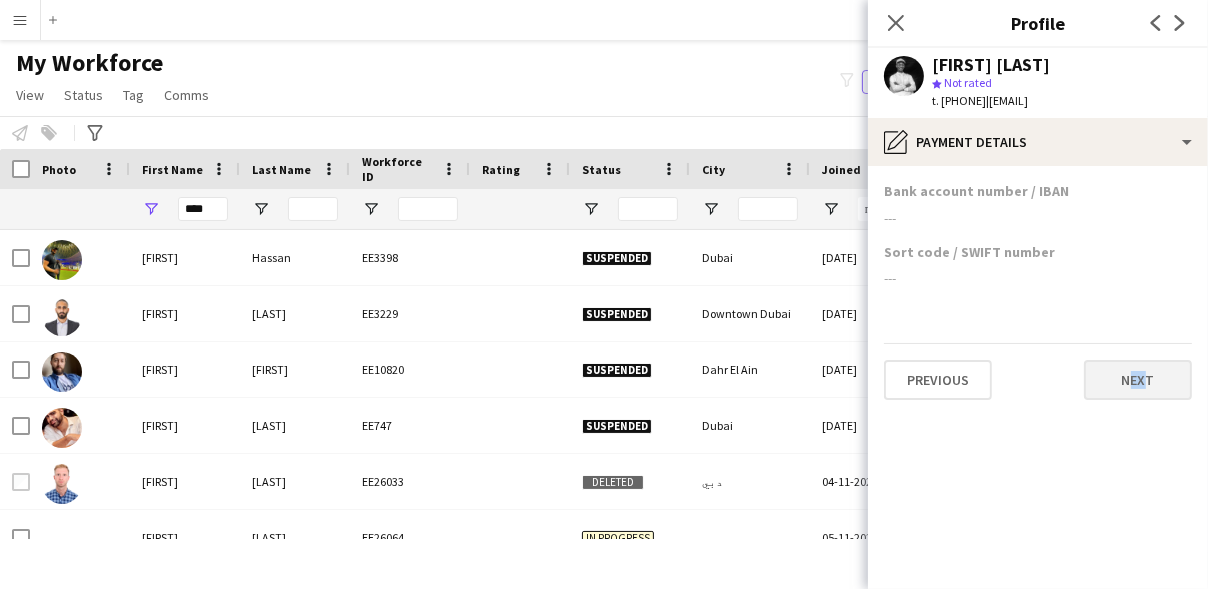 drag, startPoint x: 1091, startPoint y: 546, endPoint x: 1135, endPoint y: 391, distance: 161.12418 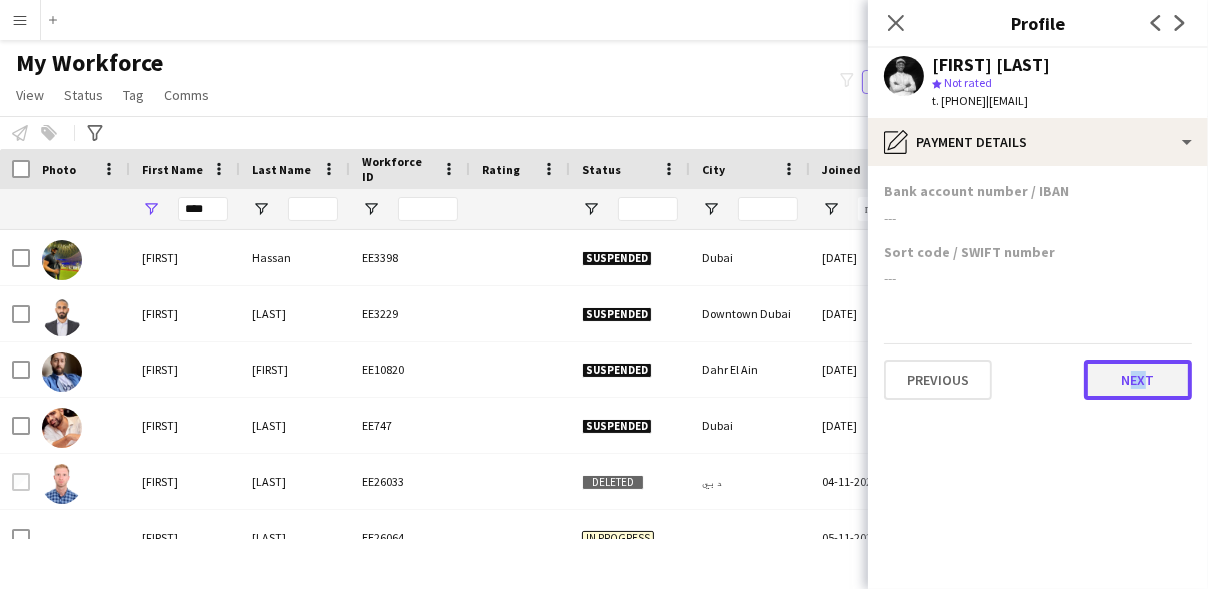 click on "Next" 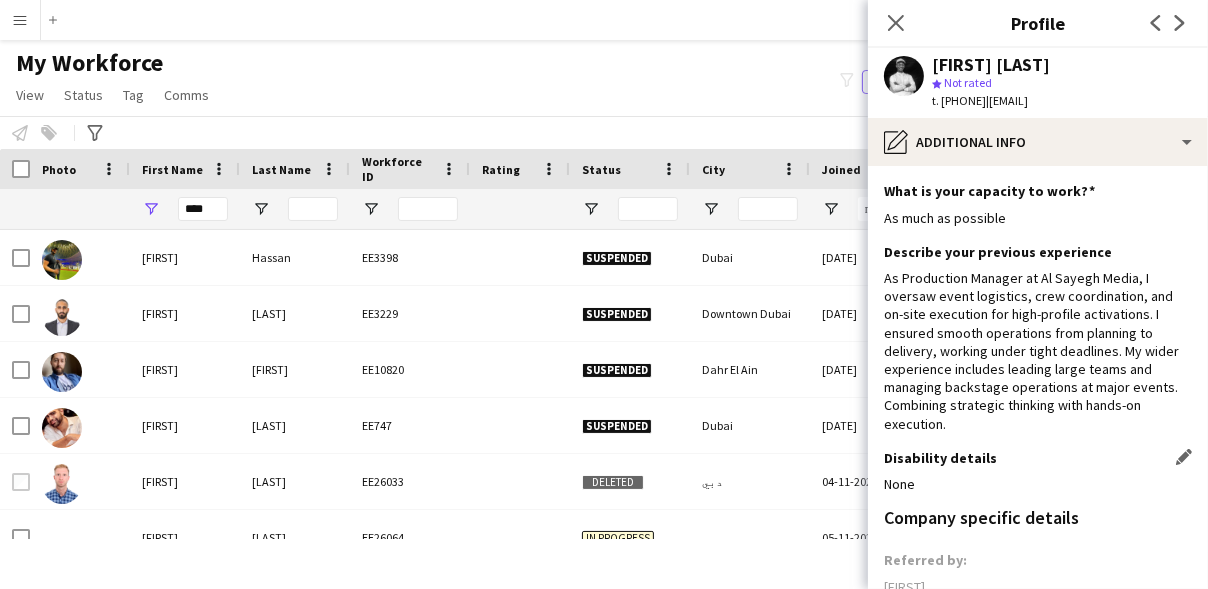 scroll, scrollTop: 194, scrollLeft: 0, axis: vertical 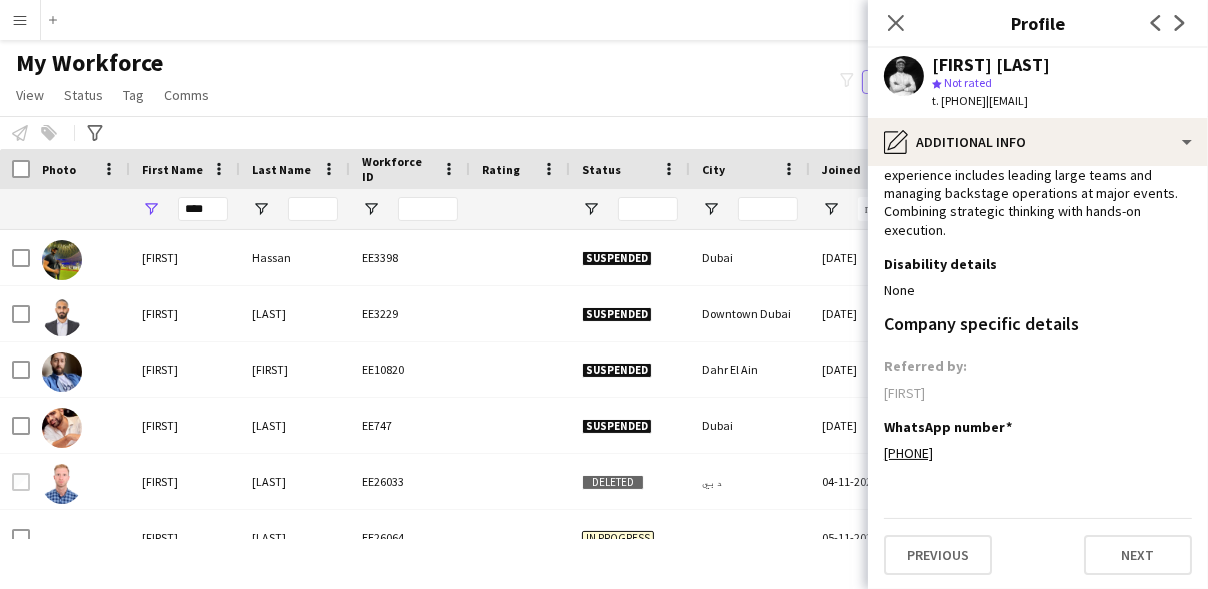 click on "What is your capacity to work?
Edit this field
As much as possible  Describe your previous experience
Edit this field
As Production Manager at Al Sayegh Media, I oversaw event logistics, crew coordination, and on-site execution for high-profile activations. I ensured smooth operations from planning to delivery, working under tight deadlines. My wider experience includes leading large teams and managing backstage operations at major events. Combining strategic thinking with hands-on execution. Disability details
Edit this field
None Company specific details Referred by:   Ramzi  WhatsApp number
Edit this field
+971564147388   Previous   Next" 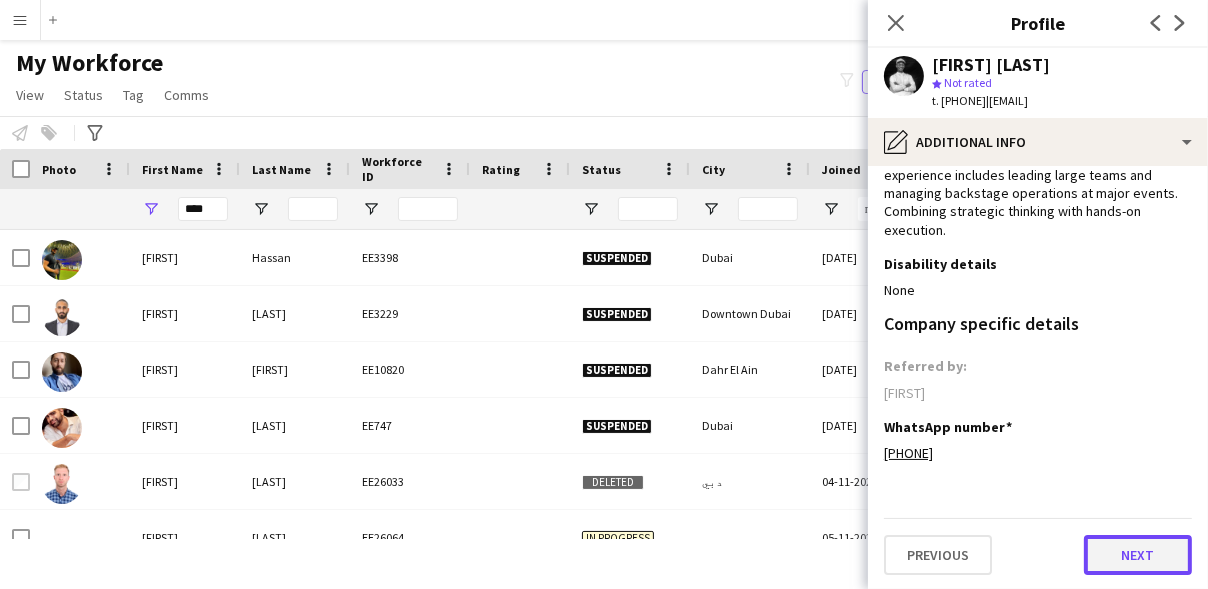 click on "Next" 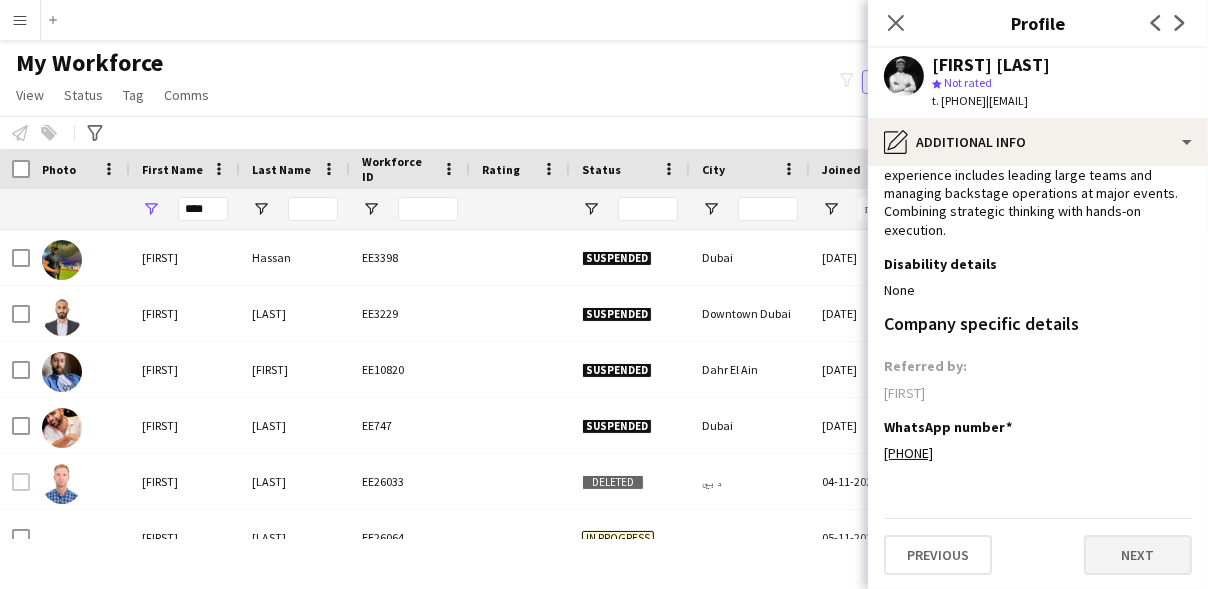 scroll, scrollTop: 0, scrollLeft: 0, axis: both 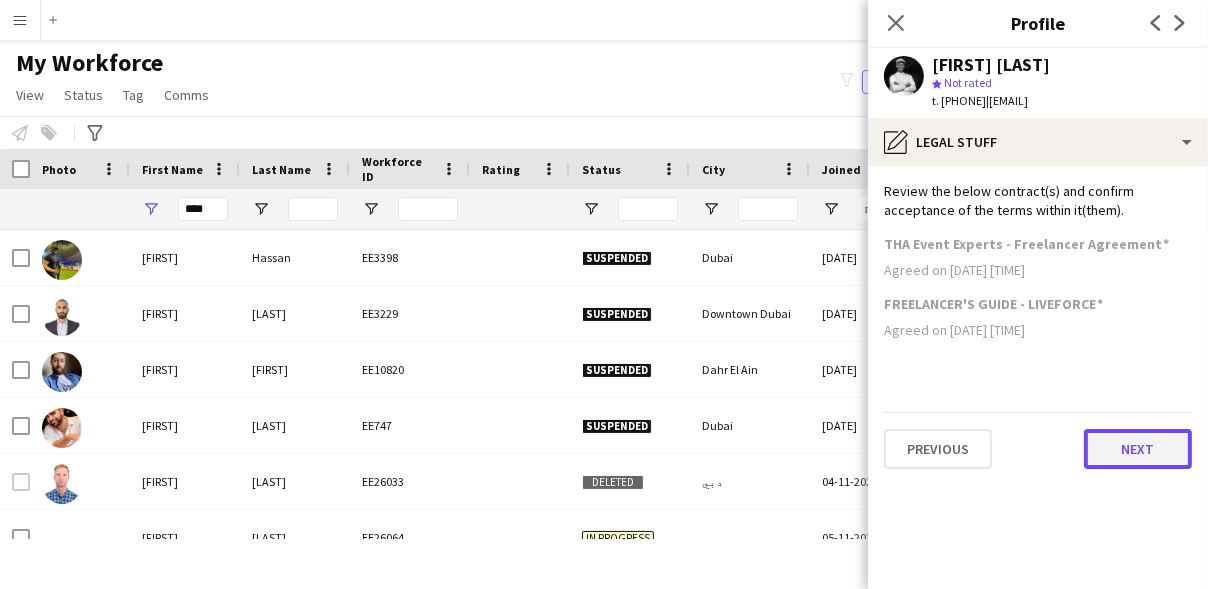 click on "Next" 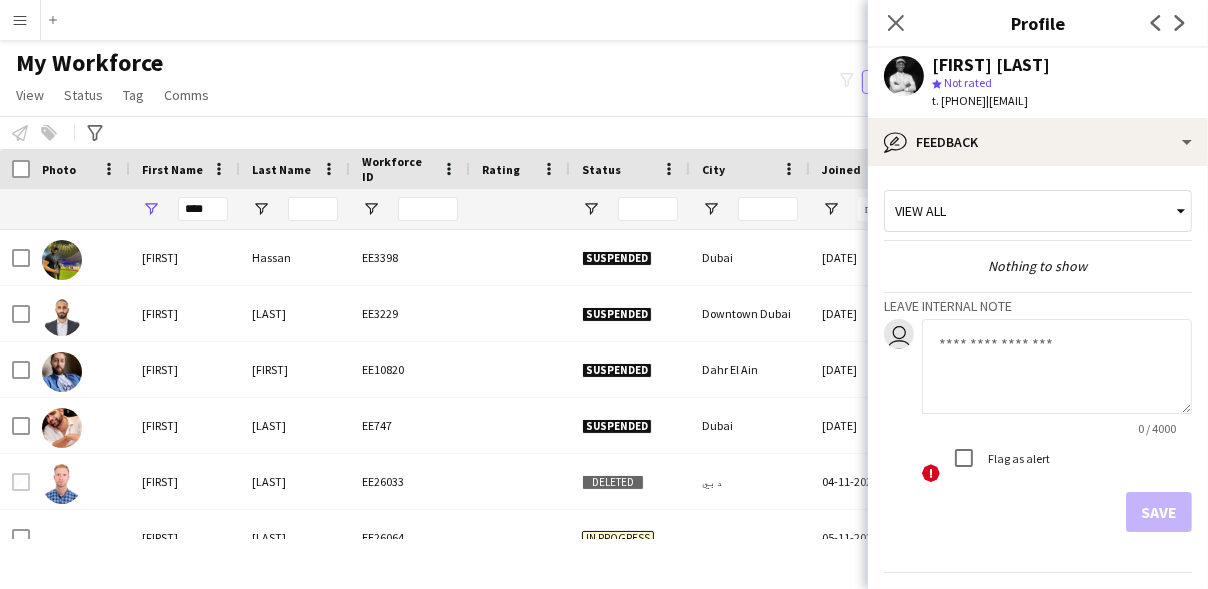 scroll, scrollTop: 54, scrollLeft: 0, axis: vertical 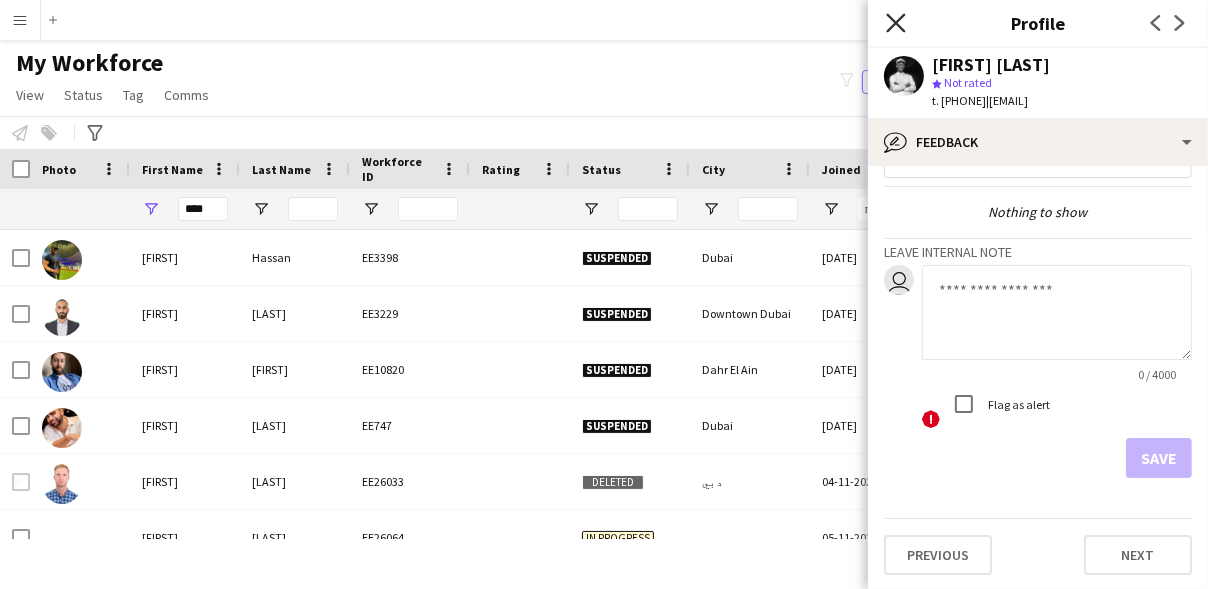 click on "Close pop-in" 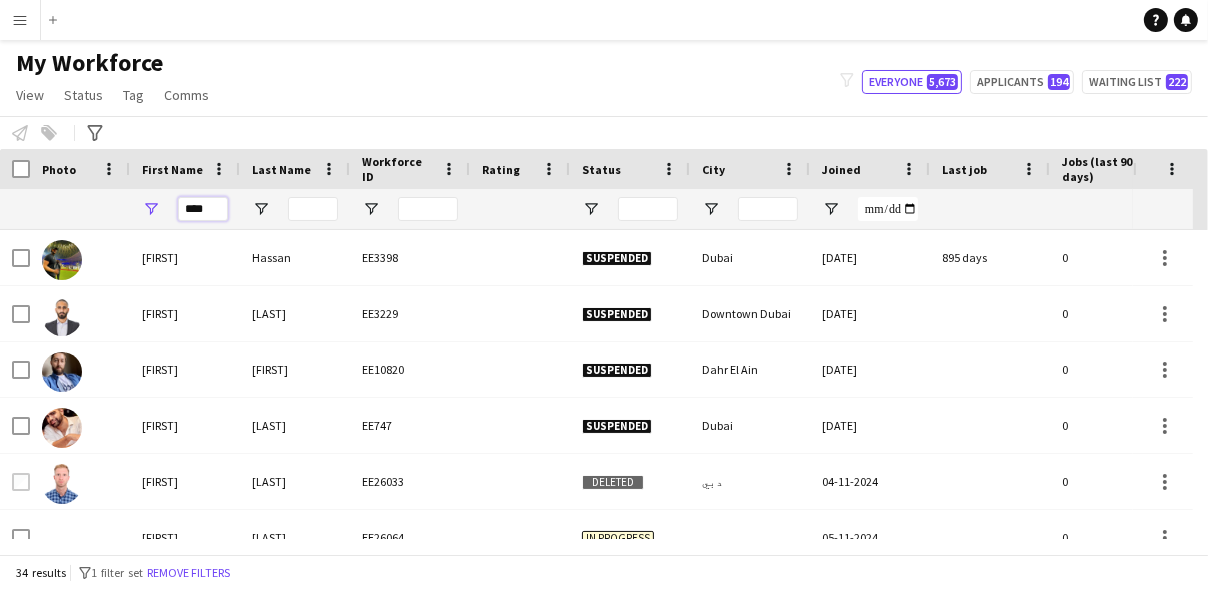 click on "****" at bounding box center [203, 209] 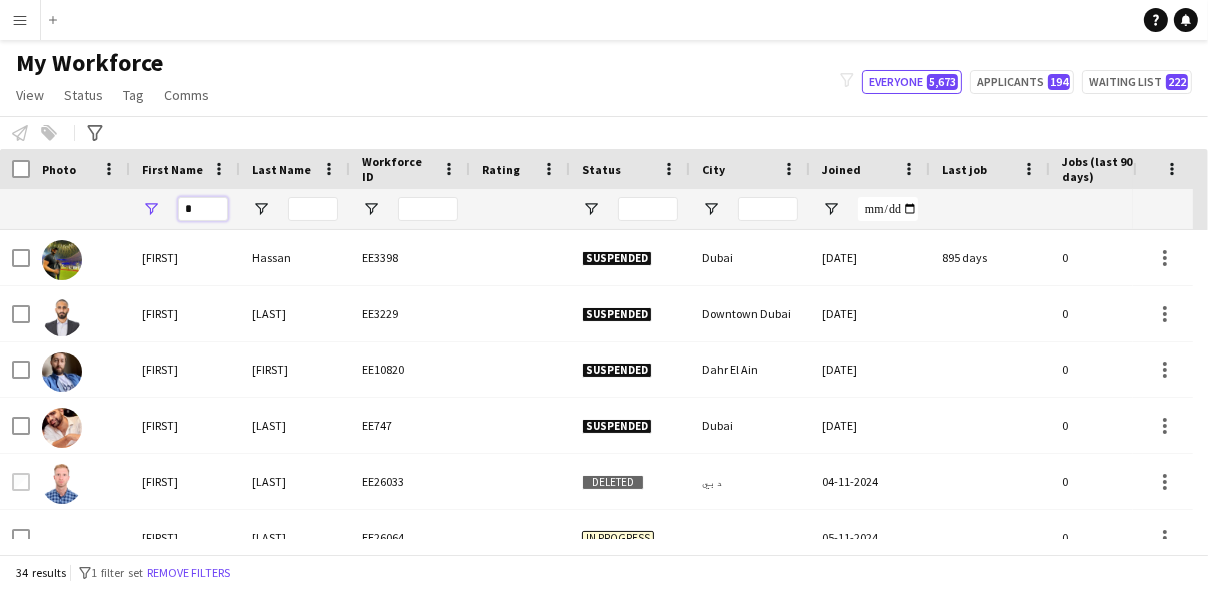 scroll, scrollTop: 0, scrollLeft: 0, axis: both 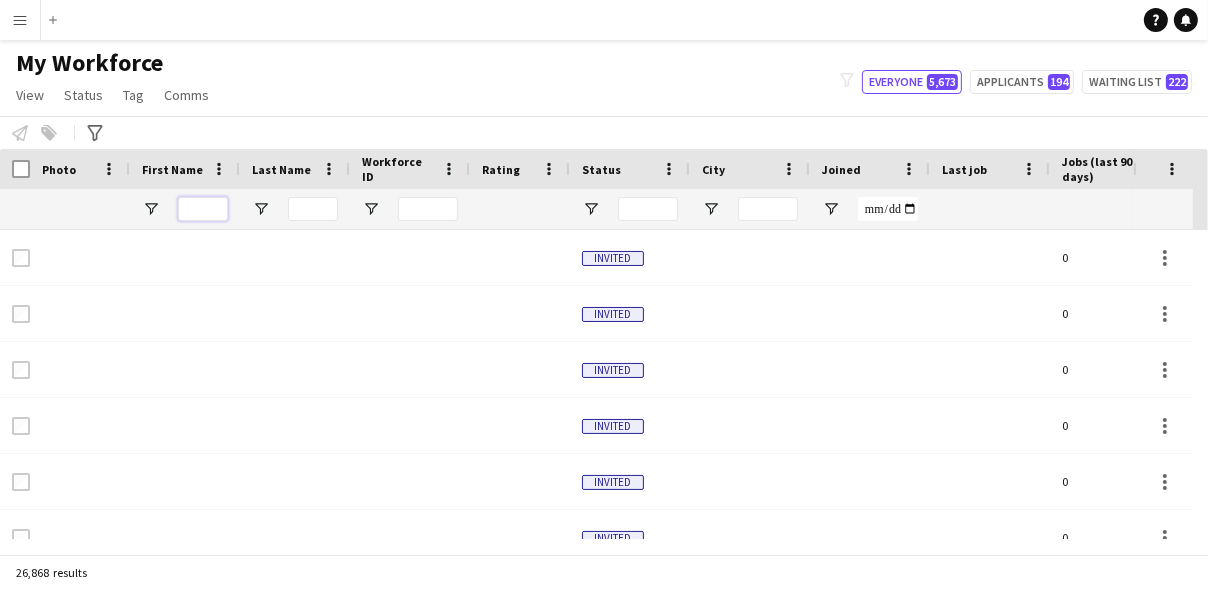 type 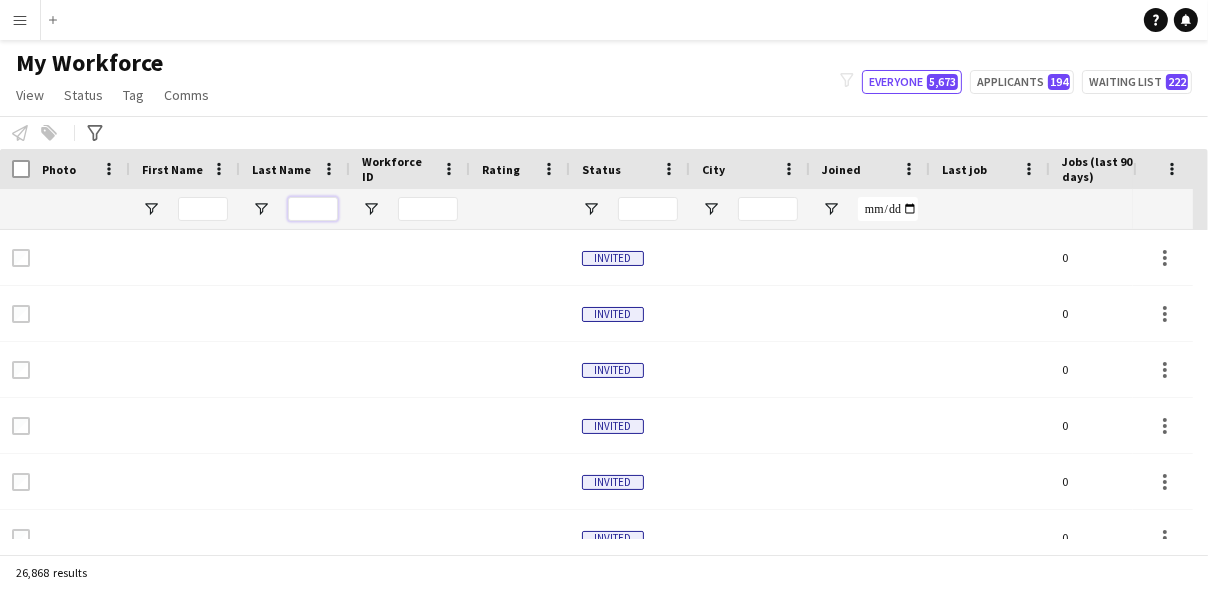 click at bounding box center [313, 209] 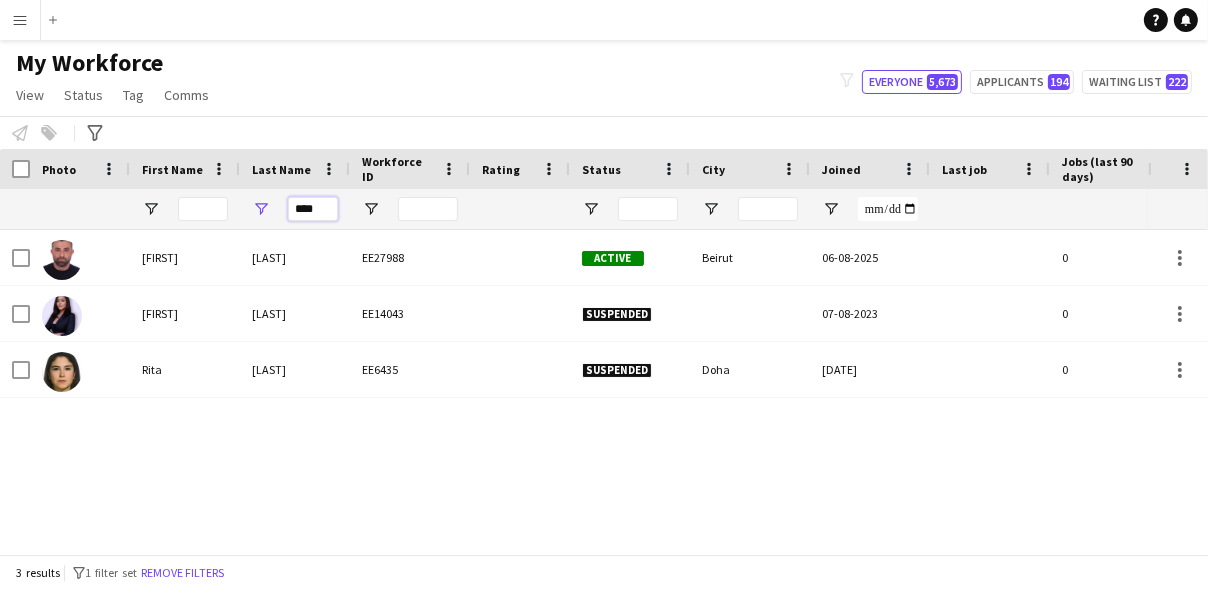 click on "****" at bounding box center (313, 209) 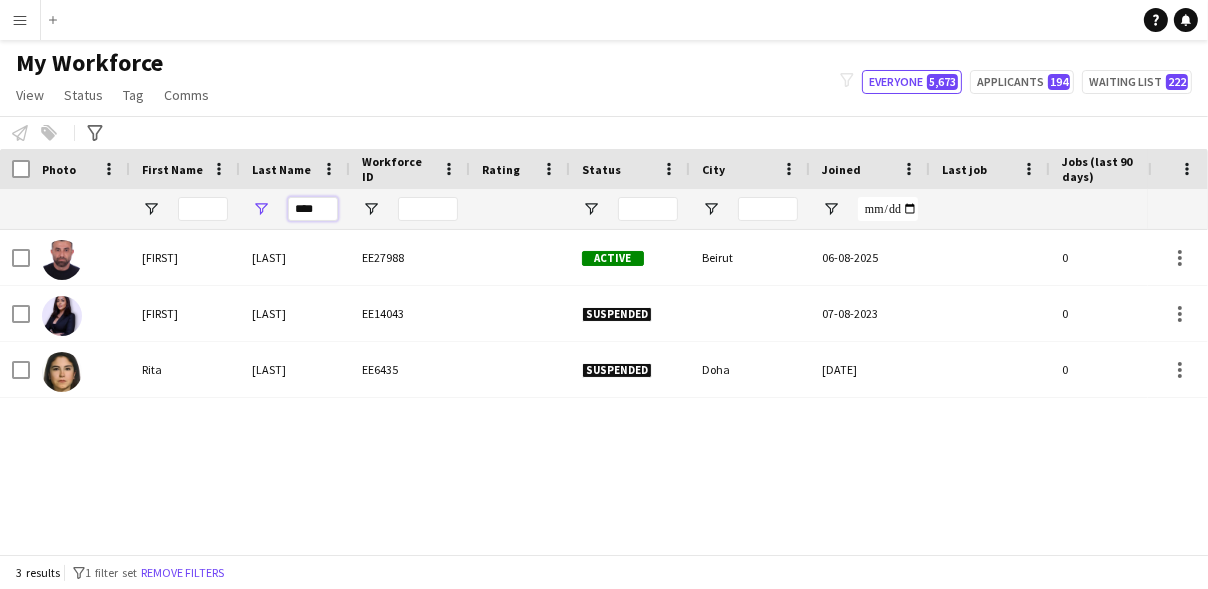 type on "****" 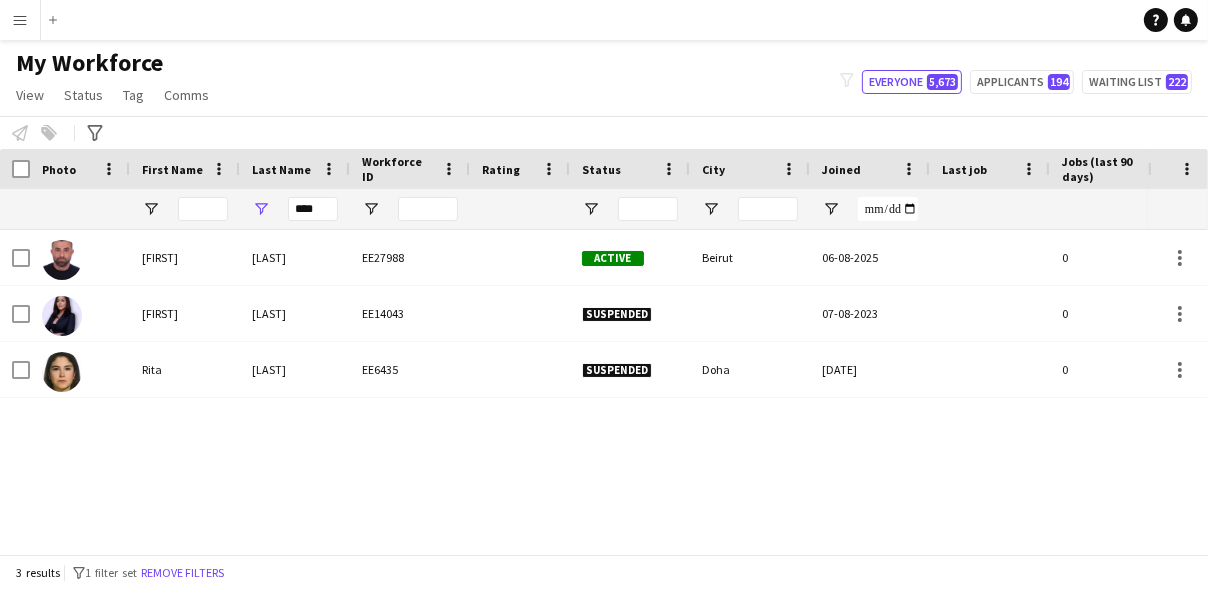 click on "Menu" at bounding box center [20, 20] 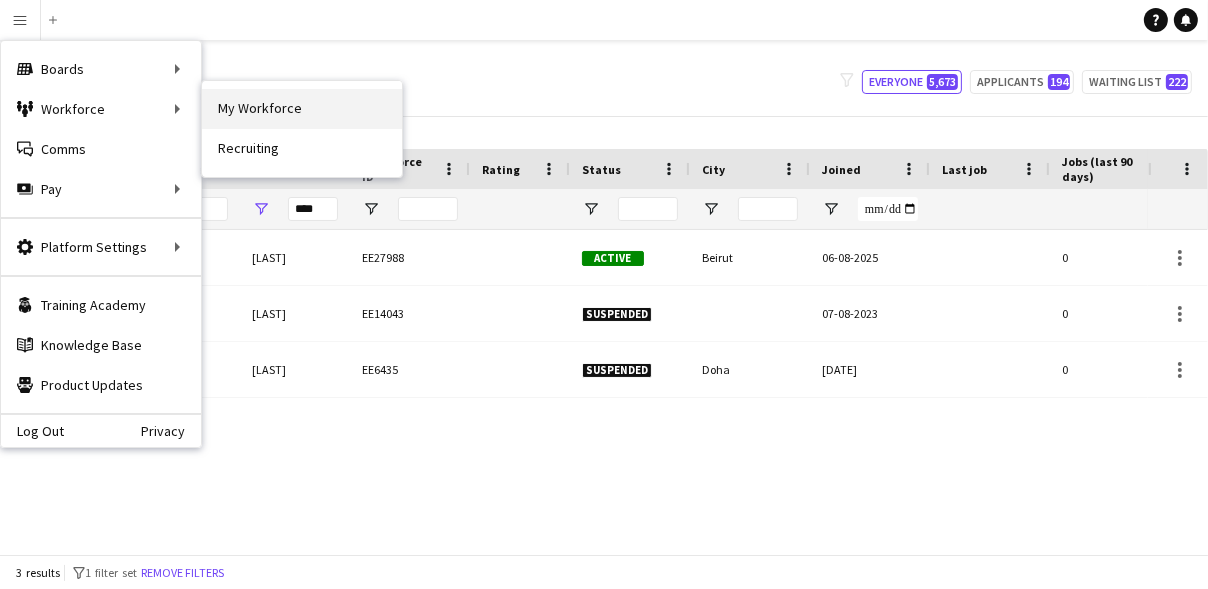 click on "My Workforce" at bounding box center (302, 109) 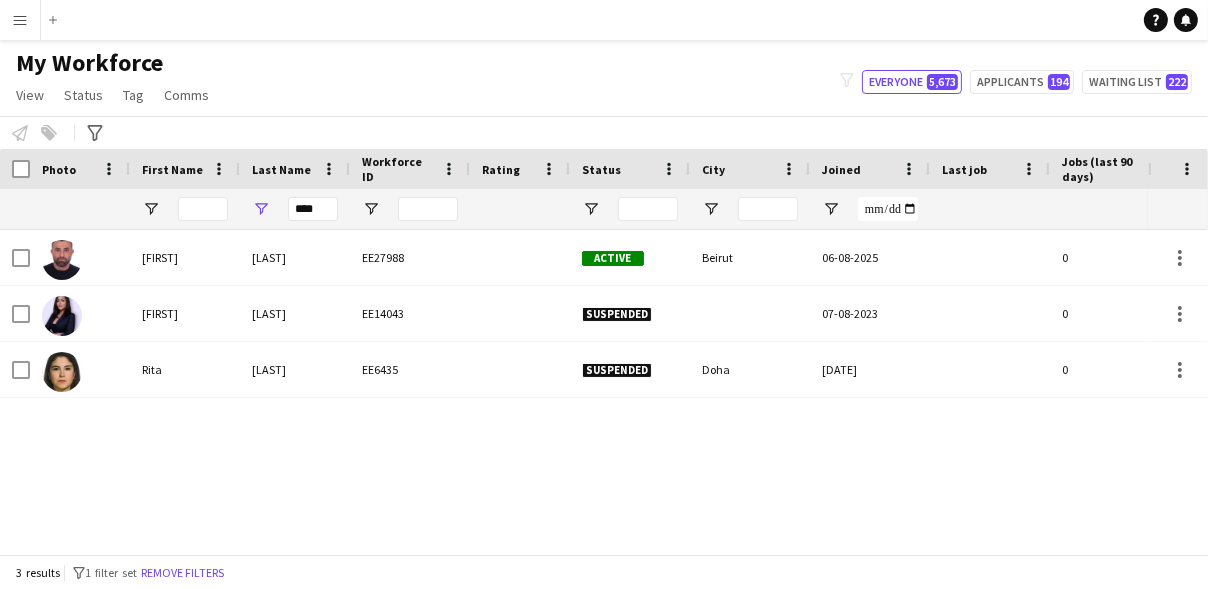 type 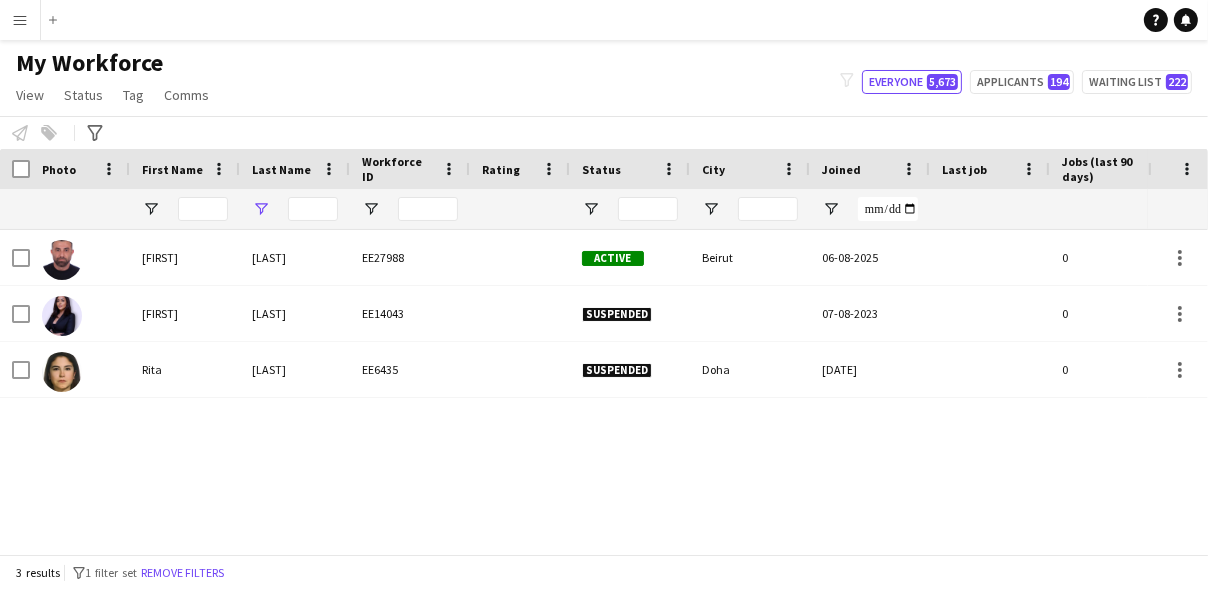 type on "**********" 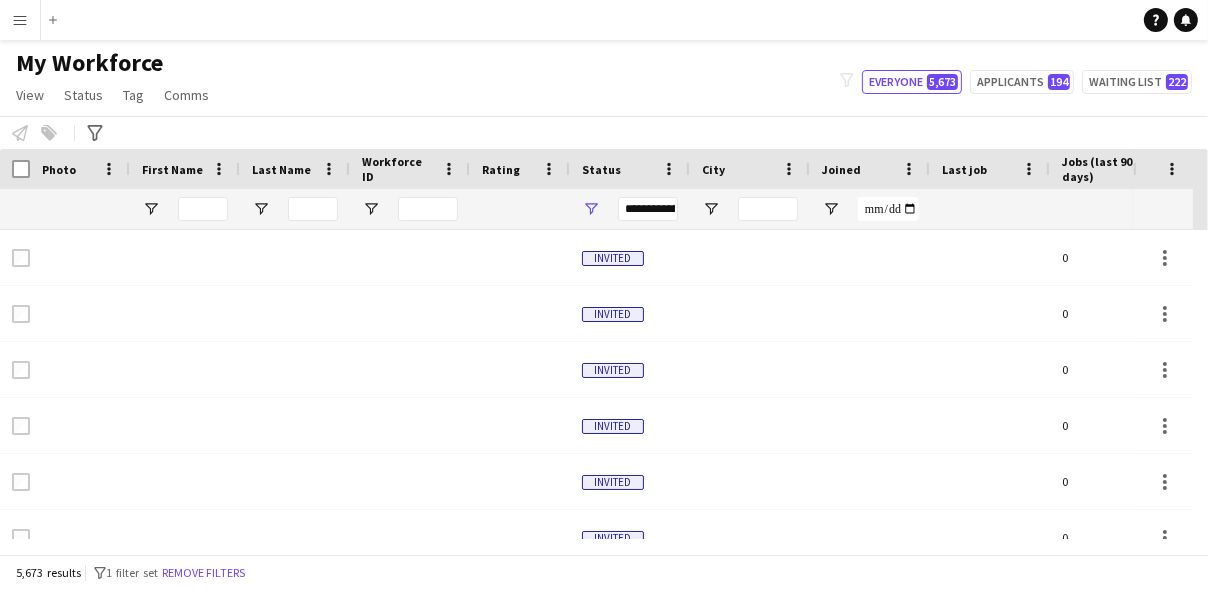 type on "****" 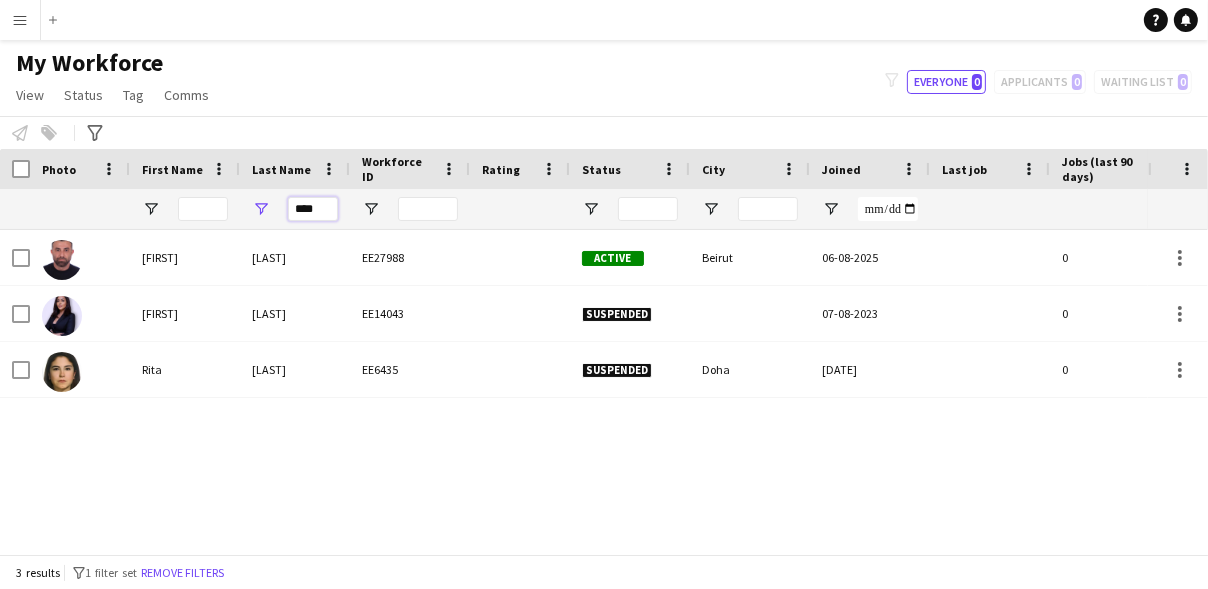 click on "****" at bounding box center [313, 209] 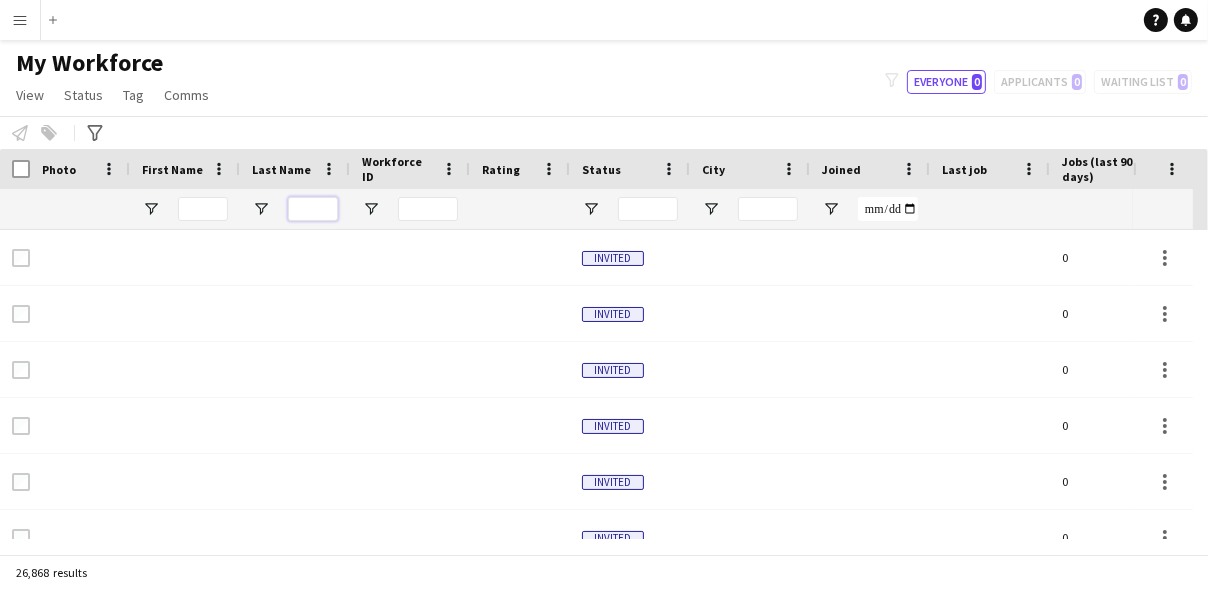 type 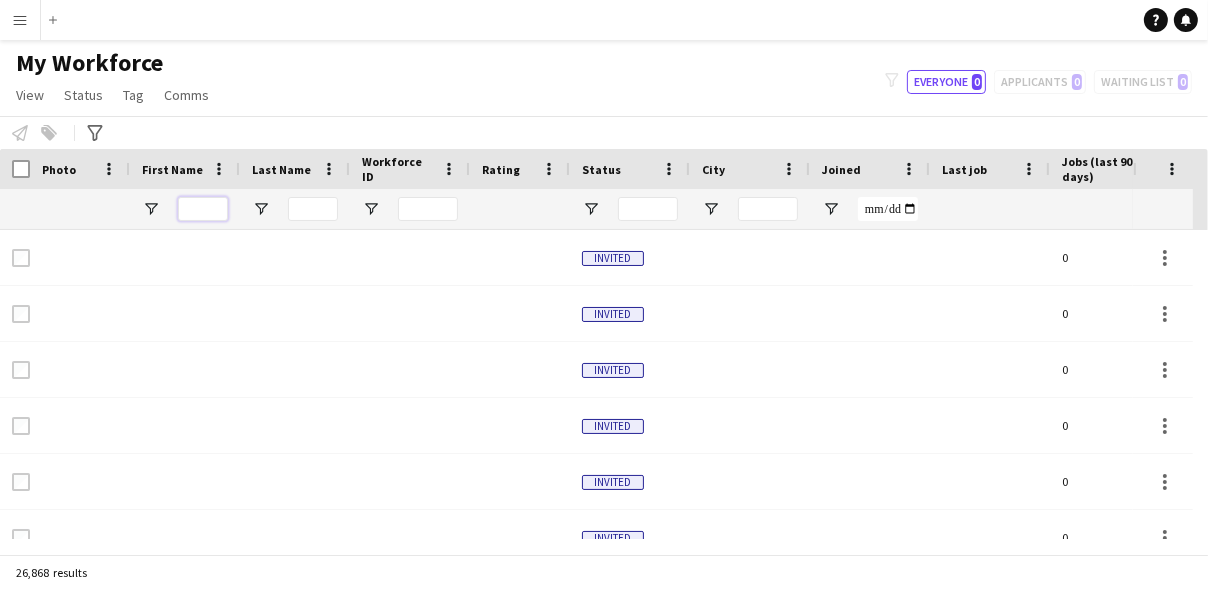 click at bounding box center (203, 209) 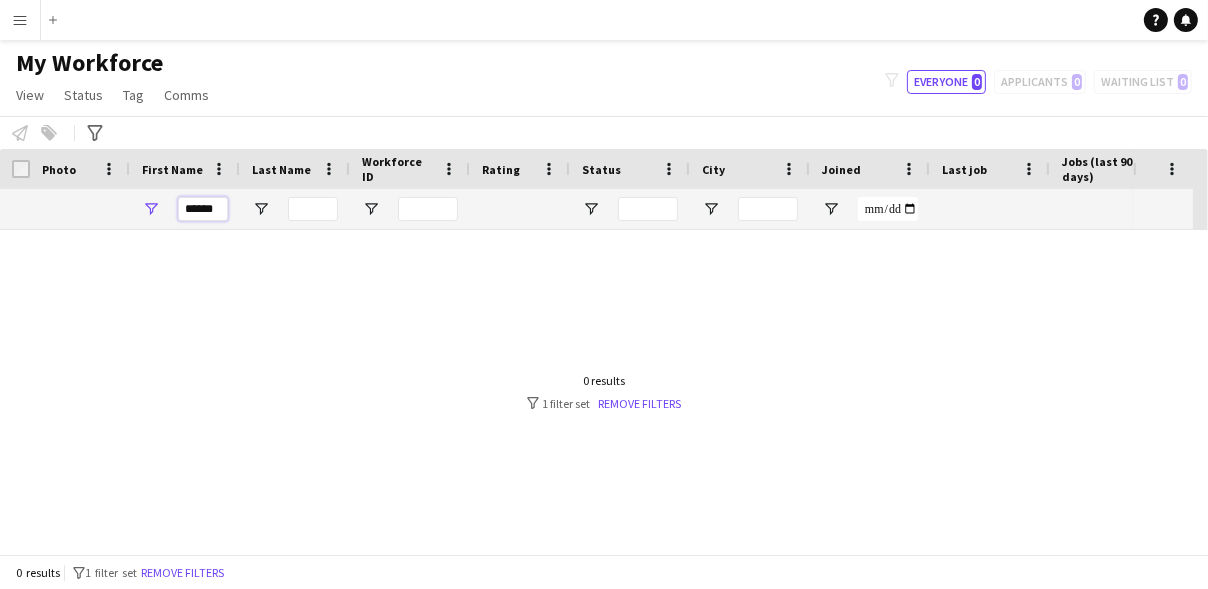 scroll, scrollTop: 0, scrollLeft: 0, axis: both 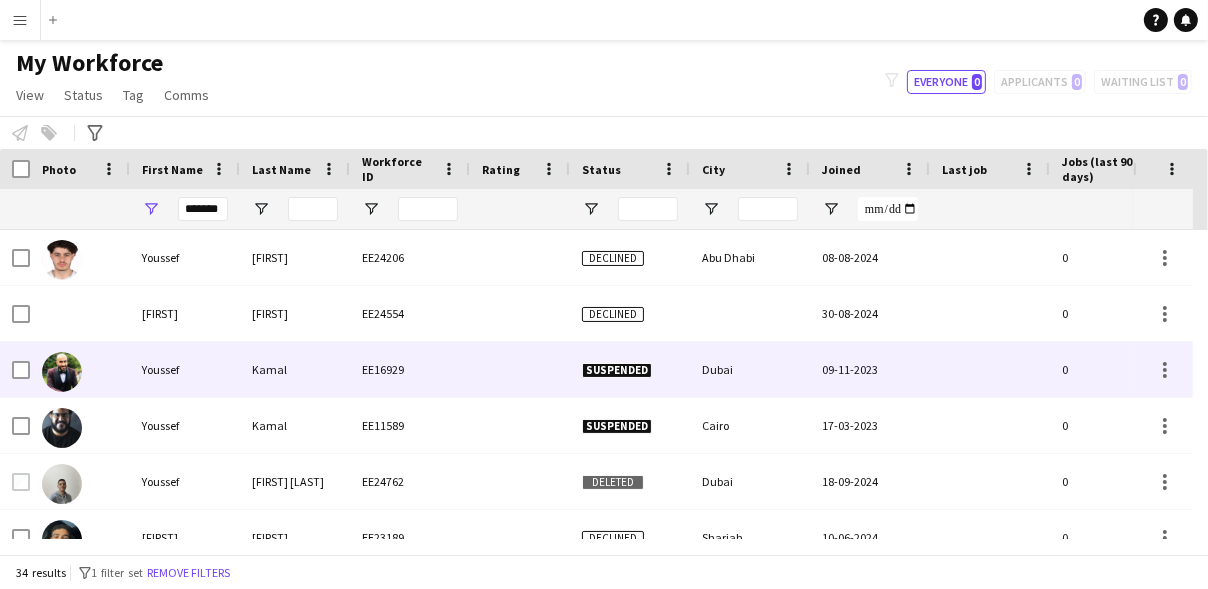 click at bounding box center [62, 372] 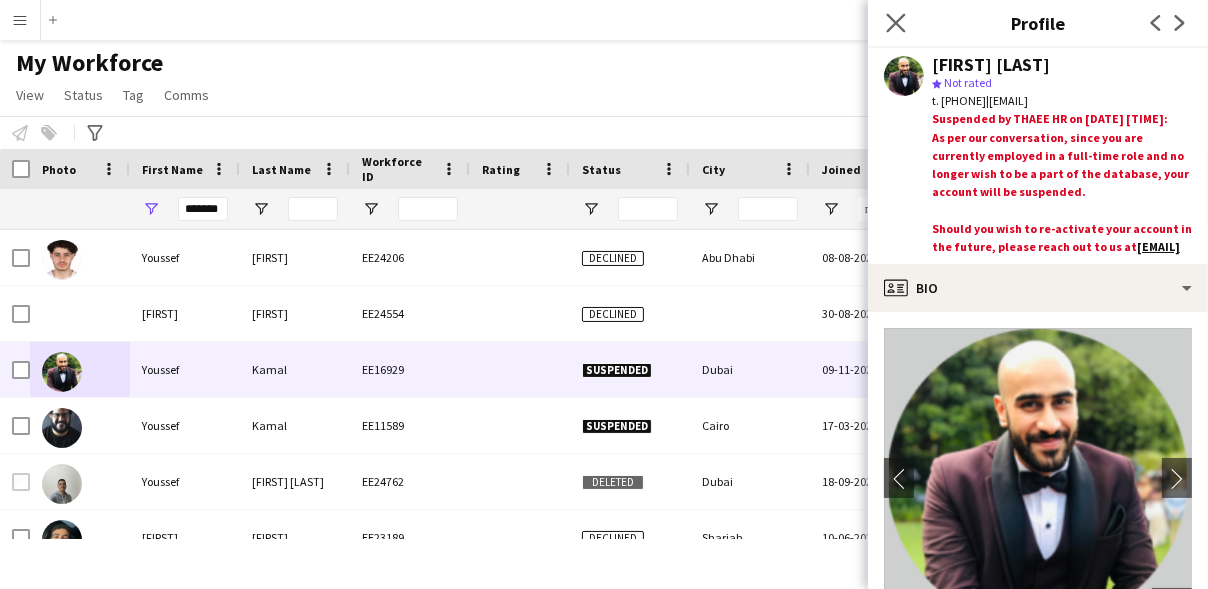 click on "Close pop-in" 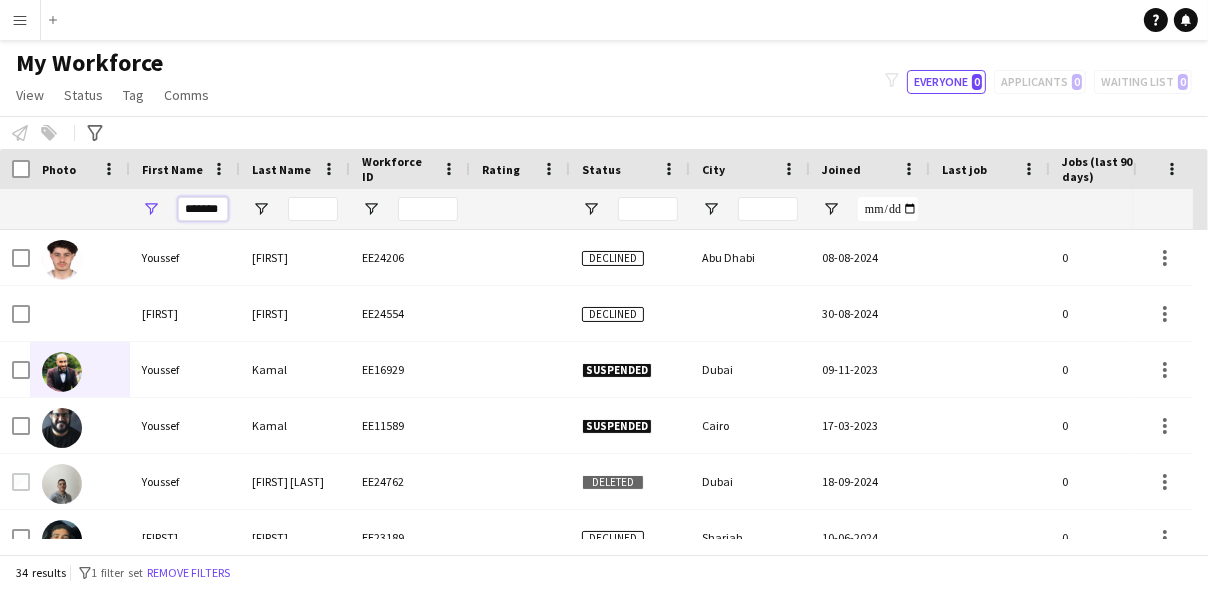 click on "*******" at bounding box center [203, 209] 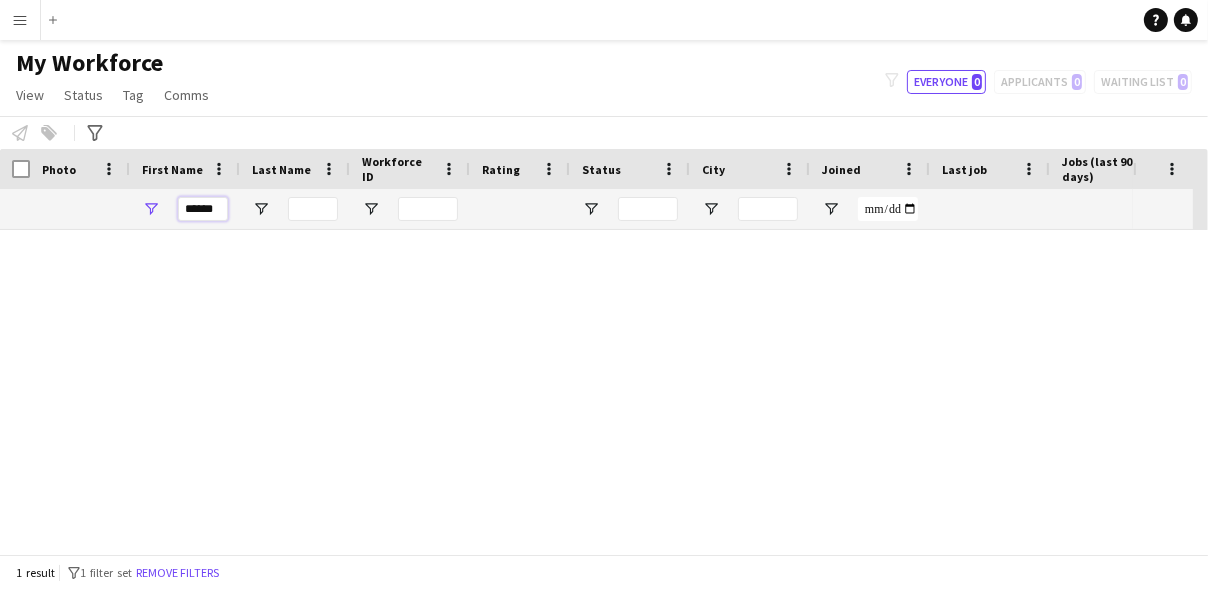 scroll, scrollTop: 0, scrollLeft: 0, axis: both 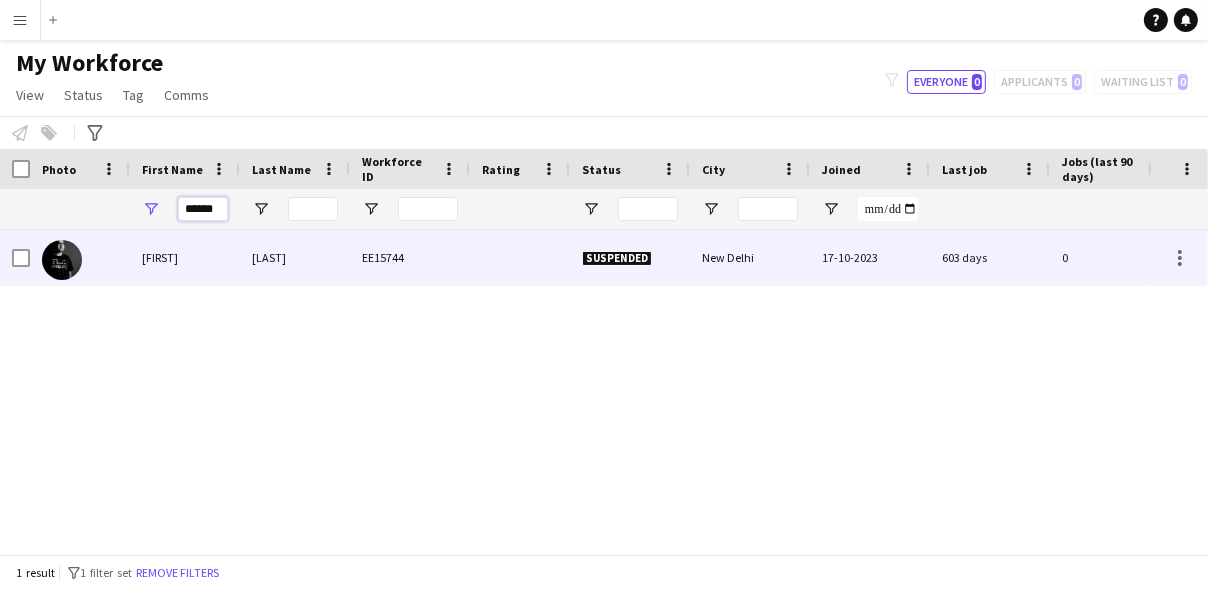 type on "******" 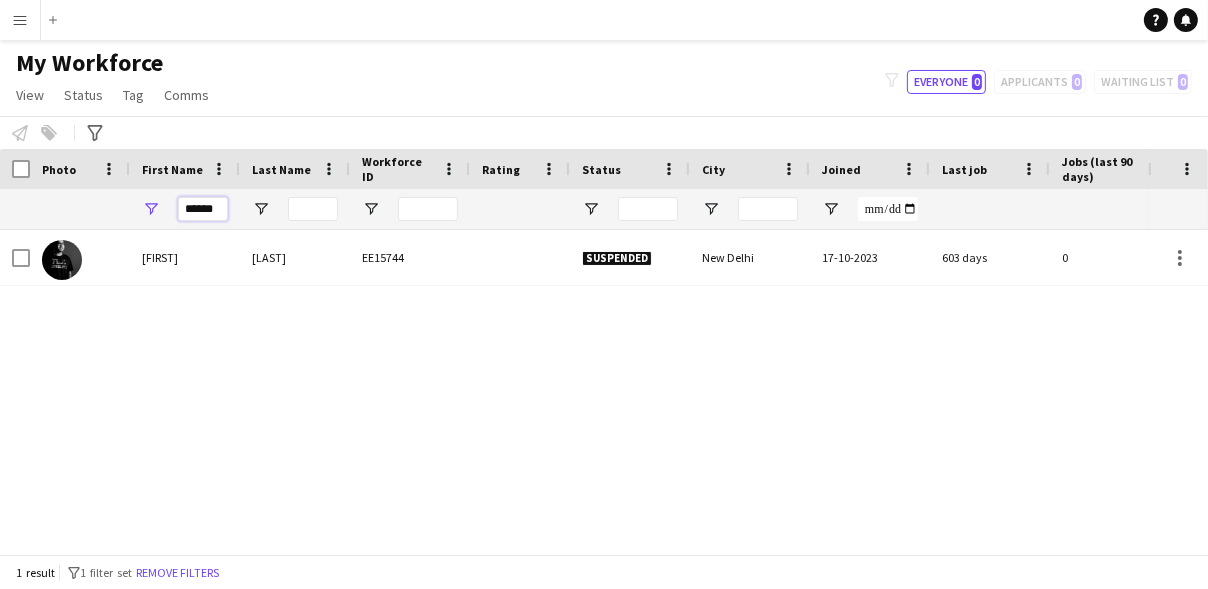 click on "******" at bounding box center (203, 209) 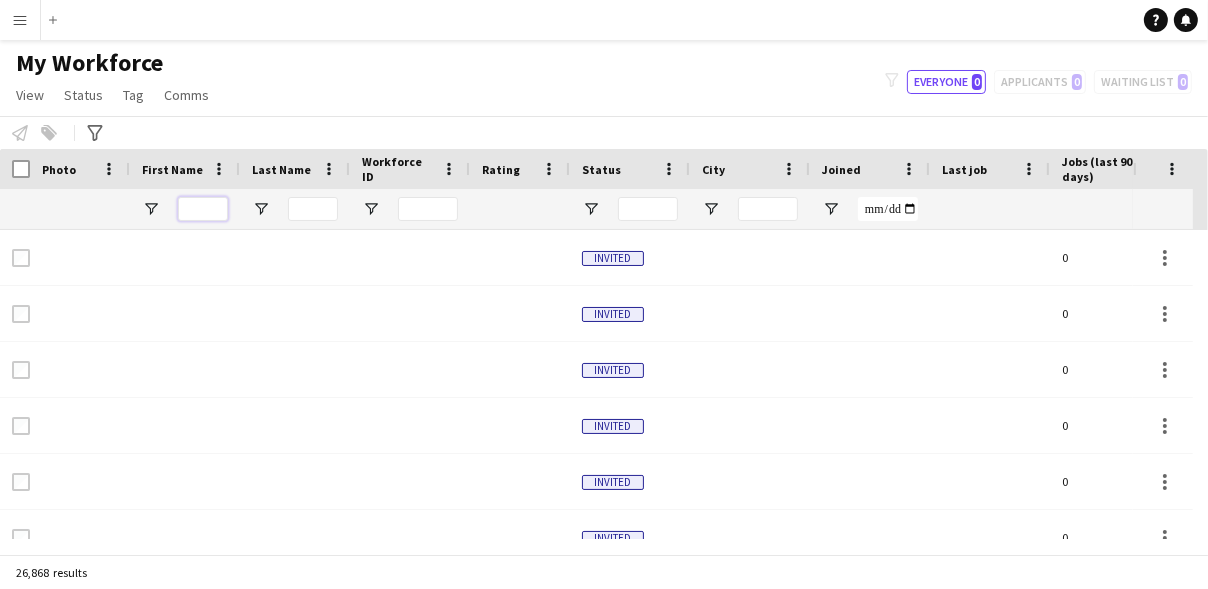 type 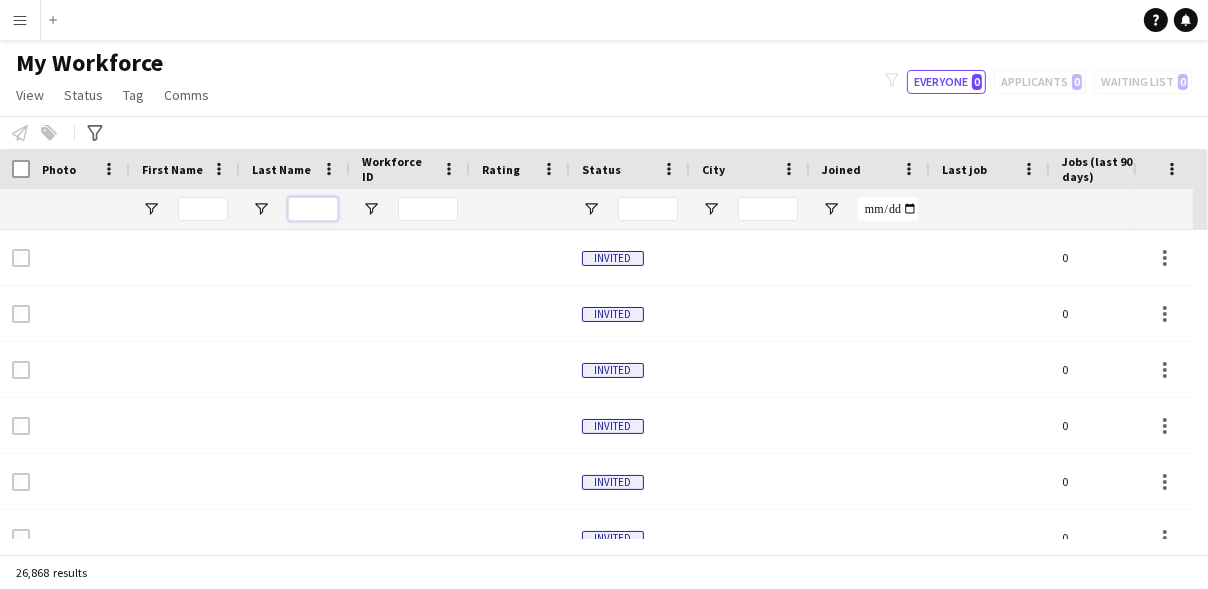 click at bounding box center (313, 209) 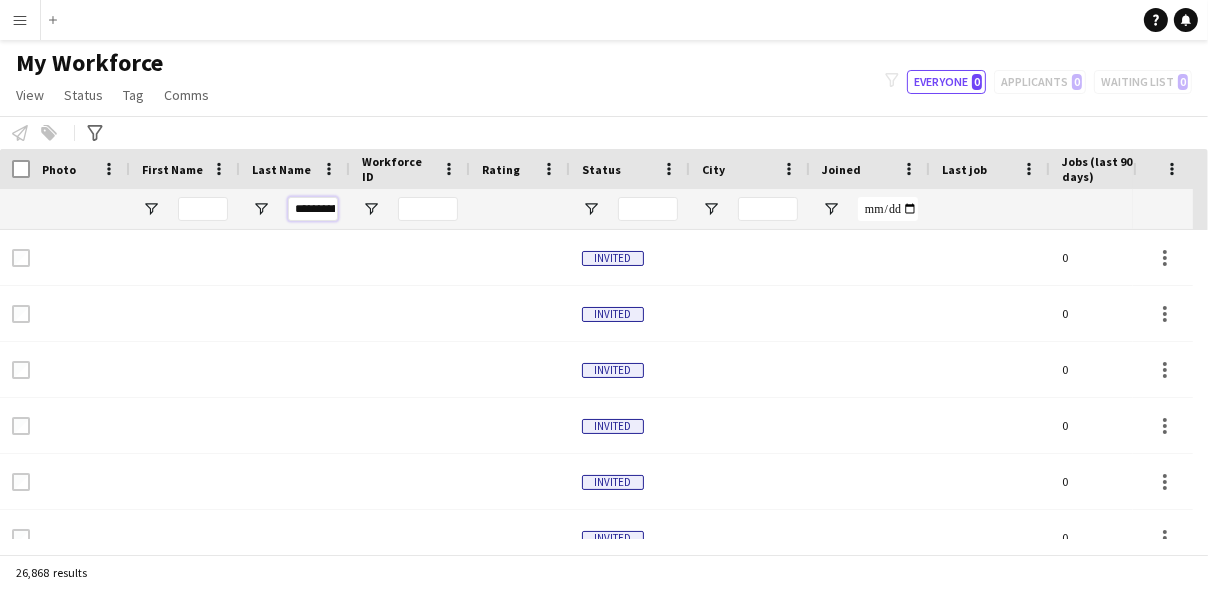 scroll, scrollTop: 0, scrollLeft: 47, axis: horizontal 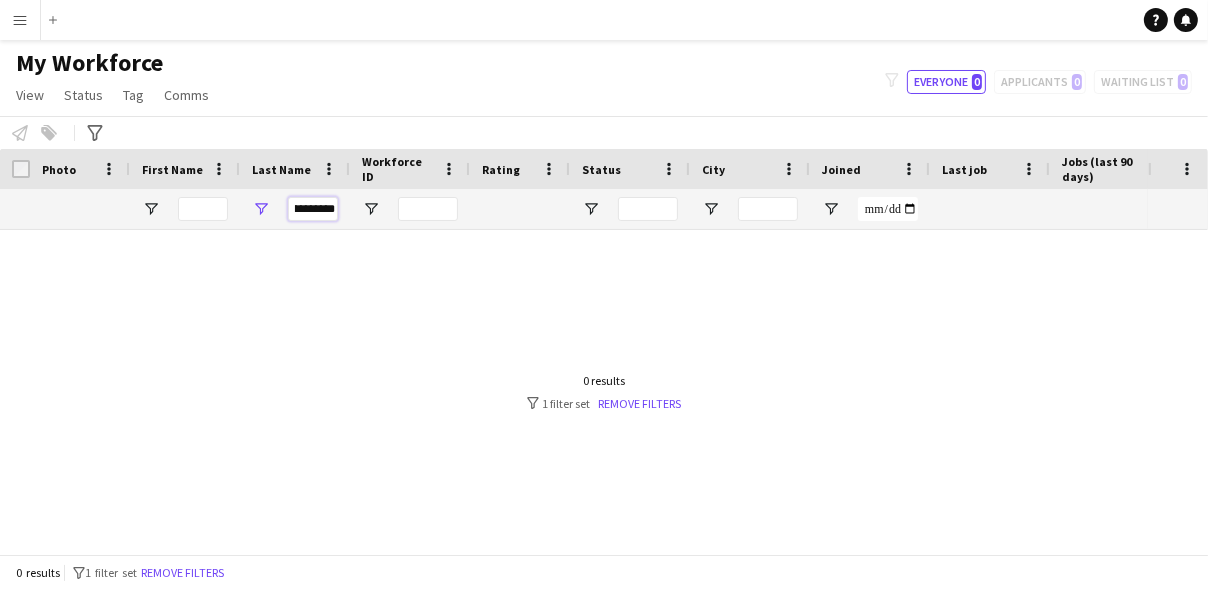 drag, startPoint x: 304, startPoint y: 206, endPoint x: 293, endPoint y: 206, distance: 11 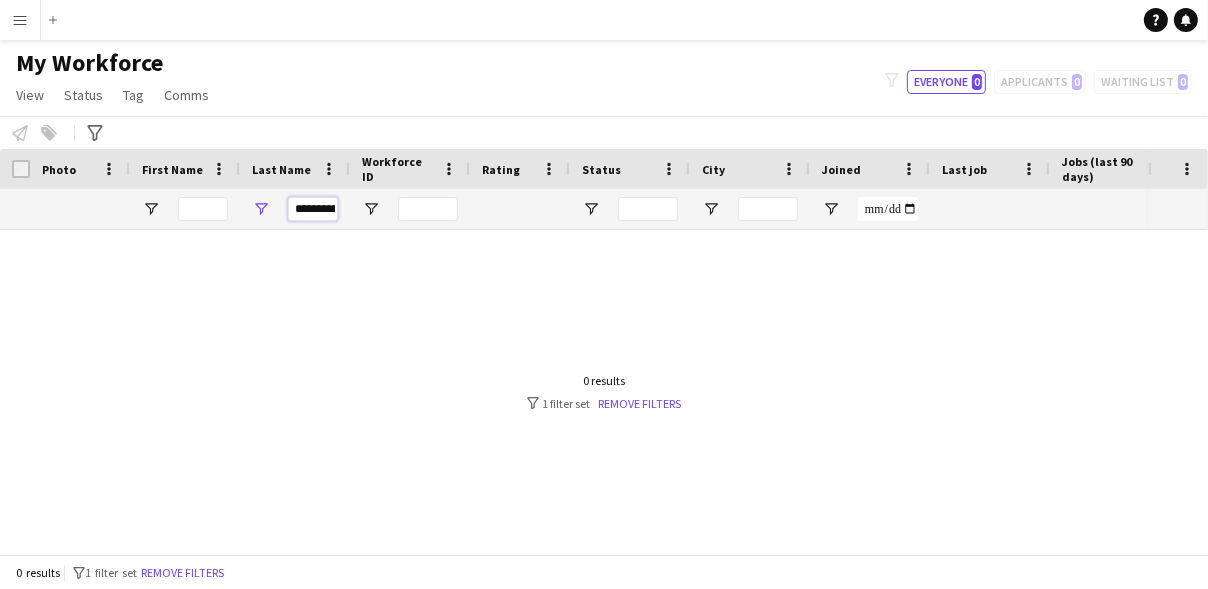 click on "**********" at bounding box center (313, 209) 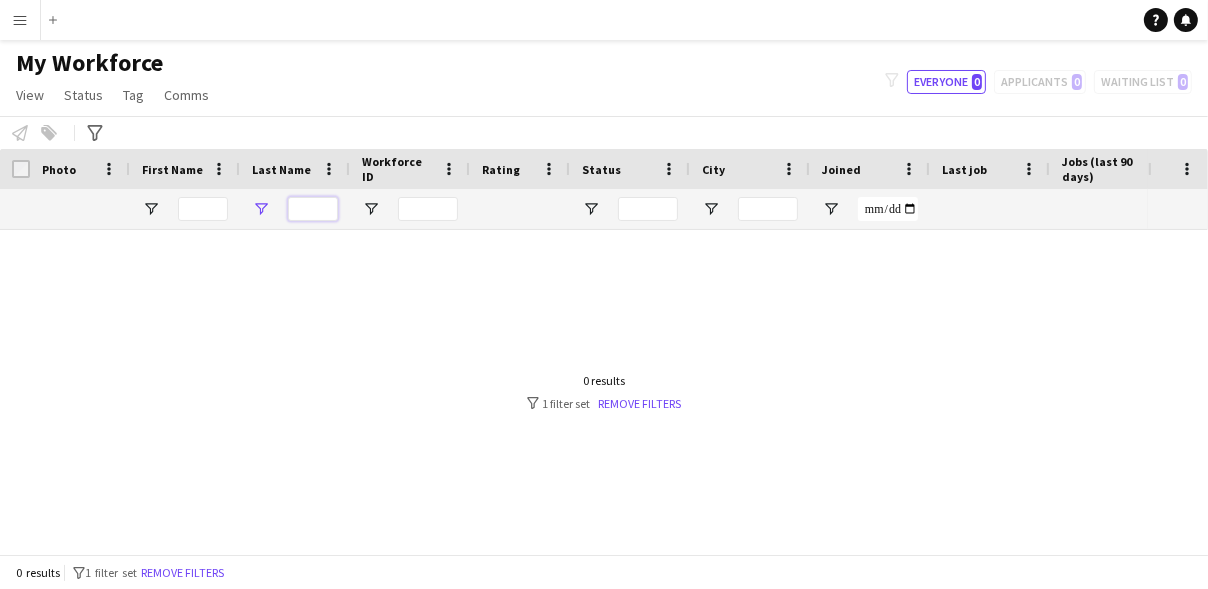 type on "*" 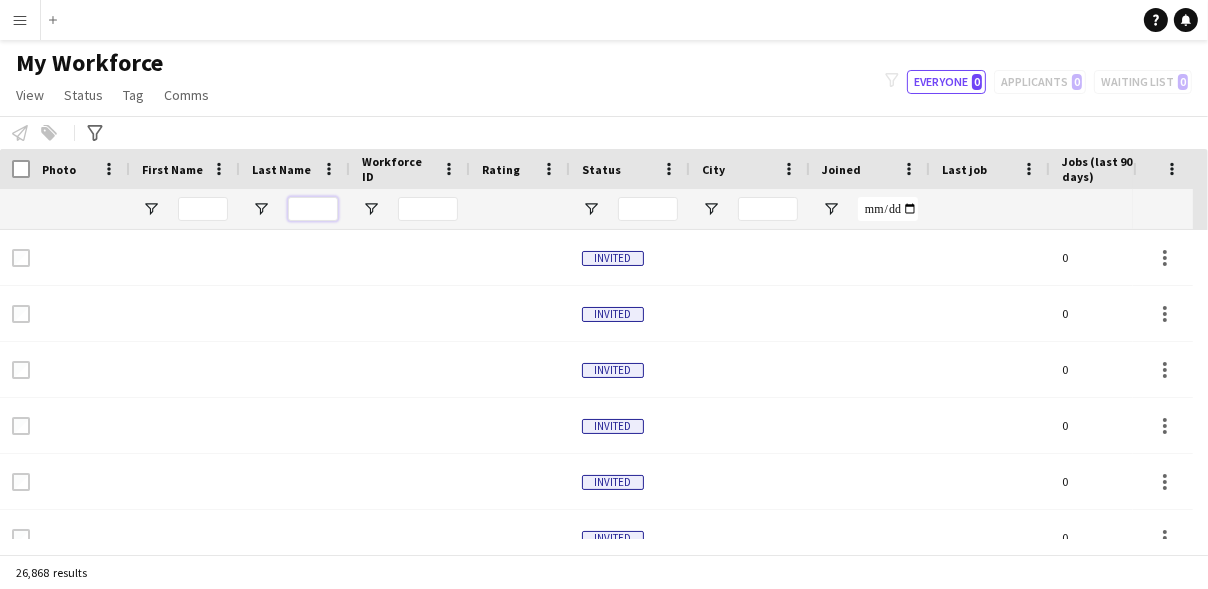 type 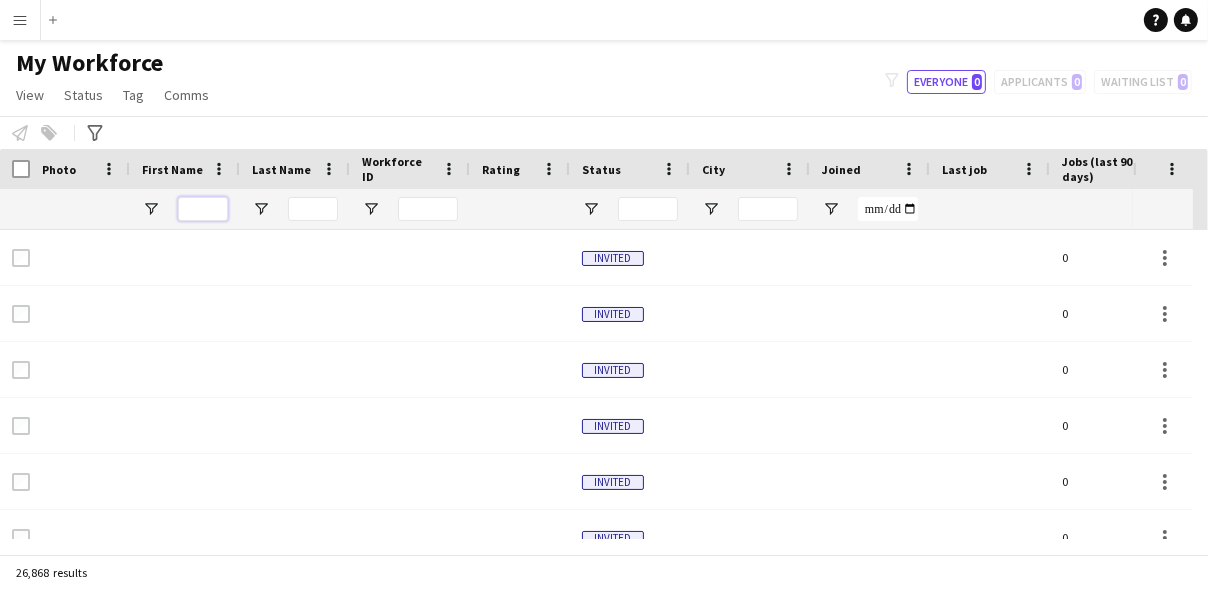 click at bounding box center [203, 209] 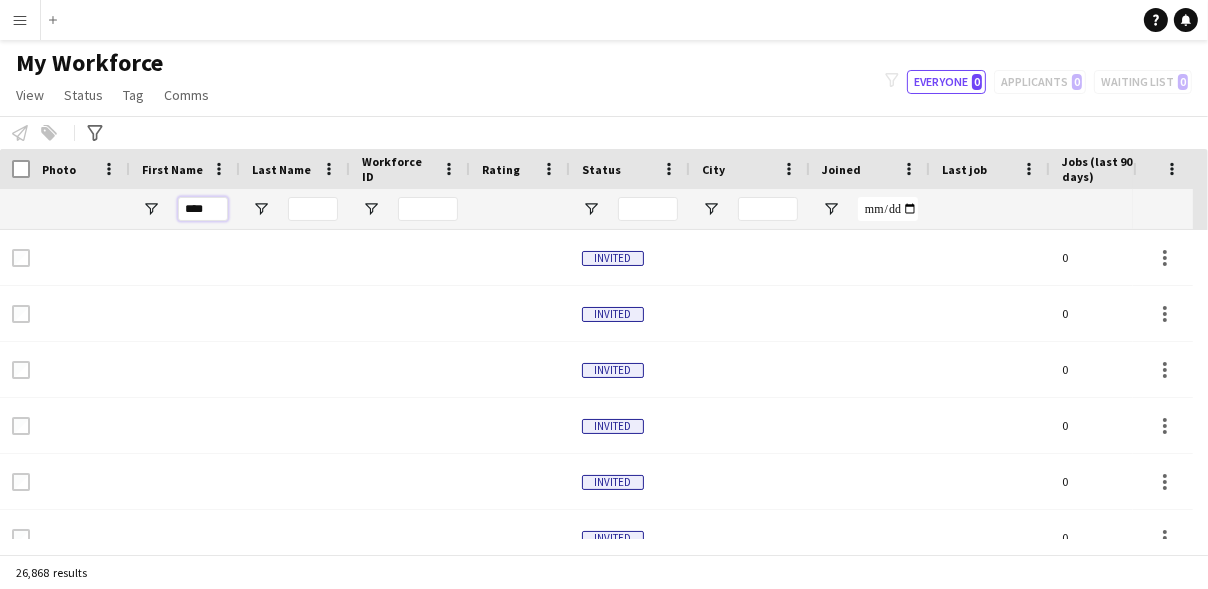 type on "*****" 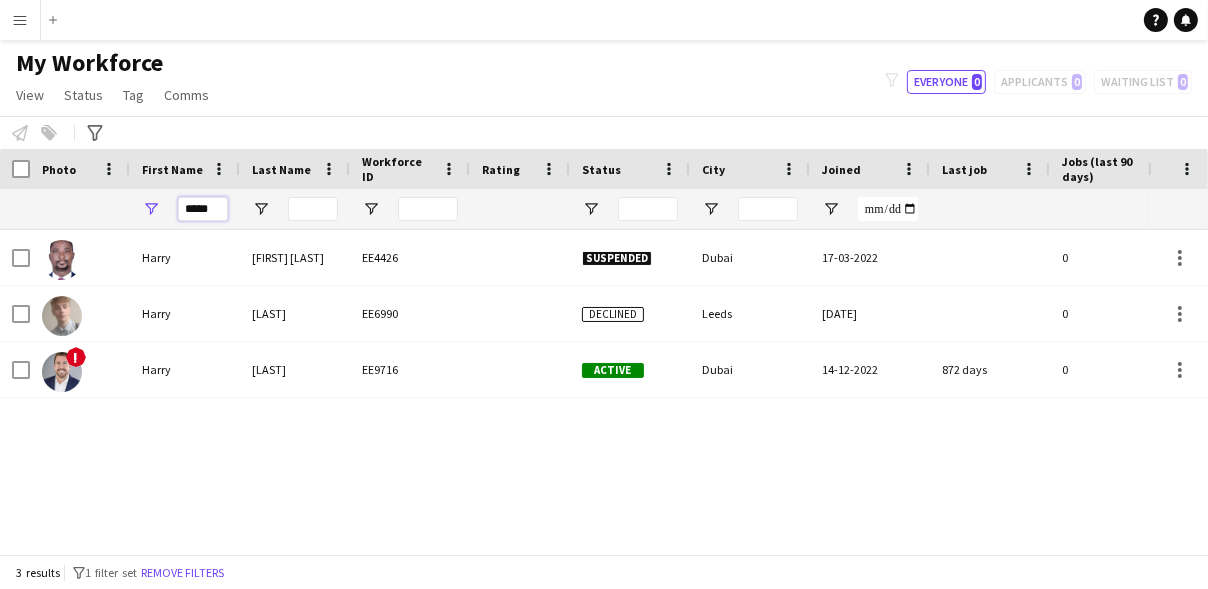 click on "*****" at bounding box center [203, 209] 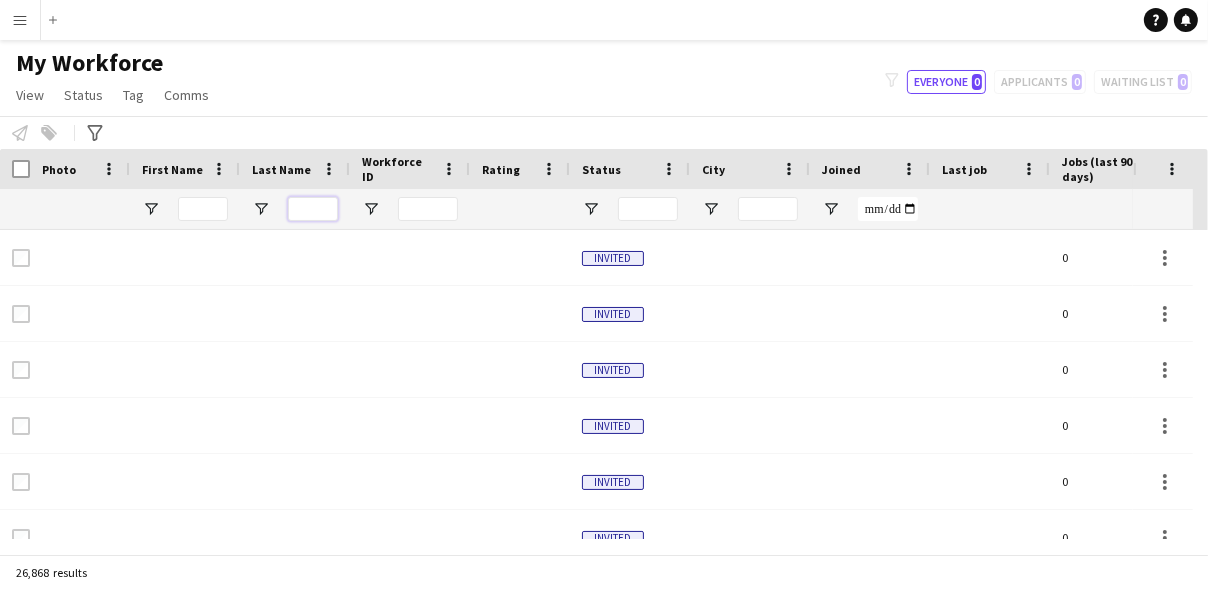 click at bounding box center (313, 209) 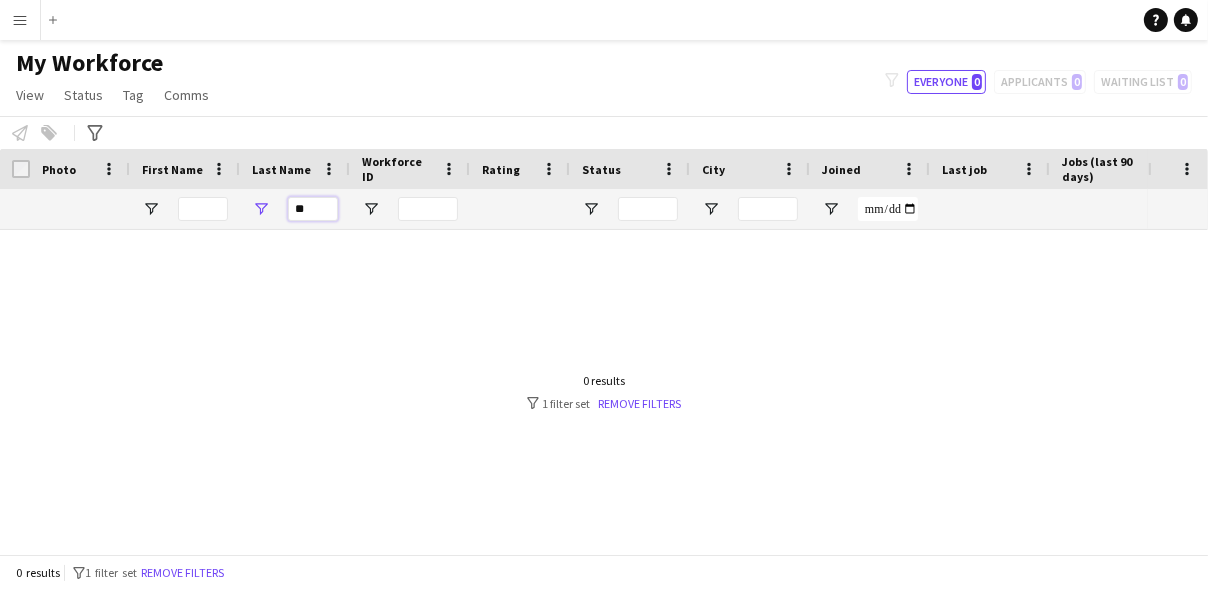 type on "*" 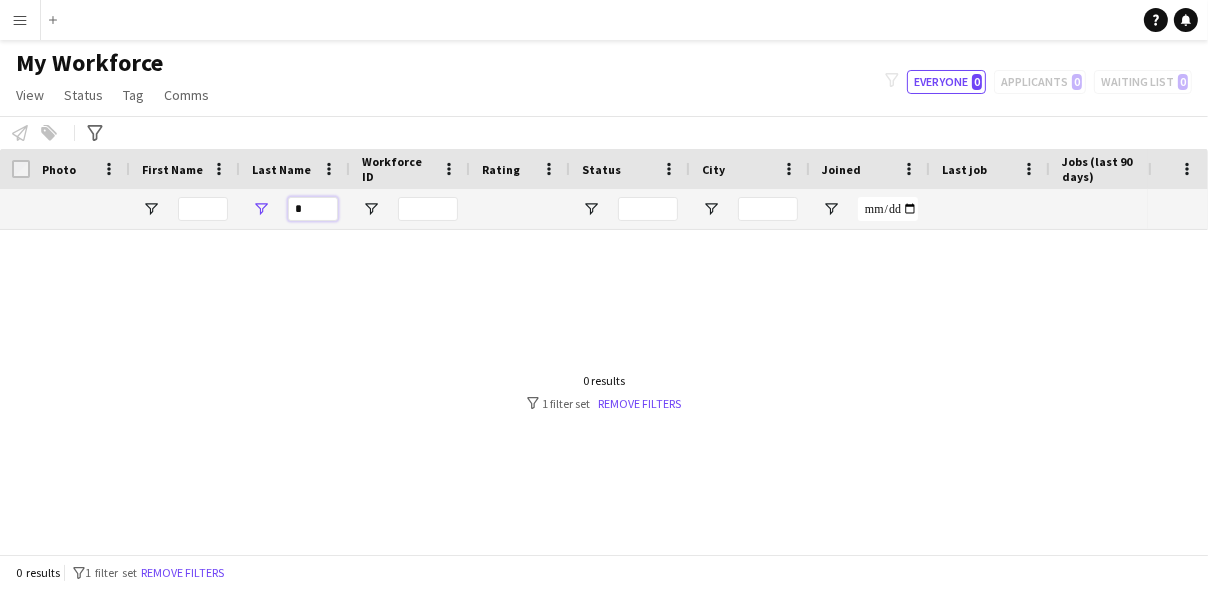 type 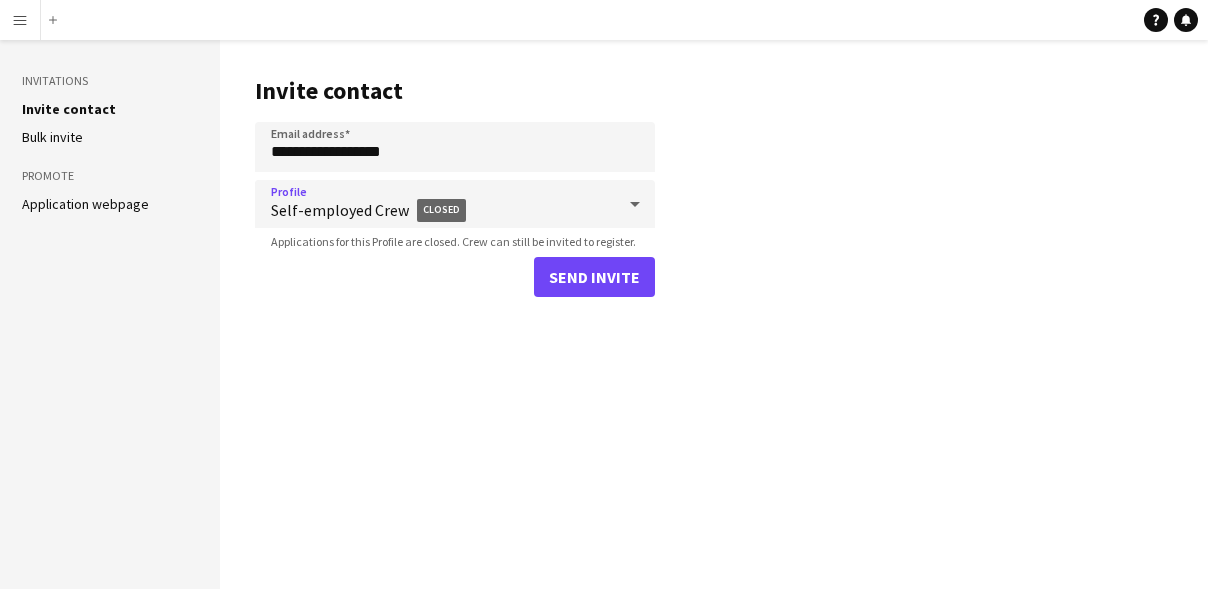 scroll, scrollTop: 0, scrollLeft: 0, axis: both 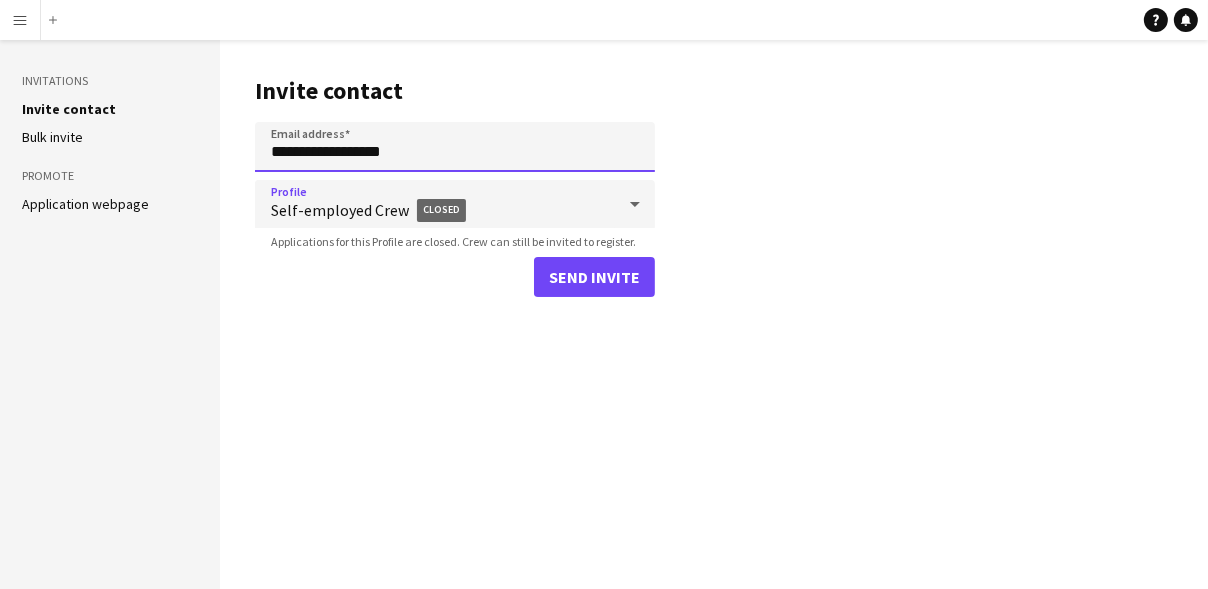 click on "**********" at bounding box center [455, 147] 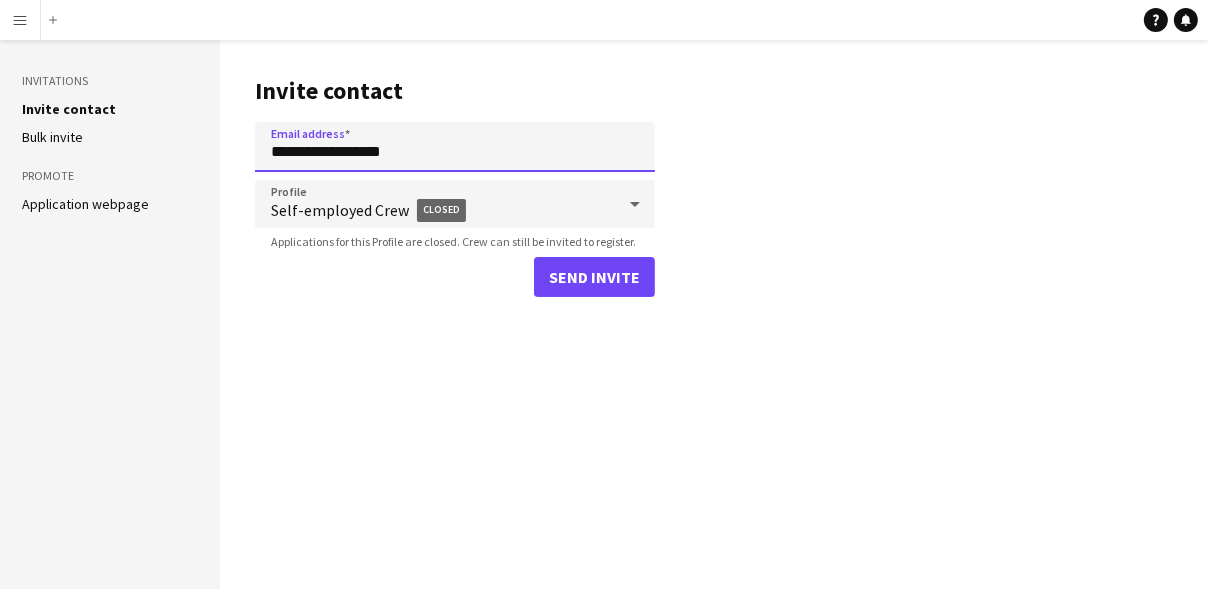 click on "**********" at bounding box center [455, 147] 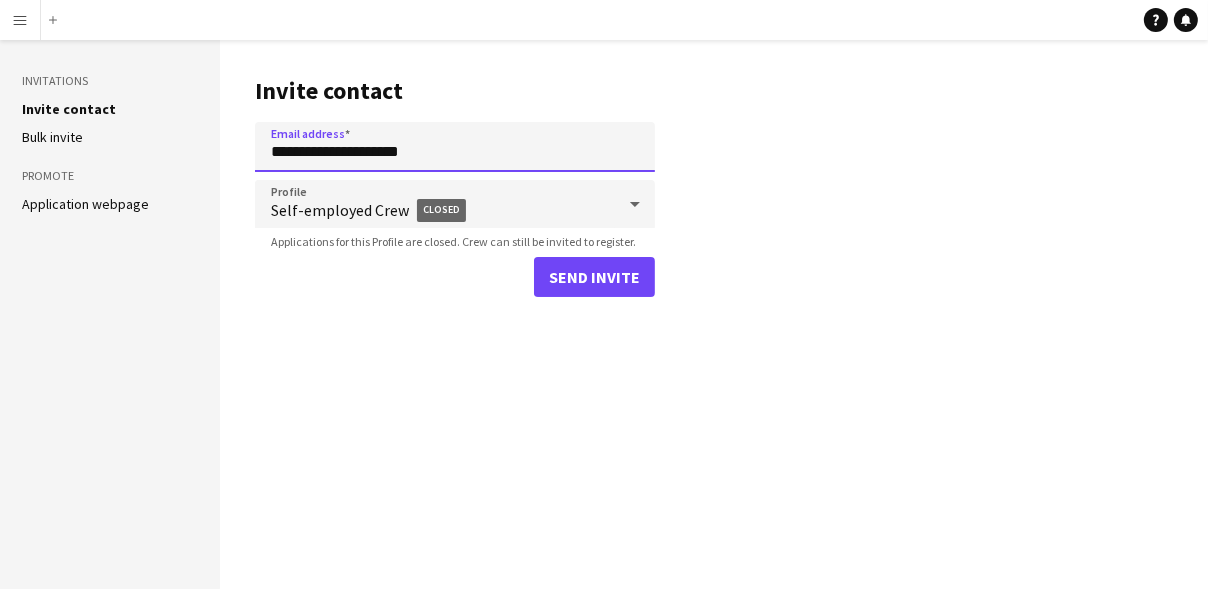 type on "**********" 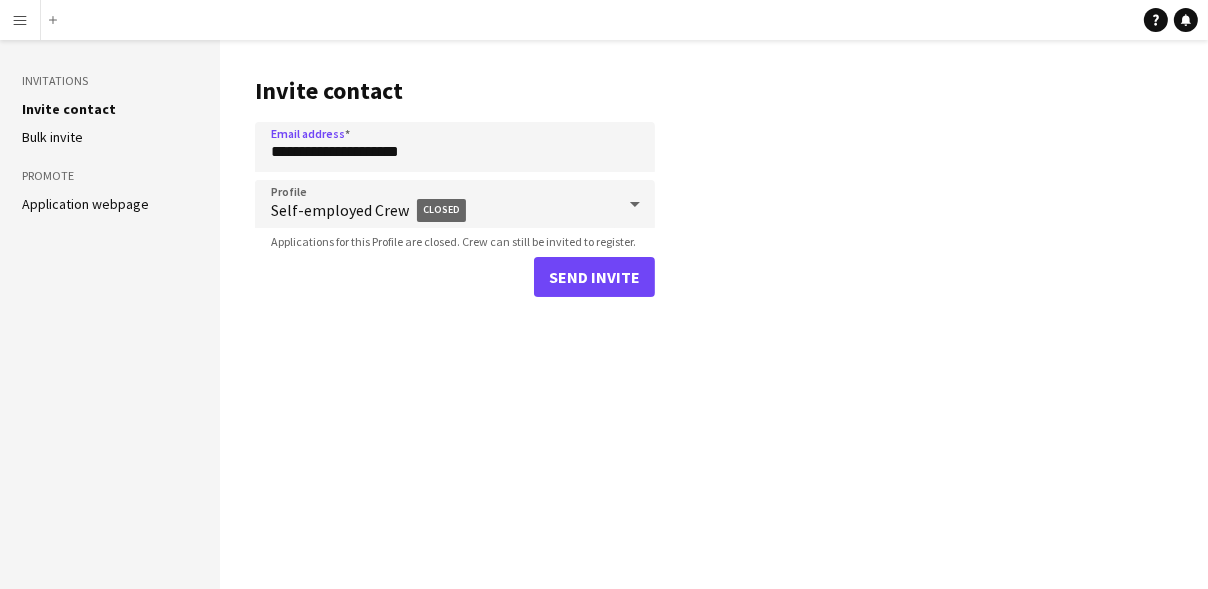 click on "Self-employed Crew   Closed" at bounding box center [443, 210] 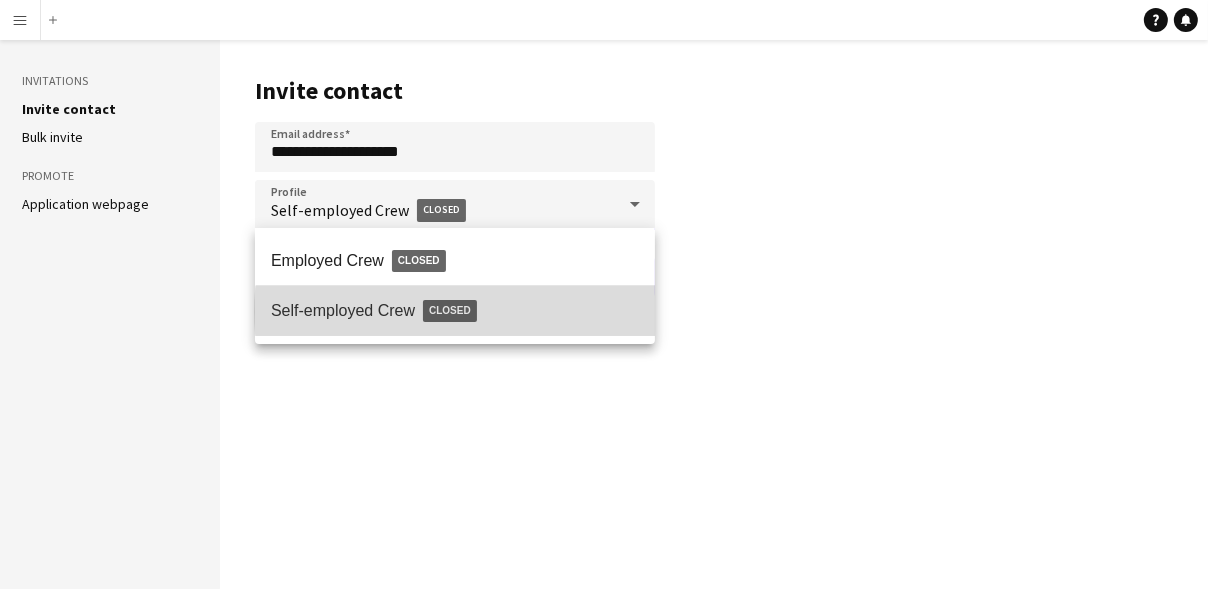 click on "Self-employed Crew  Closed" at bounding box center [455, 311] 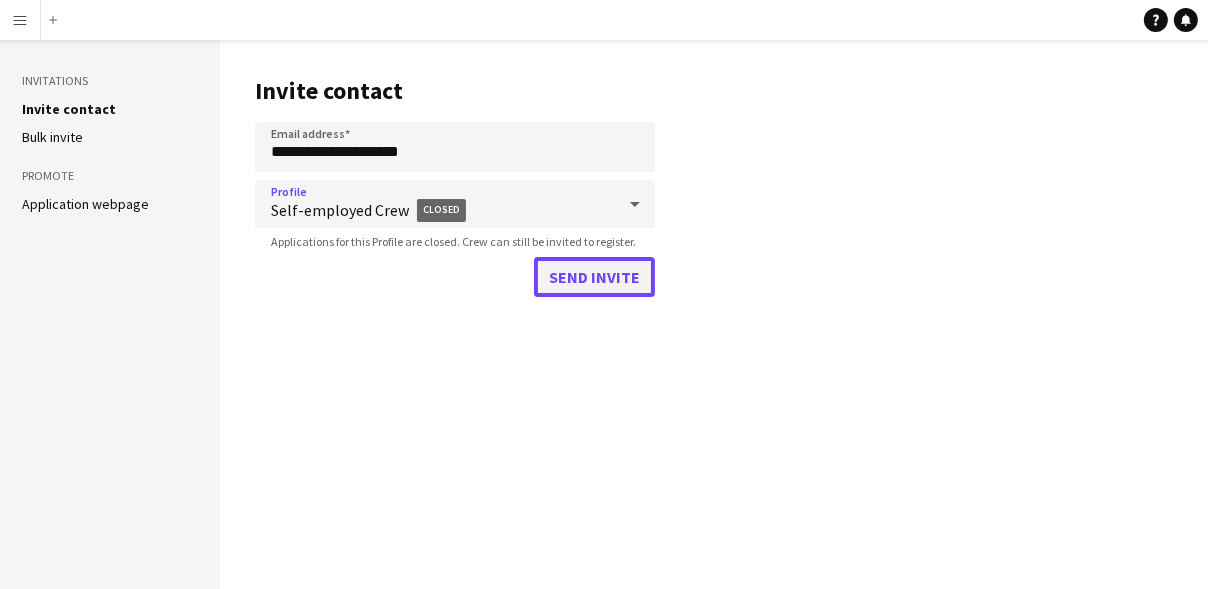 click on "Send invite" 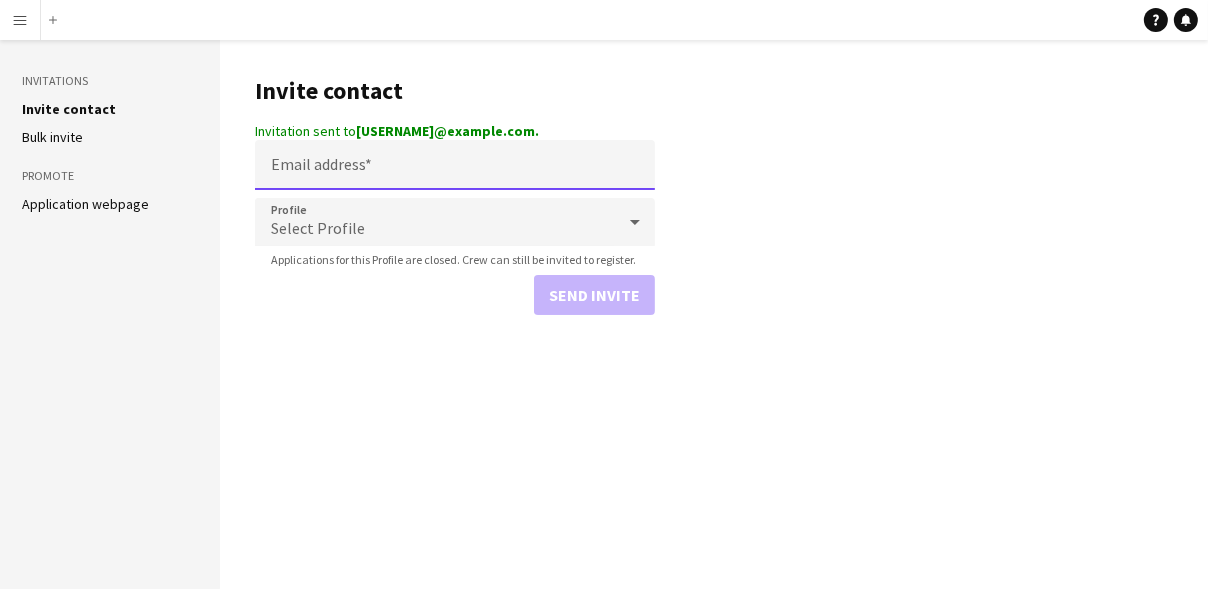 click on "Email address" at bounding box center [455, 165] 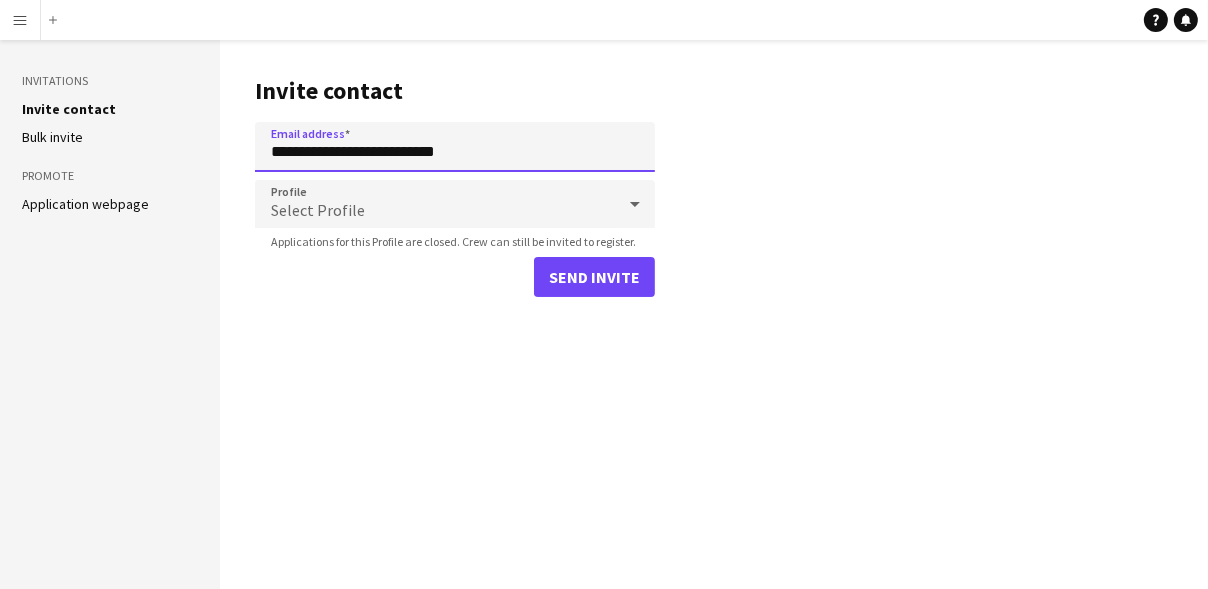 type on "**********" 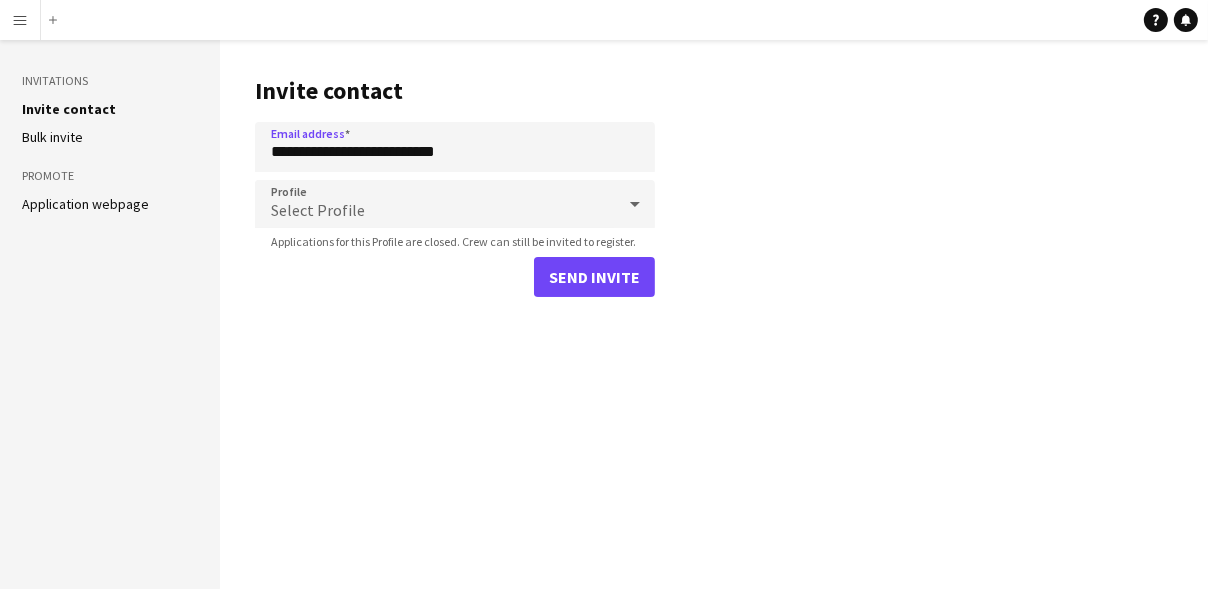 click on "Select Profile" at bounding box center [435, 204] 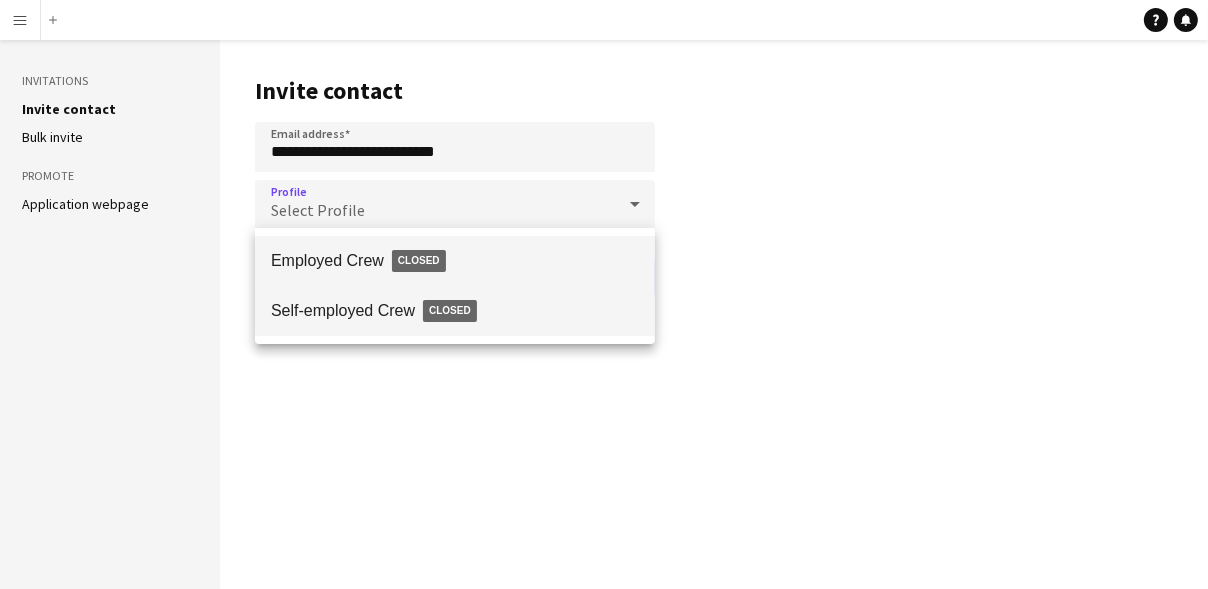 click on "Self-employed Crew  Closed" at bounding box center [455, 311] 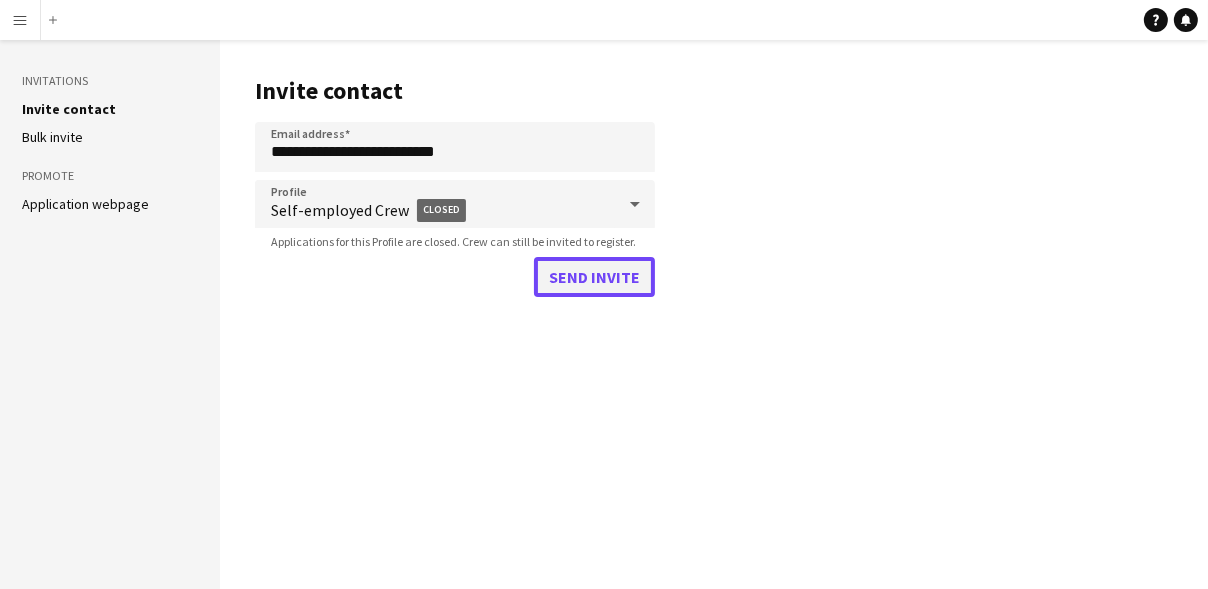 click on "Send invite" 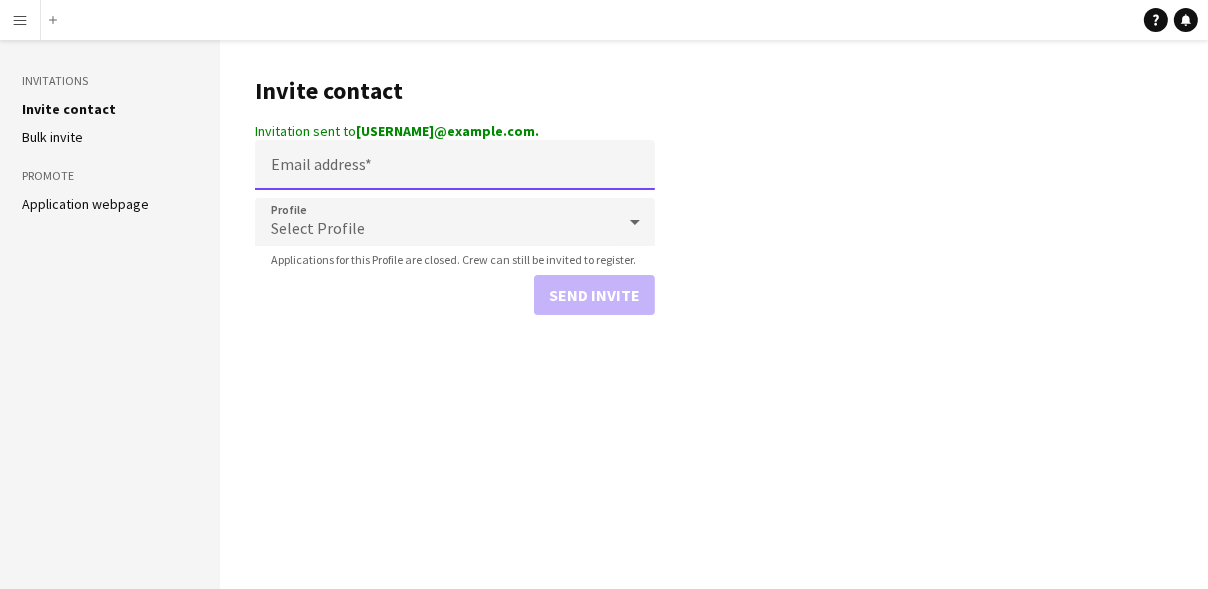 click on "Email address" at bounding box center [455, 165] 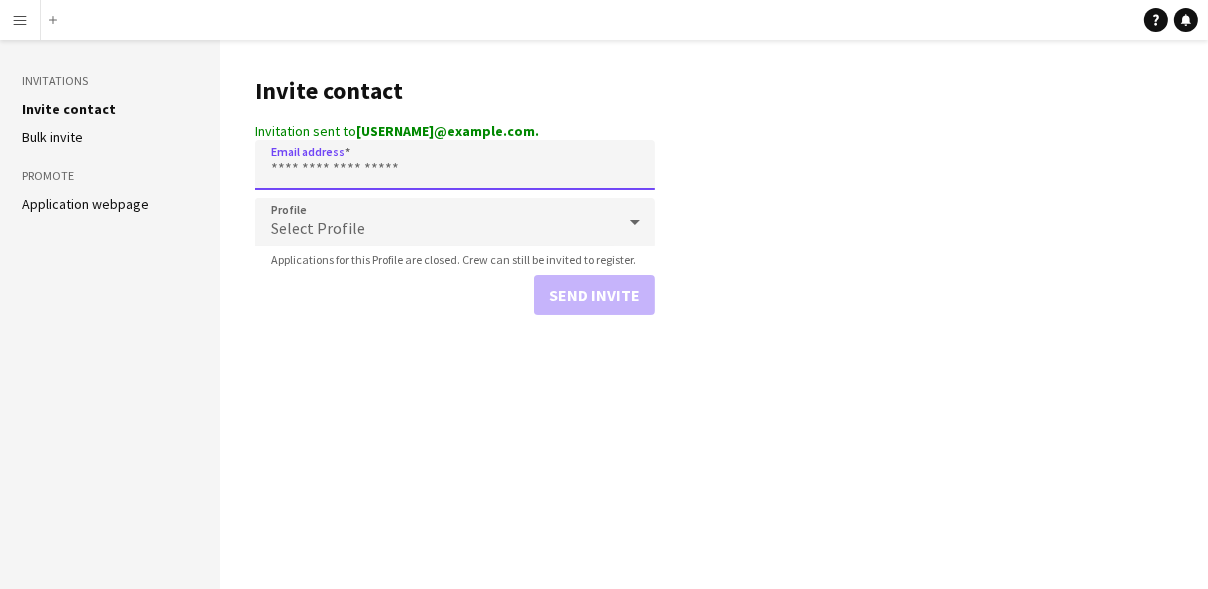 paste on "**********" 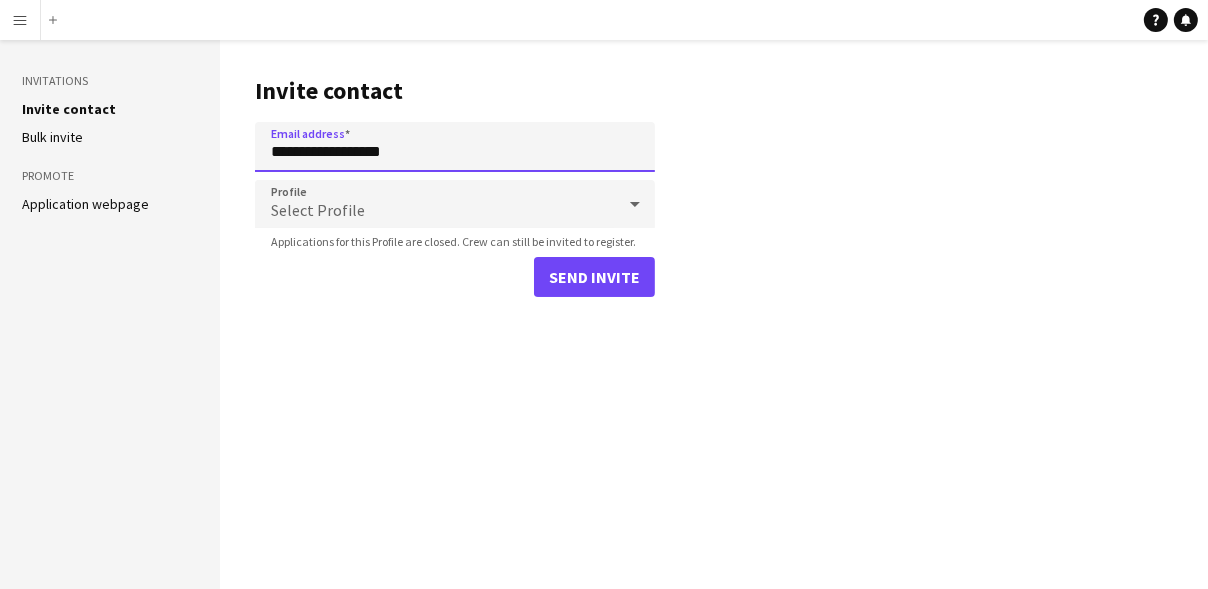 type on "**********" 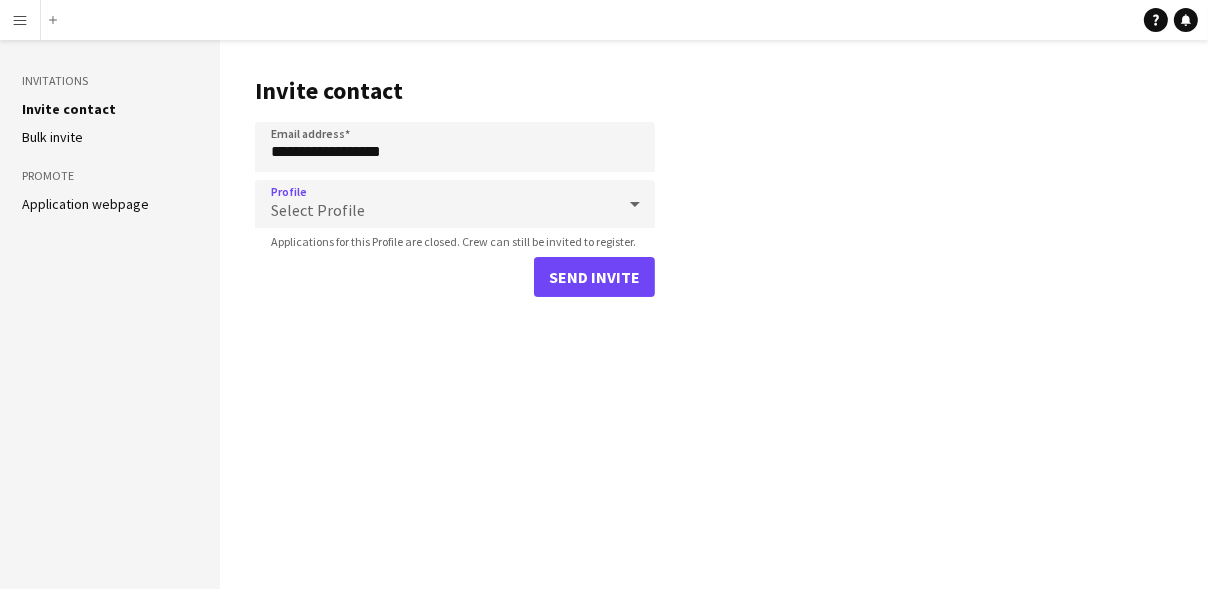click on "Select Profile" at bounding box center [435, 204] 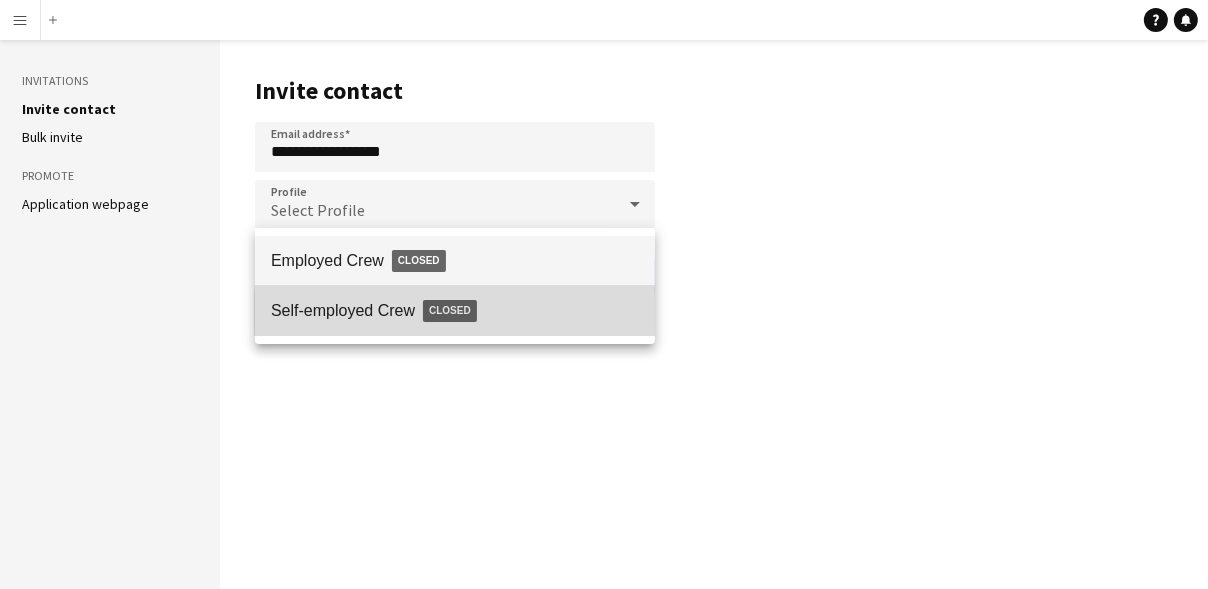 click on "Self-employed Crew  Closed" at bounding box center [455, 311] 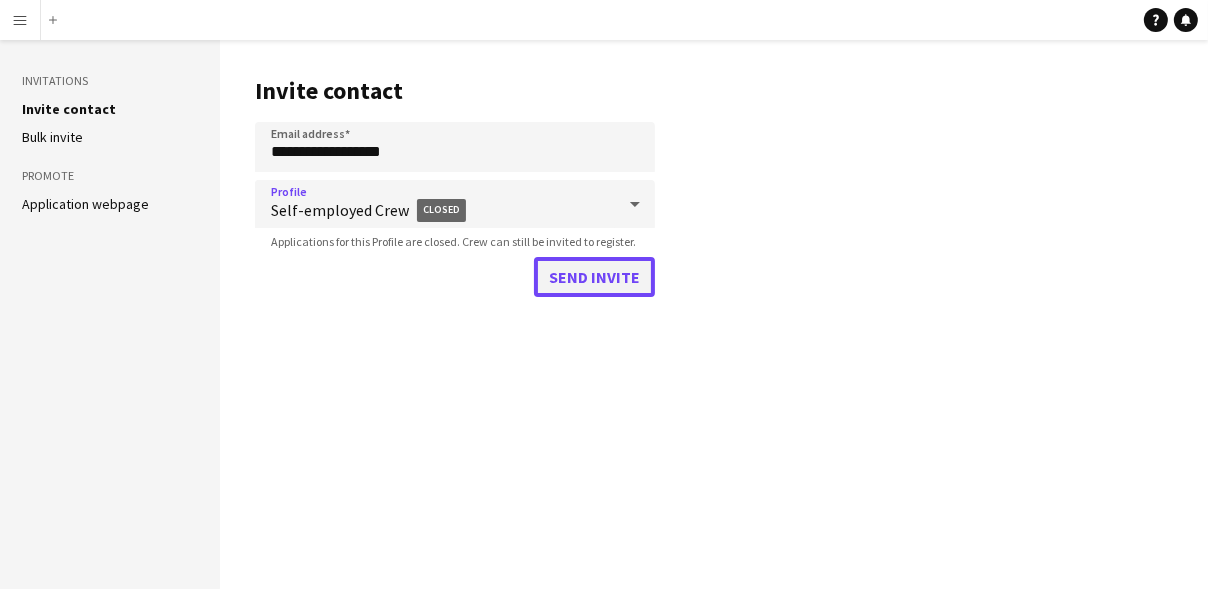 click on "Send invite" 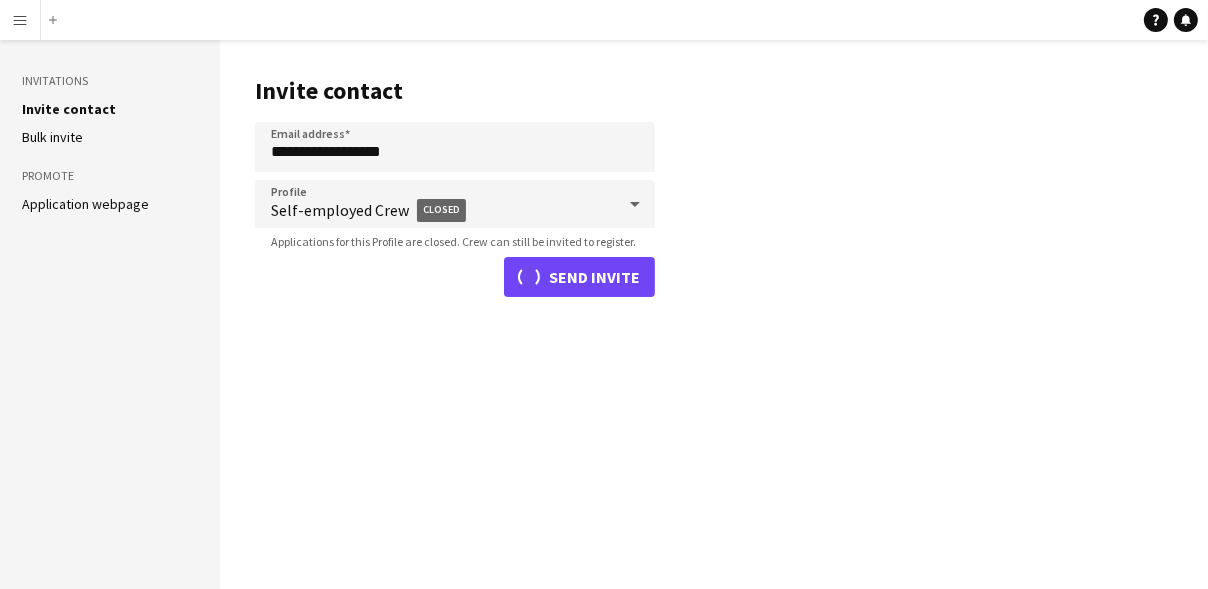 type 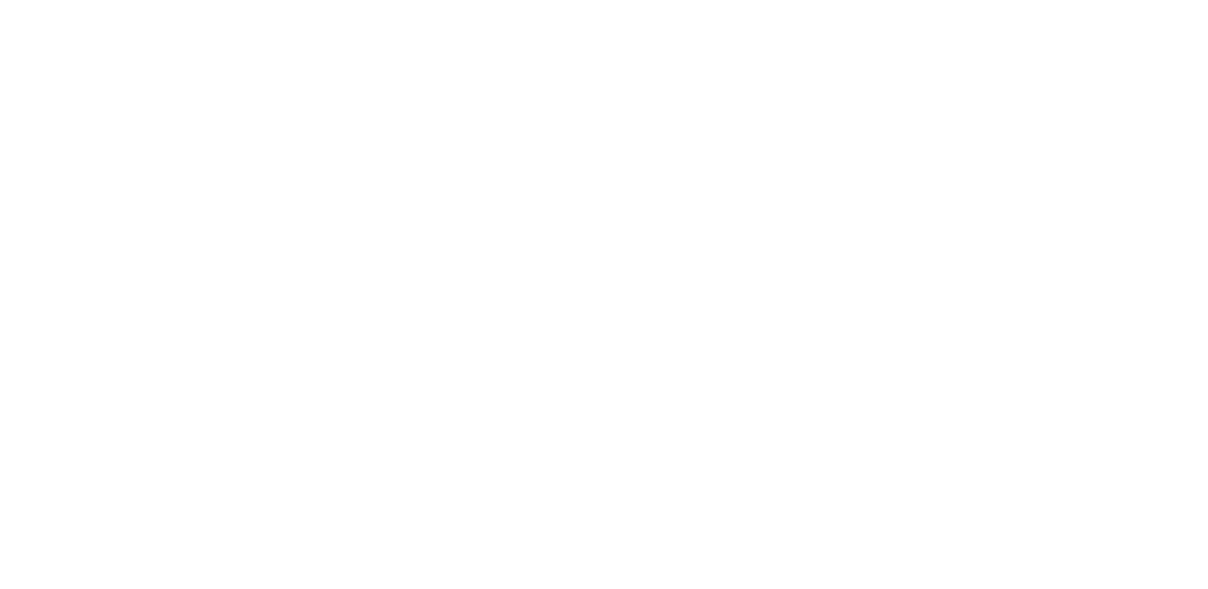 scroll, scrollTop: 0, scrollLeft: 0, axis: both 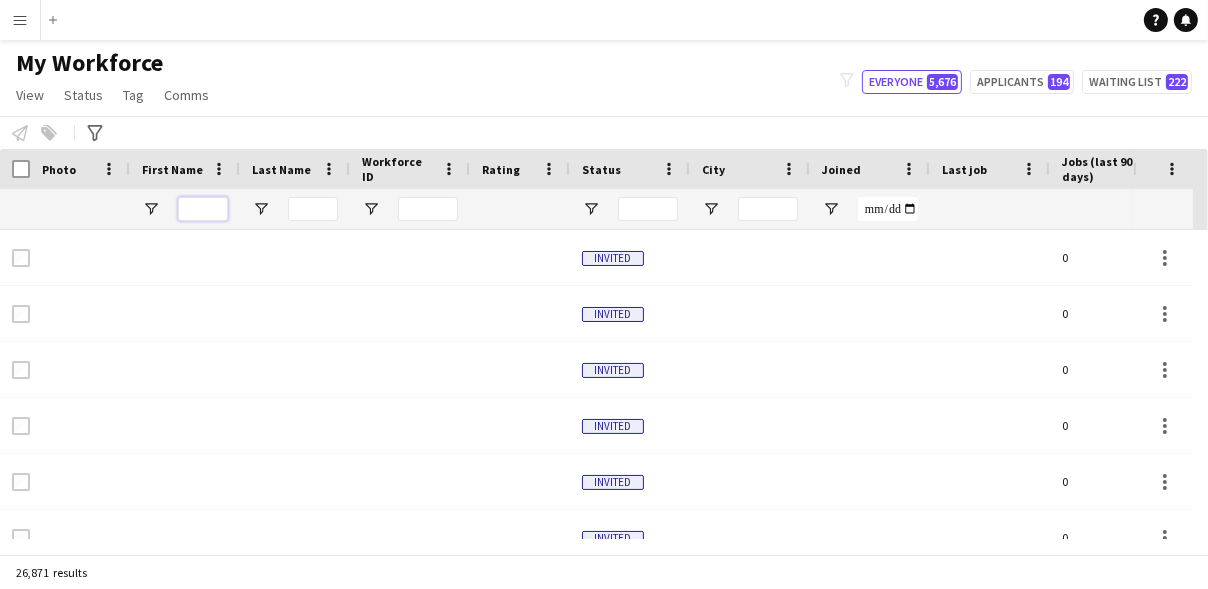 click at bounding box center (203, 209) 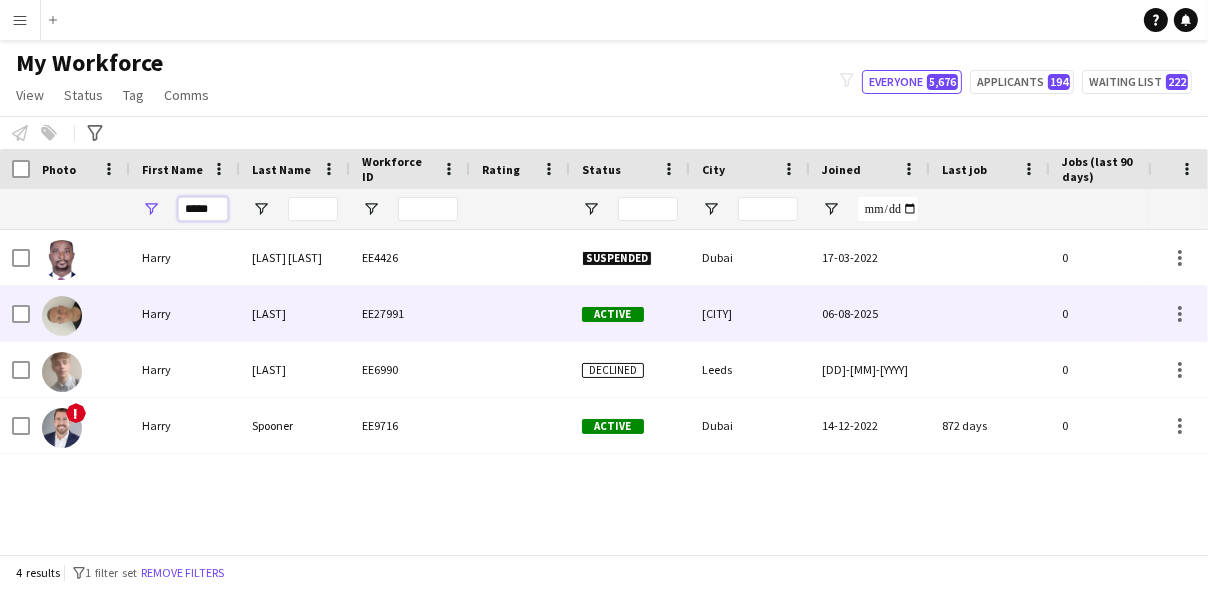 type on "*****" 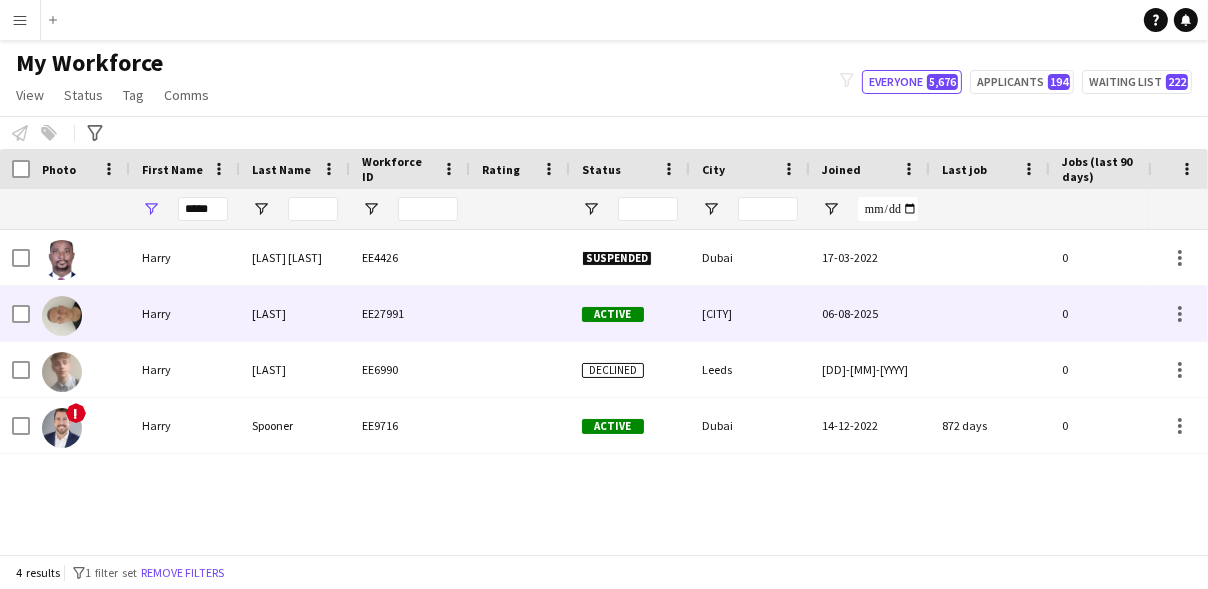 click on "[LAST]" at bounding box center [295, 313] 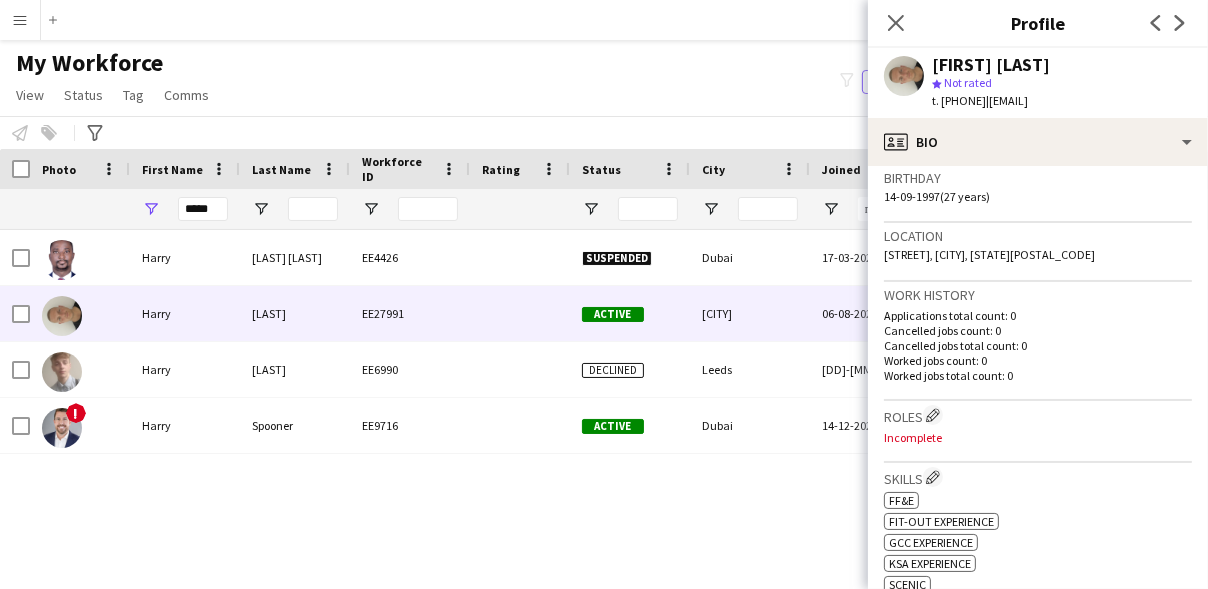 scroll, scrollTop: 379, scrollLeft: 0, axis: vertical 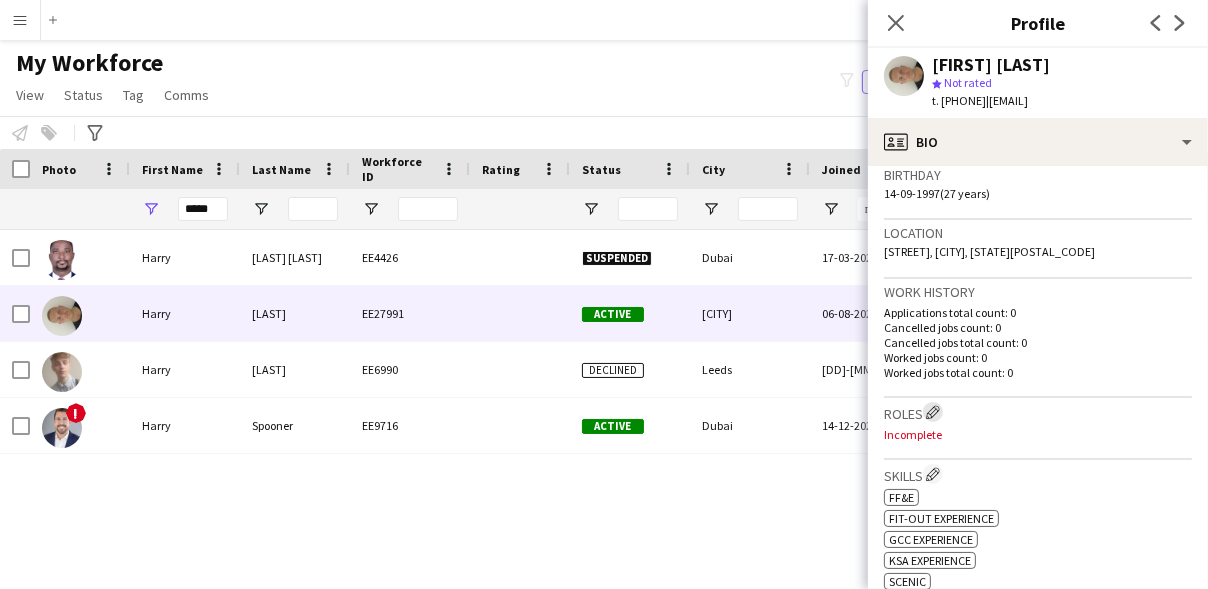 click on "Edit crew company roles" 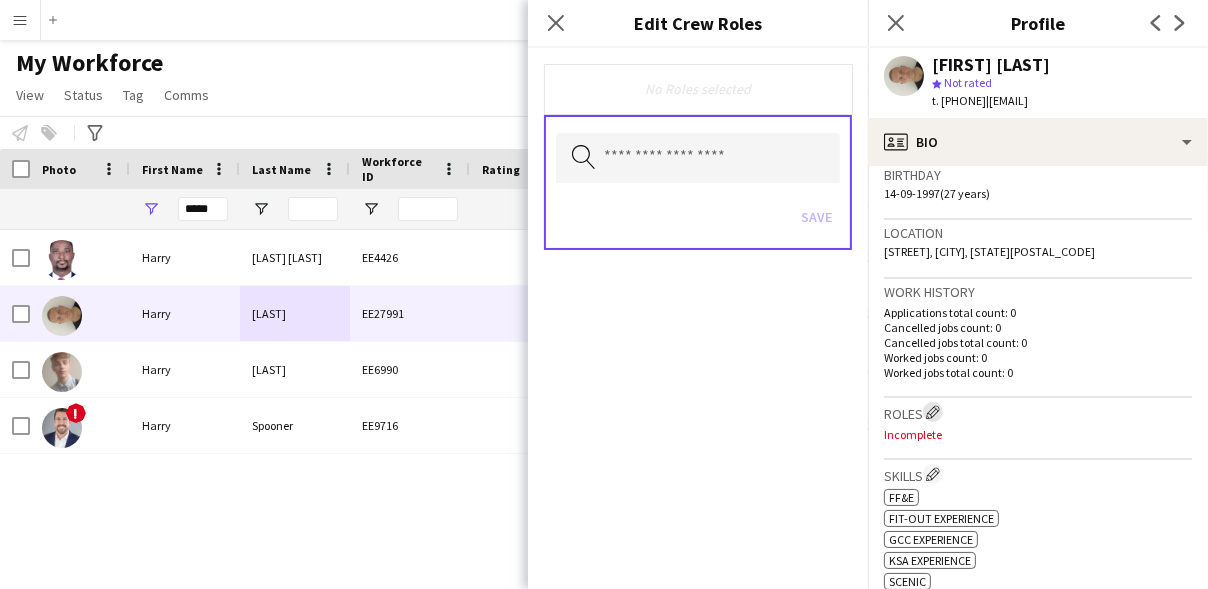 type 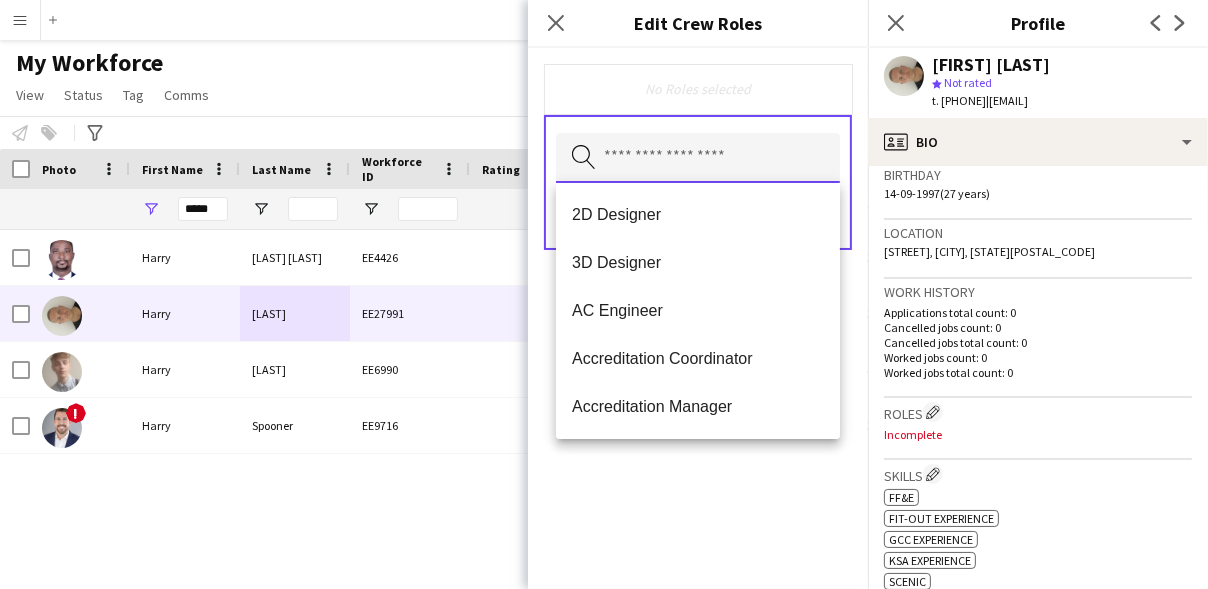 click at bounding box center [698, 158] 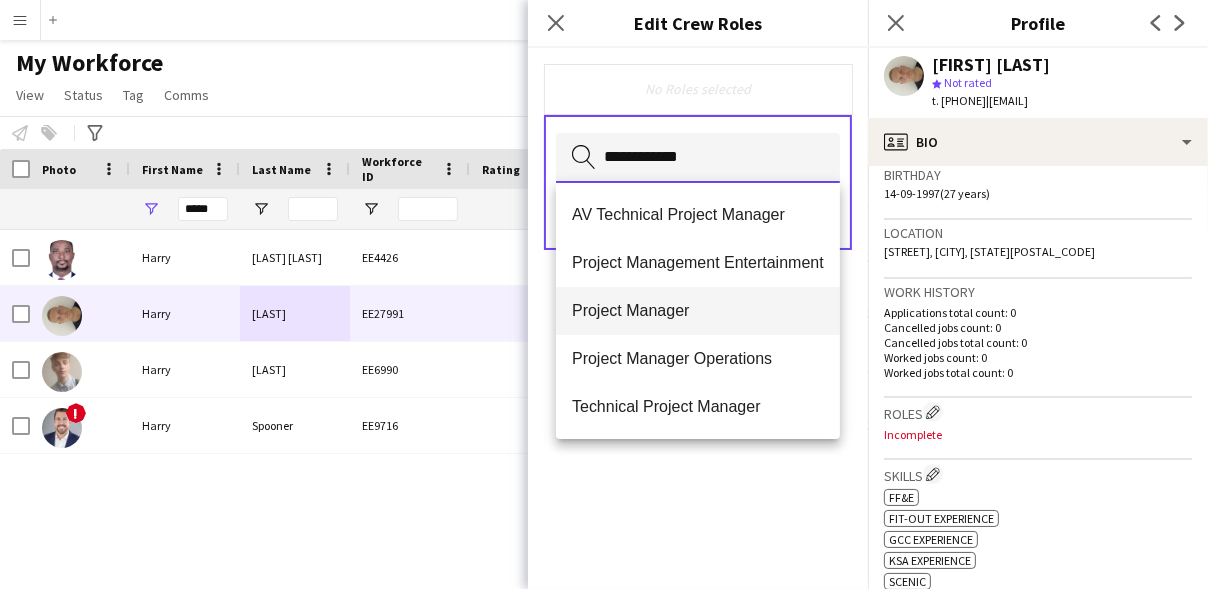 type on "**********" 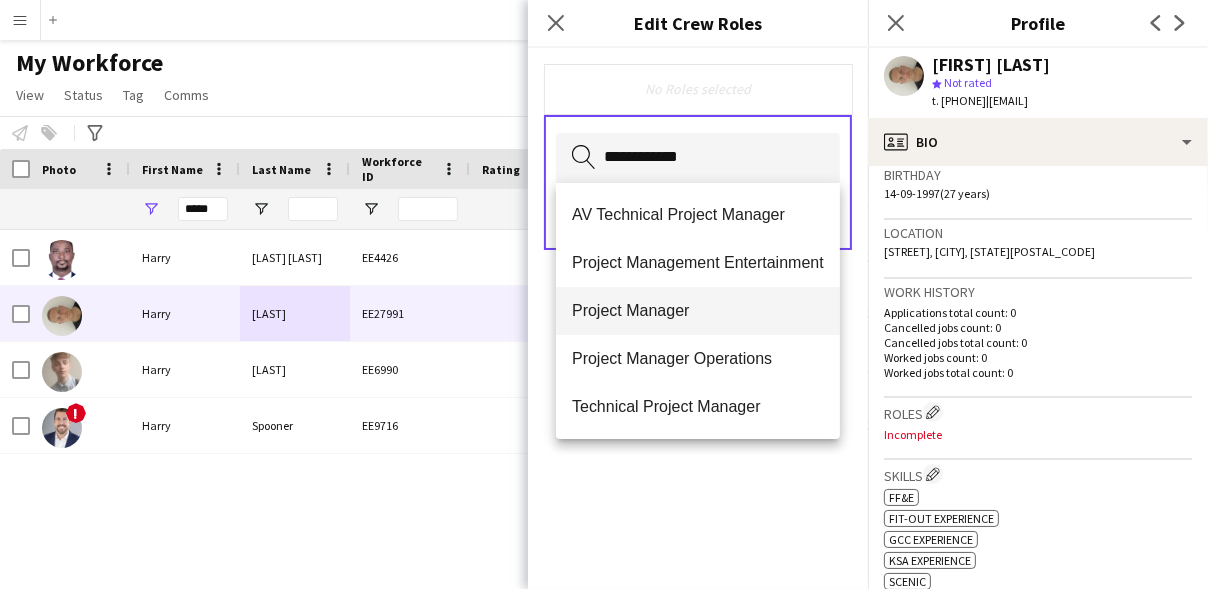 click on "Project Manager" at bounding box center [698, 310] 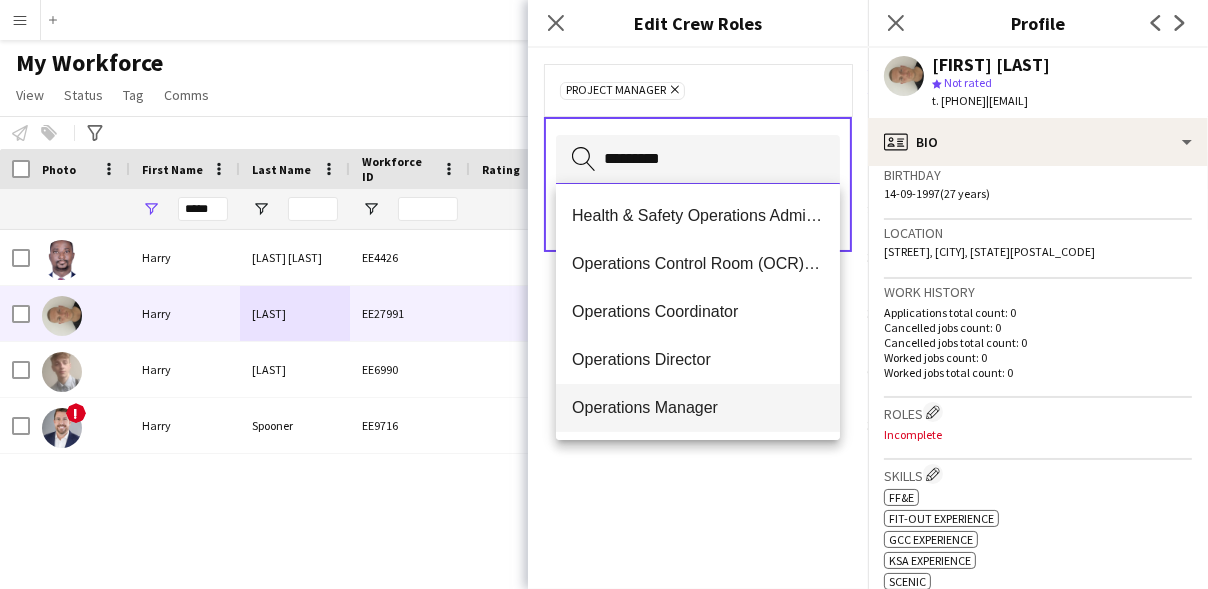 type on "*********" 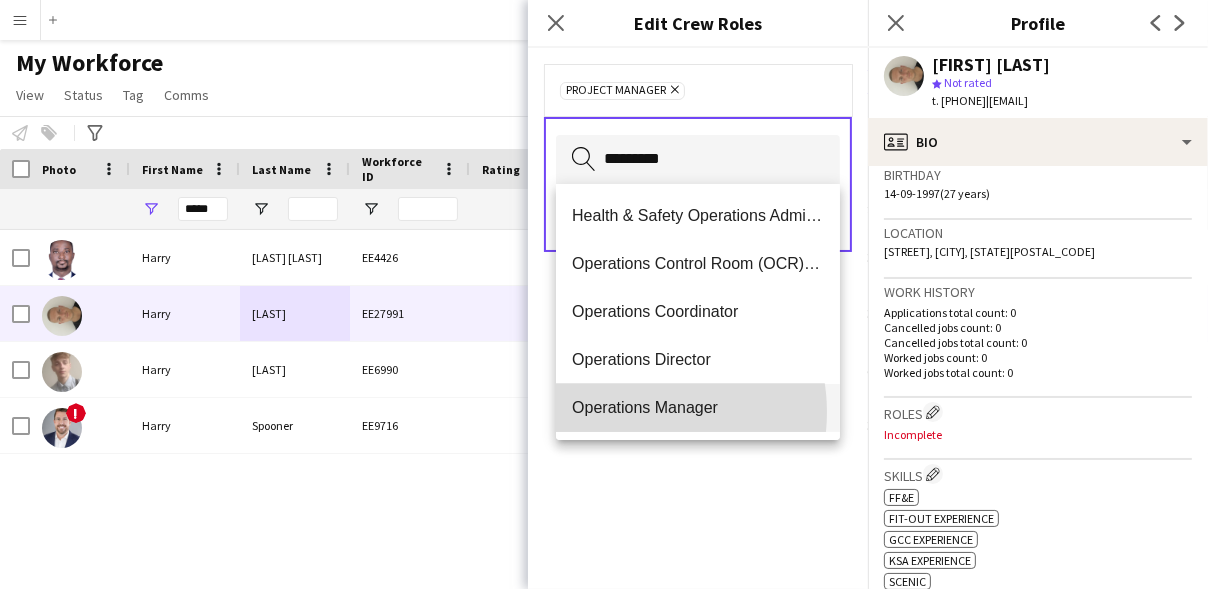 click on "Operations Manager" at bounding box center [698, 407] 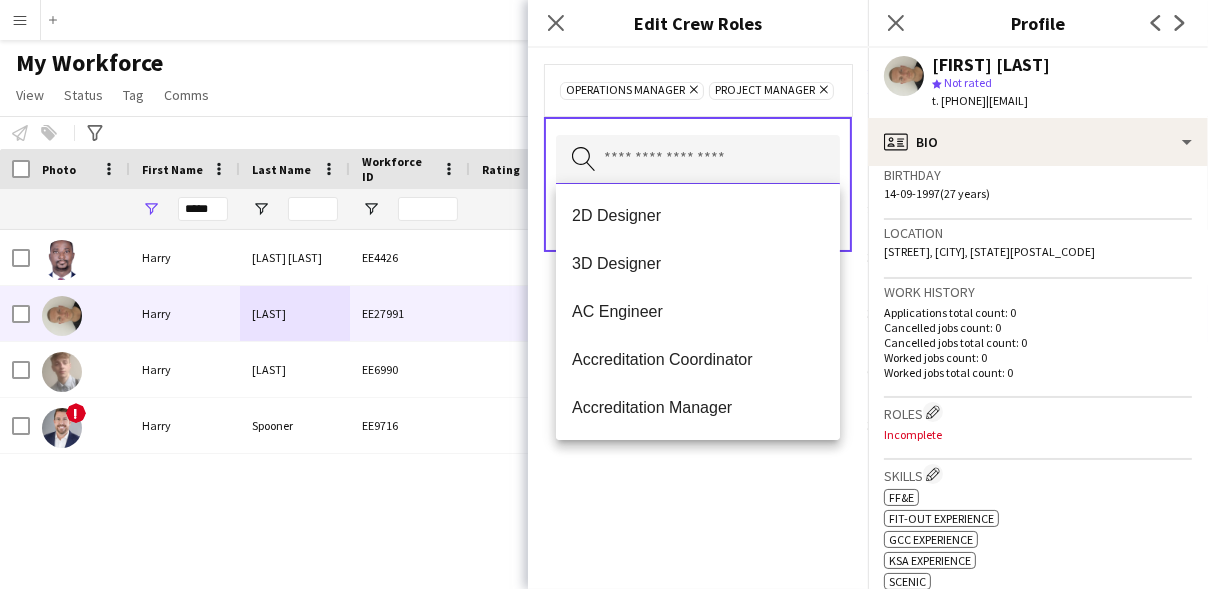 click at bounding box center [698, 160] 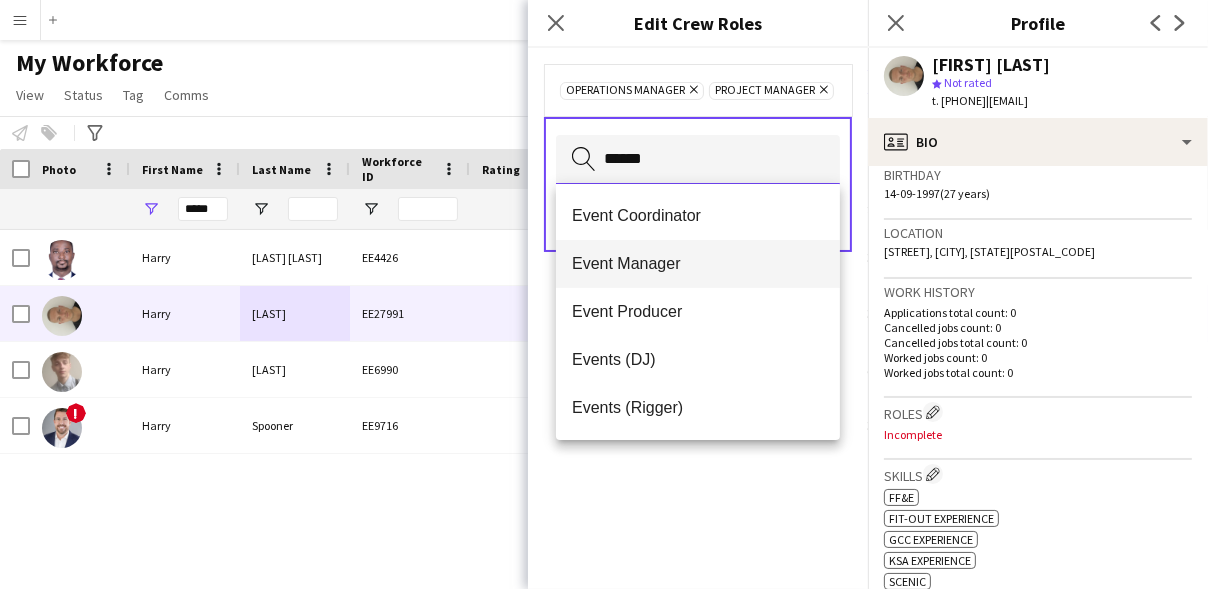 type on "*****" 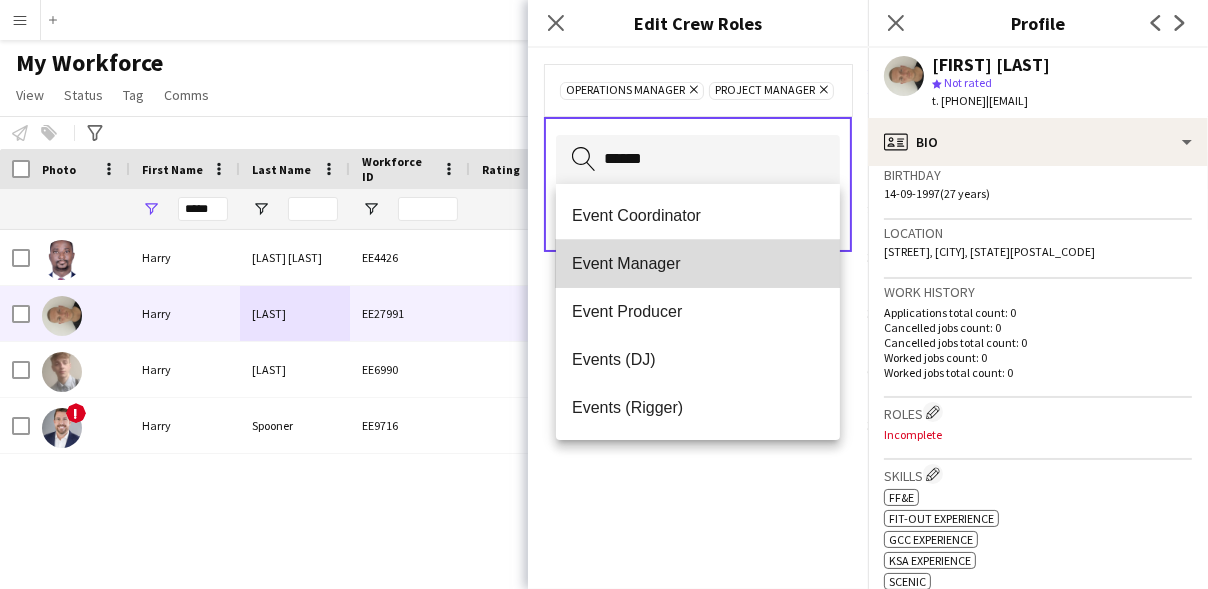 click on "Event Manager" at bounding box center (698, 263) 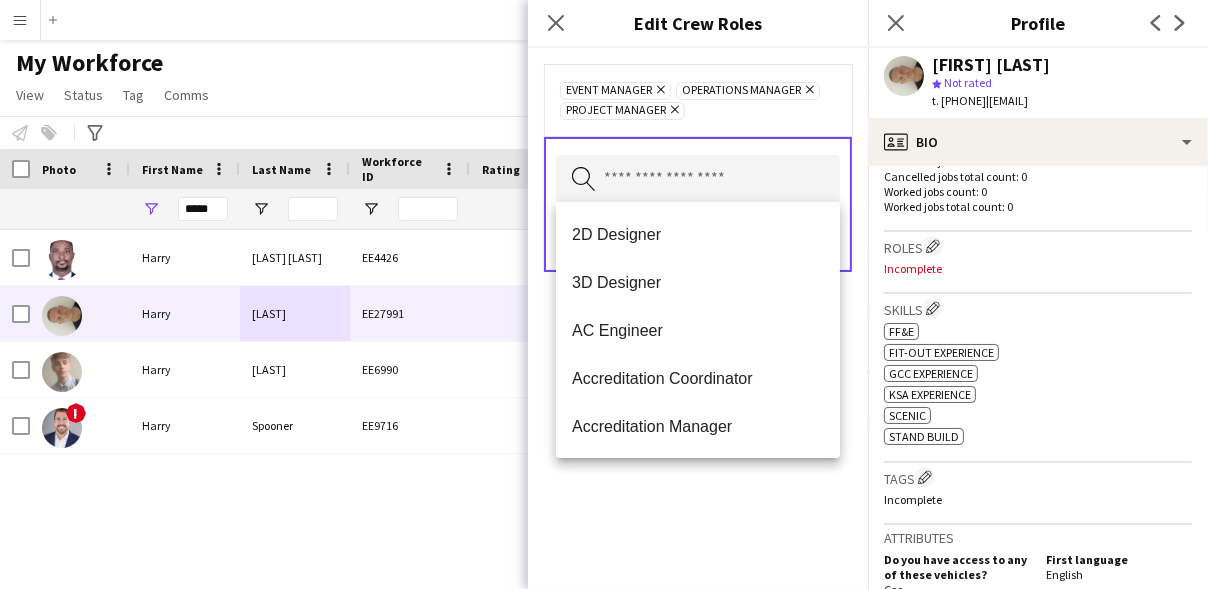 scroll, scrollTop: 547, scrollLeft: 0, axis: vertical 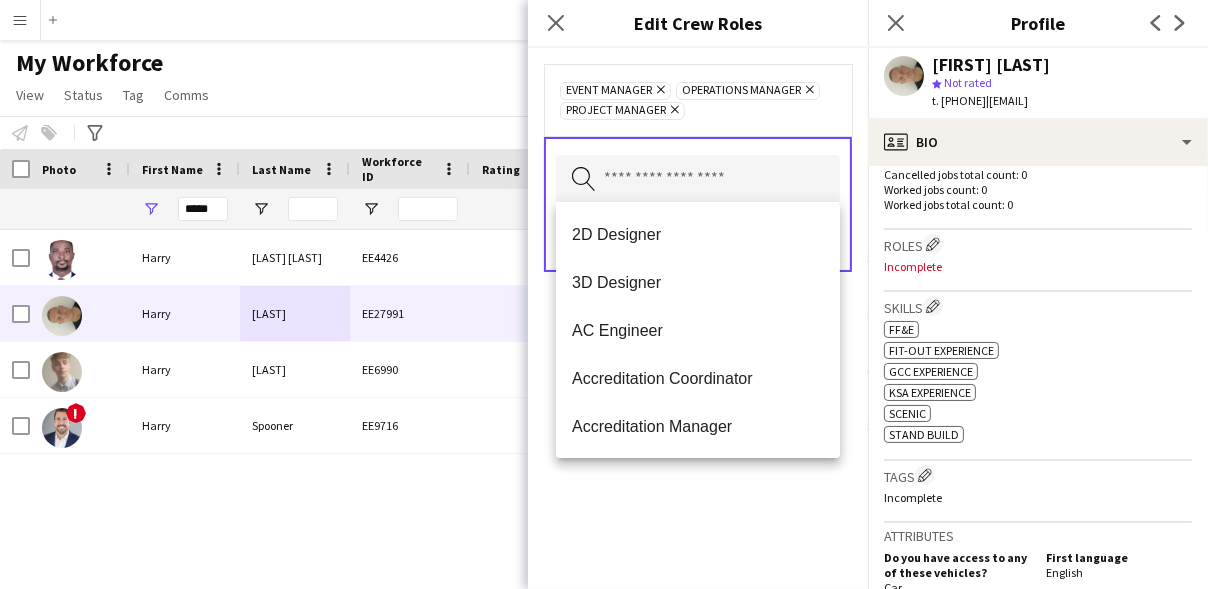 click at bounding box center [698, 180] 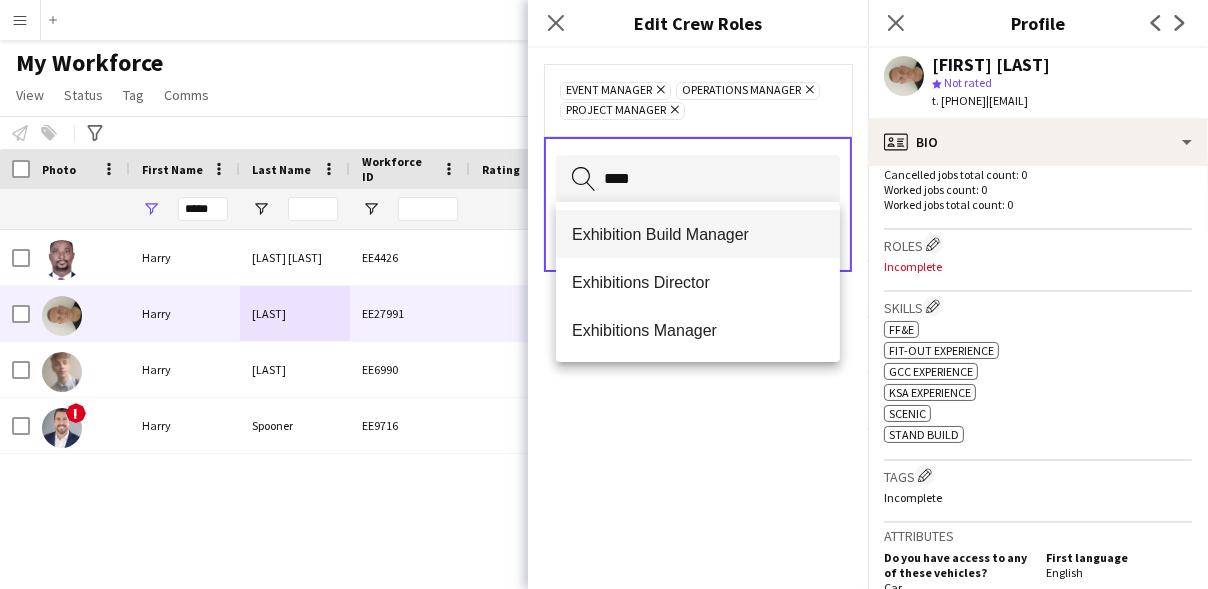 type on "****" 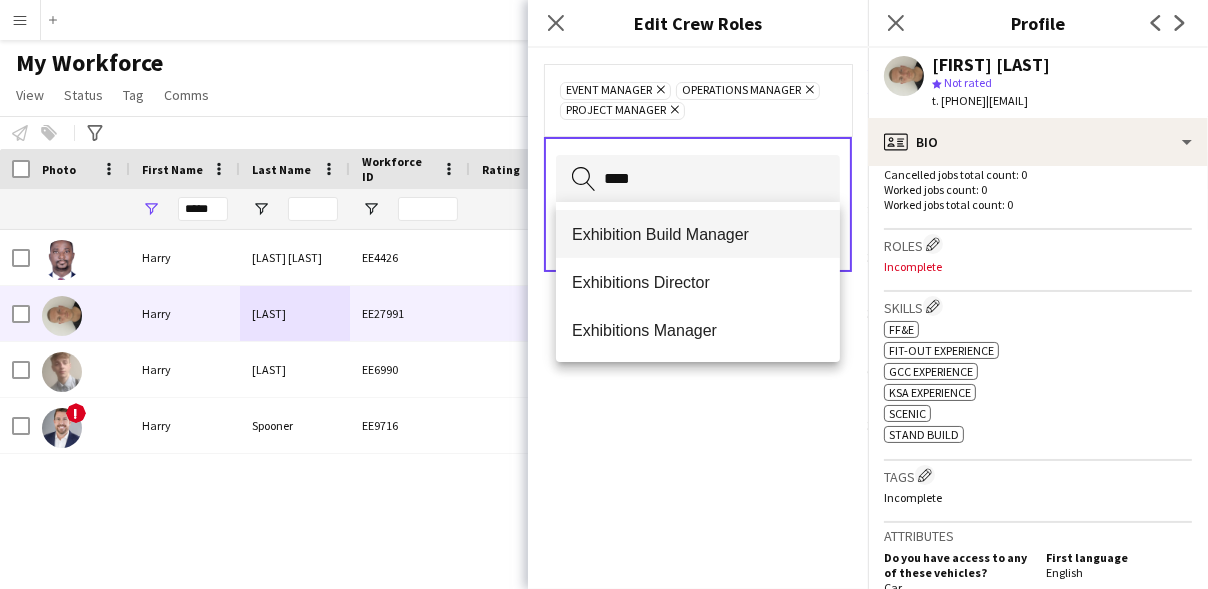 click on "Exhibition Build Manager" at bounding box center [698, 234] 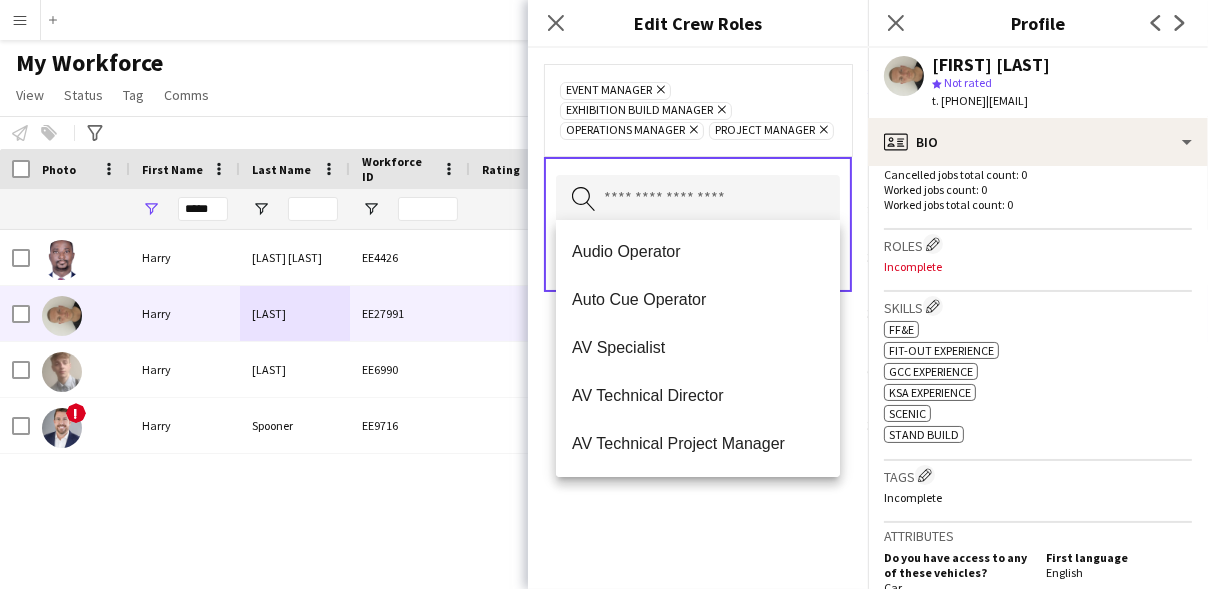 scroll, scrollTop: 530, scrollLeft: 0, axis: vertical 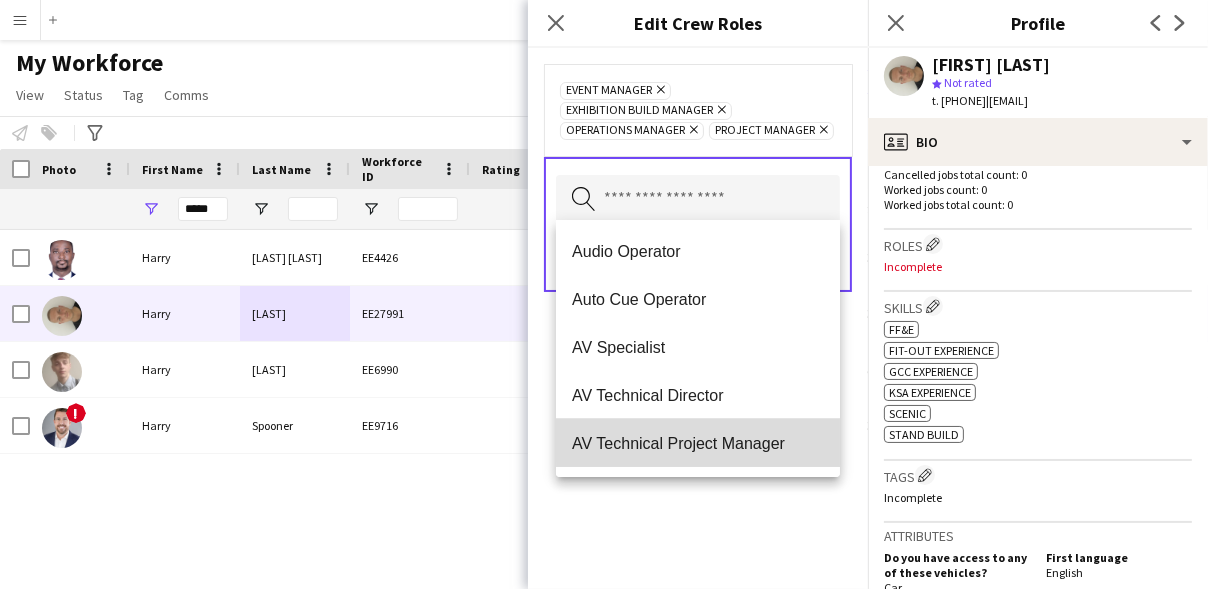 click on "AV Technical Project Manager" at bounding box center (698, 443) 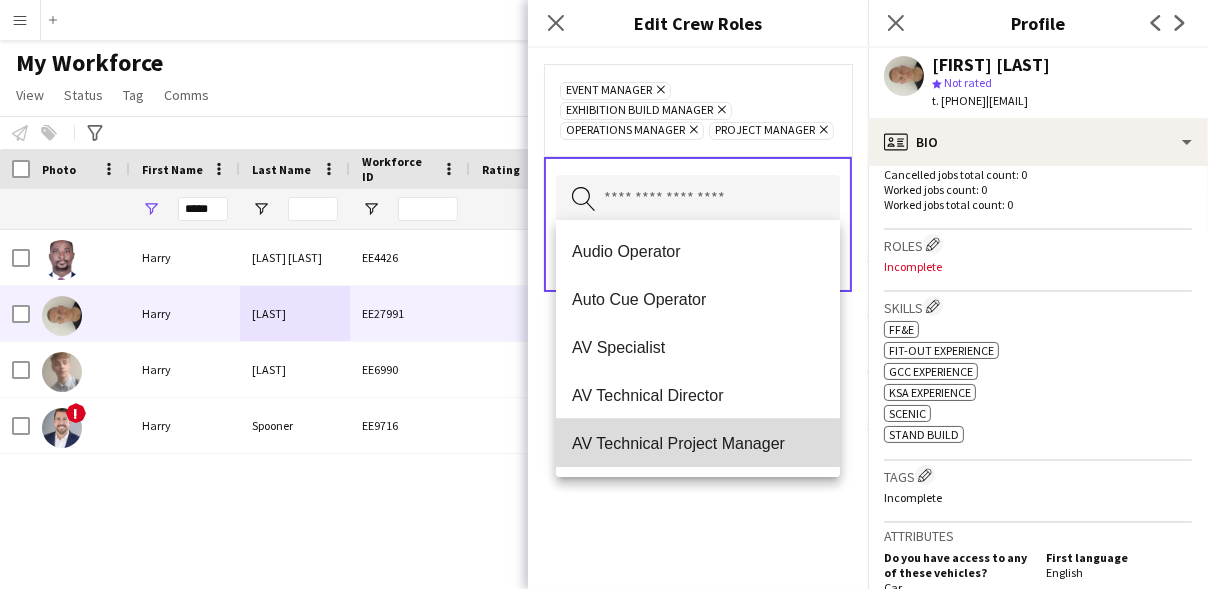 type 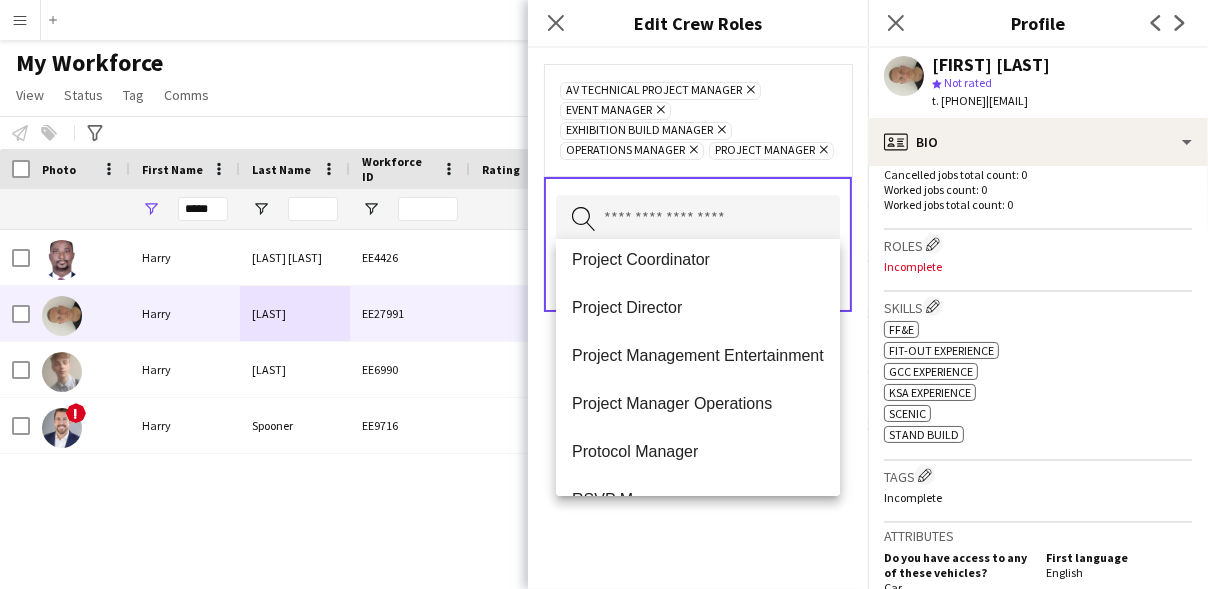 scroll, scrollTop: 4620, scrollLeft: 0, axis: vertical 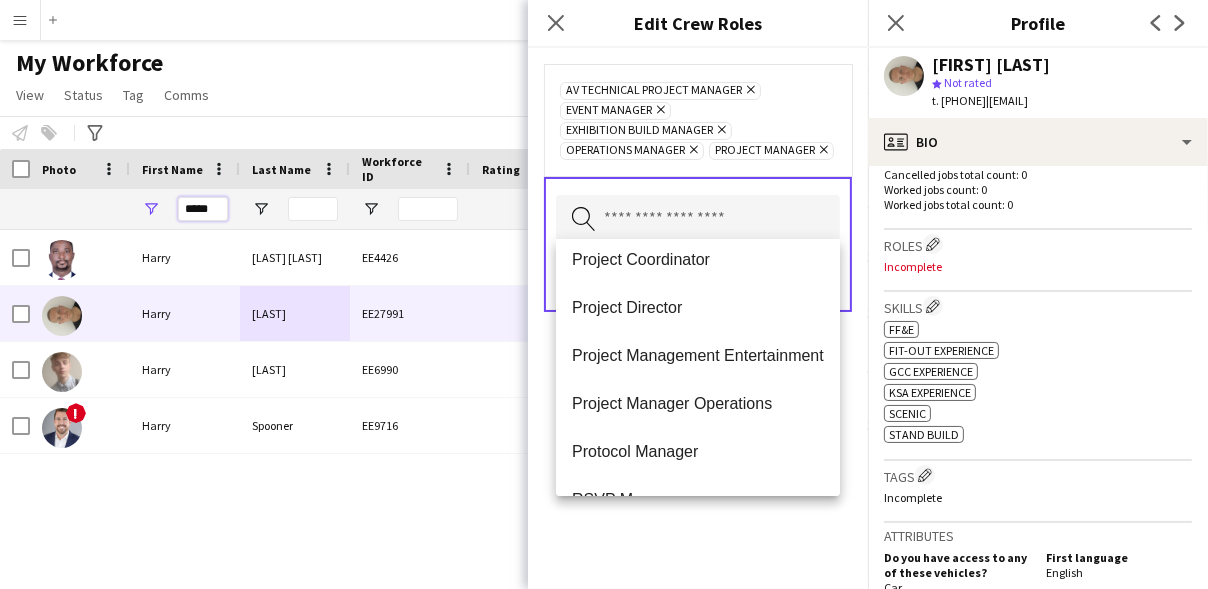 click on "*****" at bounding box center [203, 209] 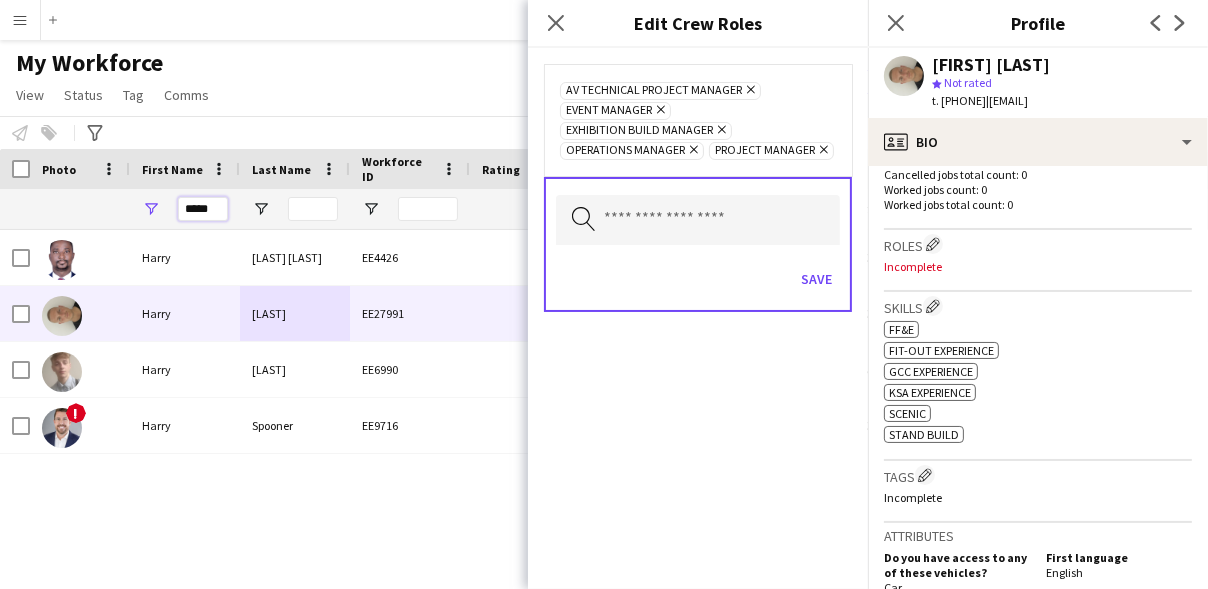 click on "*****" at bounding box center (203, 209) 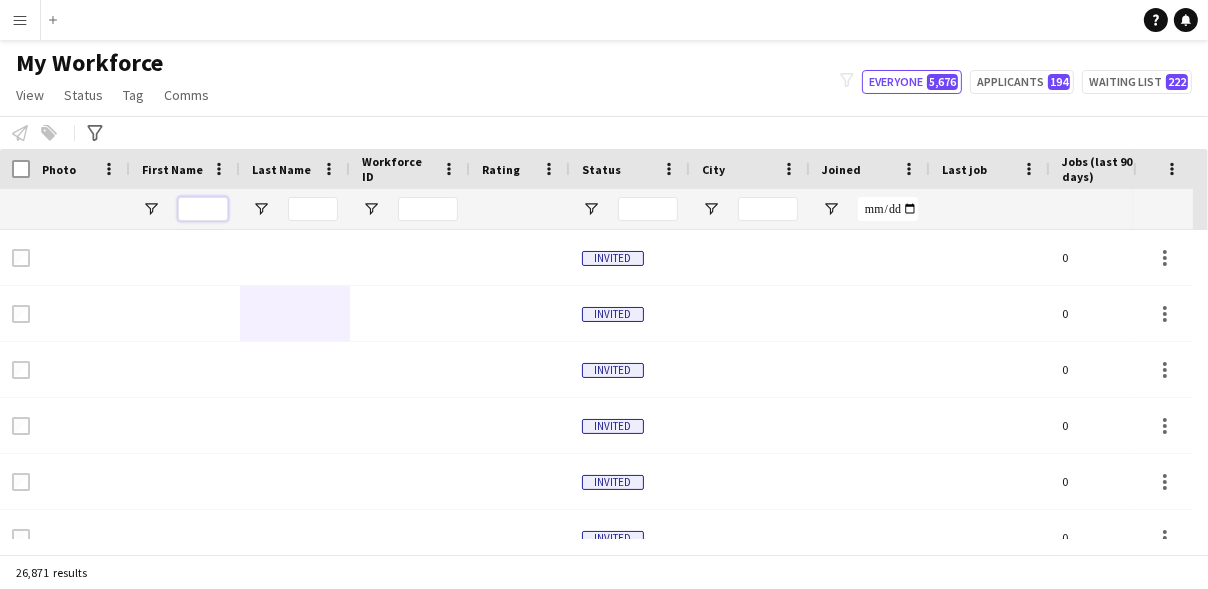 paste on "******" 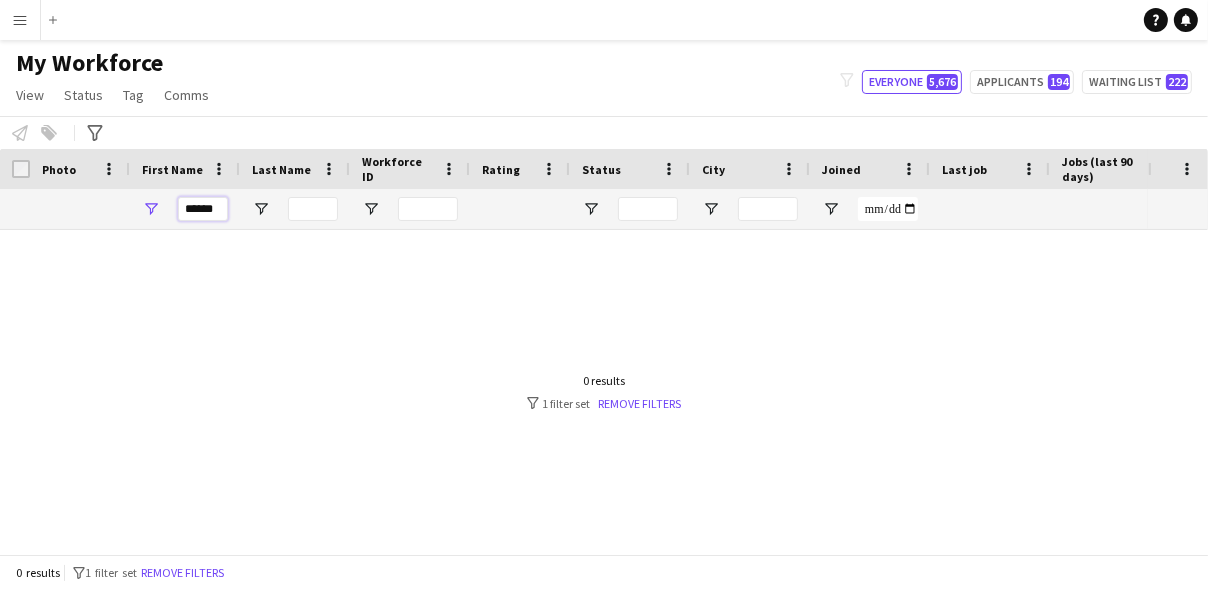 click on "******" at bounding box center (203, 209) 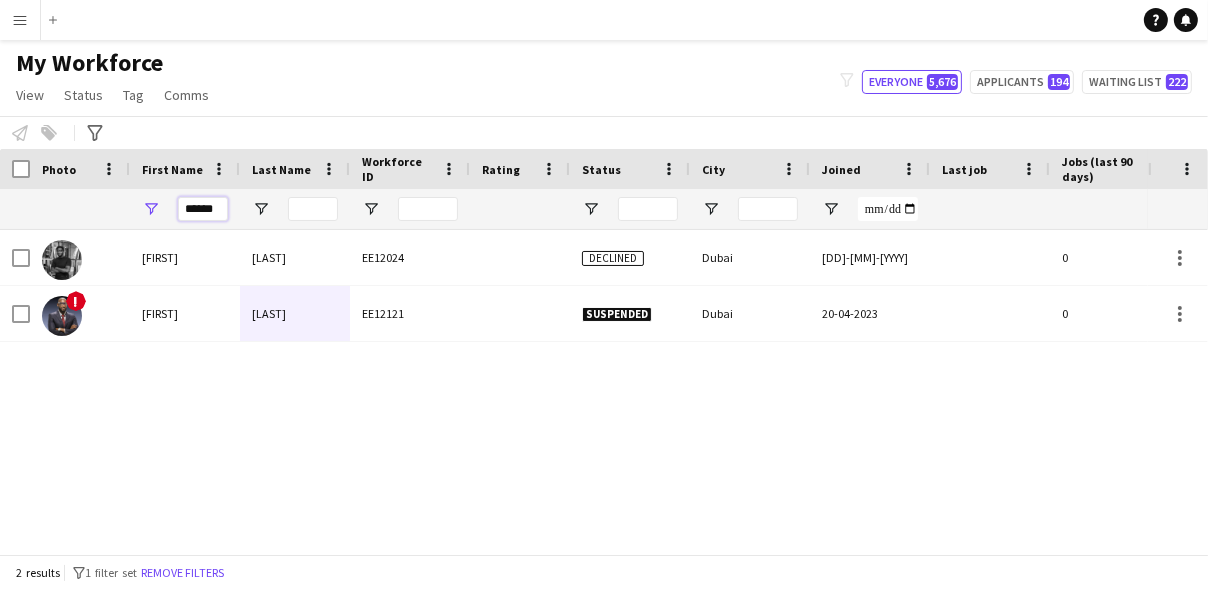 type on "******" 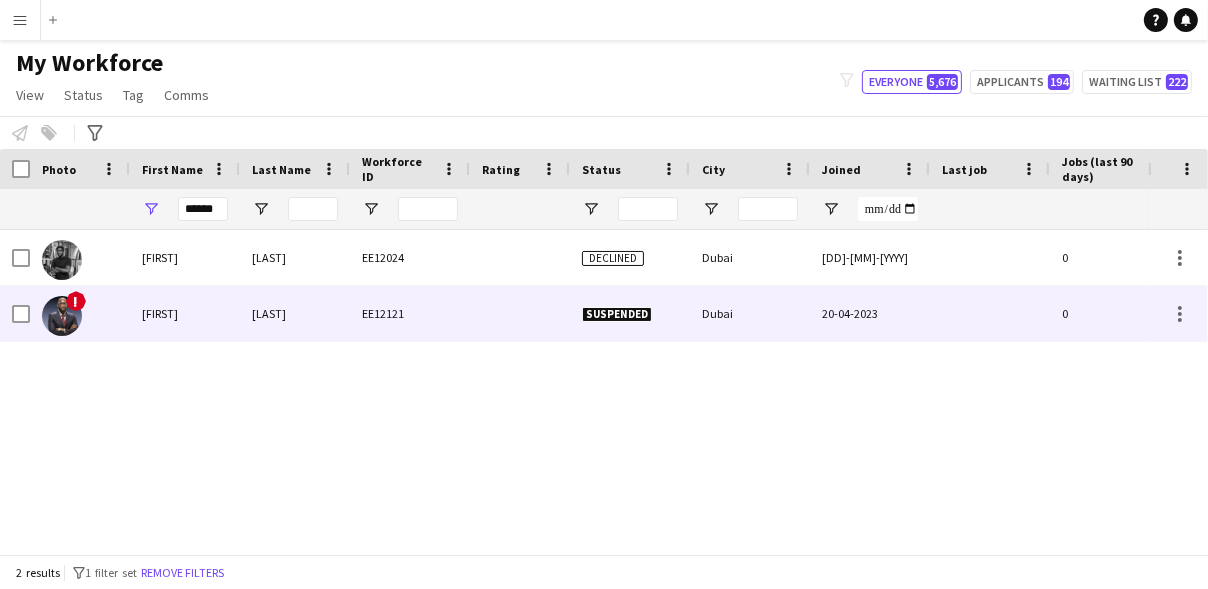 click on "Suspended" at bounding box center [617, 314] 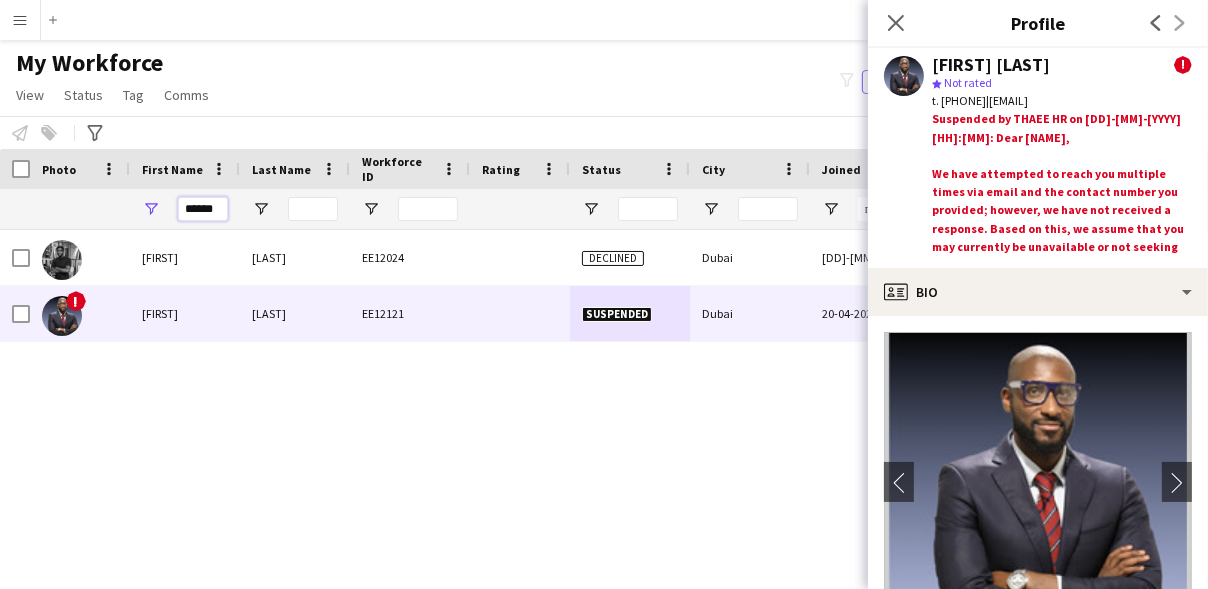 click on "******" at bounding box center (203, 209) 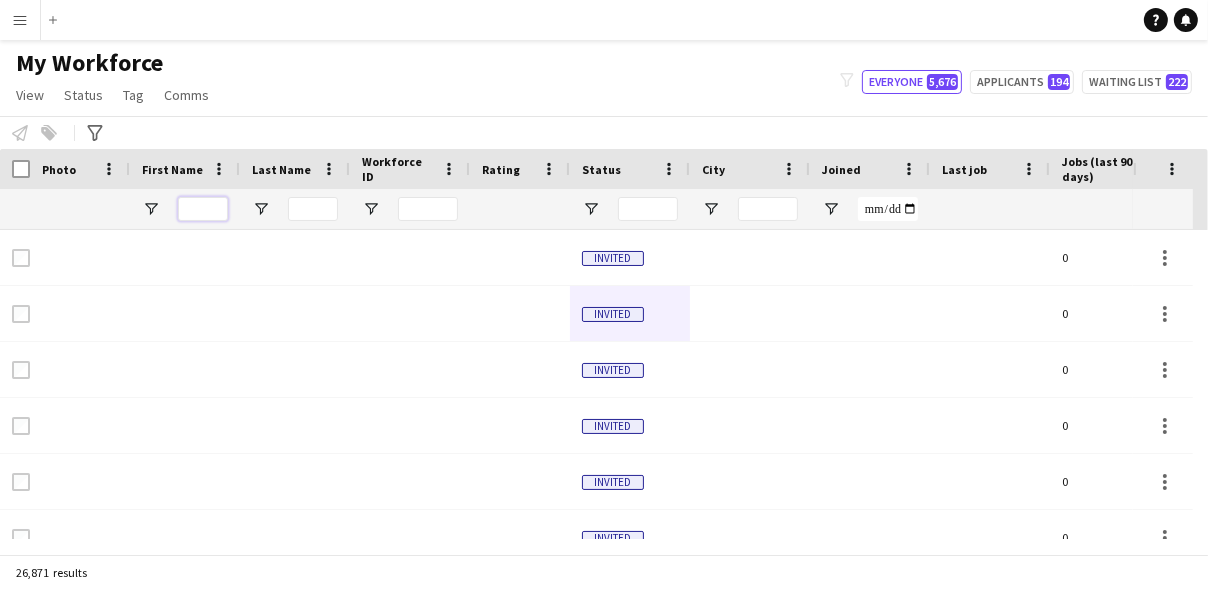 type 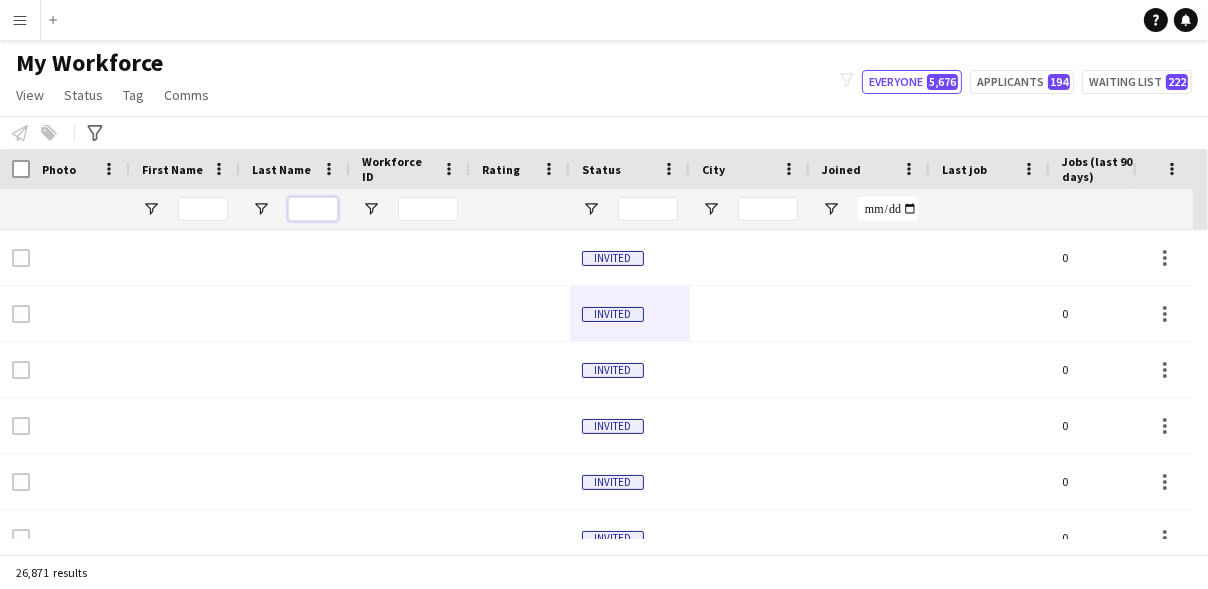 click at bounding box center (313, 209) 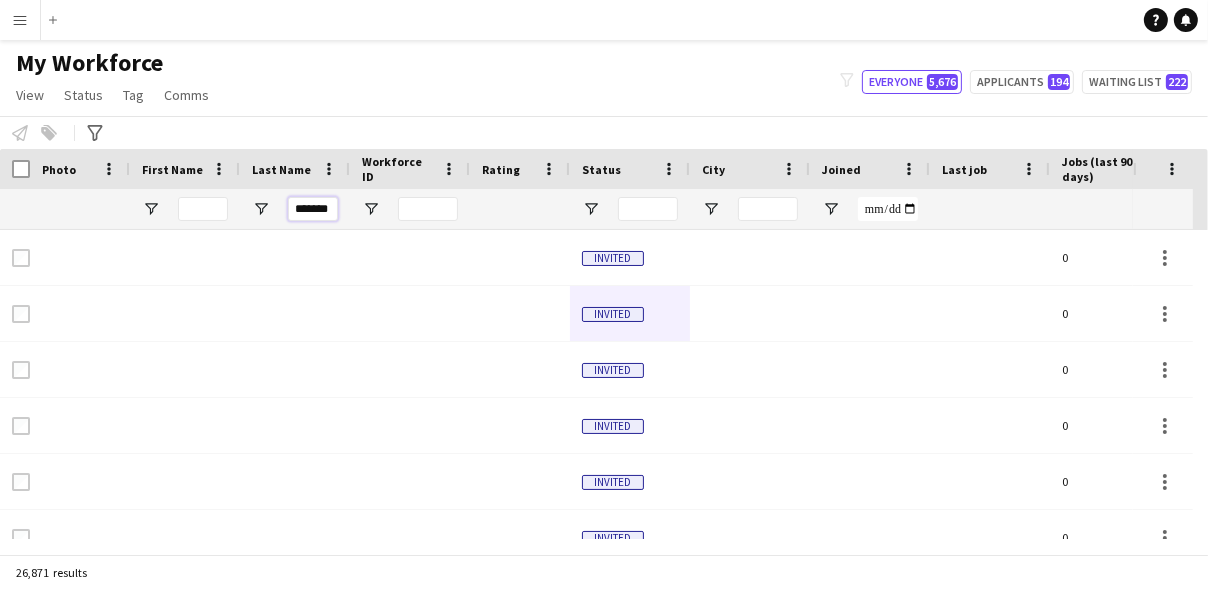 scroll, scrollTop: 0, scrollLeft: 11, axis: horizontal 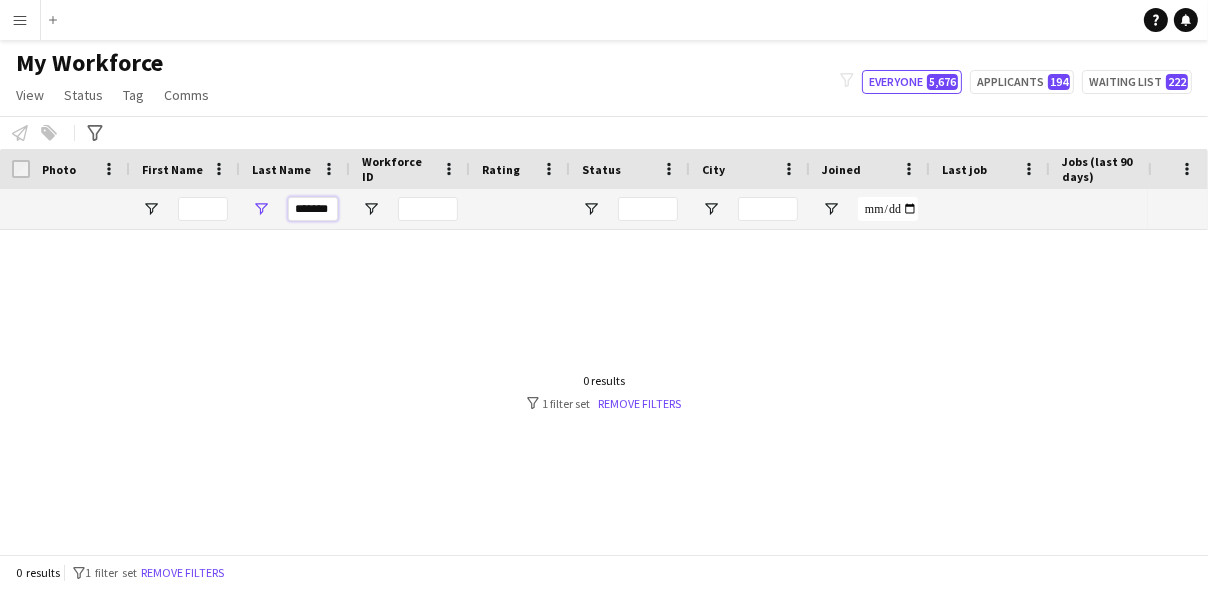 type on "*******" 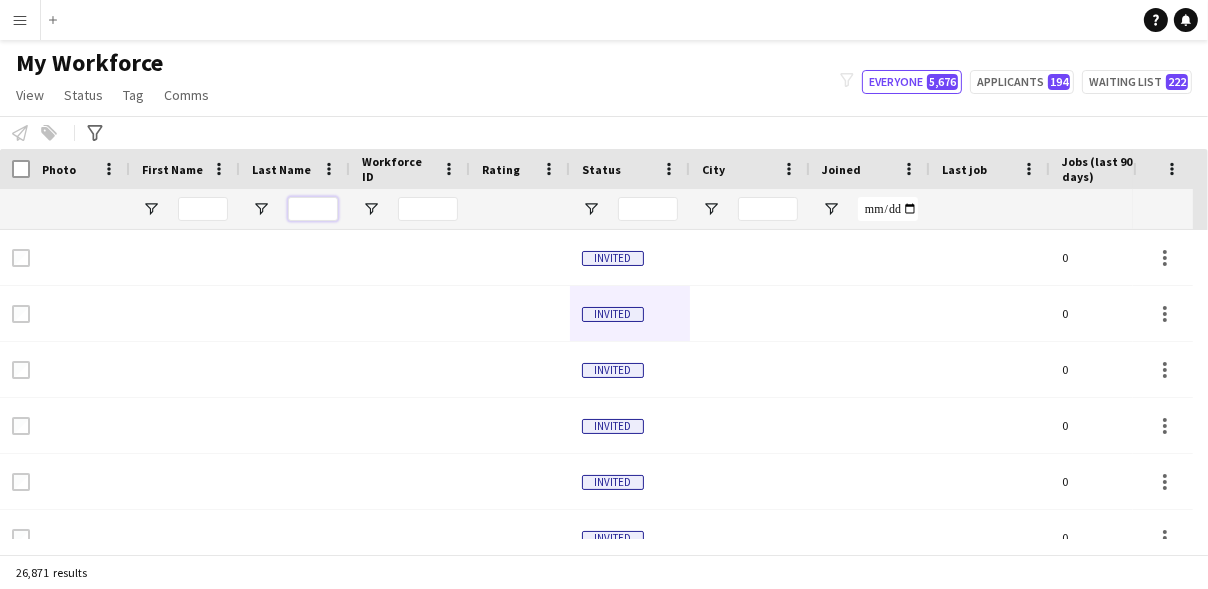 type 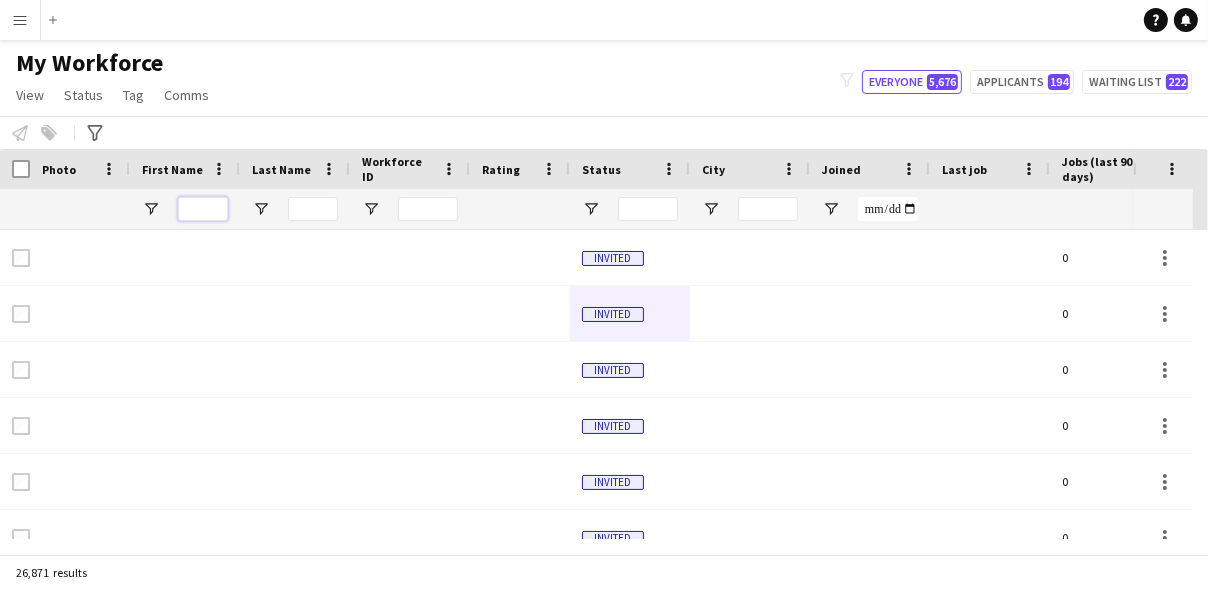 click at bounding box center (203, 209) 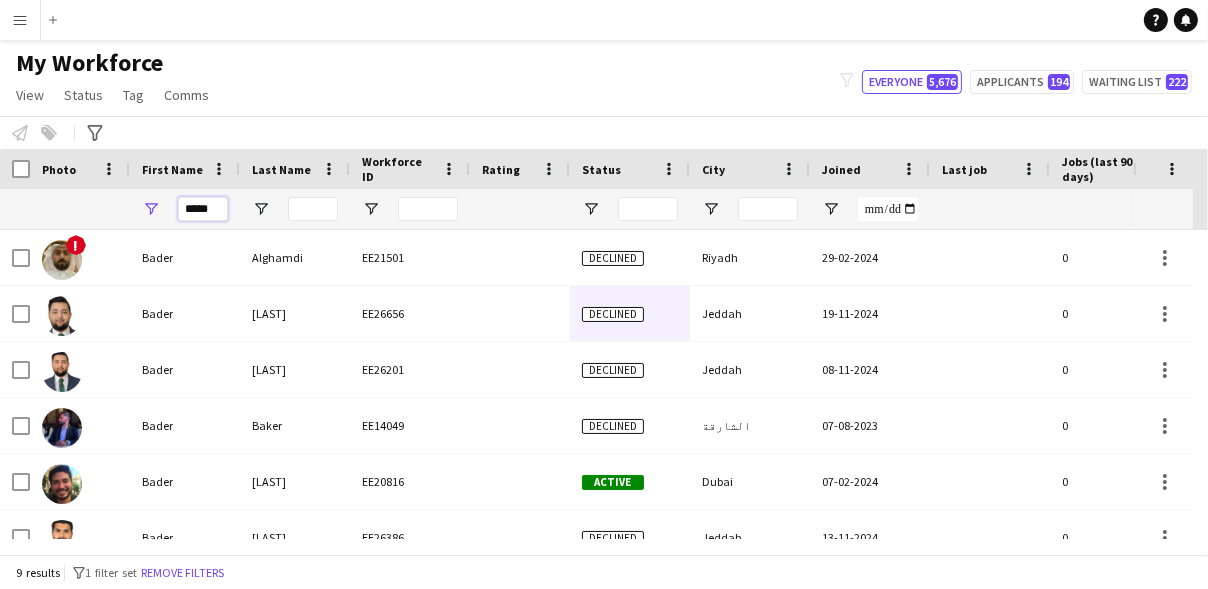 type on "*****" 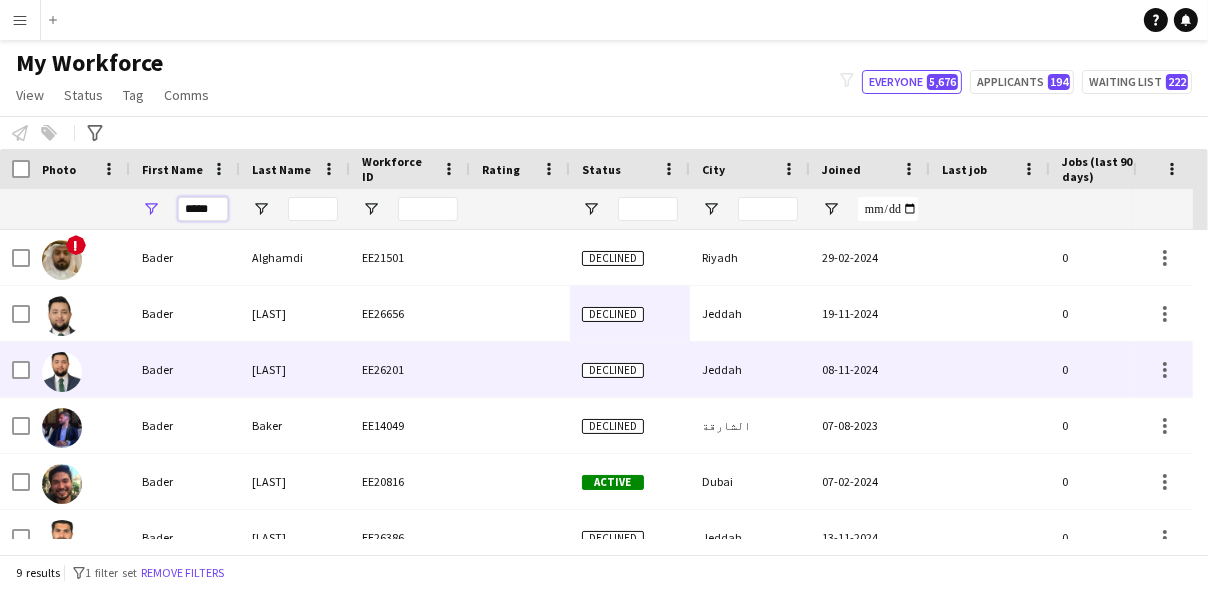 scroll, scrollTop: 45, scrollLeft: 0, axis: vertical 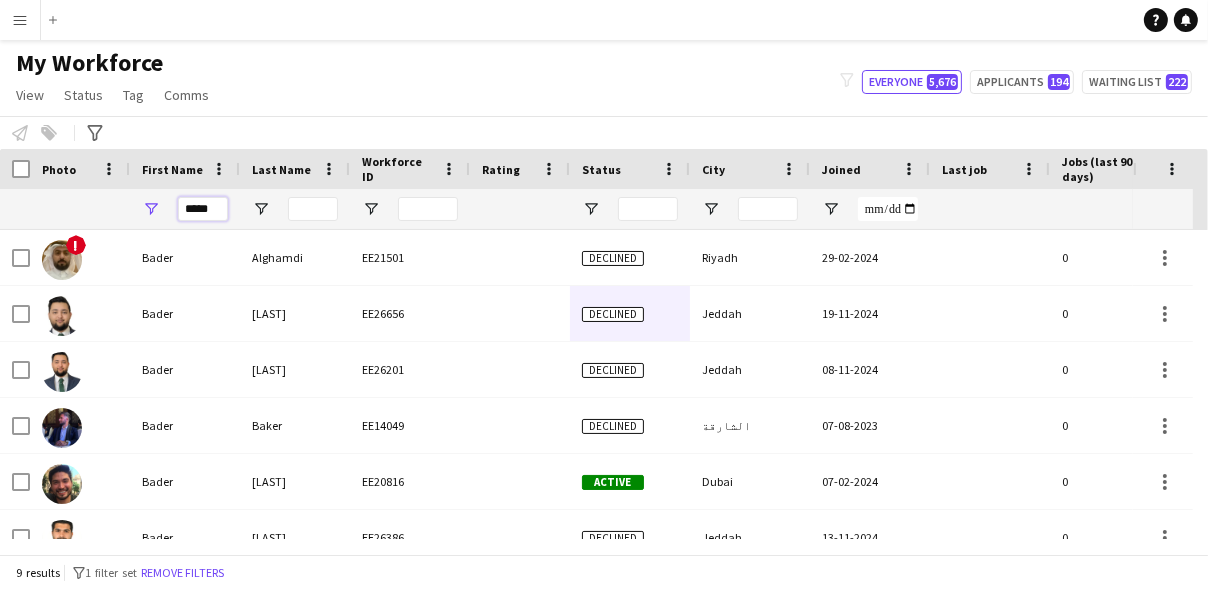 click on "*****" at bounding box center (203, 209) 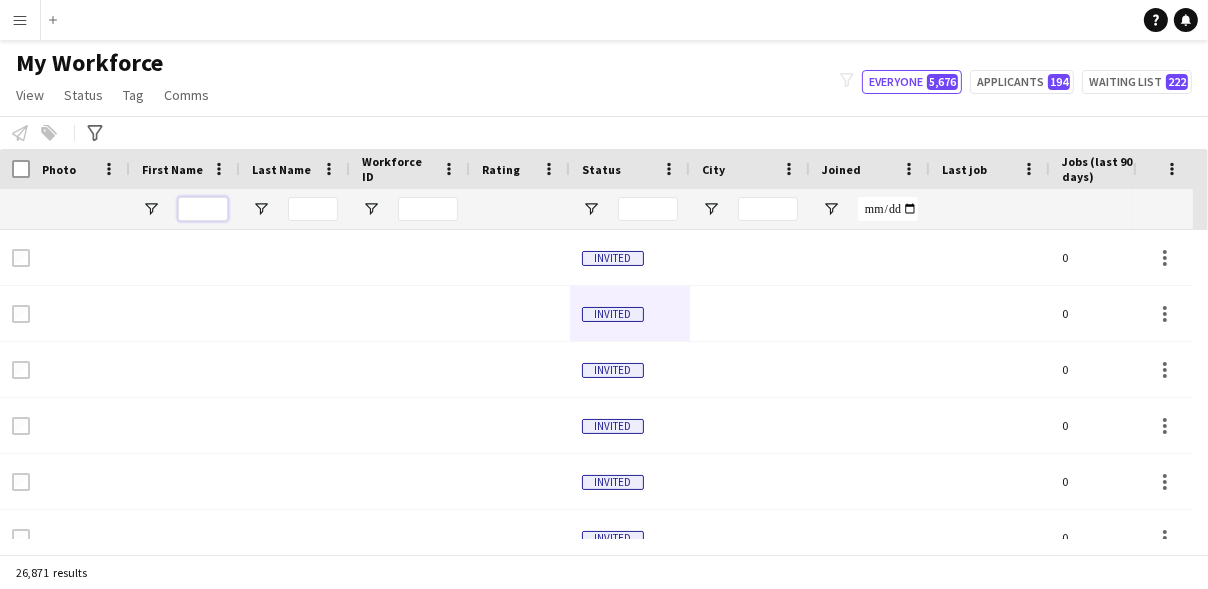 type 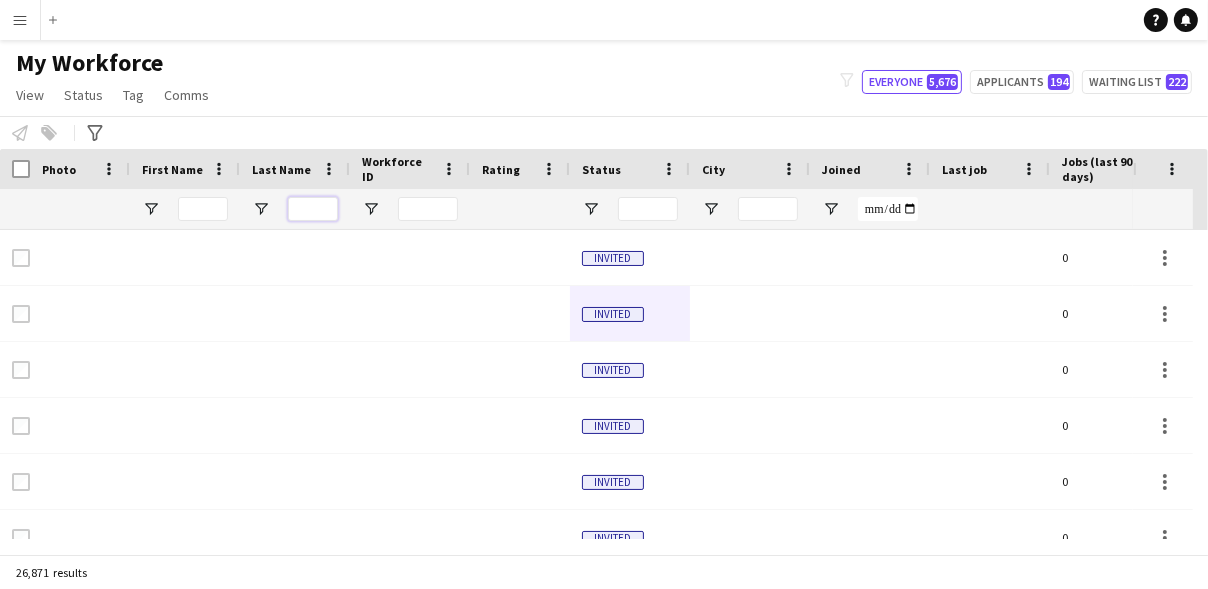 click at bounding box center (313, 209) 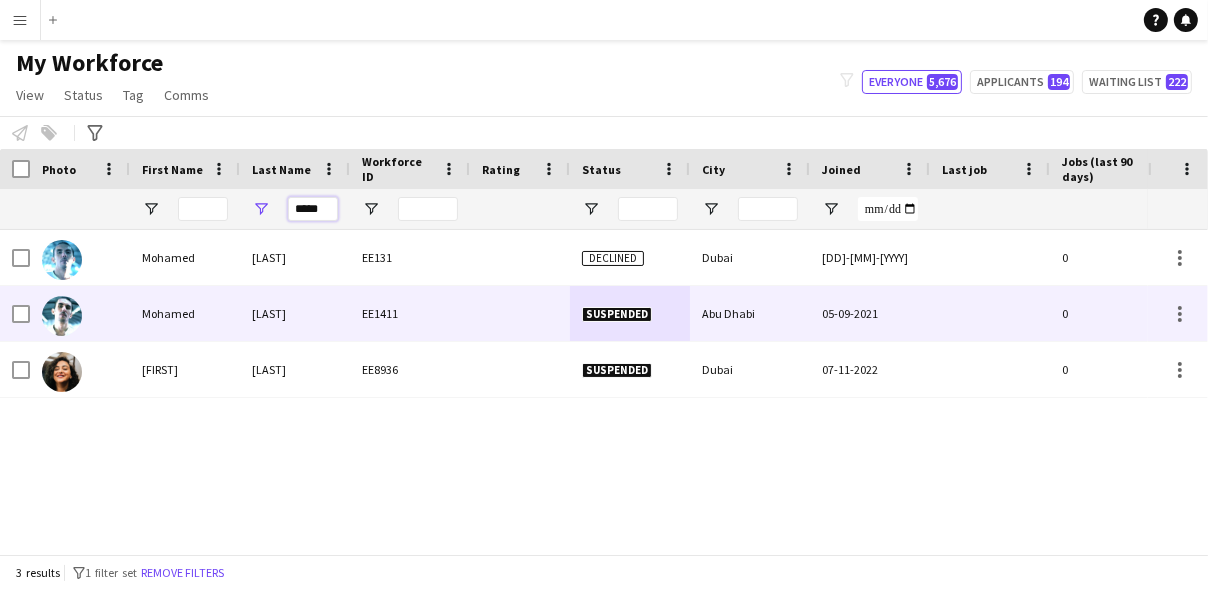 type on "*****" 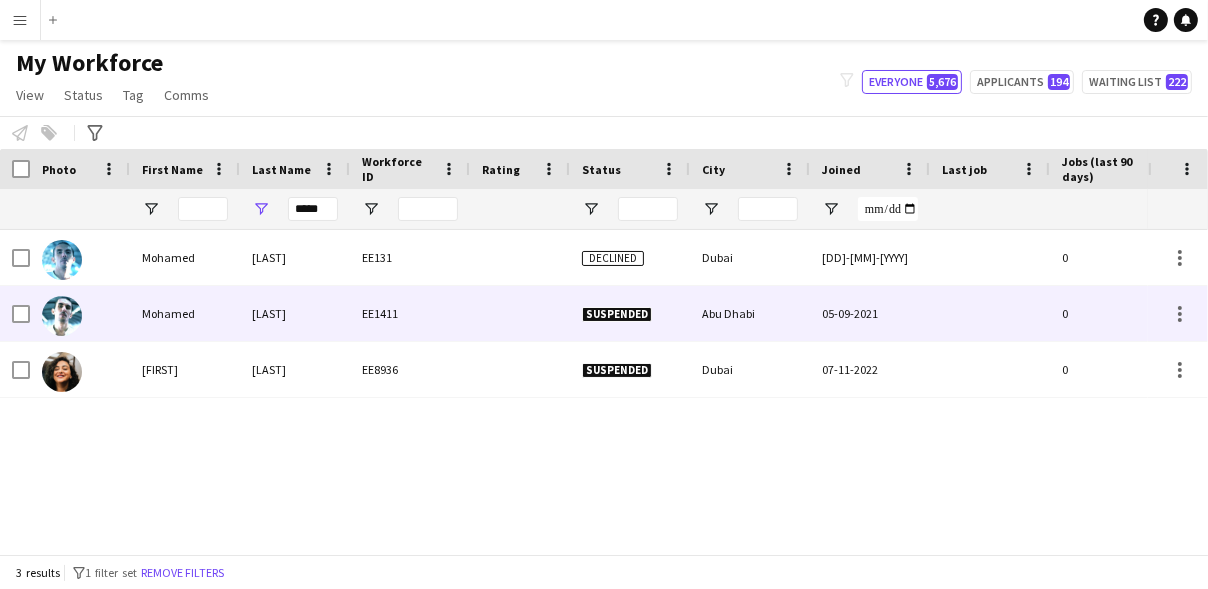 click at bounding box center (520, 313) 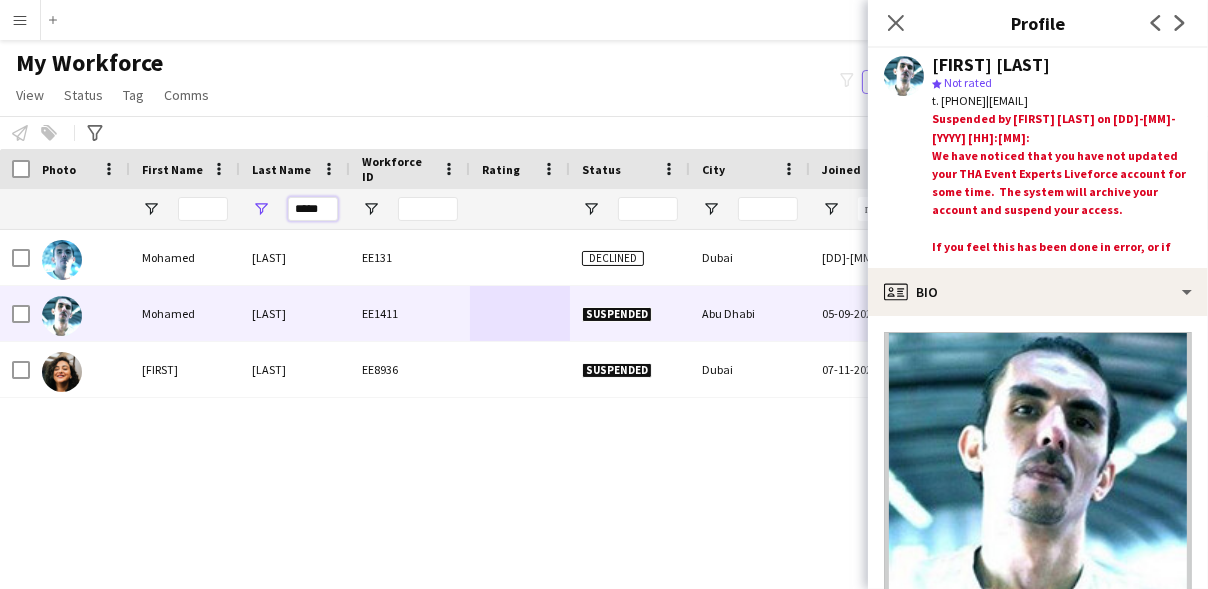 click on "*****" at bounding box center (313, 209) 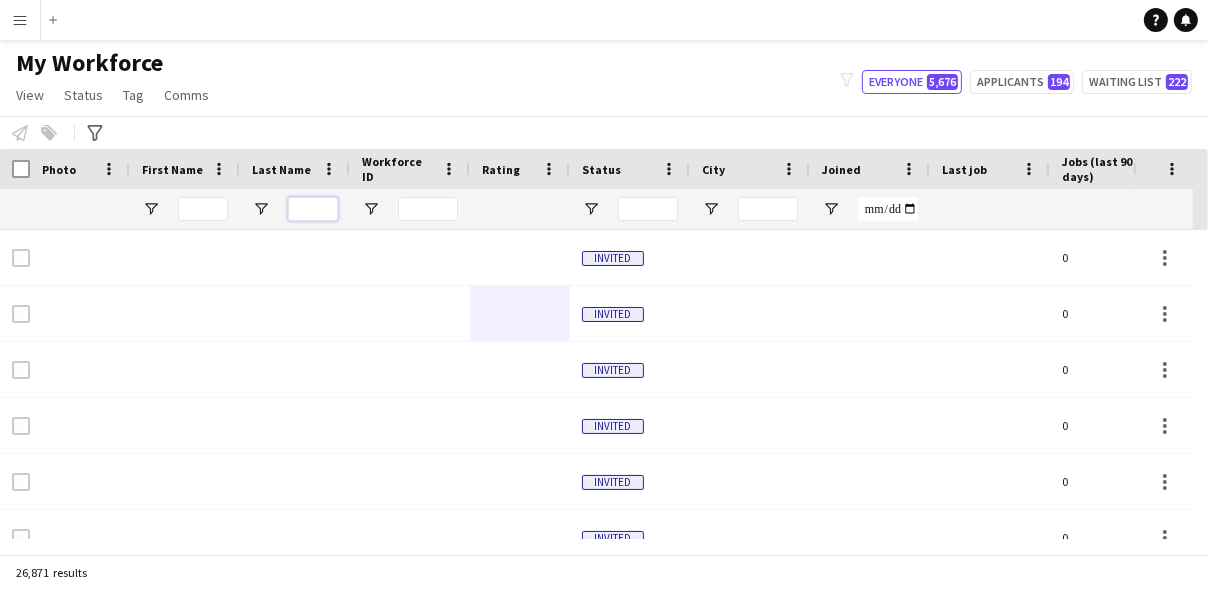 type 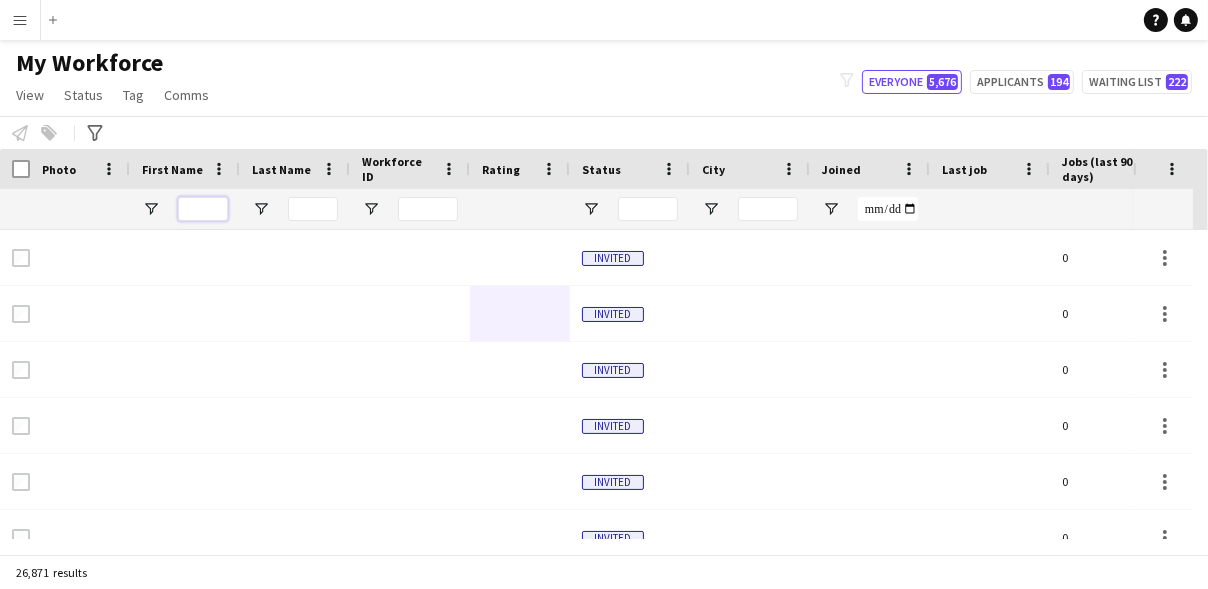 click at bounding box center (203, 209) 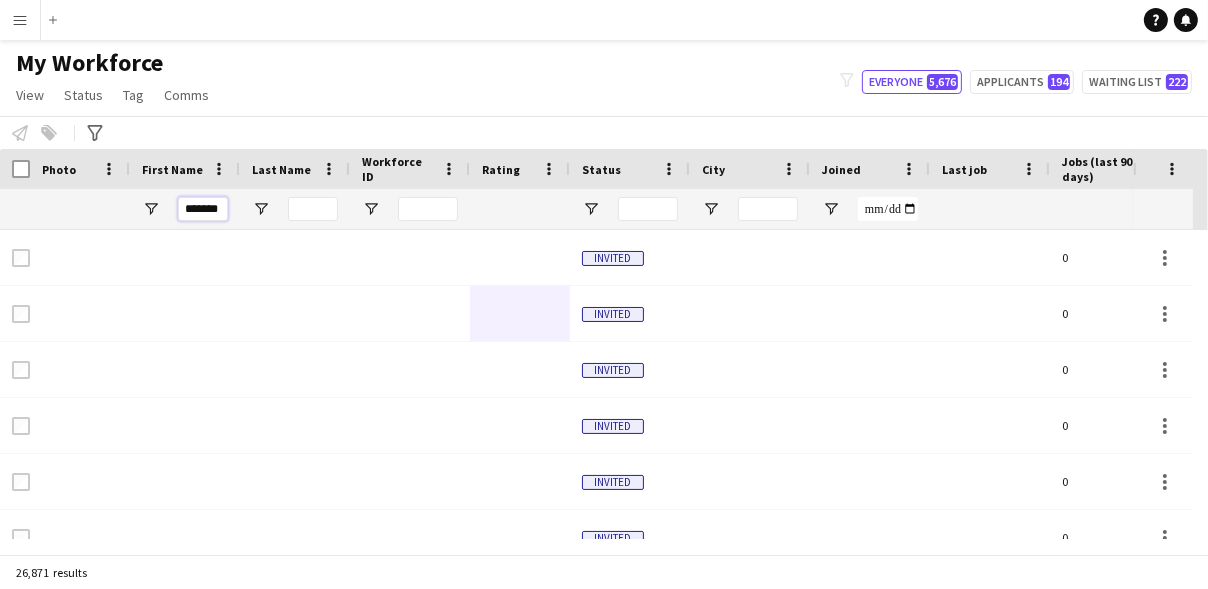type on "*******" 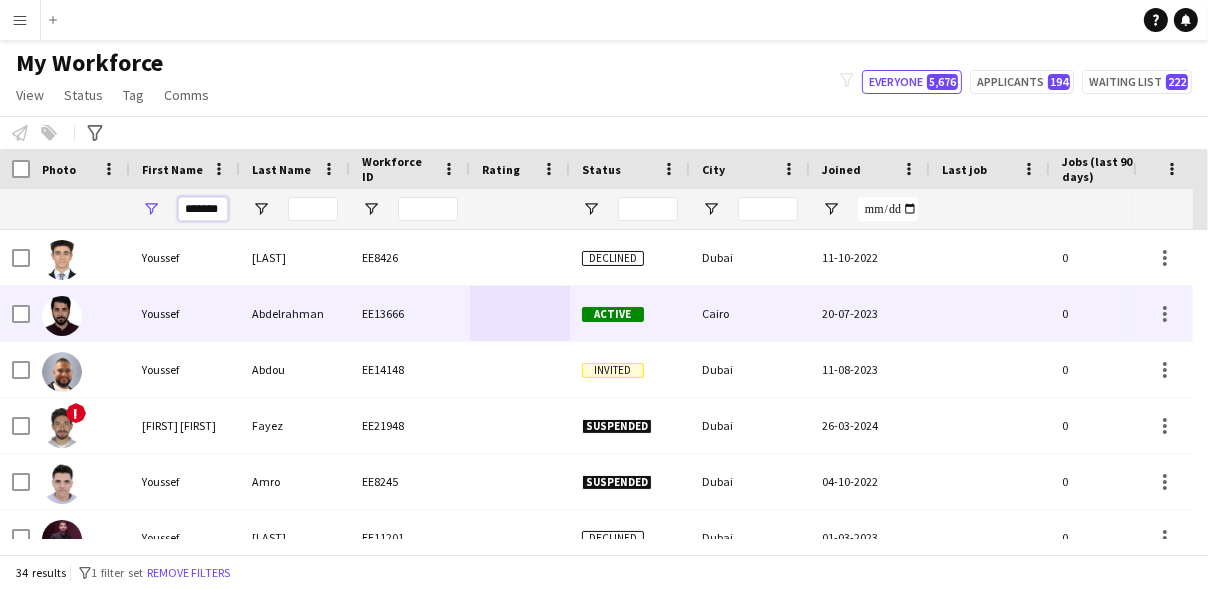 scroll, scrollTop: 91, scrollLeft: 0, axis: vertical 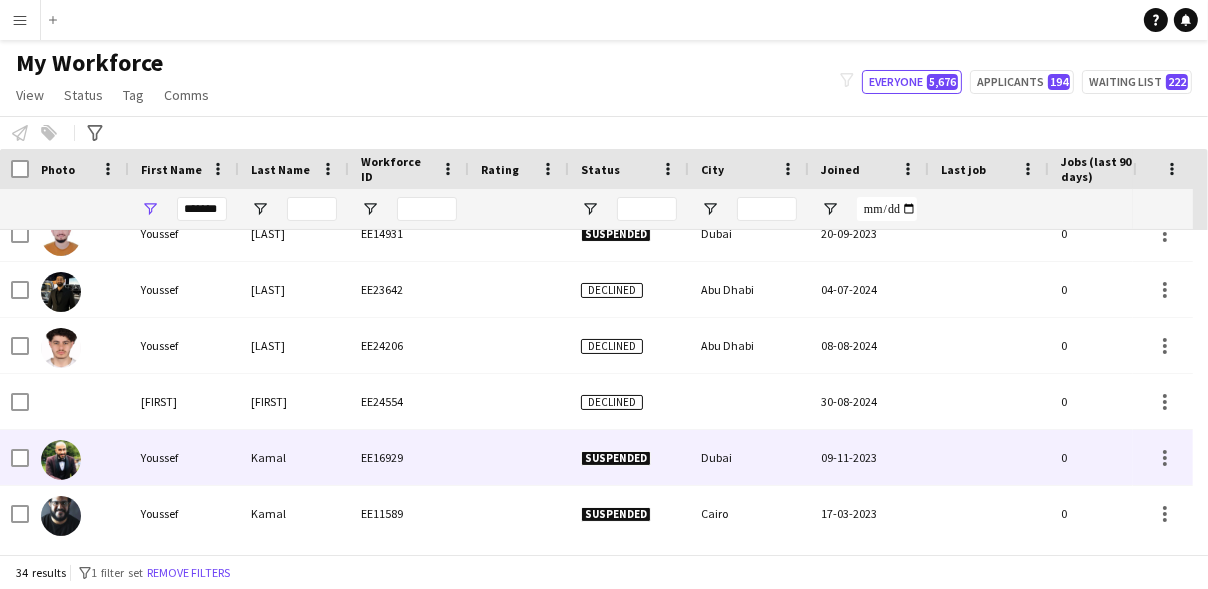 click on "Dubai" at bounding box center (749, 457) 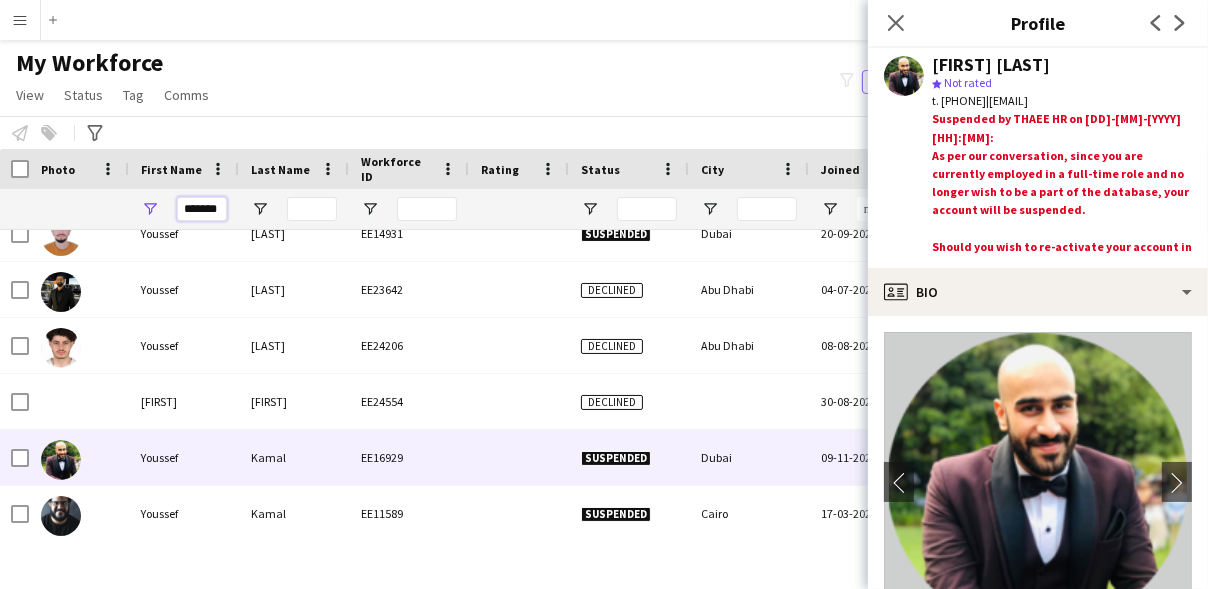 click on "*******" at bounding box center (202, 209) 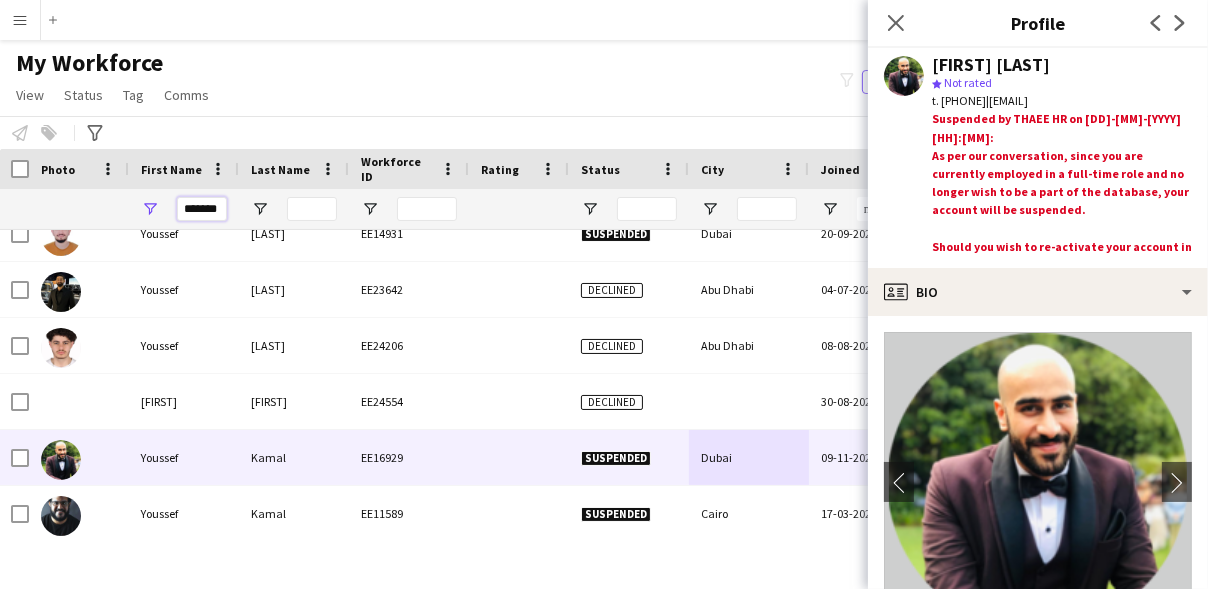 click on "*******" at bounding box center [202, 209] 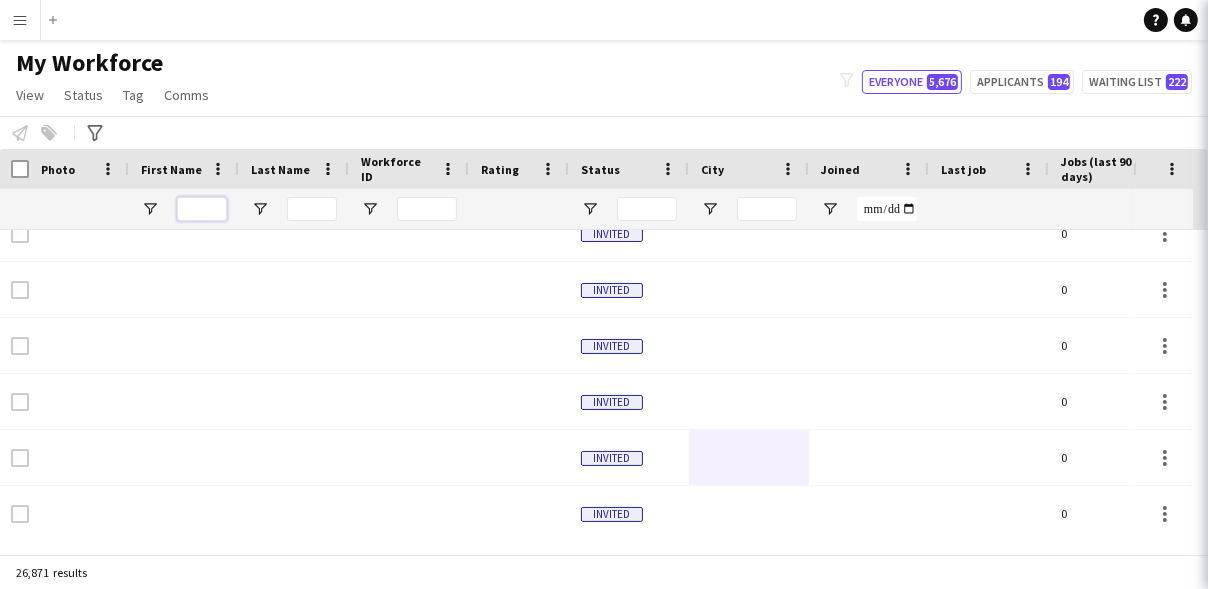 type 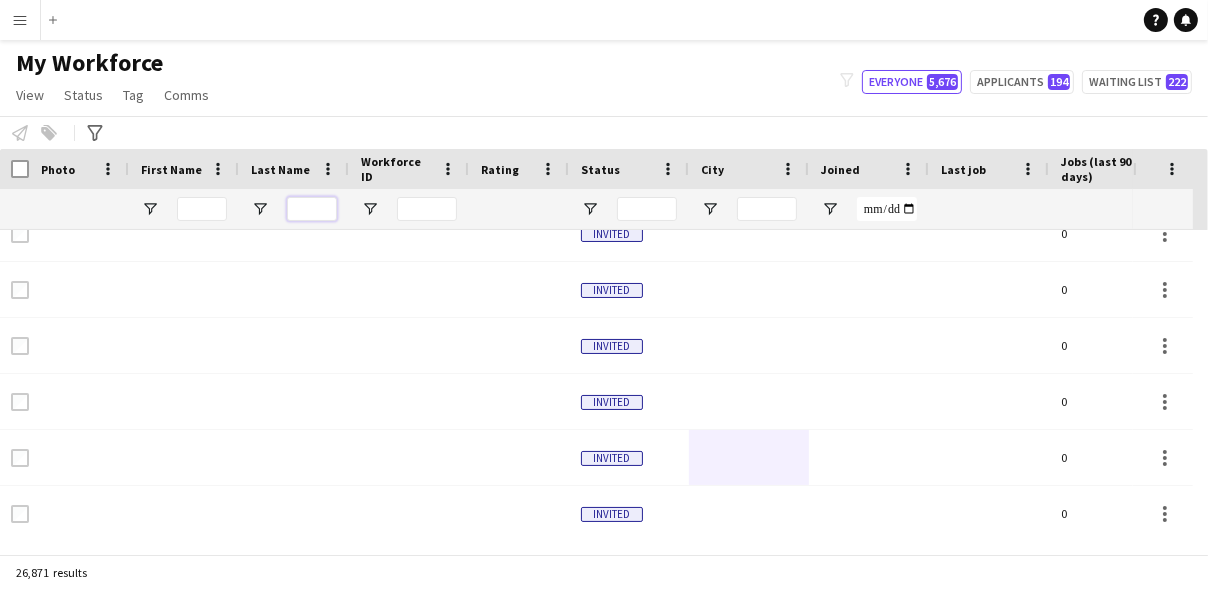 click at bounding box center [312, 209] 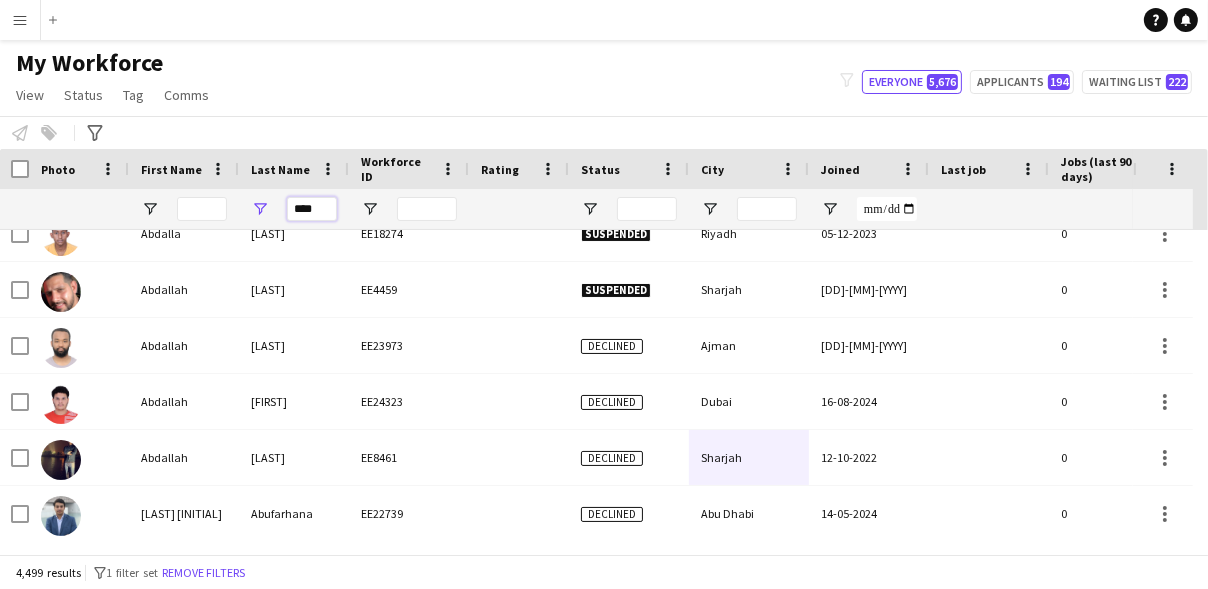 type on "*****" 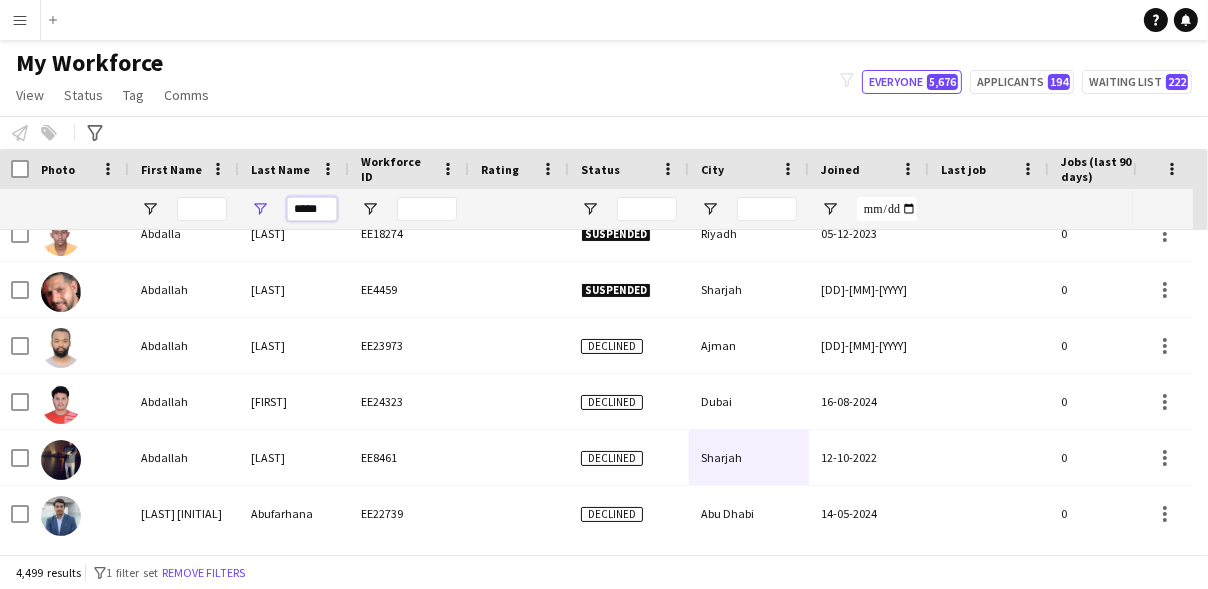 scroll, scrollTop: 26, scrollLeft: 0, axis: vertical 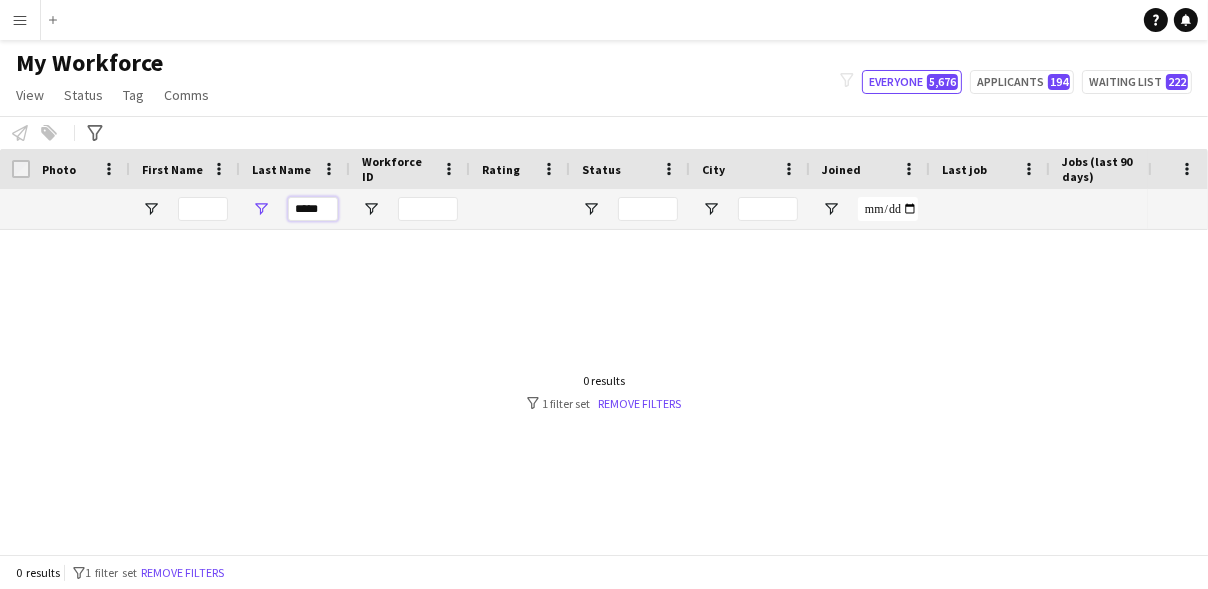 click on "*****" at bounding box center [313, 209] 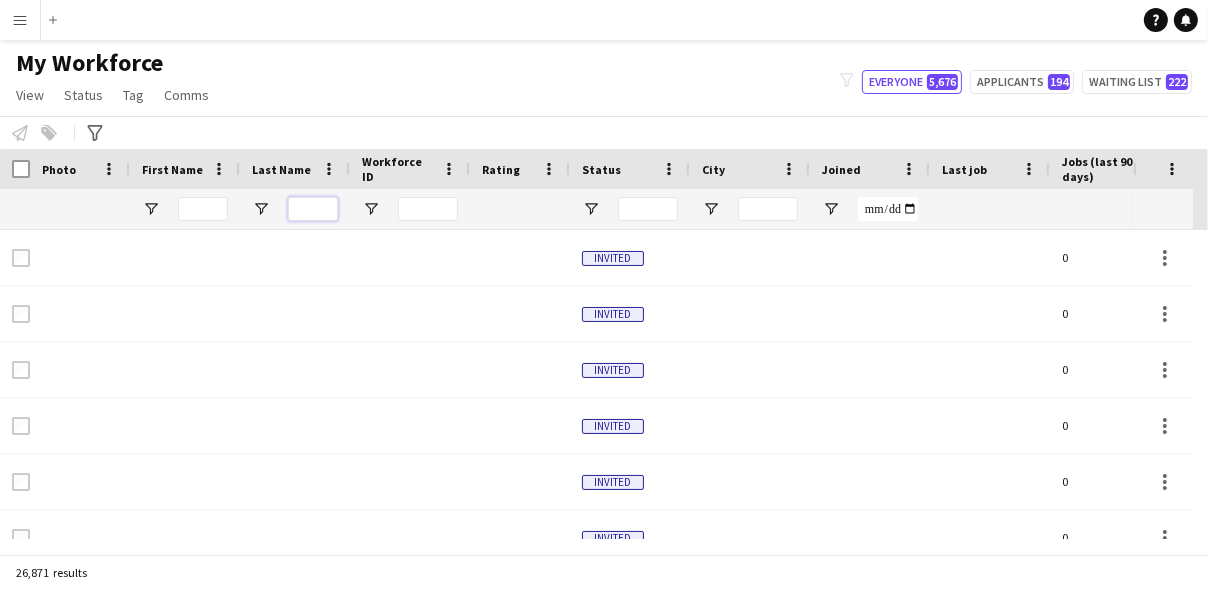 type 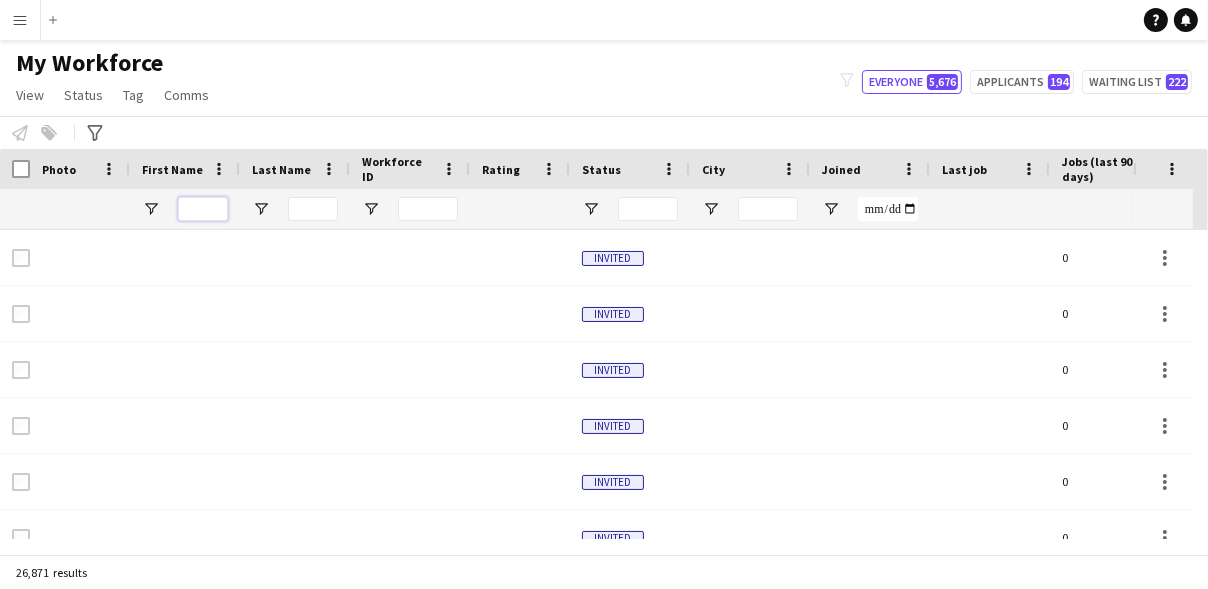 click at bounding box center (203, 209) 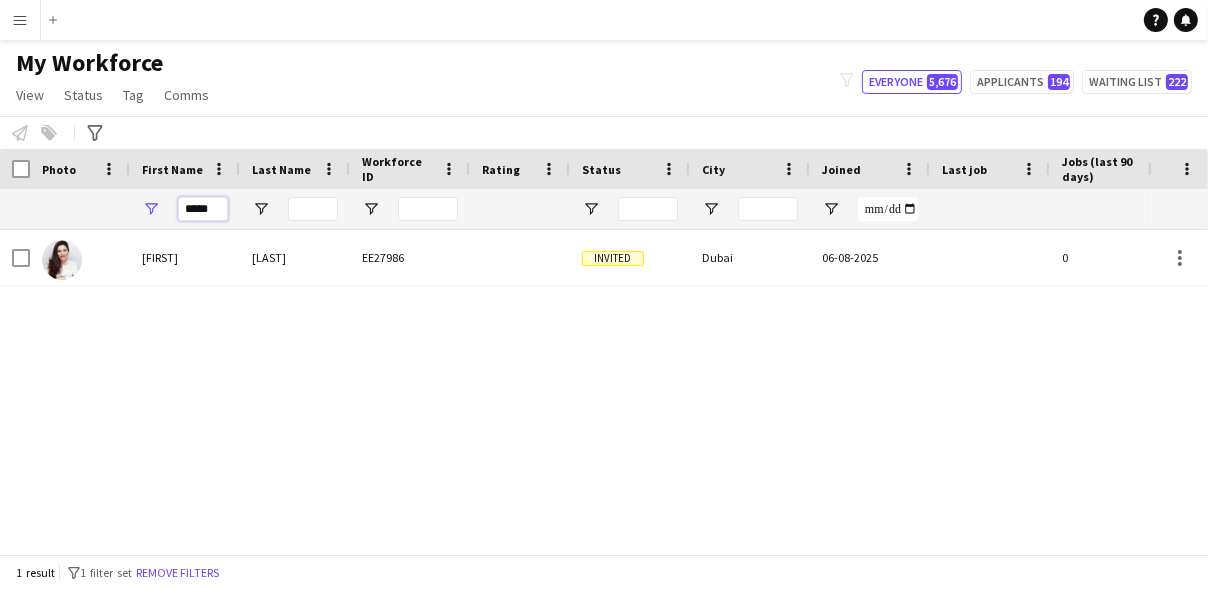 type on "*****" 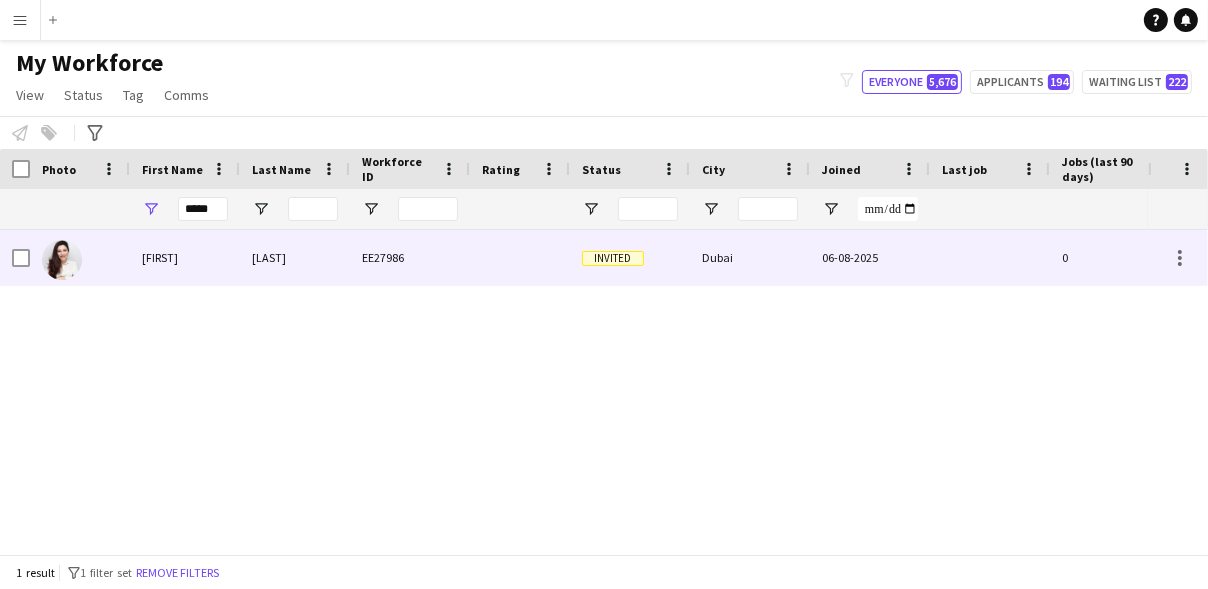 click on "EE27986" at bounding box center (410, 257) 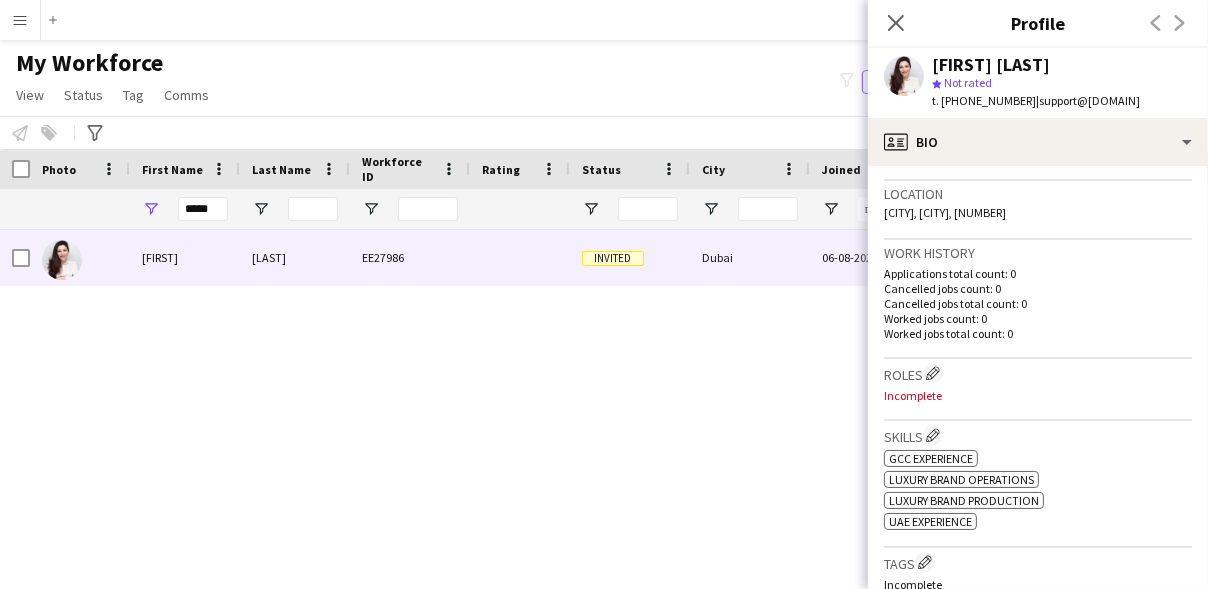 scroll, scrollTop: 423, scrollLeft: 0, axis: vertical 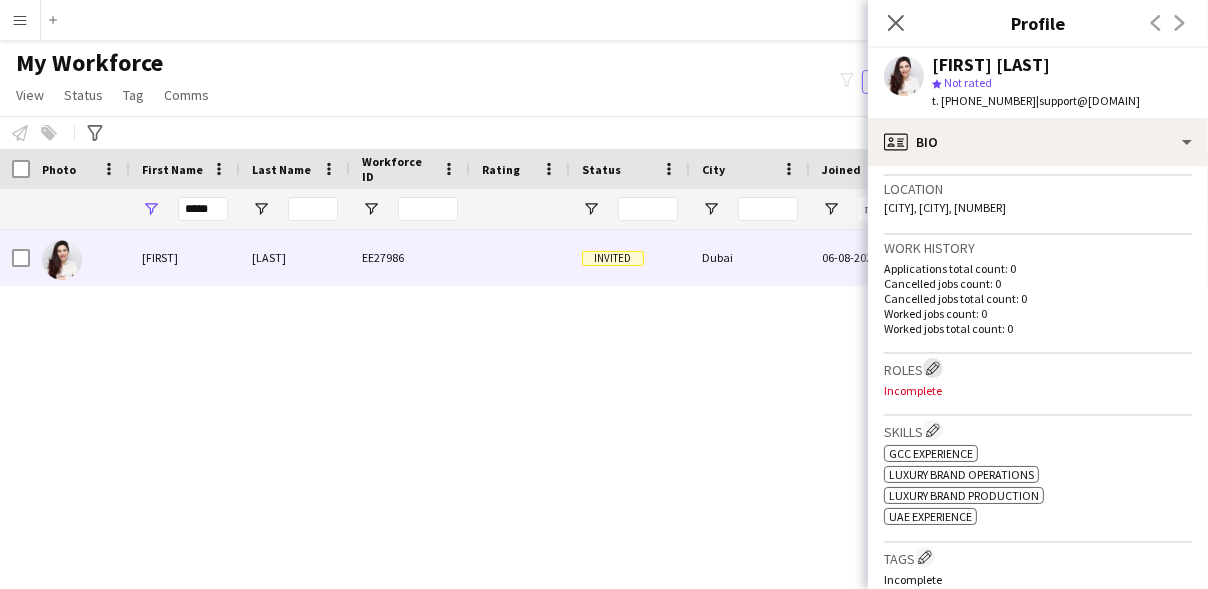 click on "Edit crew company roles" 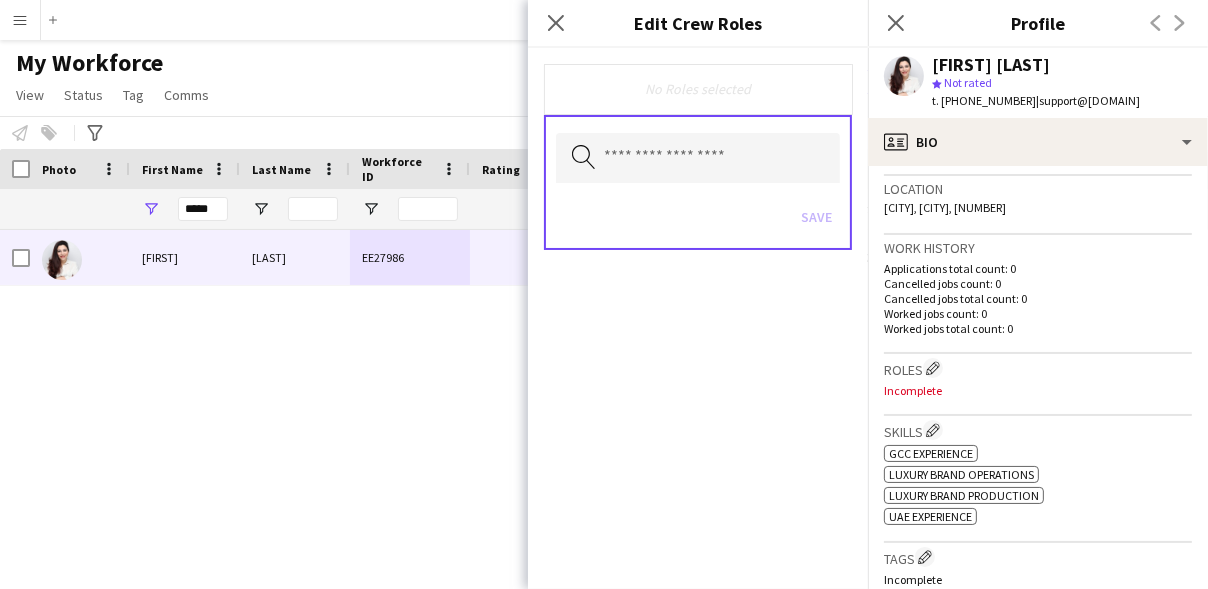 click on "No Roles selected" 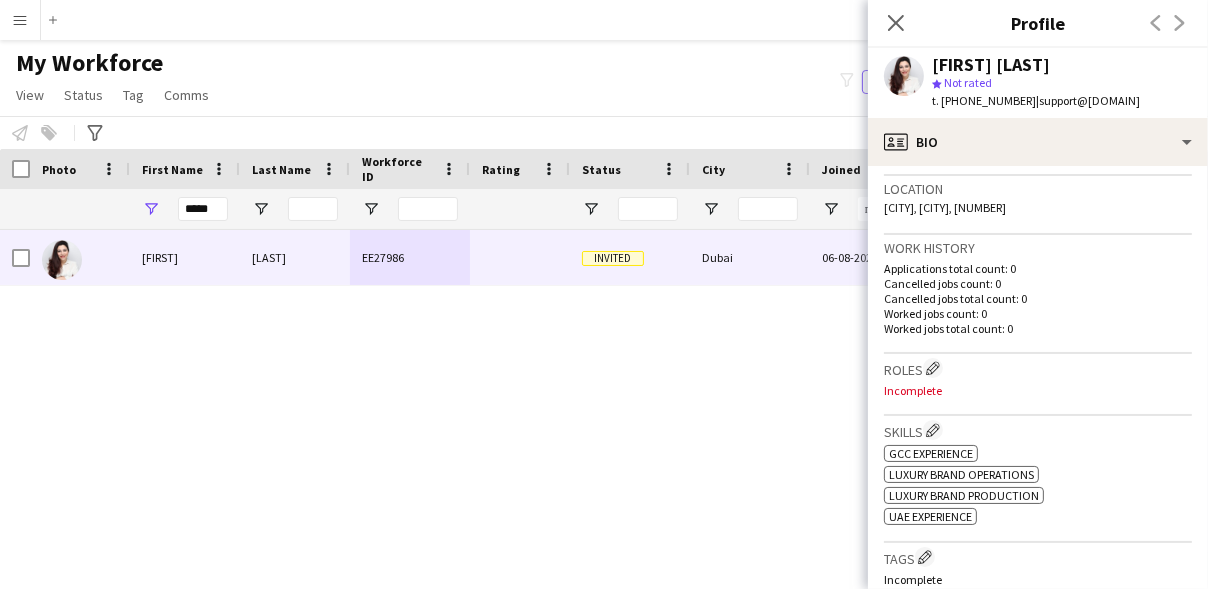 click on "Menu" at bounding box center (20, 20) 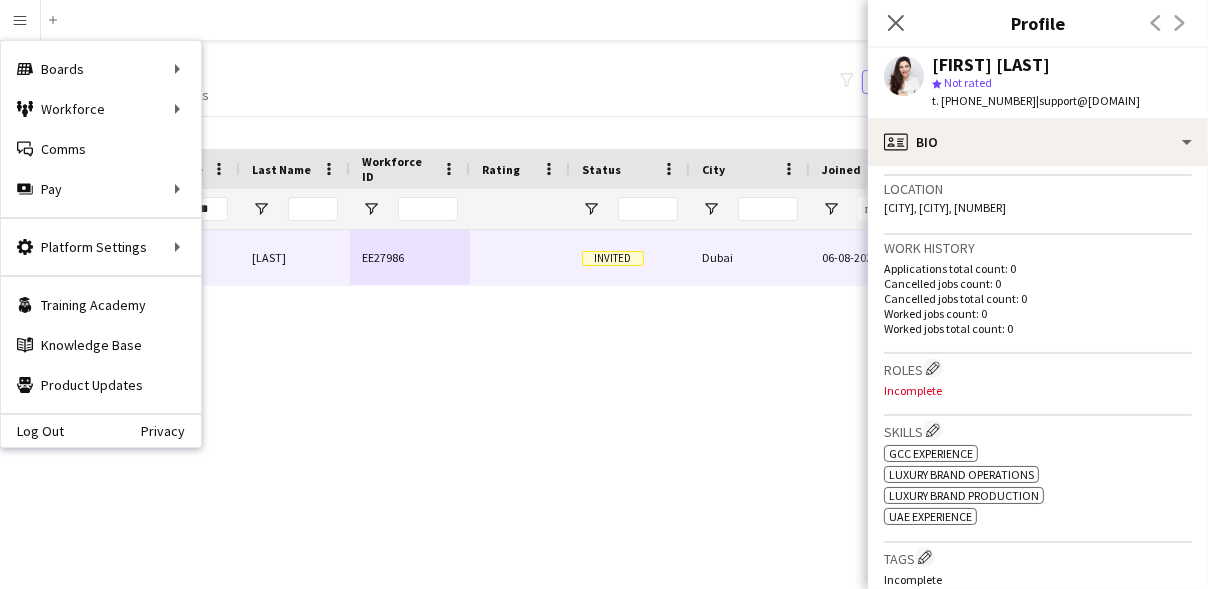 click on "Incomplete" 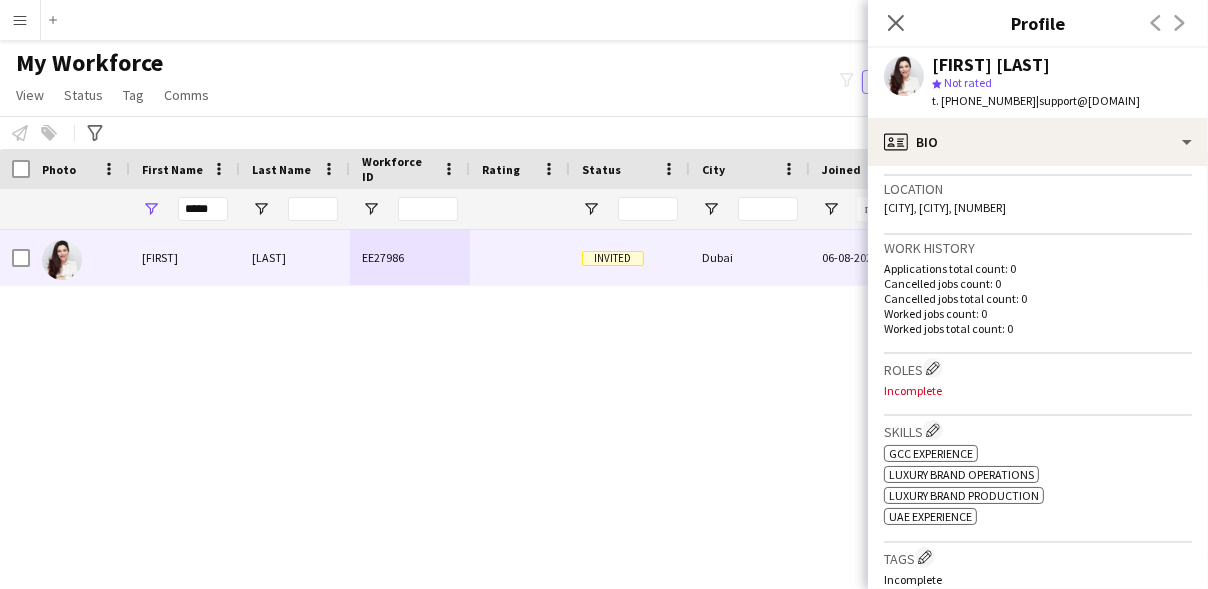 click on "Incomplete" 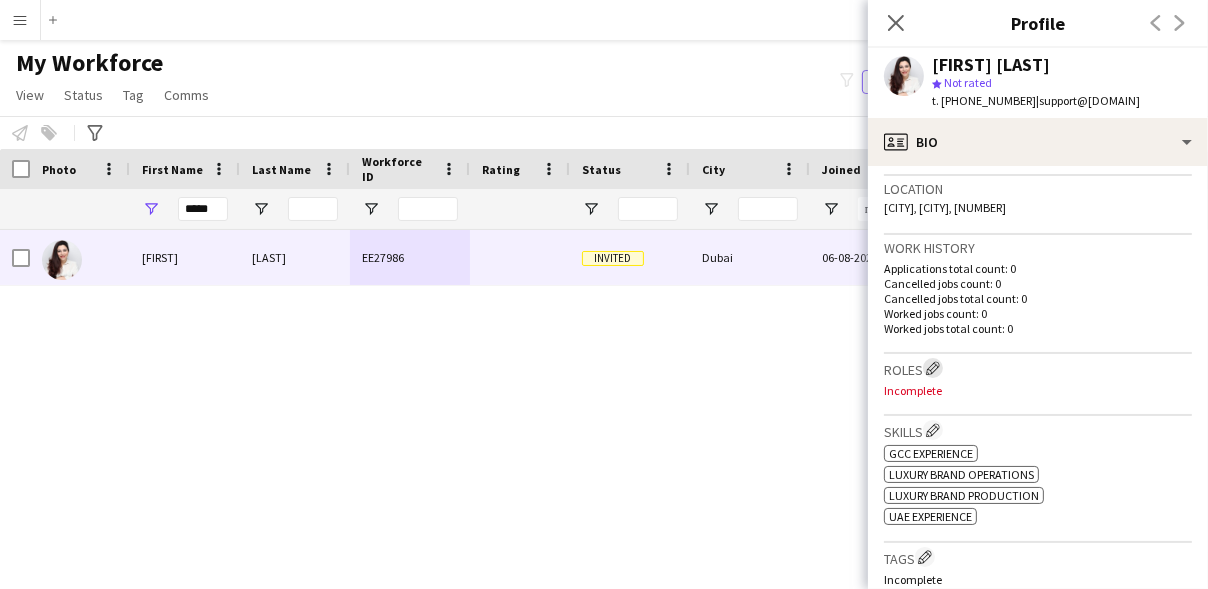 click on "Edit crew company roles" 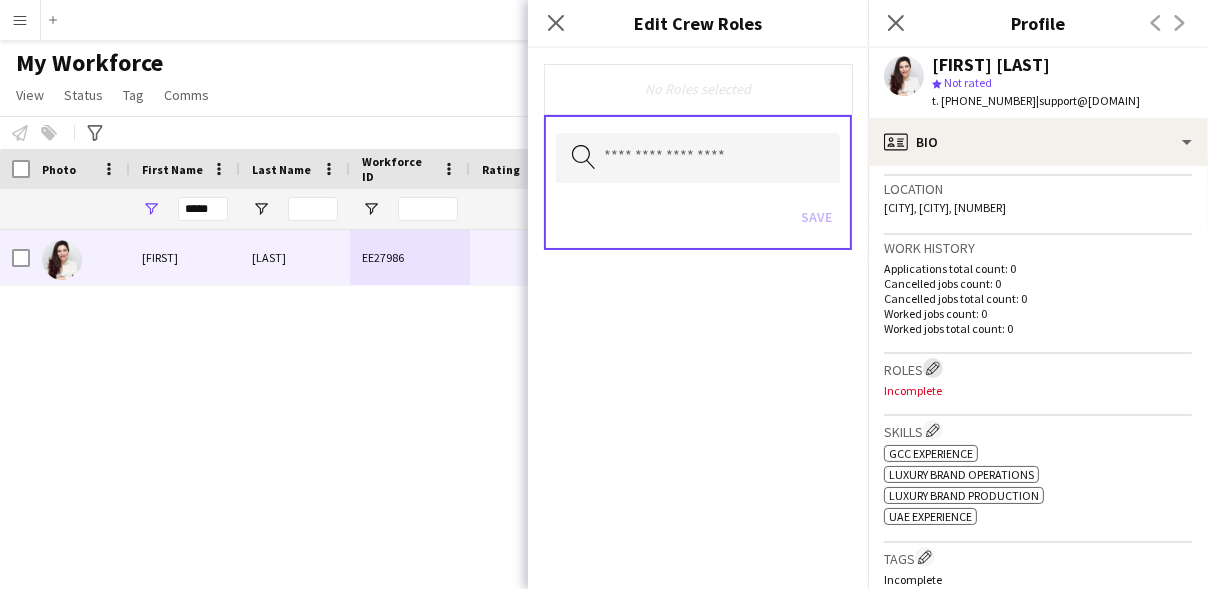 type 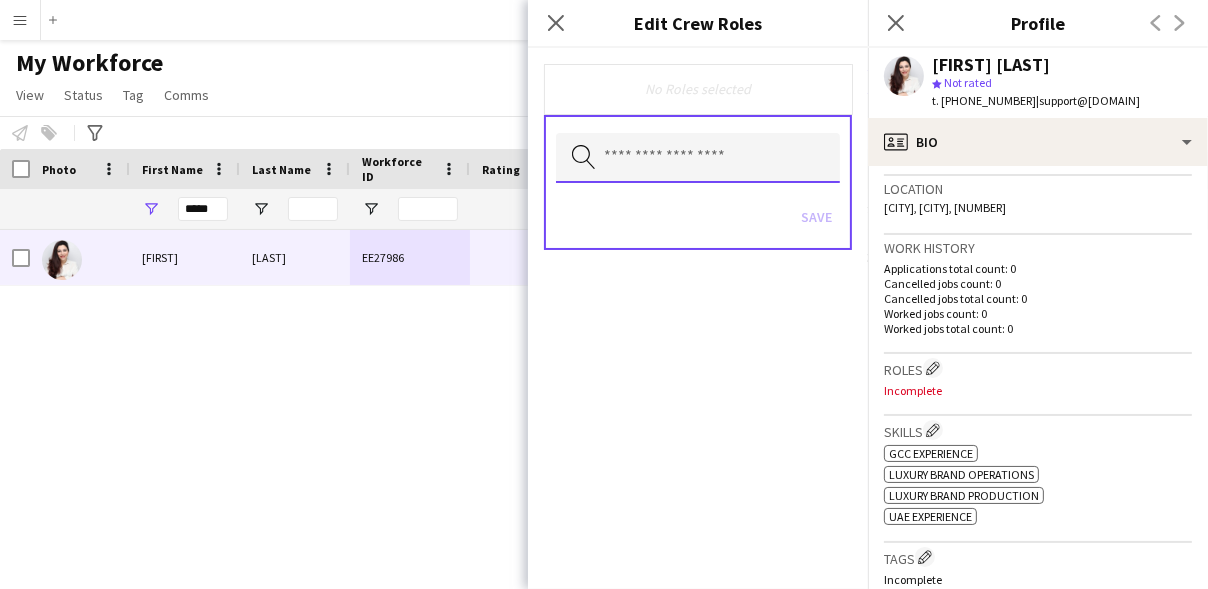 click at bounding box center (698, 158) 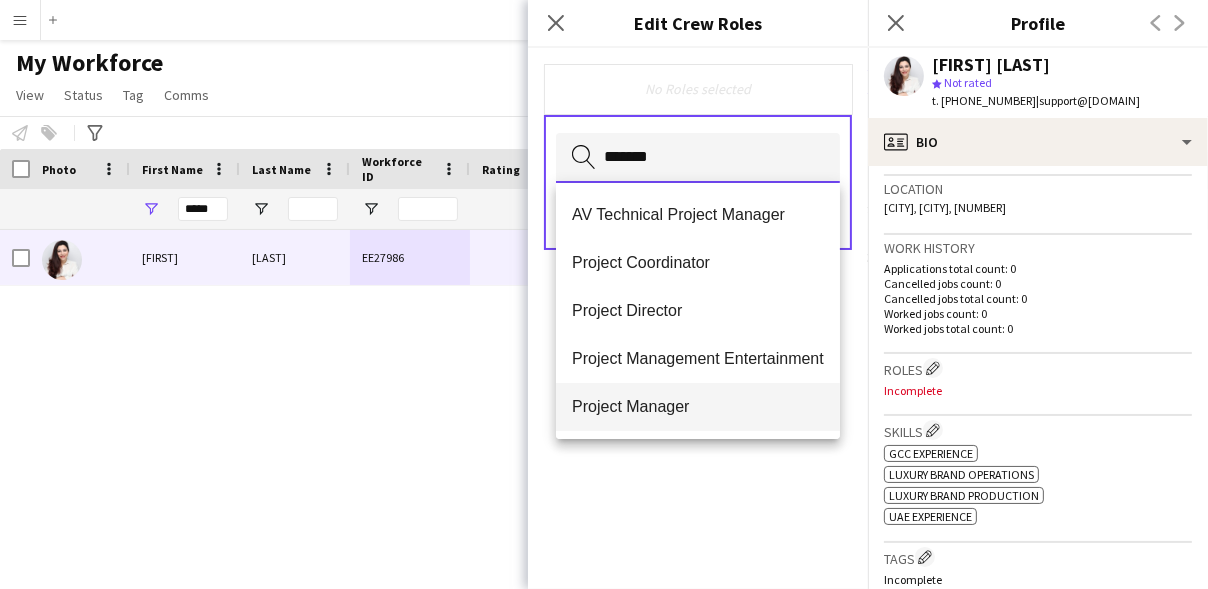 type on "*******" 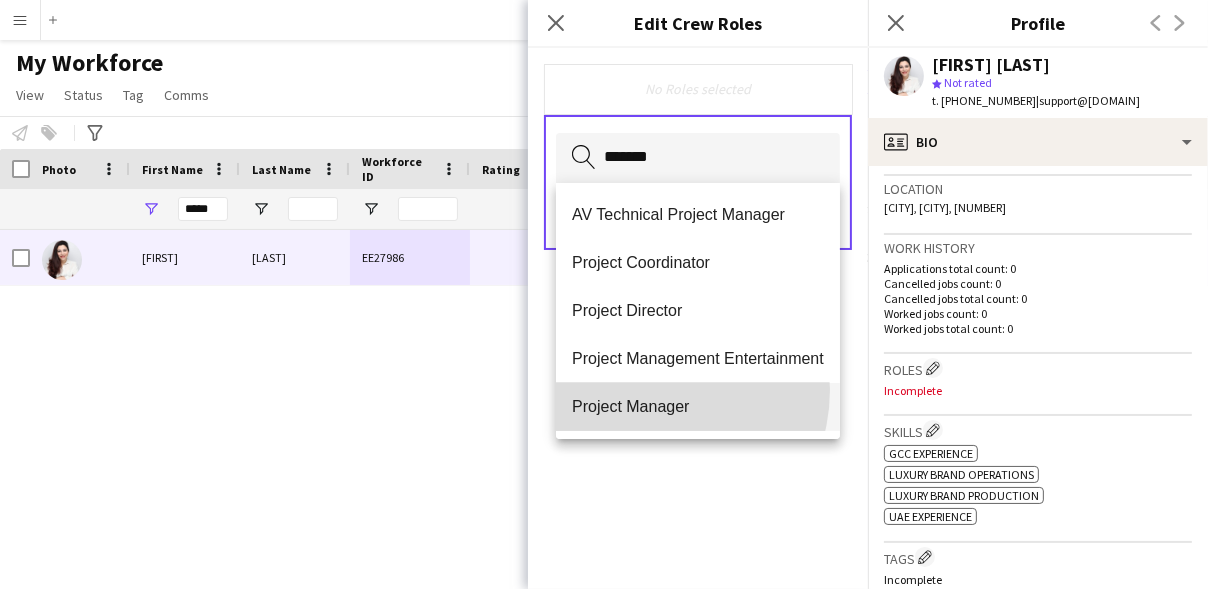 click on "Project Manager" at bounding box center (698, 407) 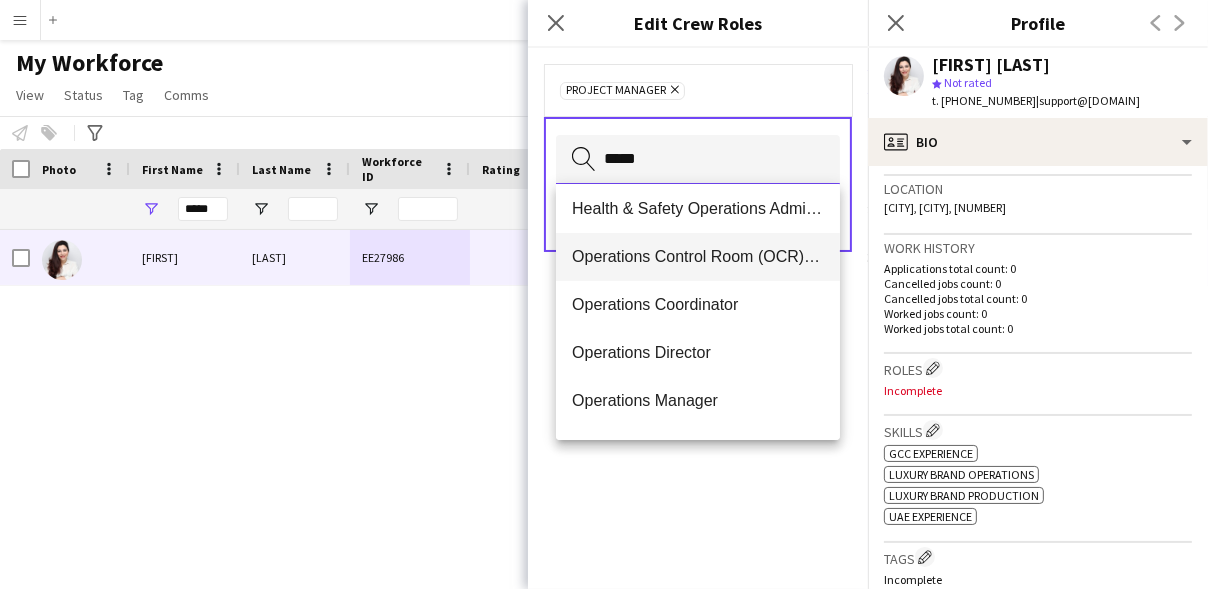 scroll, scrollTop: 110, scrollLeft: 0, axis: vertical 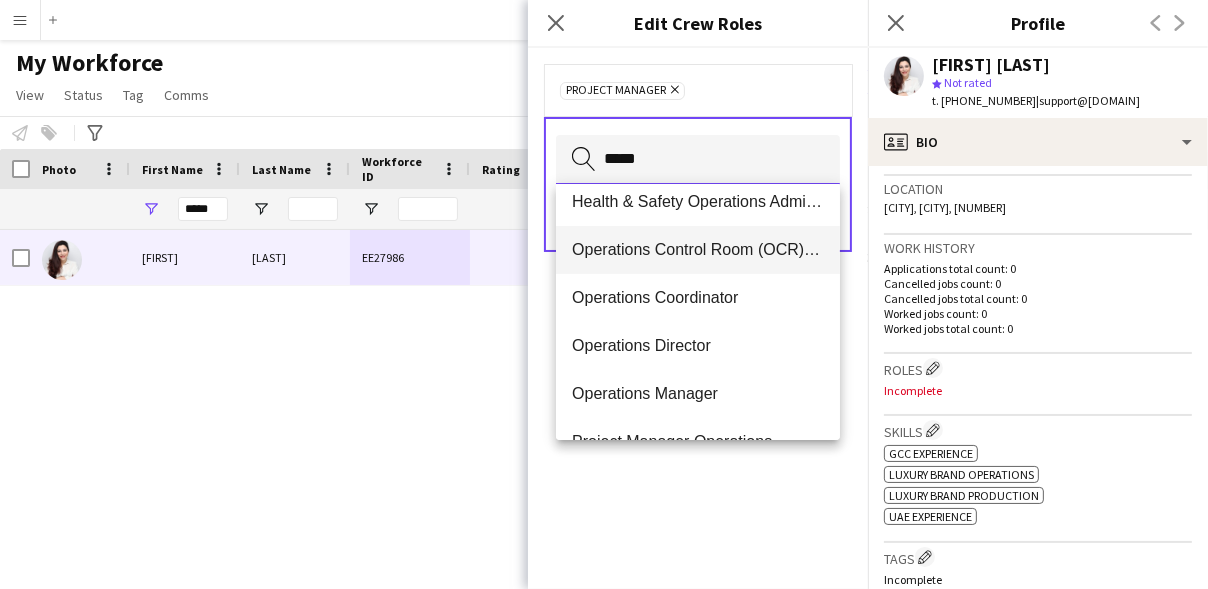 type on "*****" 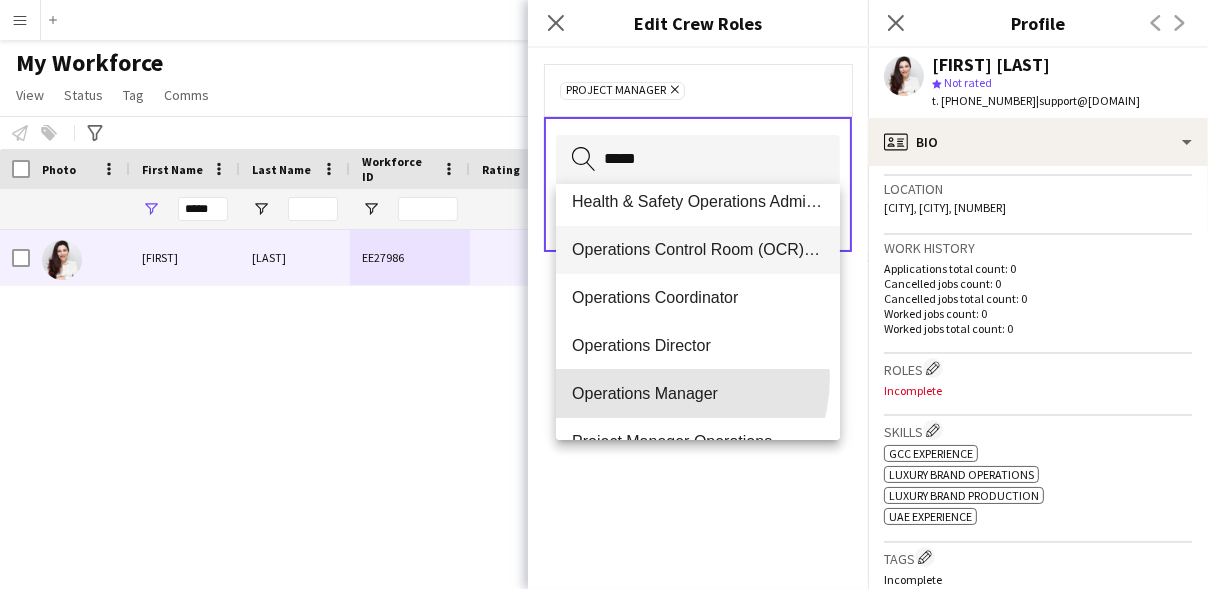 click on "Operations Manager" at bounding box center [698, 394] 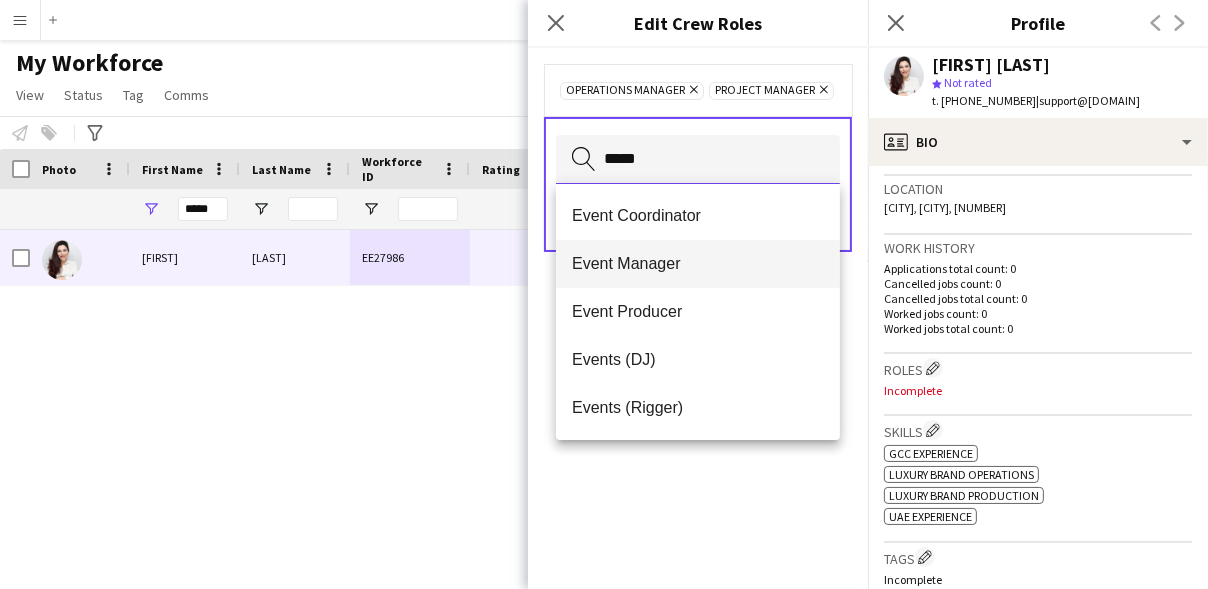type on "*****" 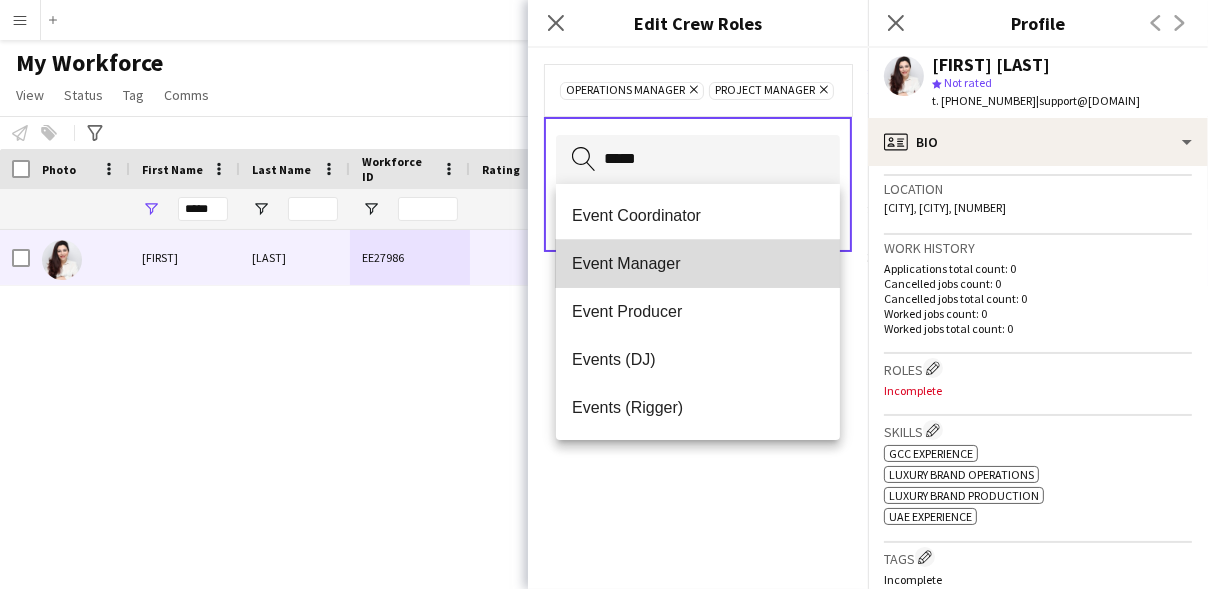click on "Event Manager" at bounding box center [698, 263] 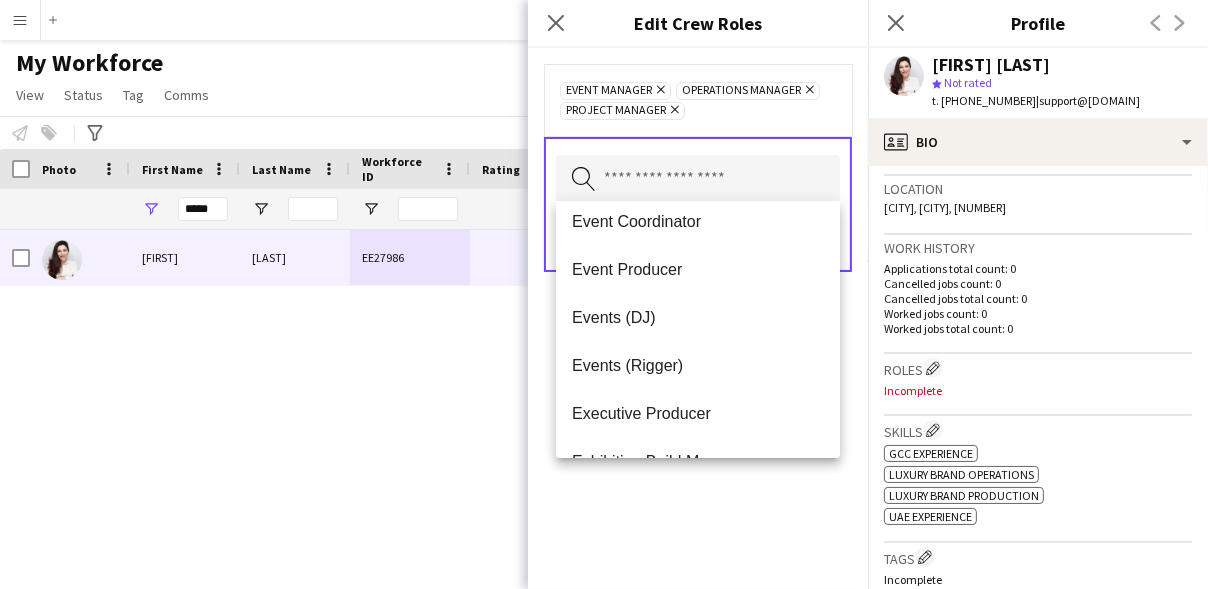 scroll, scrollTop: 2467, scrollLeft: 0, axis: vertical 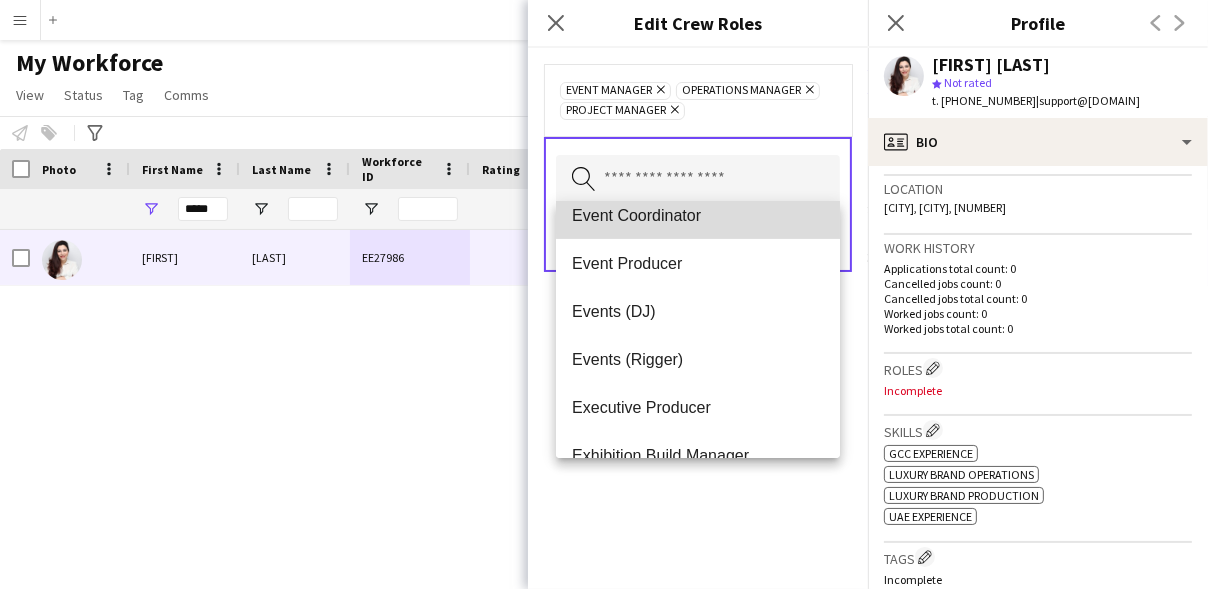 click on "Event Coordinator" at bounding box center [698, 215] 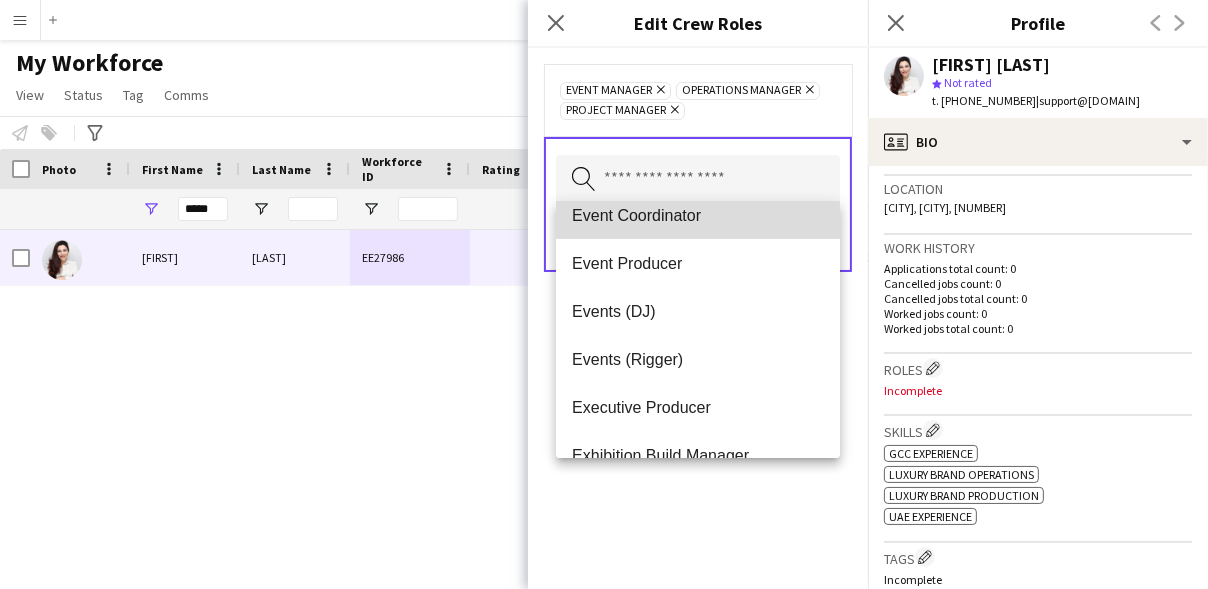 type 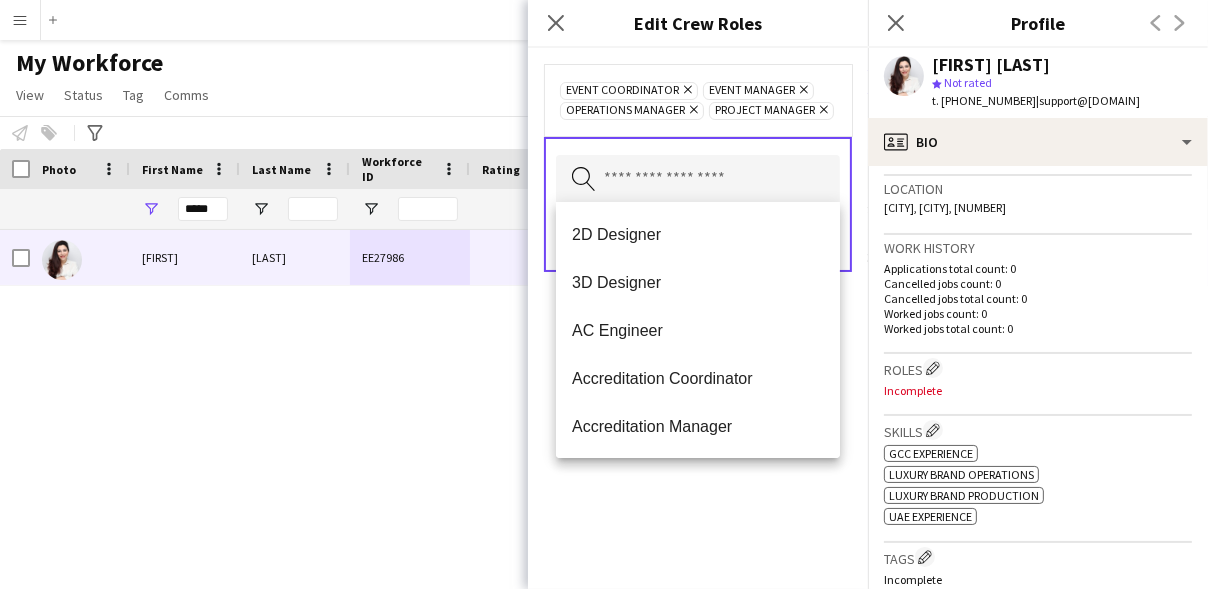 click on "Event Coordinator
Remove
Event Manager
Remove
Operations Manager
Remove
Project Manager
Remove
Search by role type
Save" 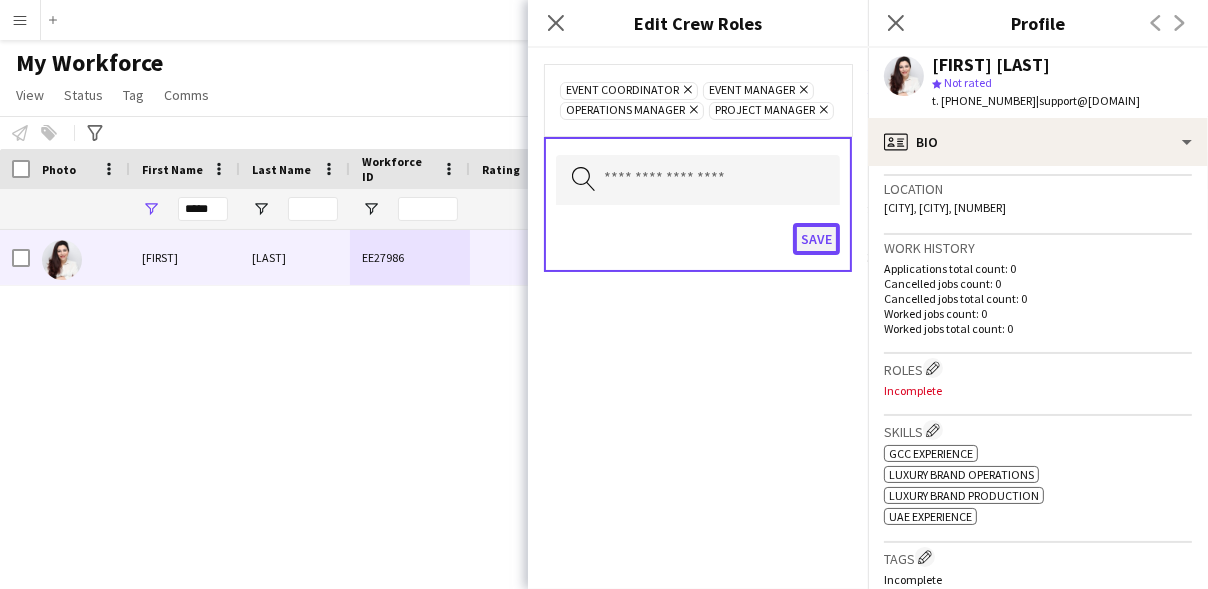 click on "Save" 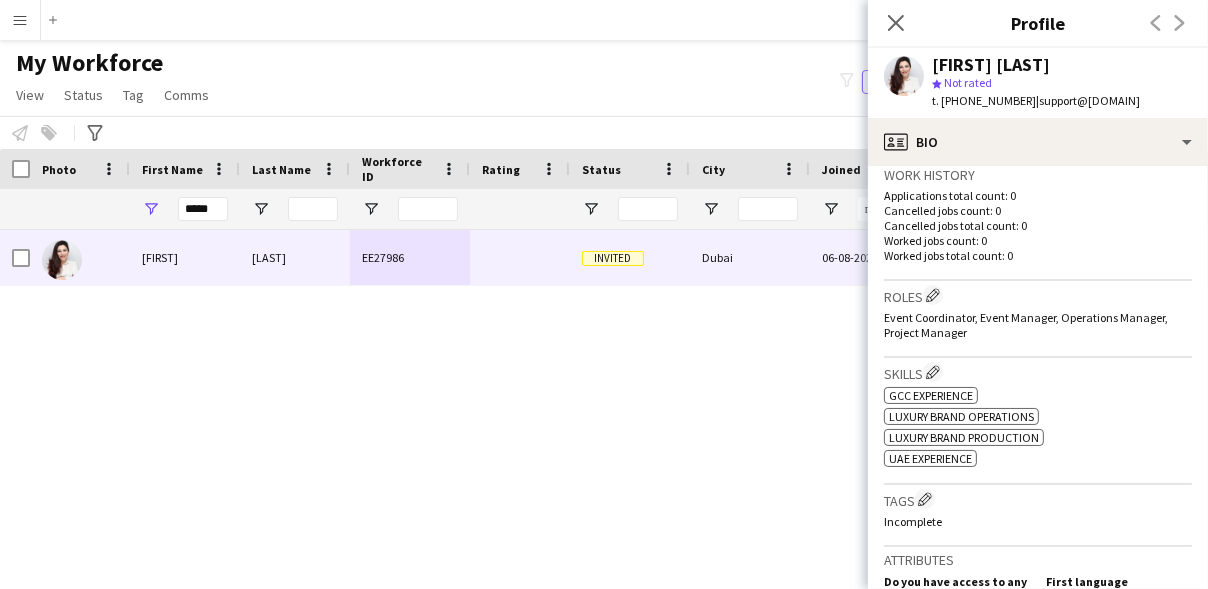 scroll, scrollTop: 498, scrollLeft: 0, axis: vertical 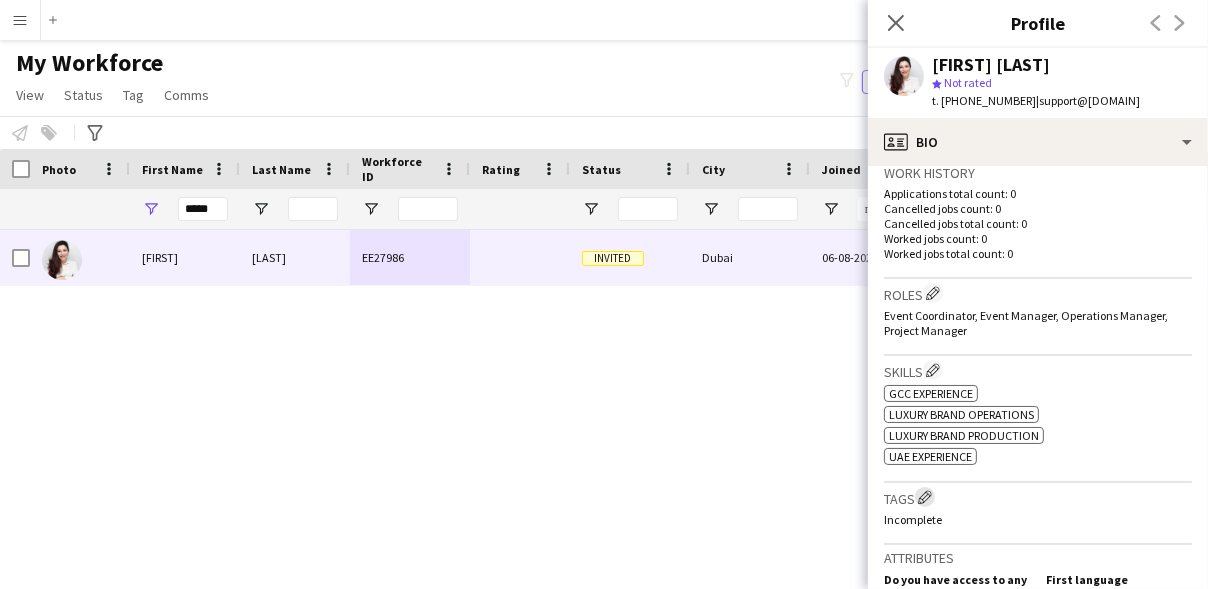 click on "Edit crew company tags" 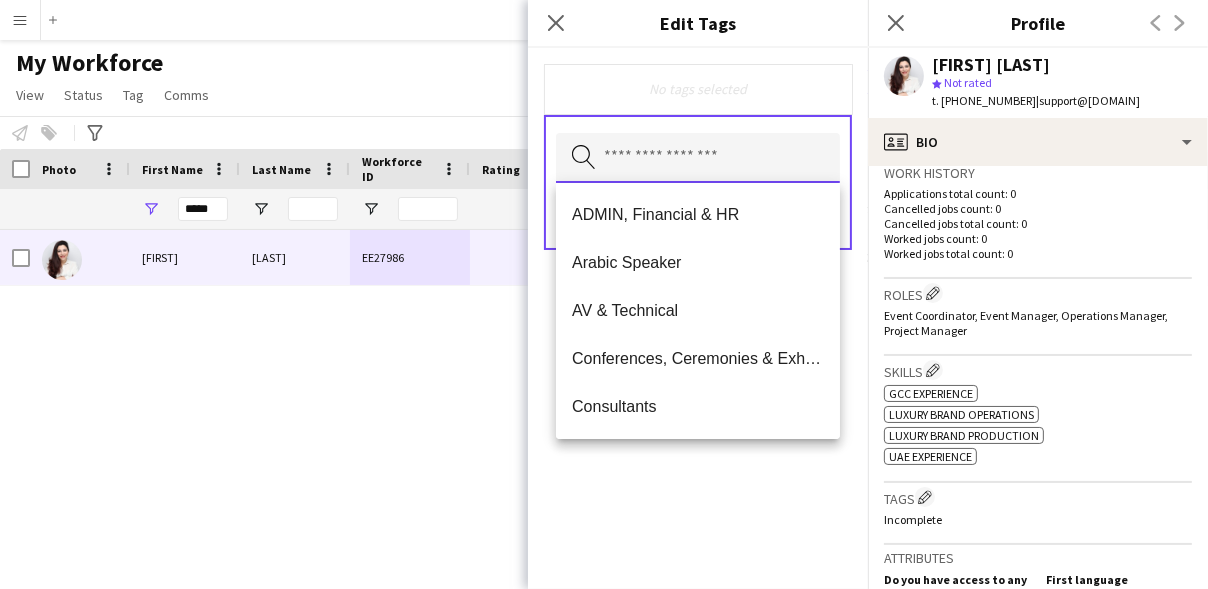 click at bounding box center [698, 158] 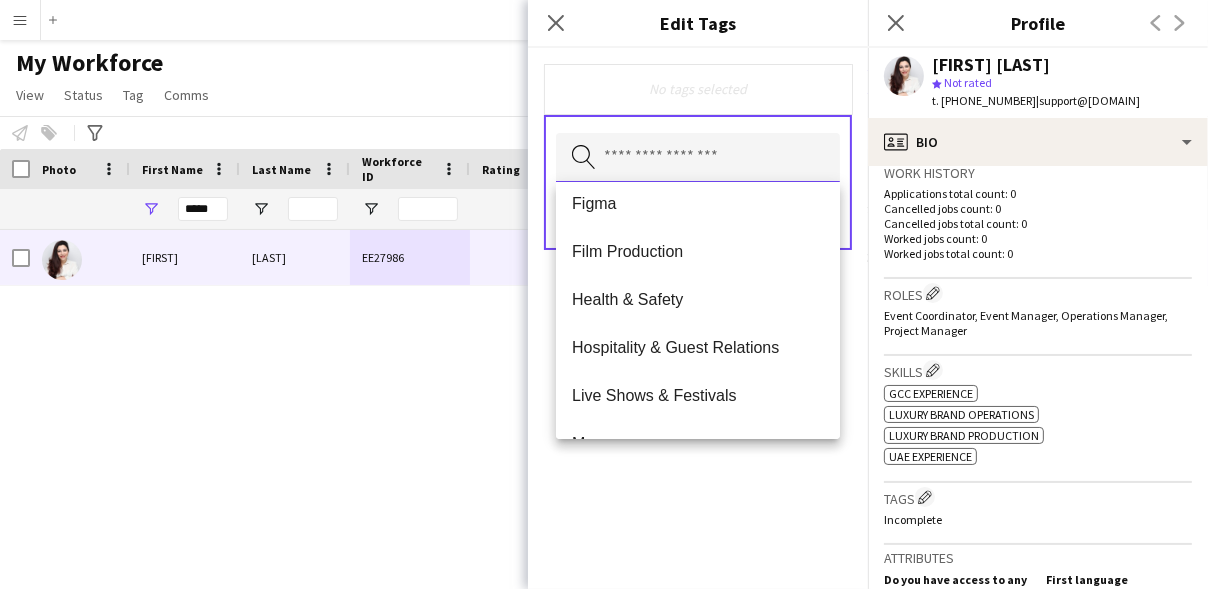 scroll, scrollTop: 1028, scrollLeft: 0, axis: vertical 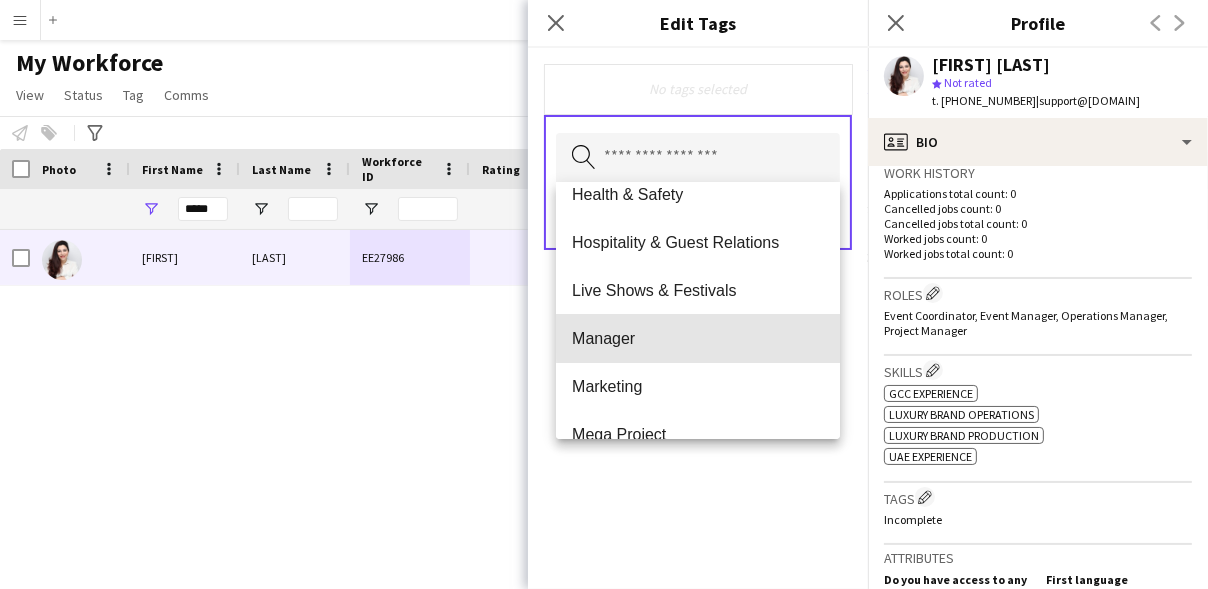 click on "Manager" at bounding box center [698, 338] 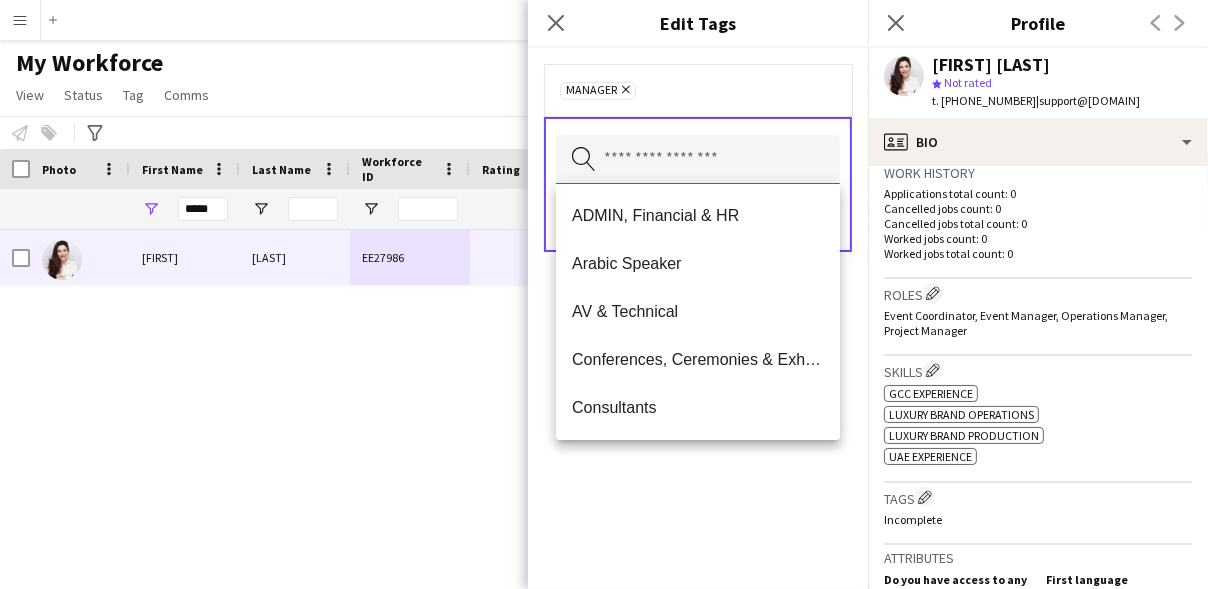 drag, startPoint x: 758, startPoint y: 333, endPoint x: 691, endPoint y: 173, distance: 173.4618 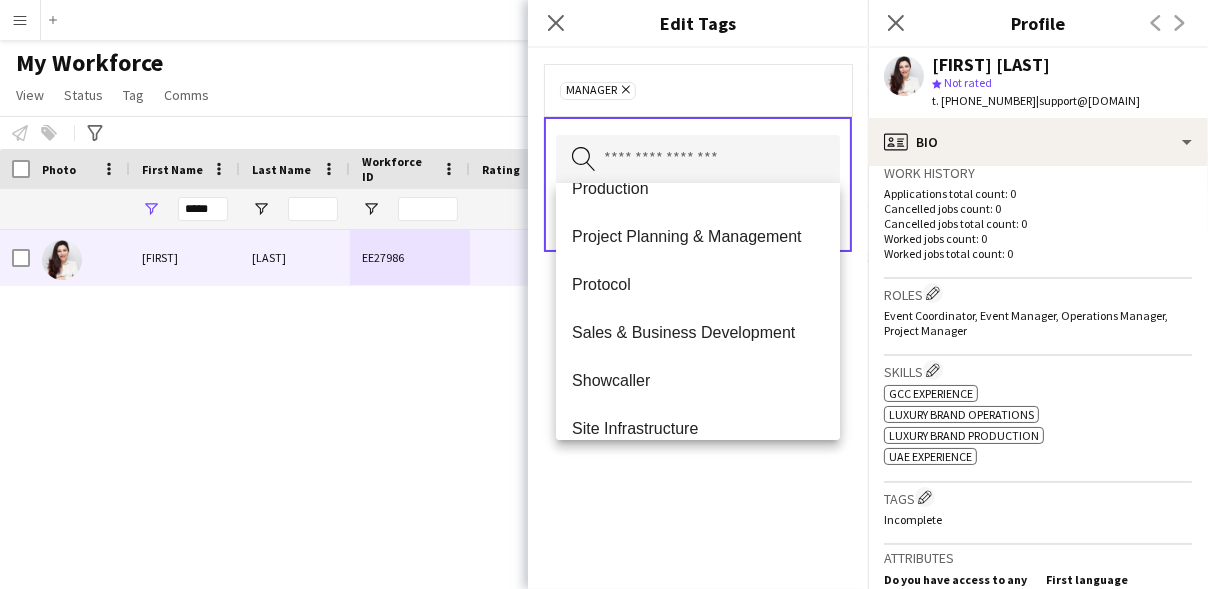 scroll, scrollTop: 1376, scrollLeft: 0, axis: vertical 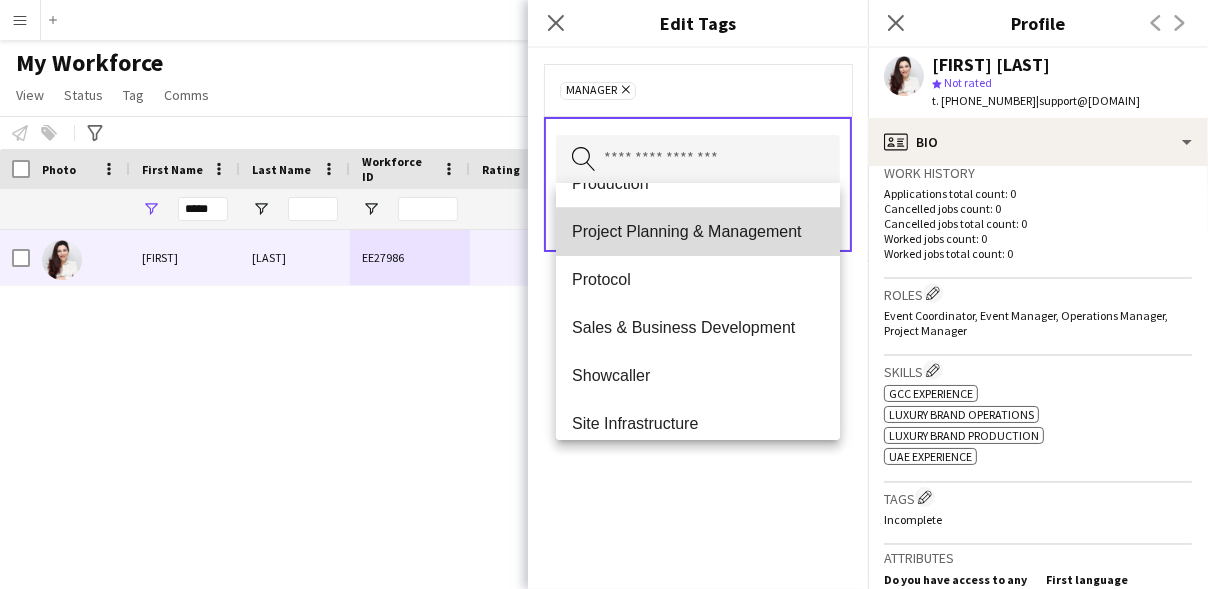 click on "Project Planning & Management" at bounding box center [698, 231] 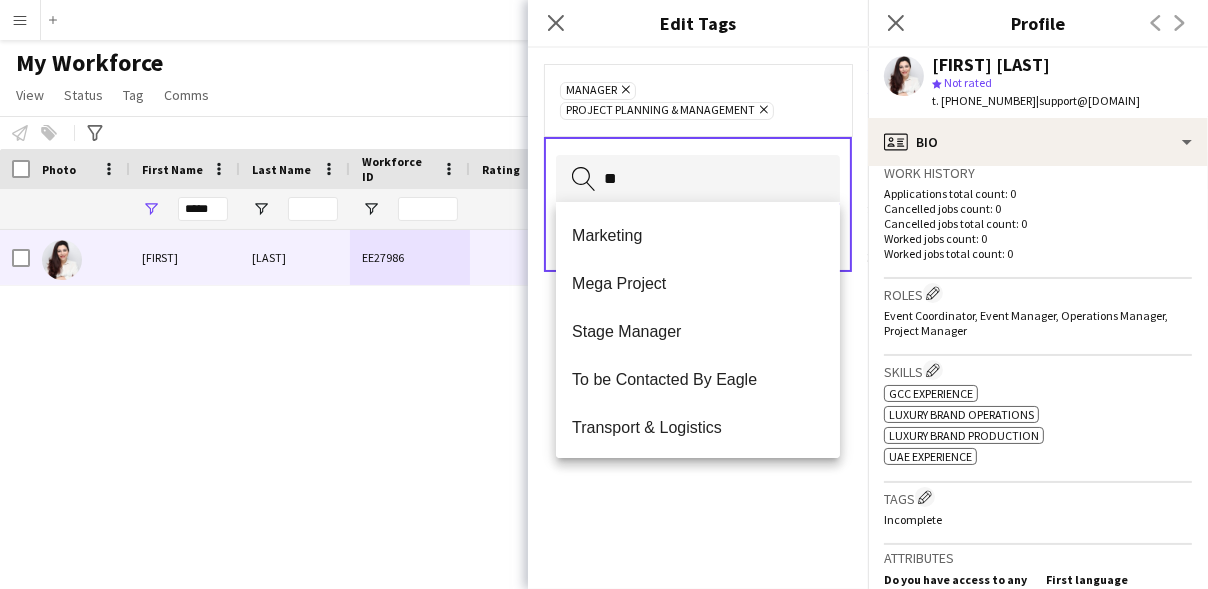 scroll, scrollTop: 0, scrollLeft: 0, axis: both 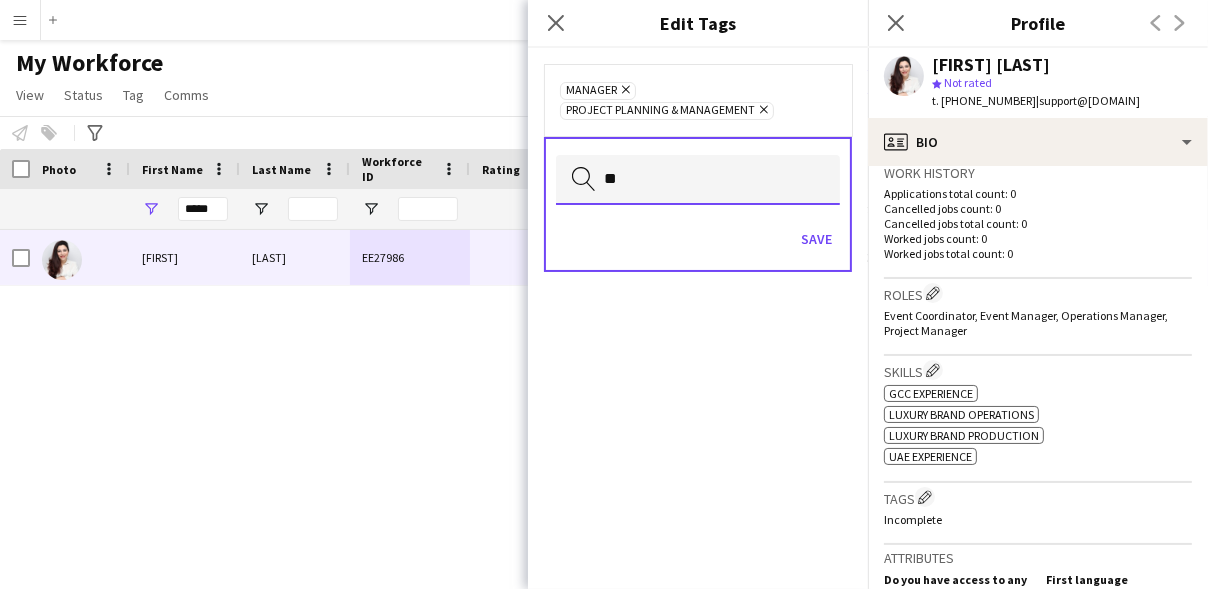 type on "*" 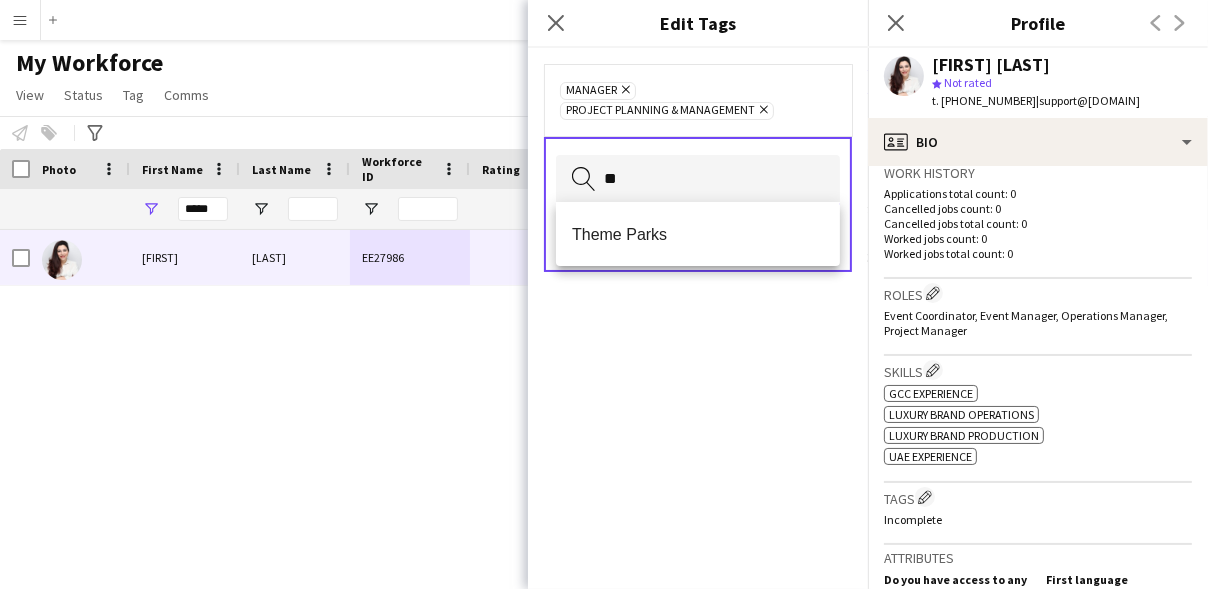 type on "*" 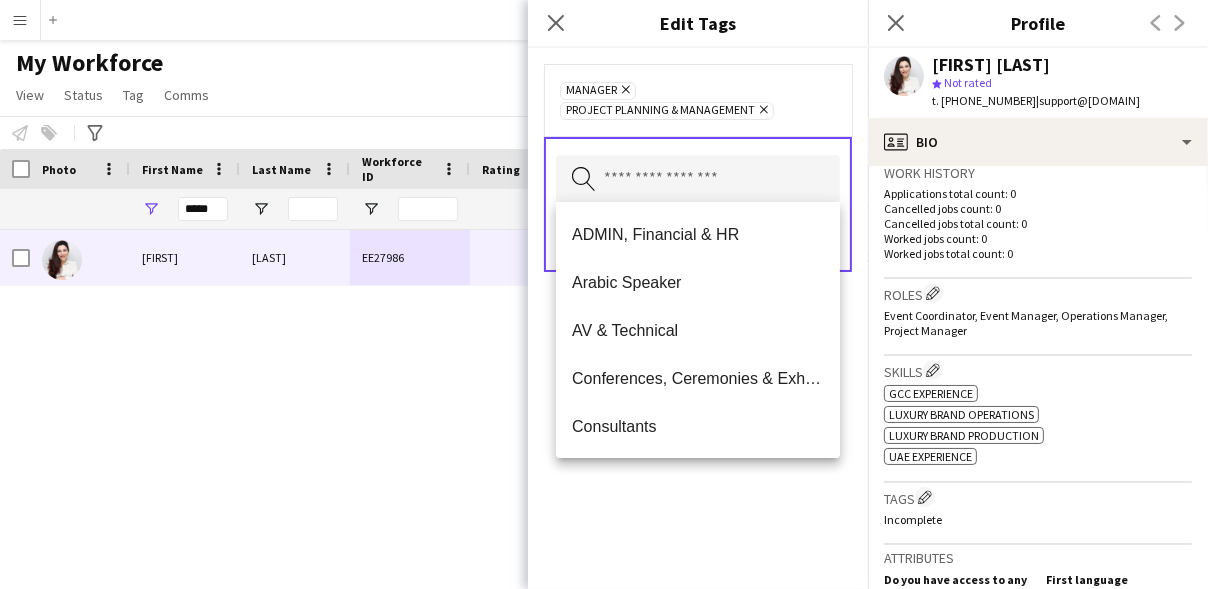click on "Manager
Remove
Project Planning & Management
Remove
Search by tag name
Save" 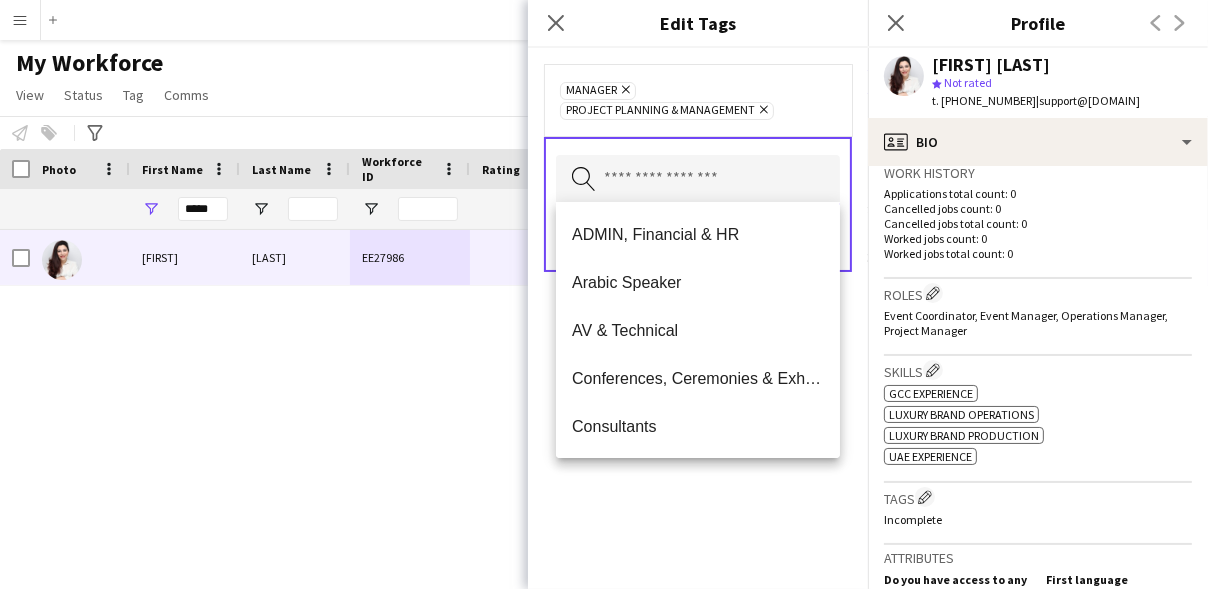 click at bounding box center [698, 180] 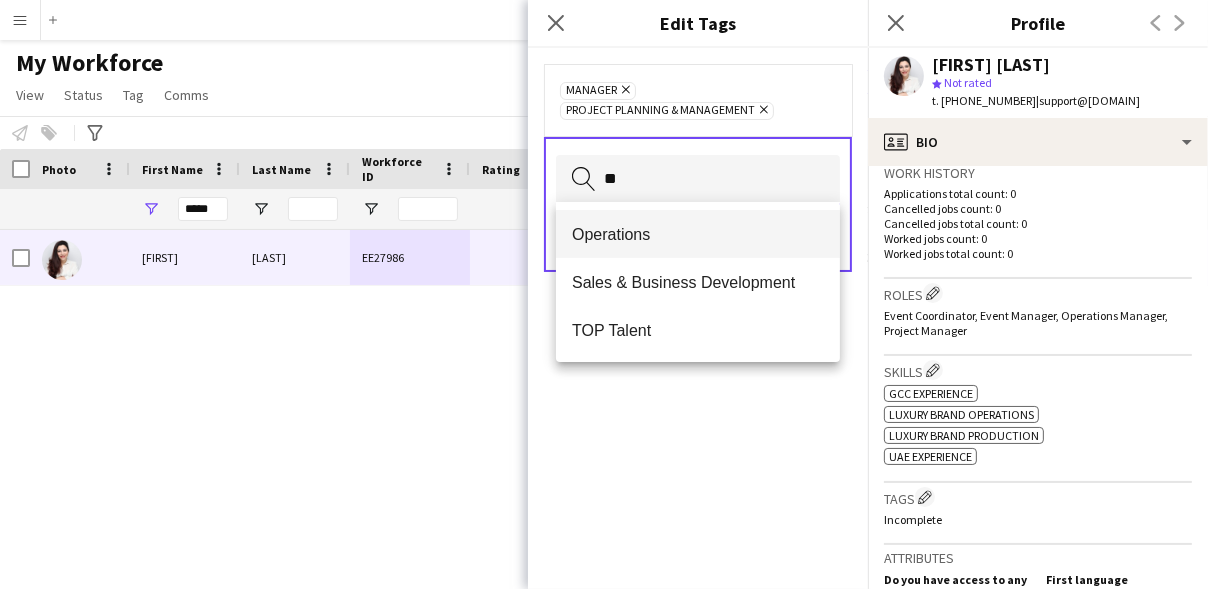 type on "**" 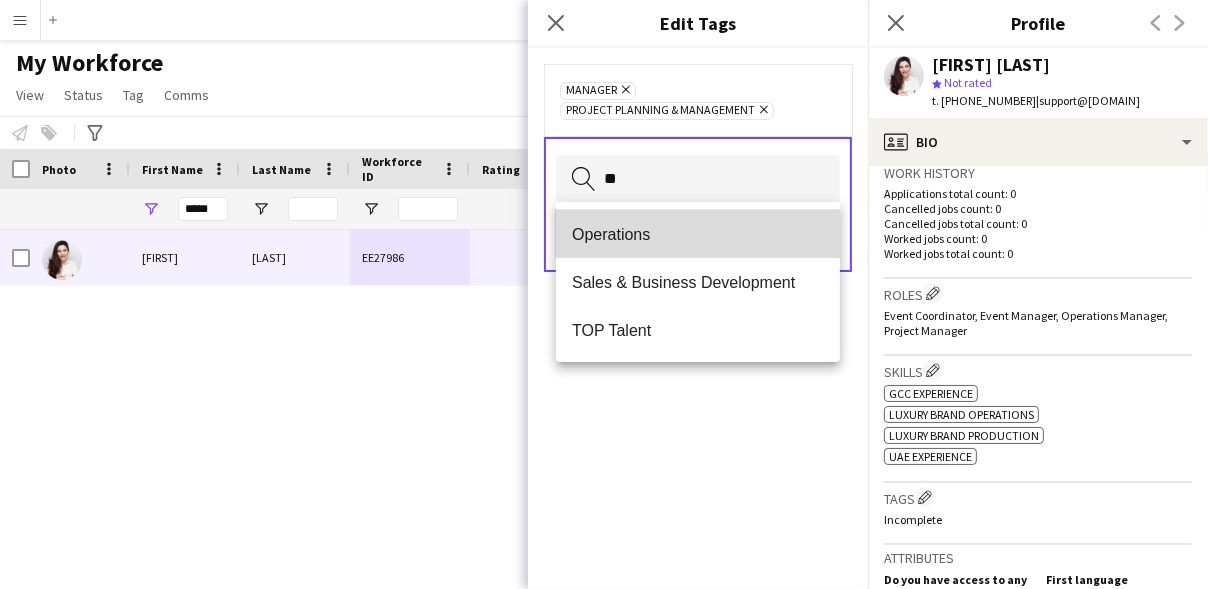 click on "Operations" at bounding box center (698, 234) 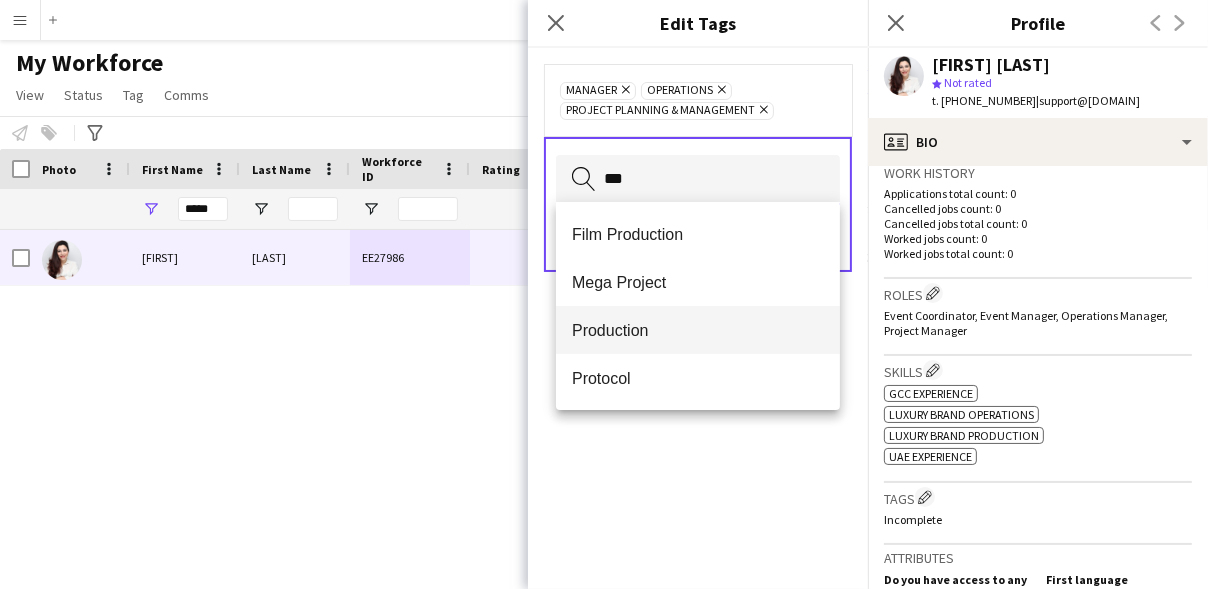 type on "***" 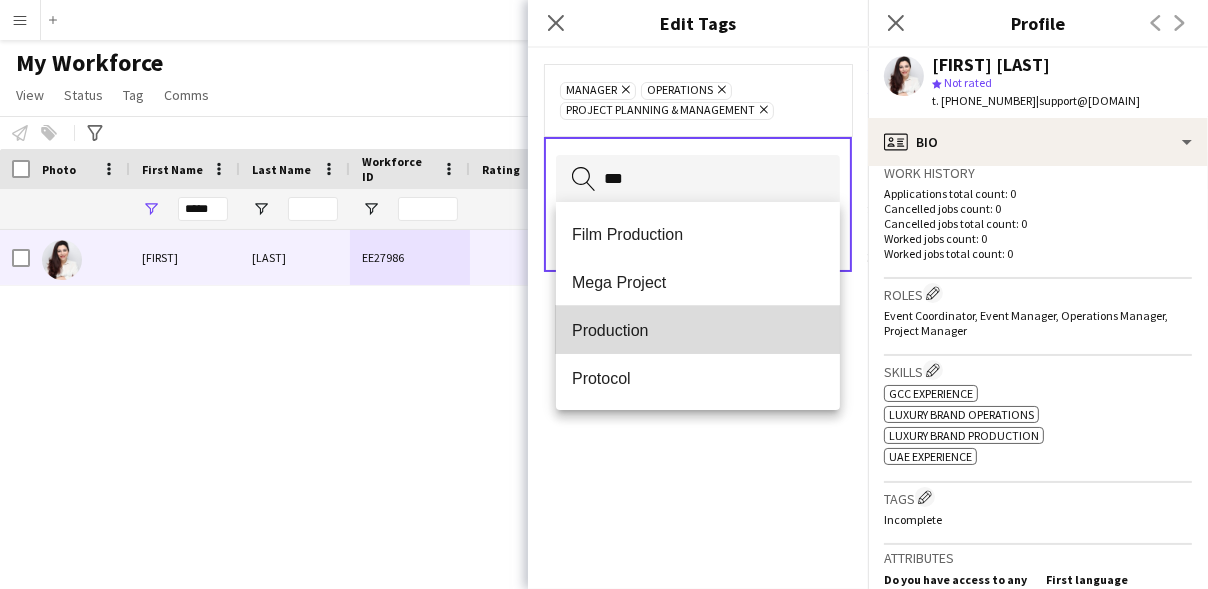 click on "Production" at bounding box center (698, 330) 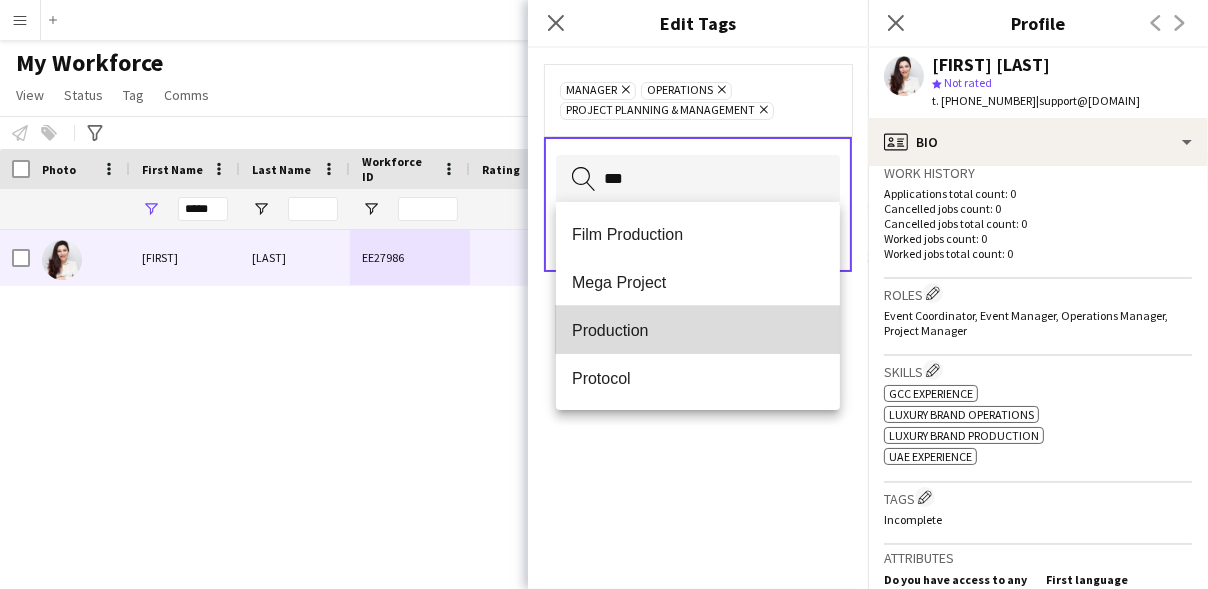type 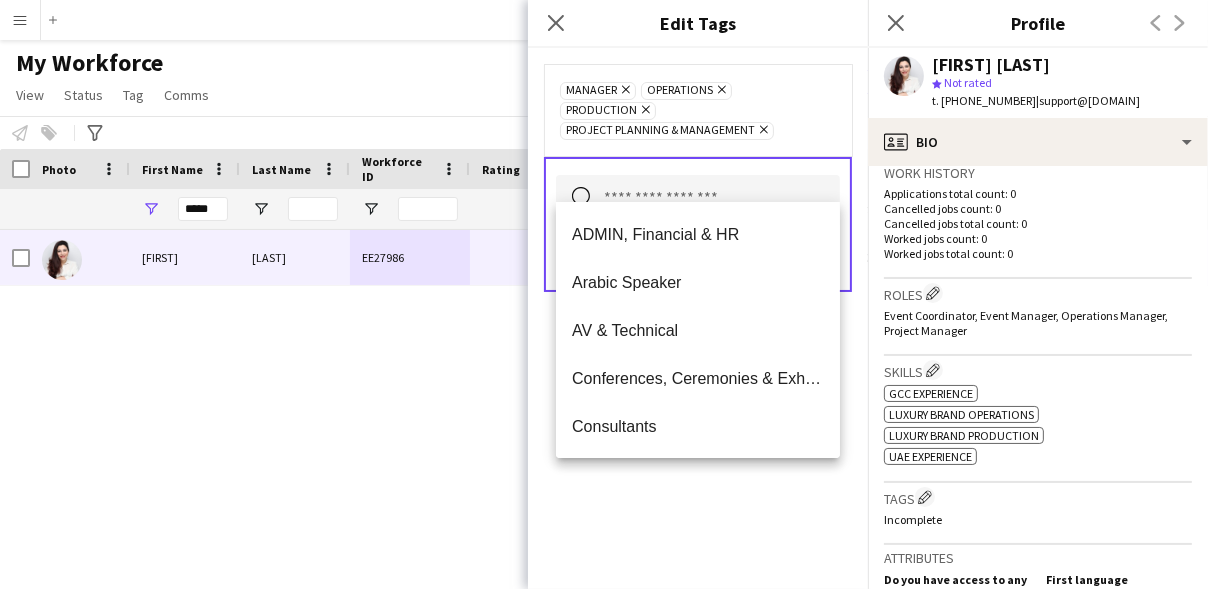 click on "Manager
Remove
Operations
Remove
Production
Remove
Project Planning & Management
Remove
Search by tag name
Save" 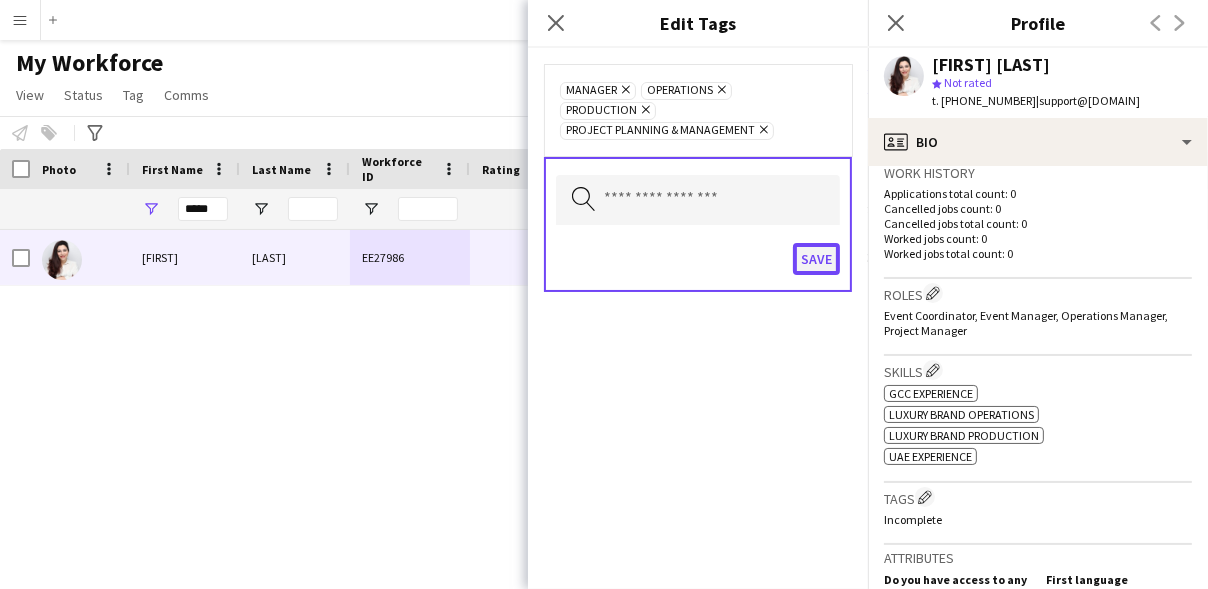 click on "Save" 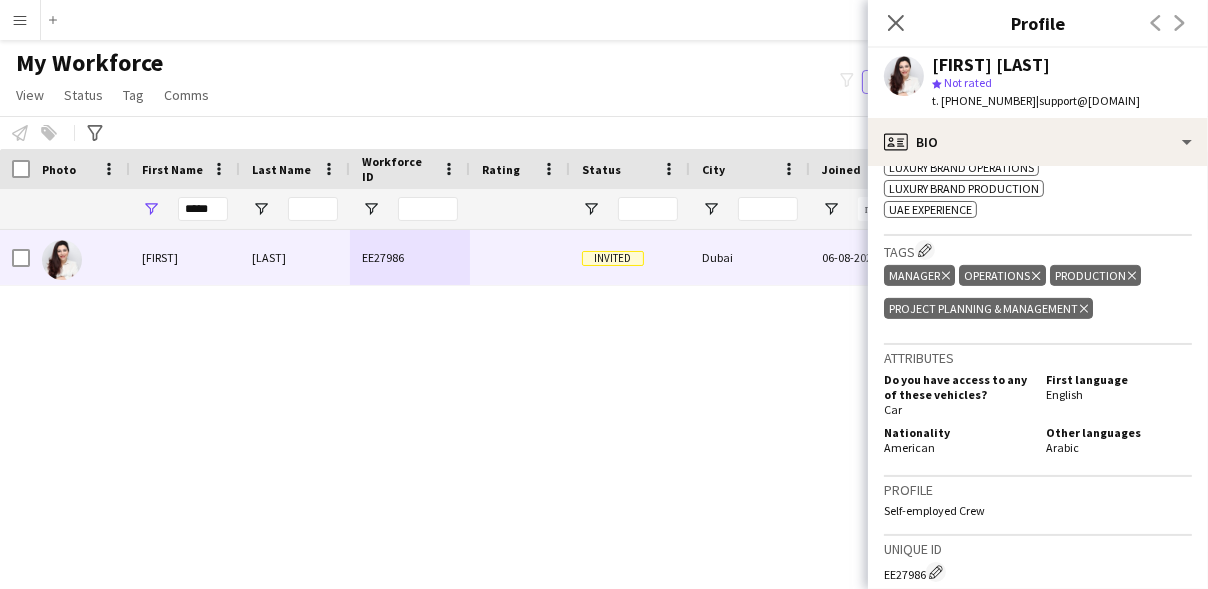 scroll, scrollTop: 1105, scrollLeft: 0, axis: vertical 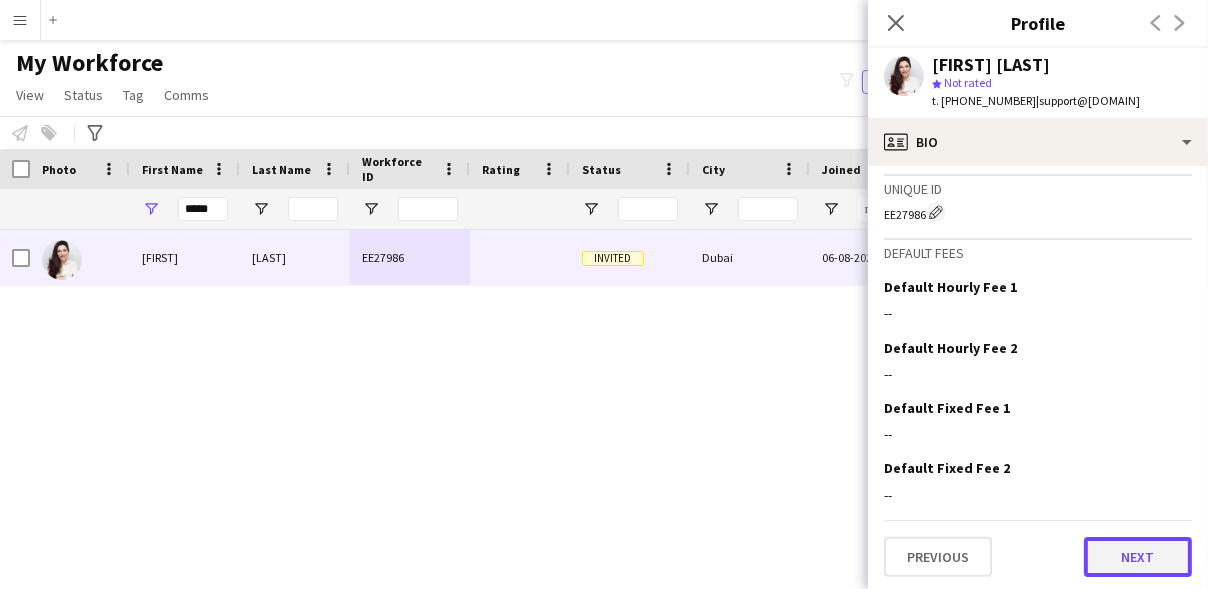 click on "Next" 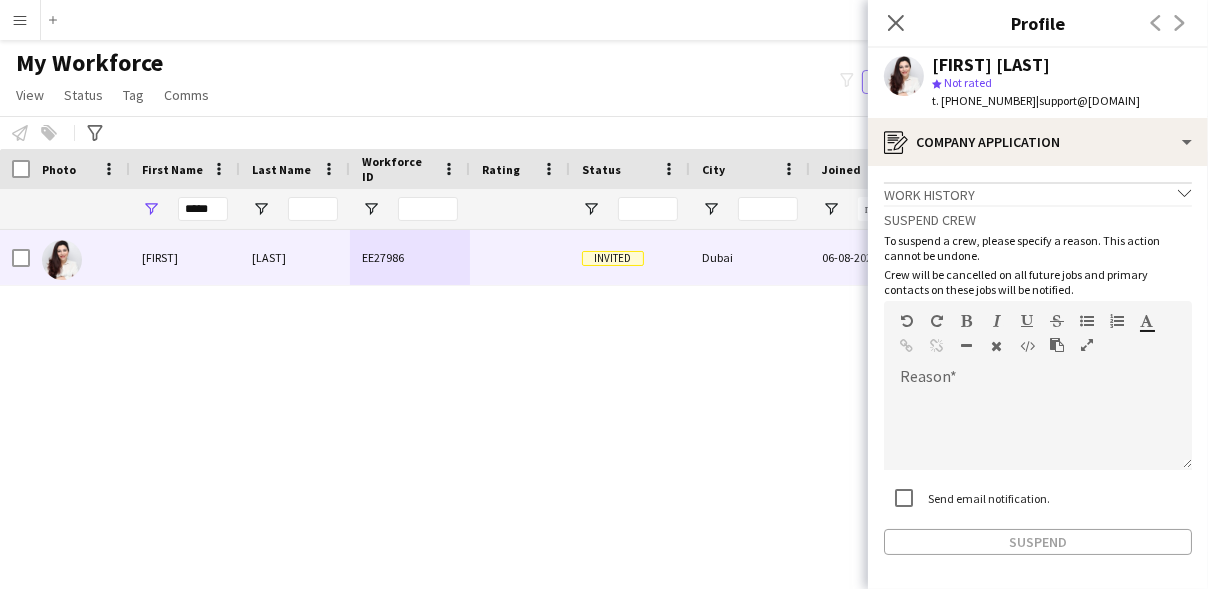scroll, scrollTop: 77, scrollLeft: 0, axis: vertical 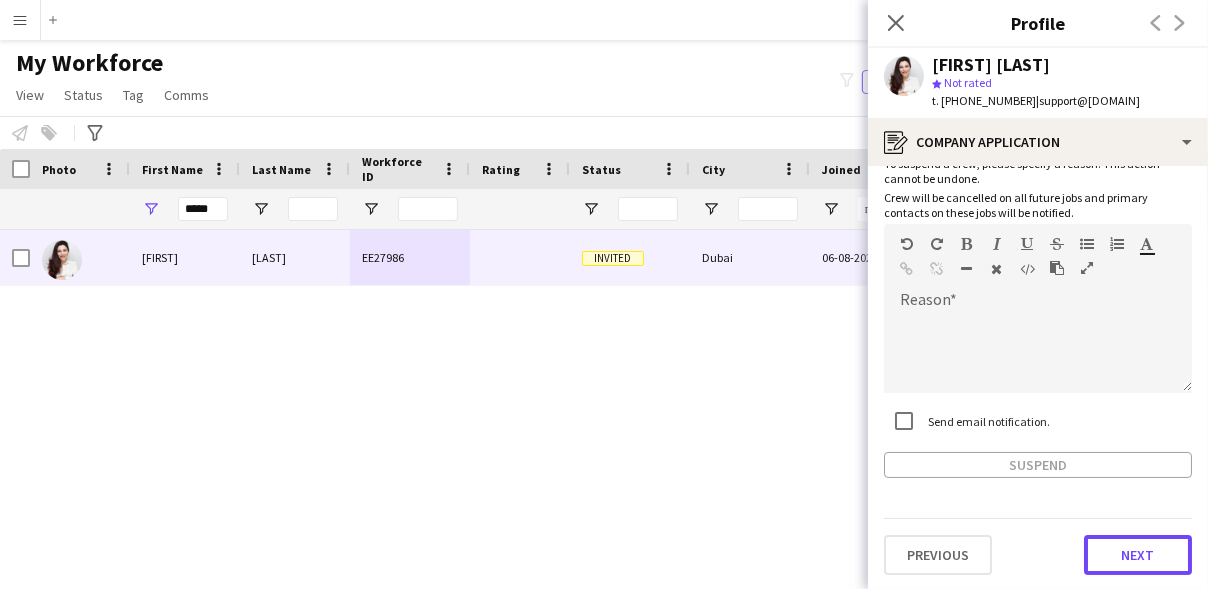 click on "Next" 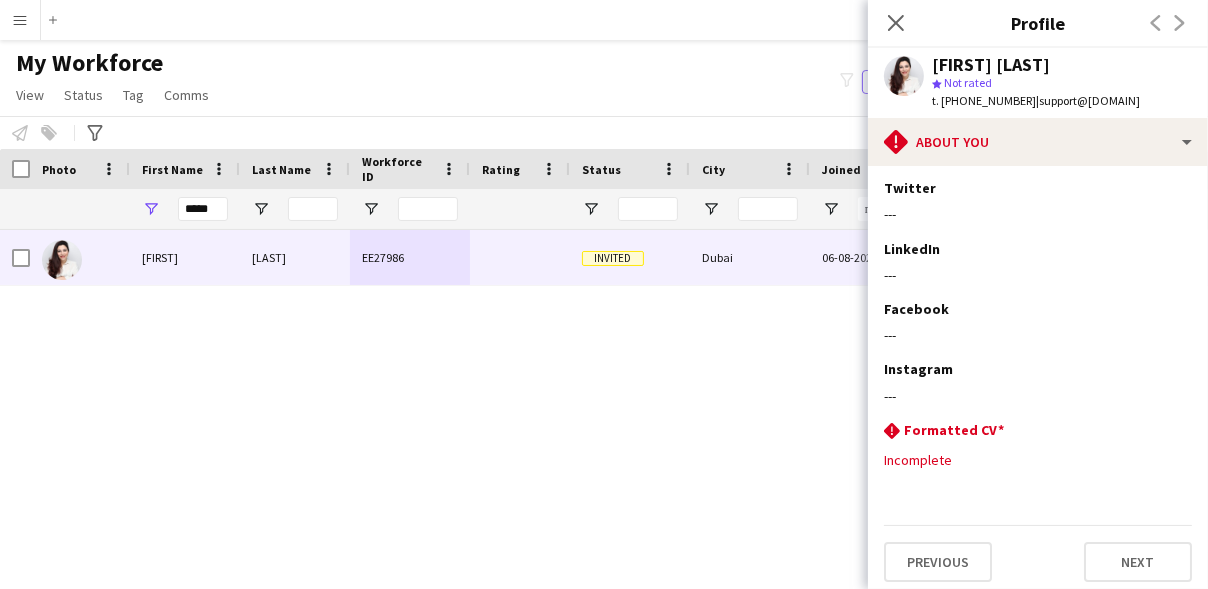 scroll, scrollTop: 335, scrollLeft: 0, axis: vertical 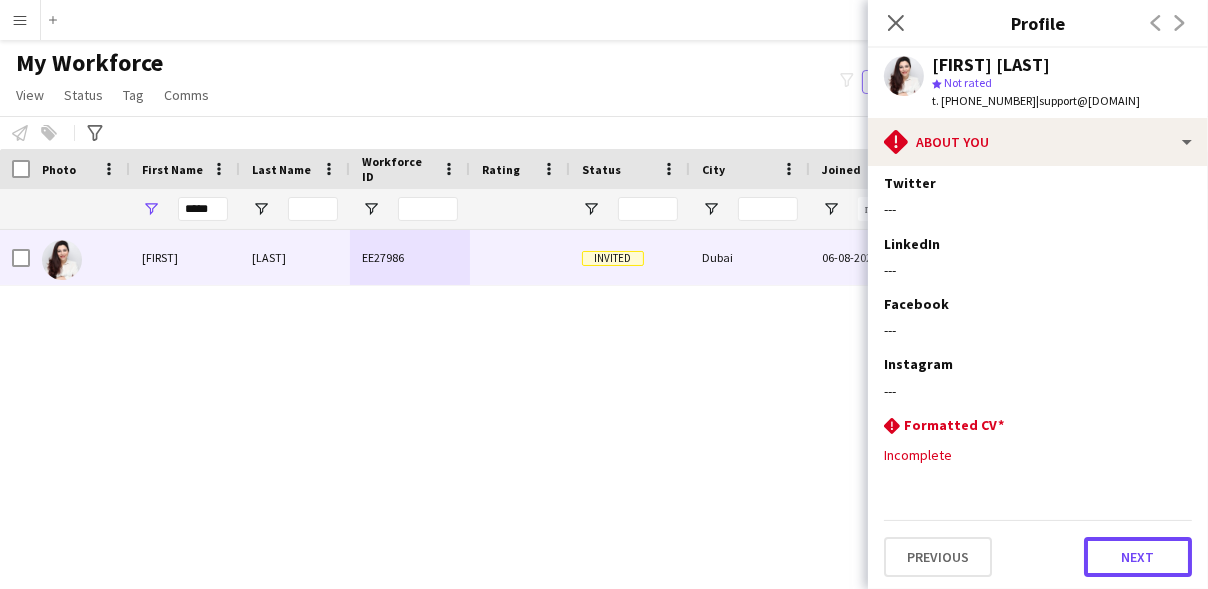 click on "Next" 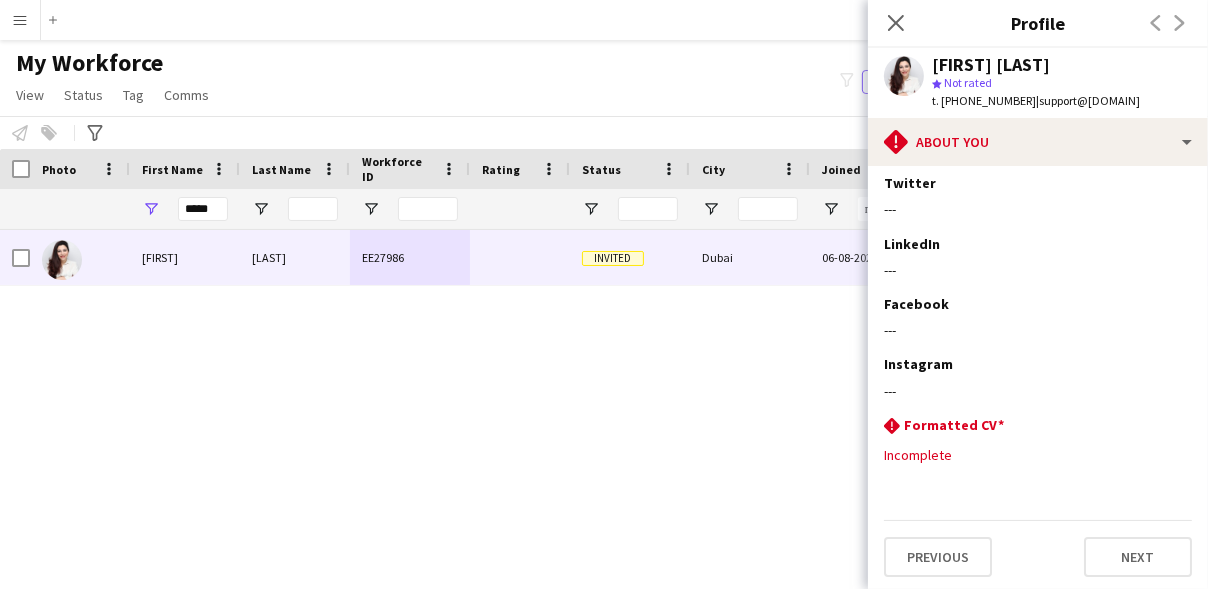 scroll, scrollTop: 0, scrollLeft: 0, axis: both 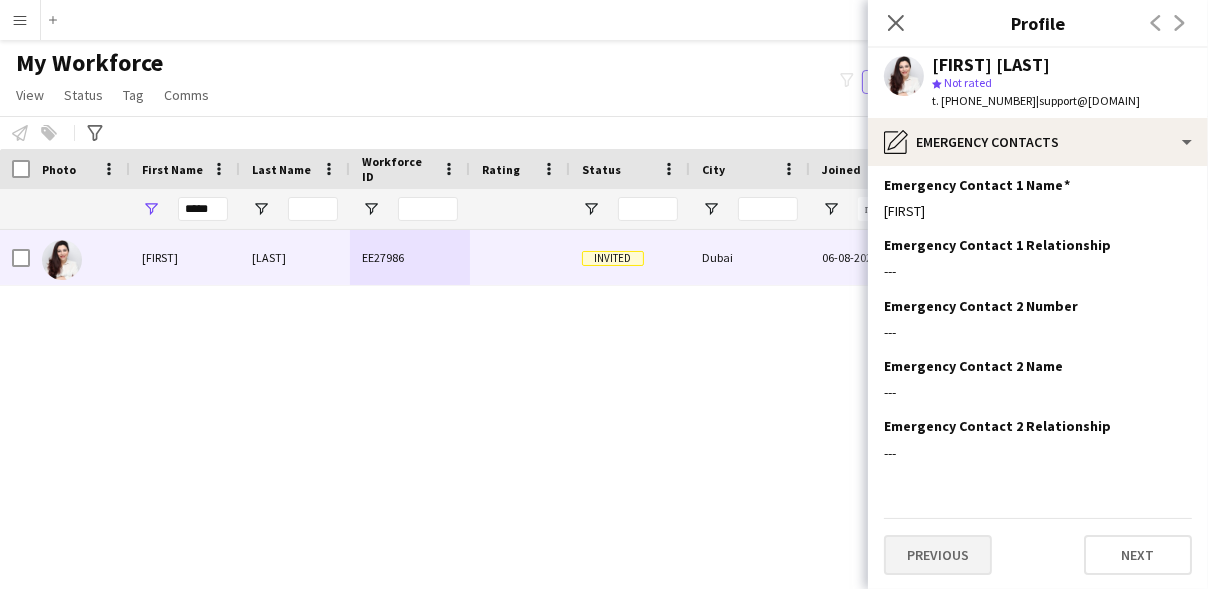 drag, startPoint x: 1138, startPoint y: 552, endPoint x: 931, endPoint y: 556, distance: 207.03865 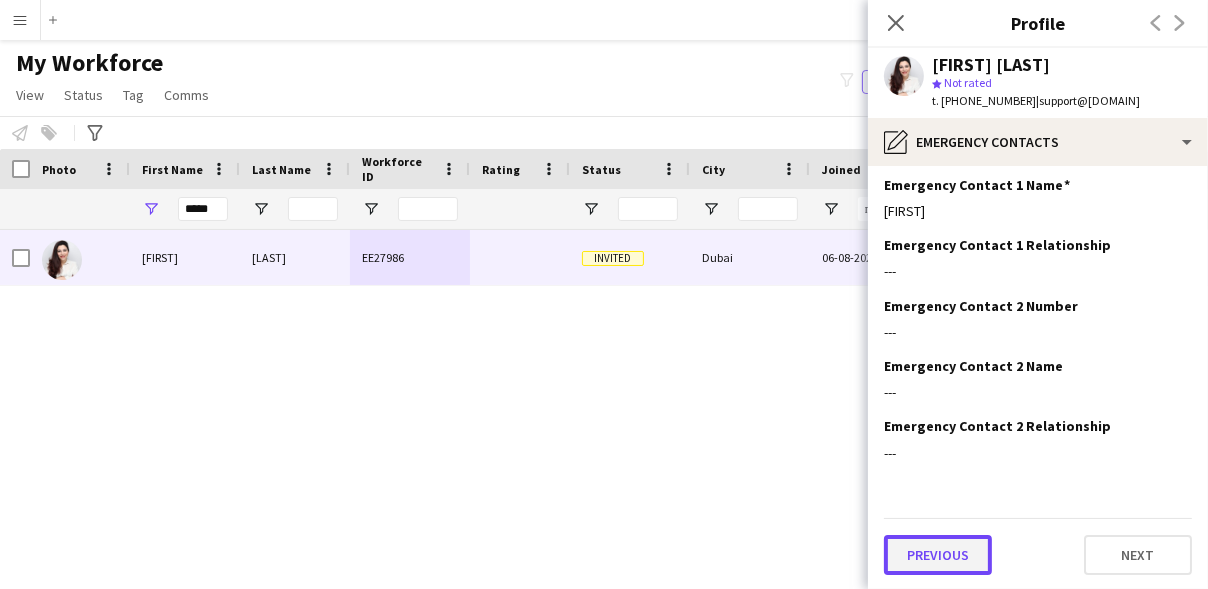 click on "Previous" 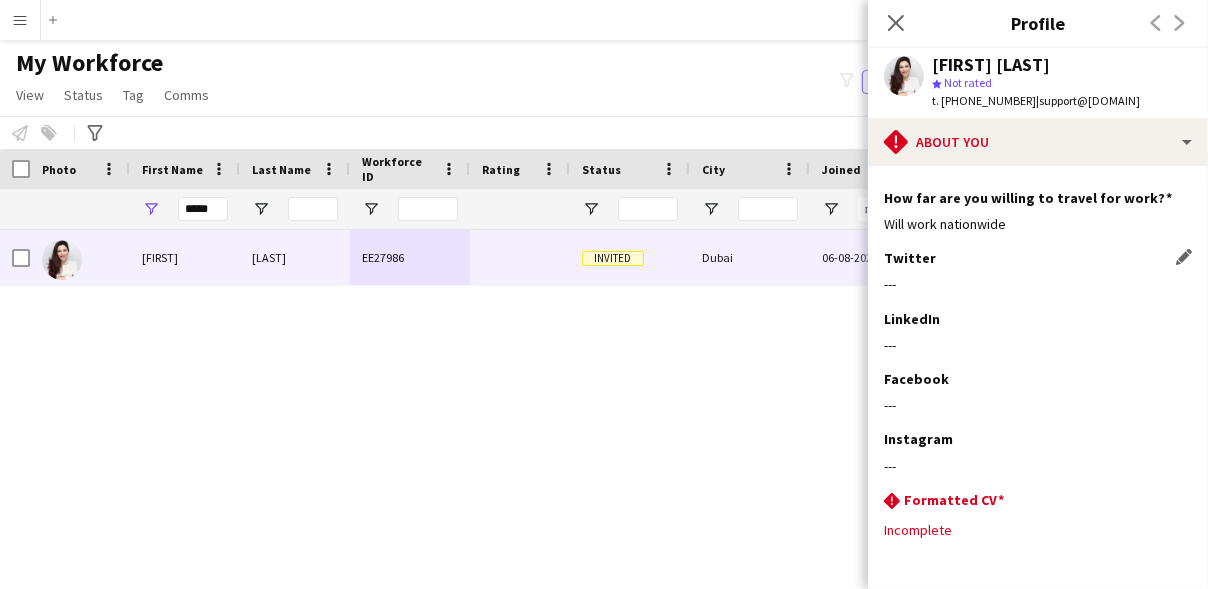 scroll, scrollTop: 338, scrollLeft: 0, axis: vertical 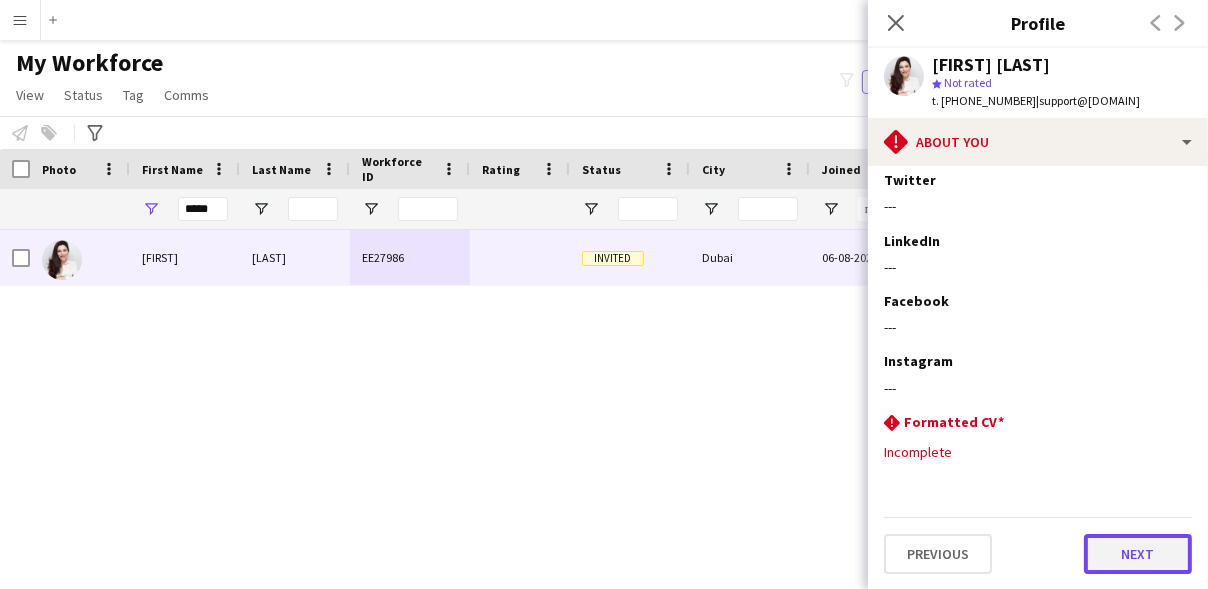 click on "Next" 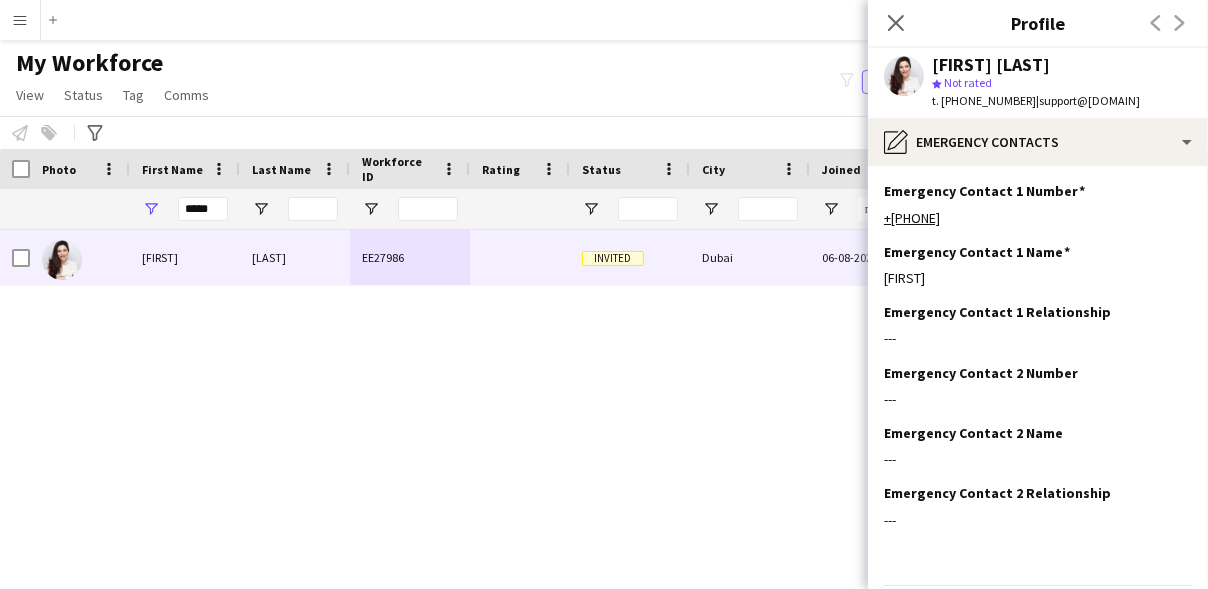 scroll, scrollTop: 67, scrollLeft: 0, axis: vertical 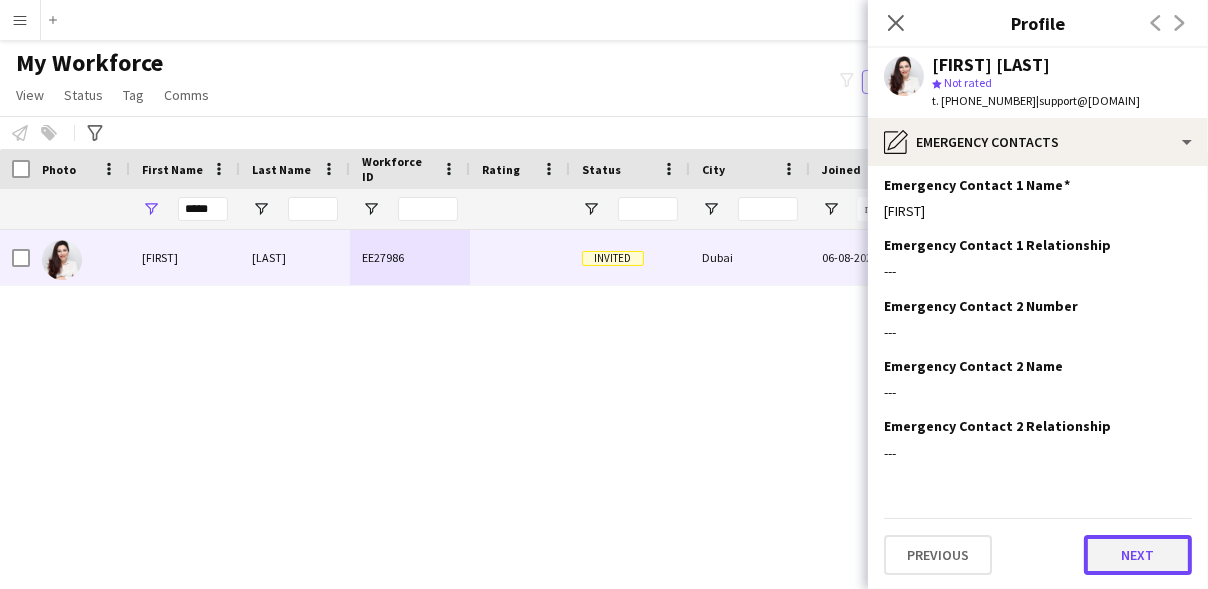 click on "Next" 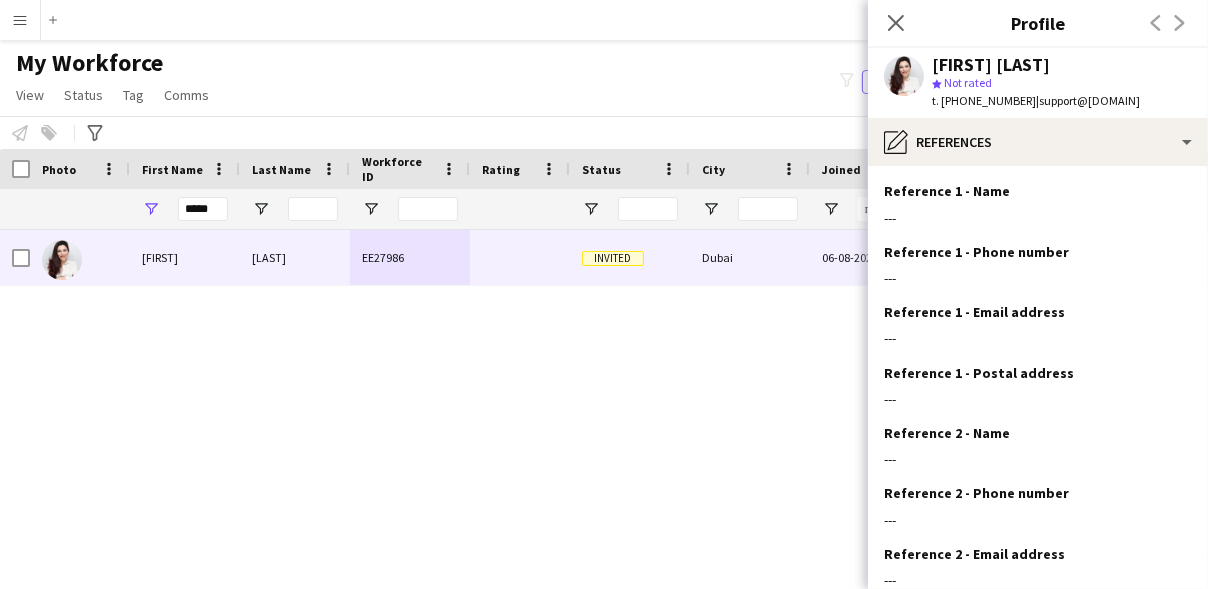 scroll, scrollTop: 188, scrollLeft: 0, axis: vertical 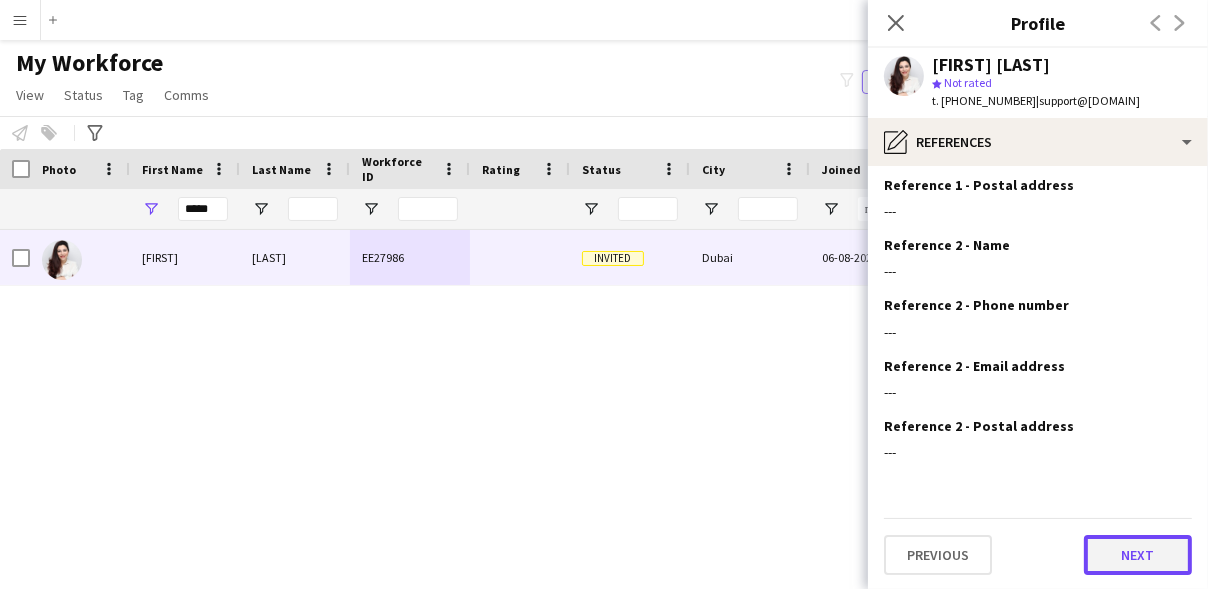 click on "Next" 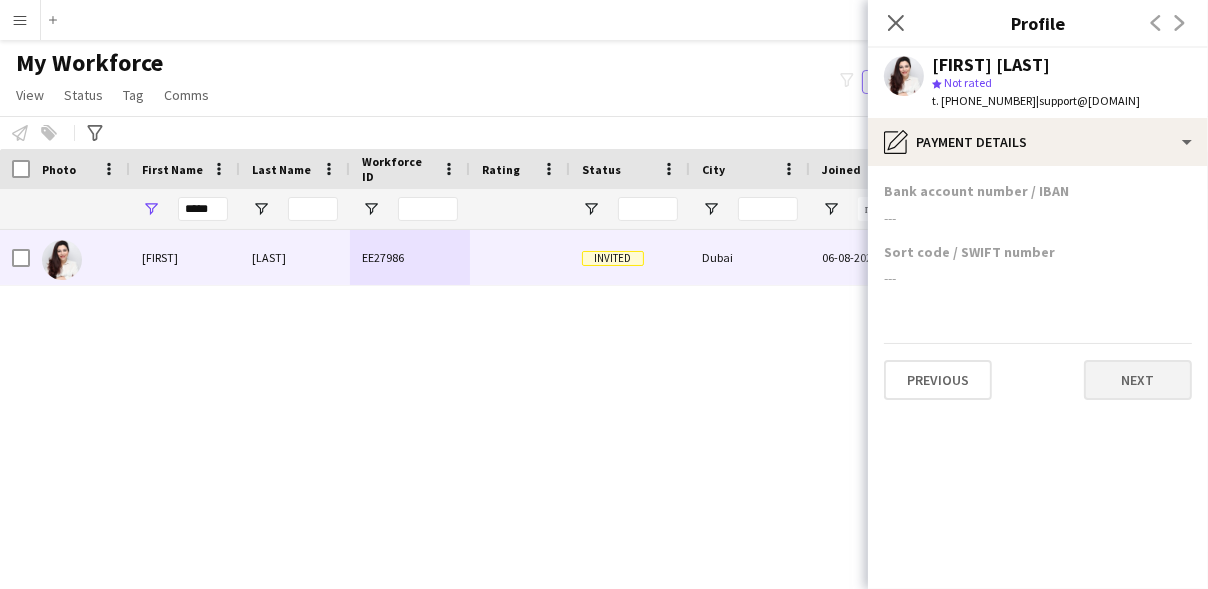 scroll, scrollTop: 0, scrollLeft: 0, axis: both 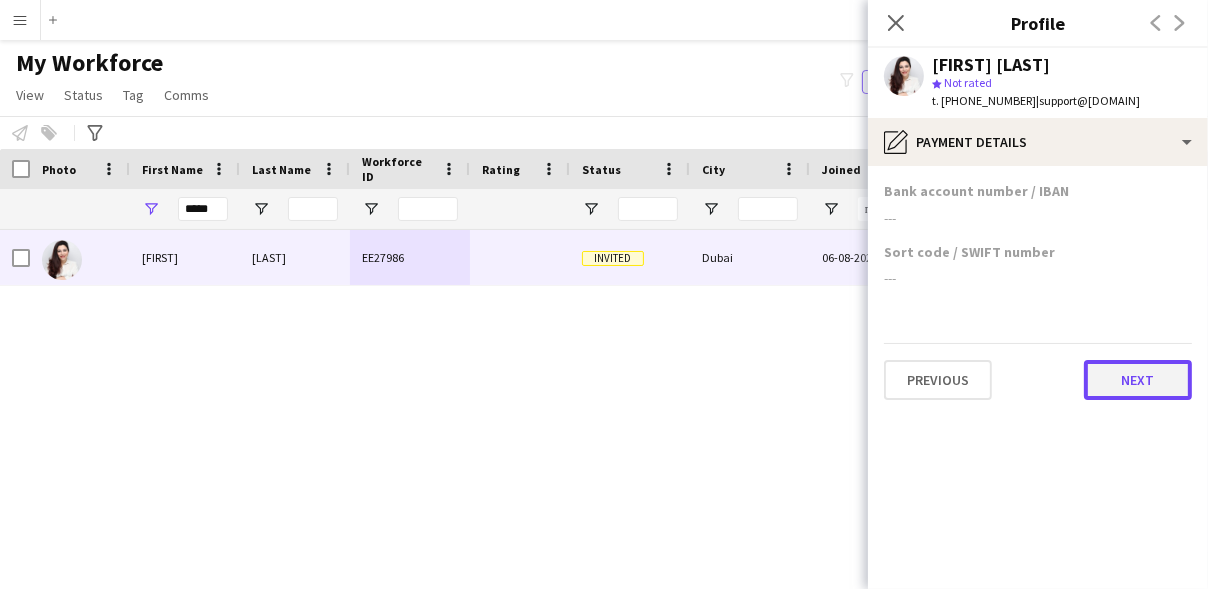 click on "Next" 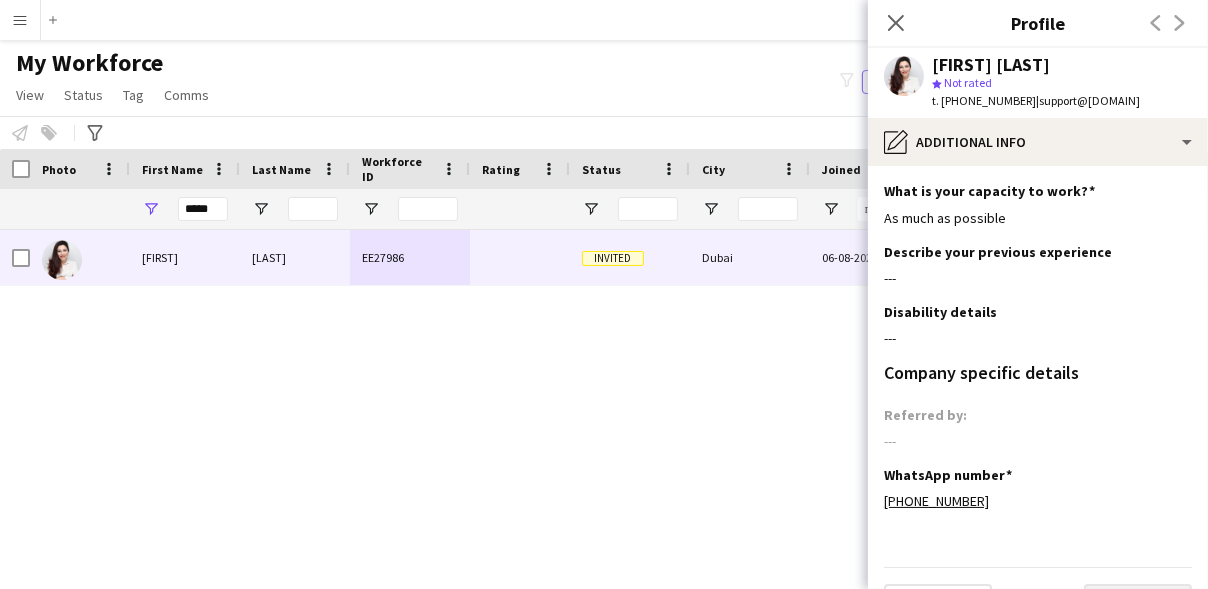 scroll, scrollTop: 49, scrollLeft: 0, axis: vertical 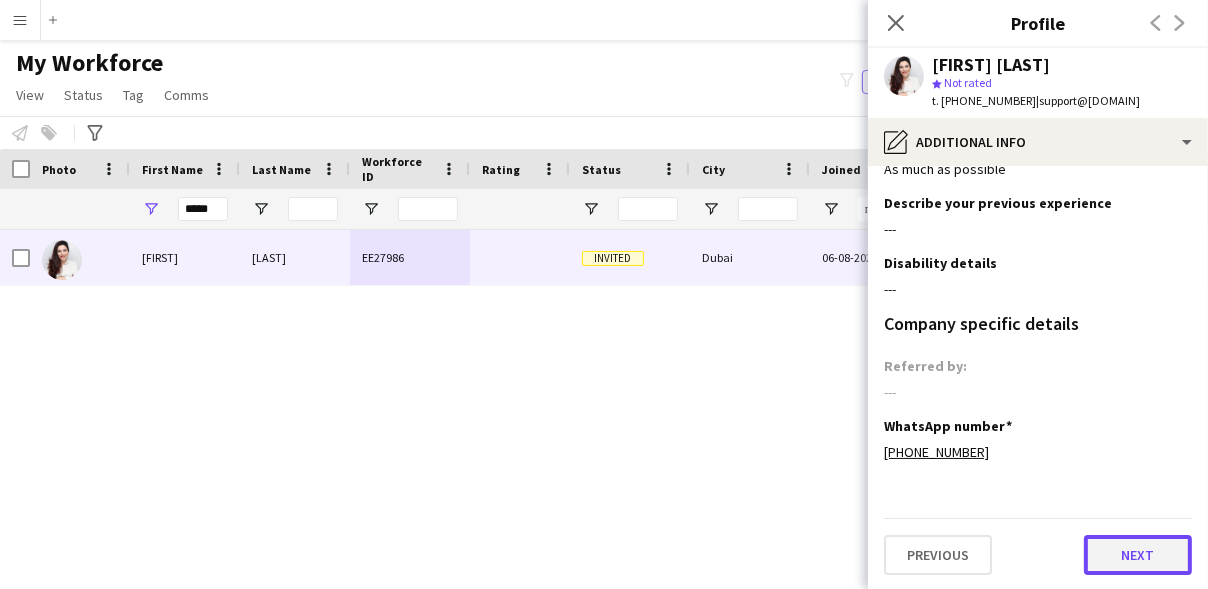 click on "Next" 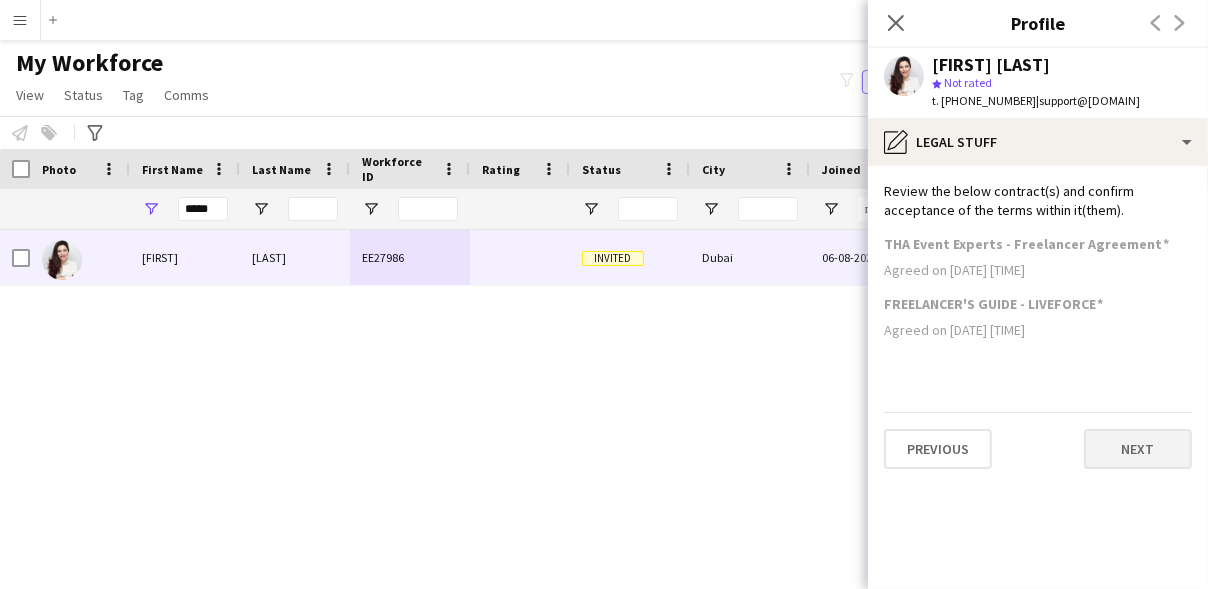 scroll, scrollTop: 0, scrollLeft: 0, axis: both 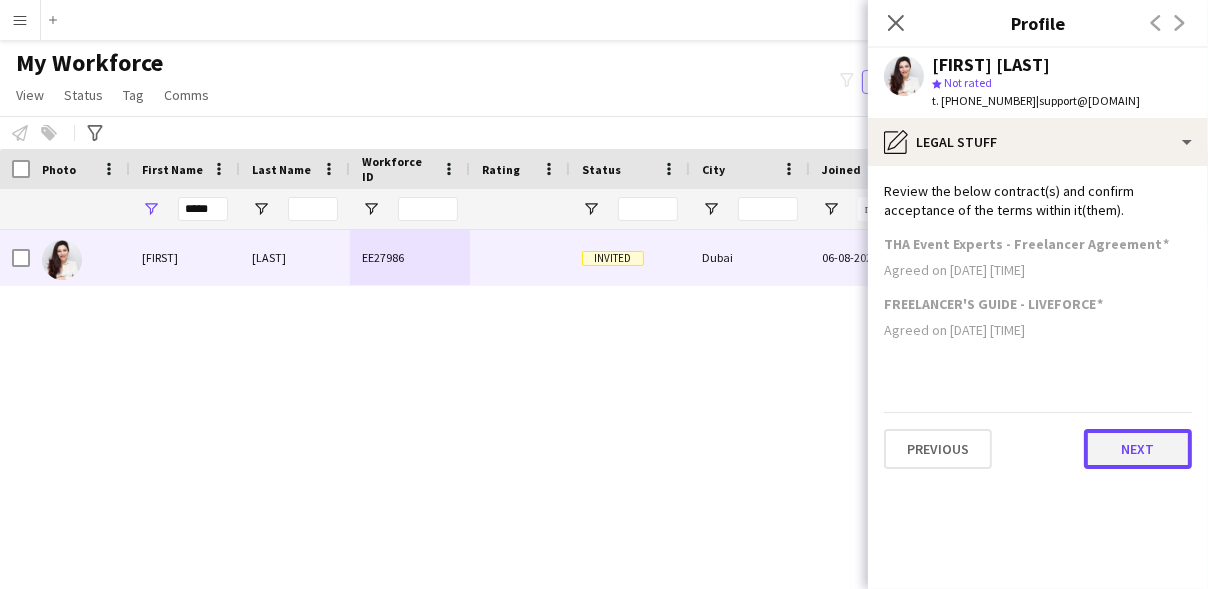 click on "Next" 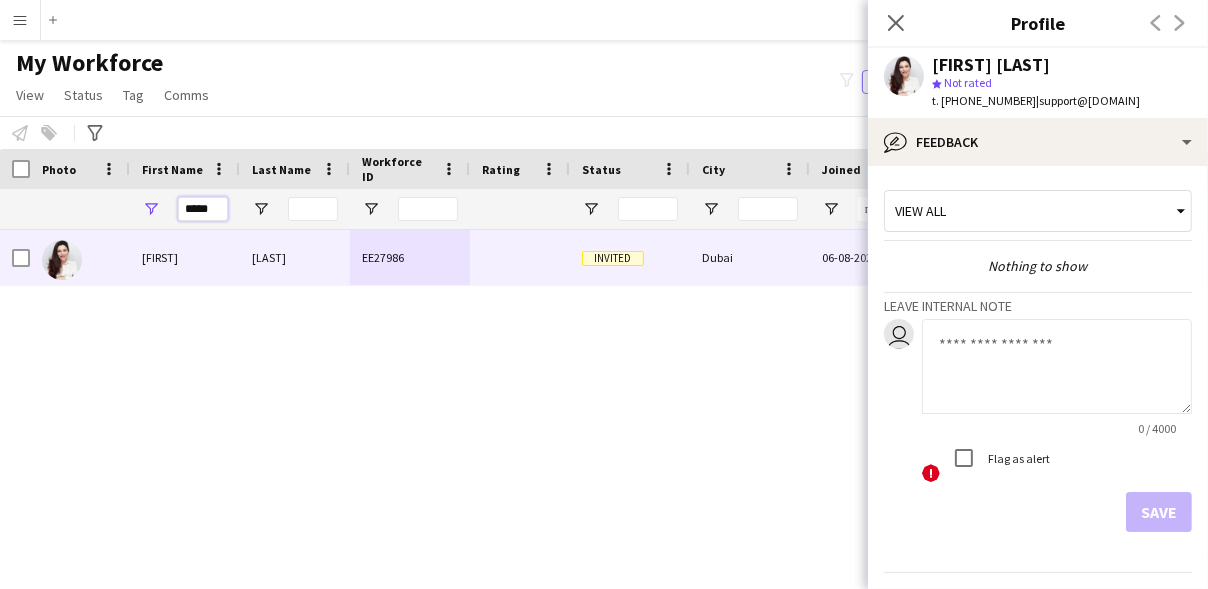 click on "*****" at bounding box center [203, 209] 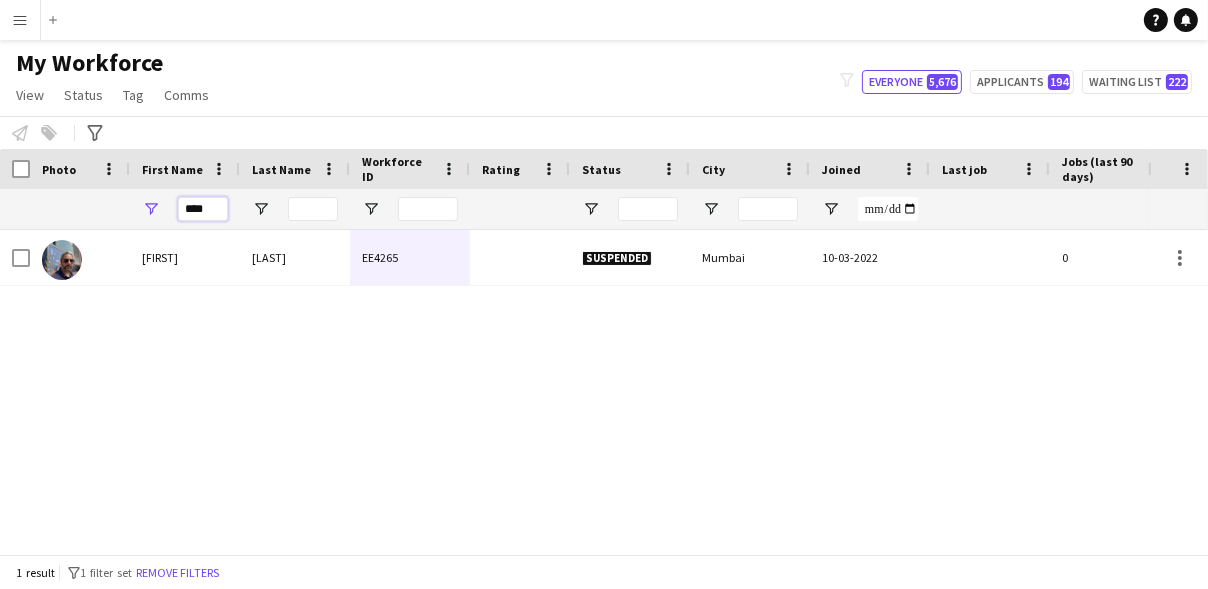 click on "****" at bounding box center [203, 209] 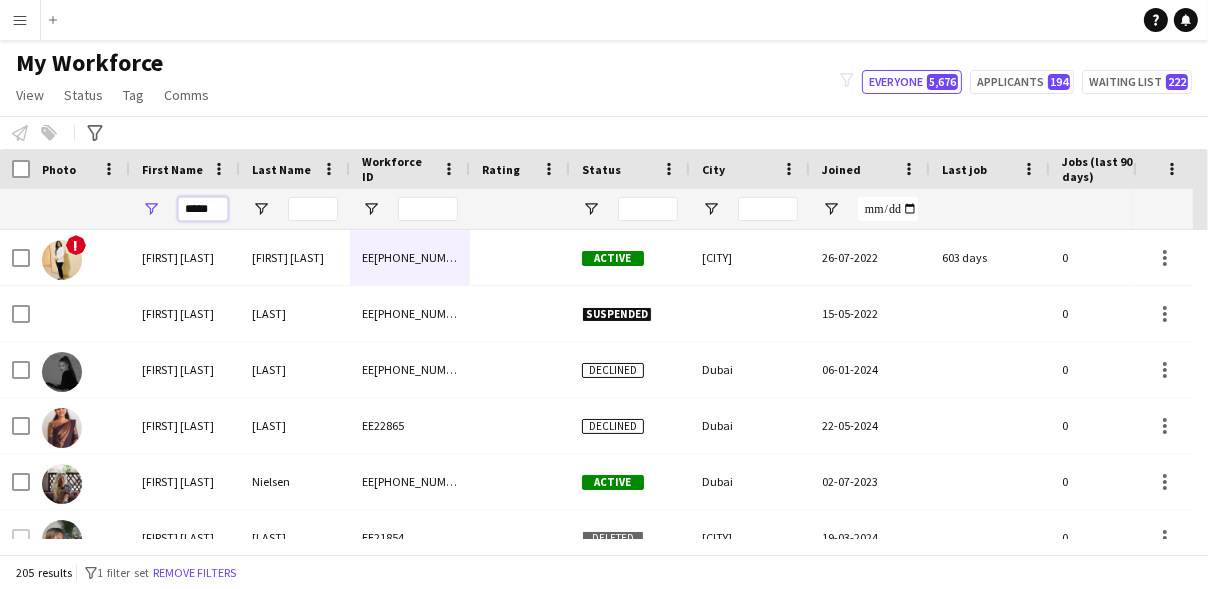 type on "*****" 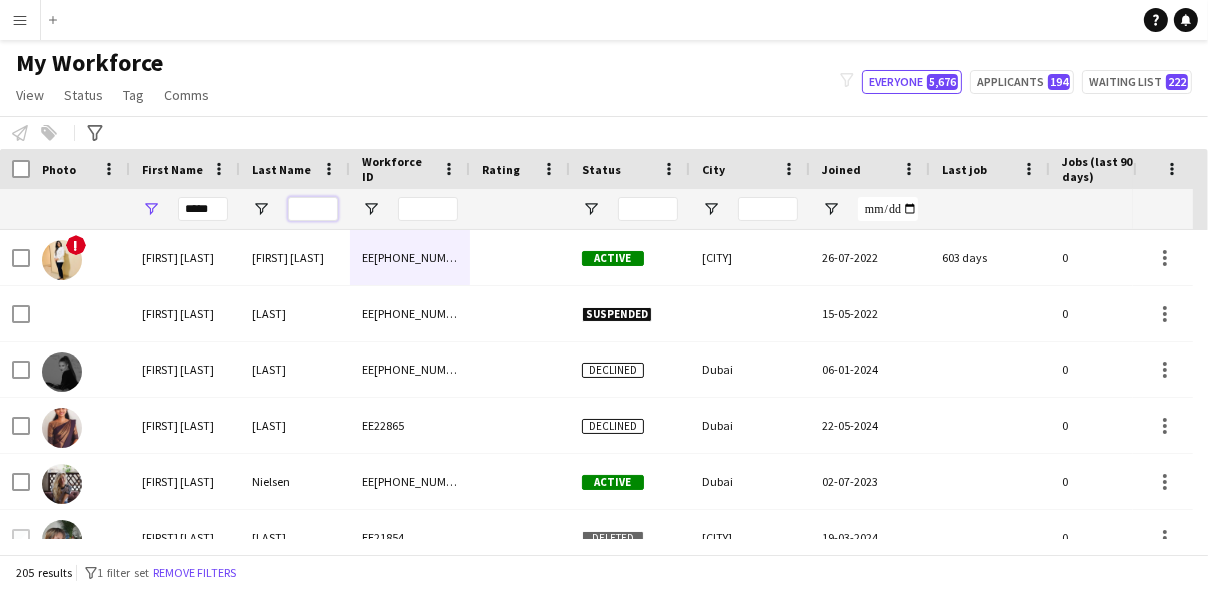 click at bounding box center (313, 209) 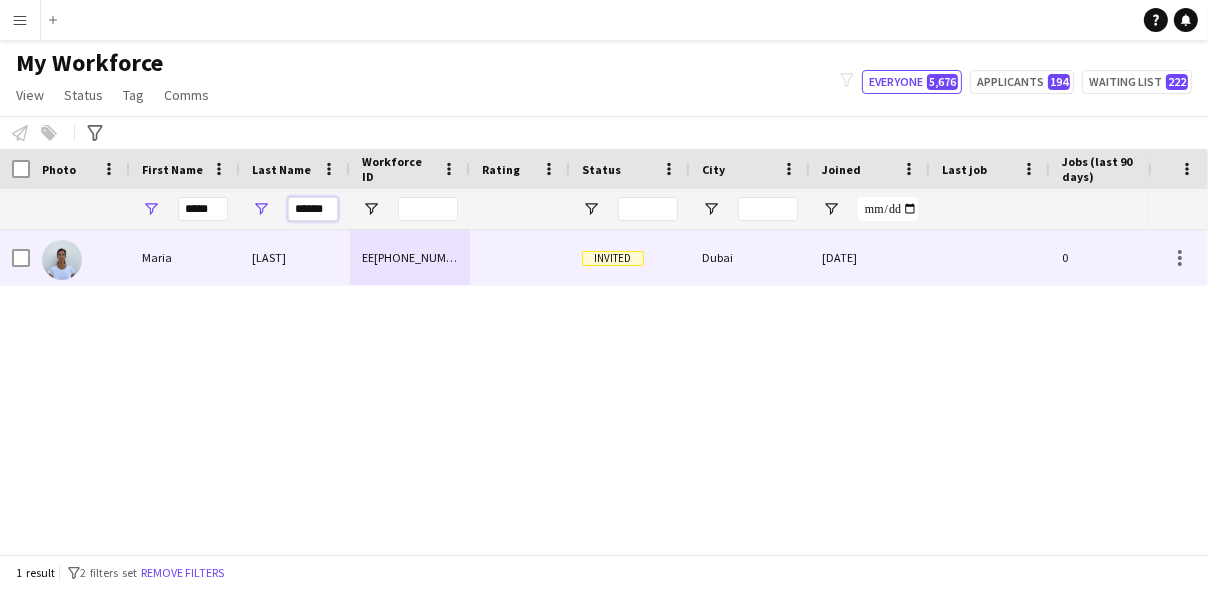 type on "******" 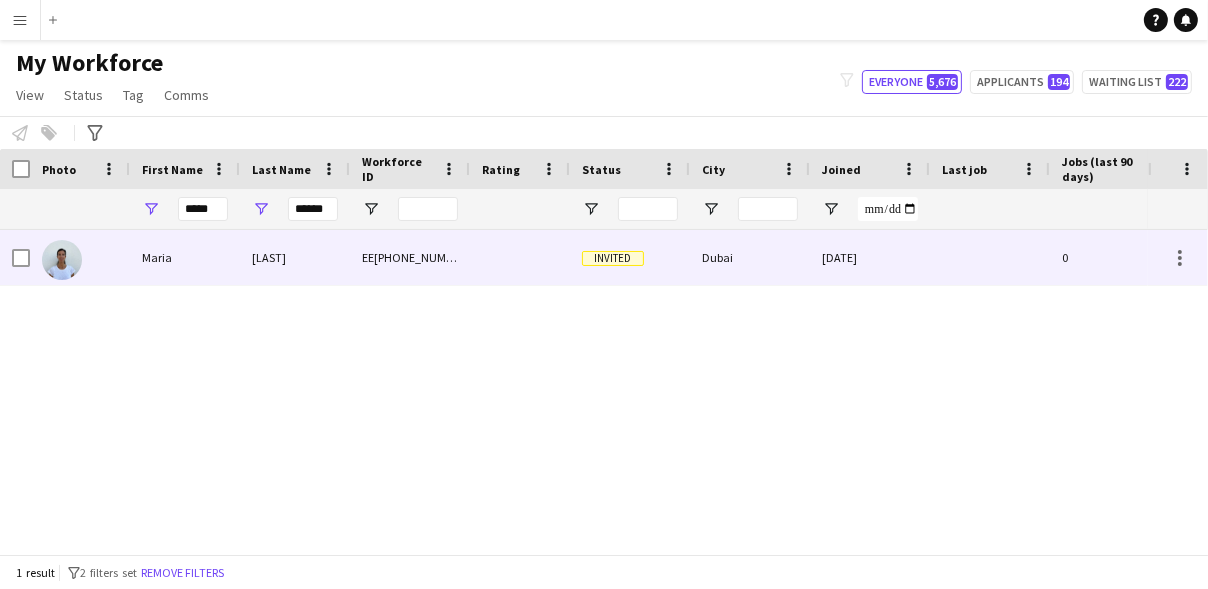 click at bounding box center (520, 257) 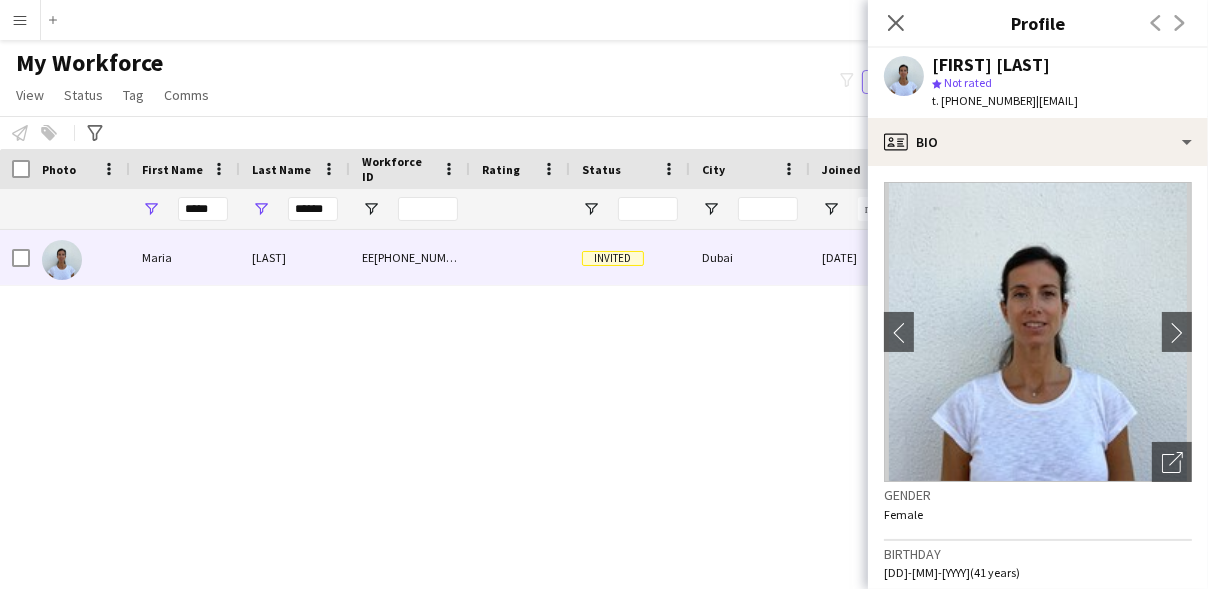 click on "Maria  Sabate EE3185 Invited Dubai 19-01-2022 0 Self-employed Crew 41" at bounding box center (574, 384) 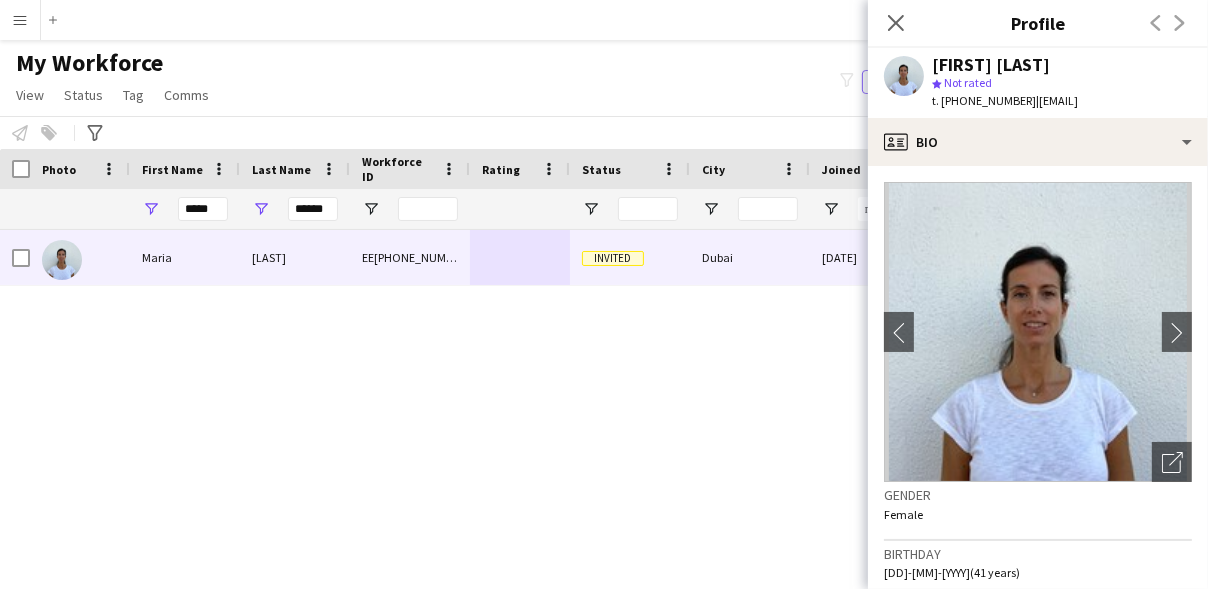 scroll, scrollTop: 0, scrollLeft: 115, axis: horizontal 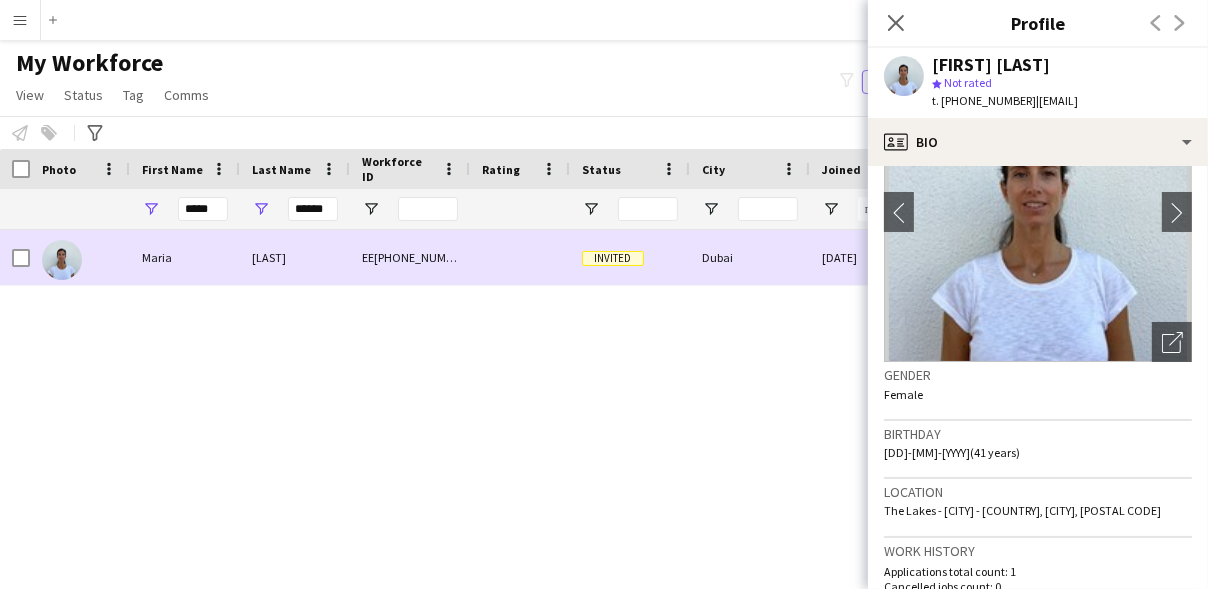 click on "Dubai" at bounding box center [750, 257] 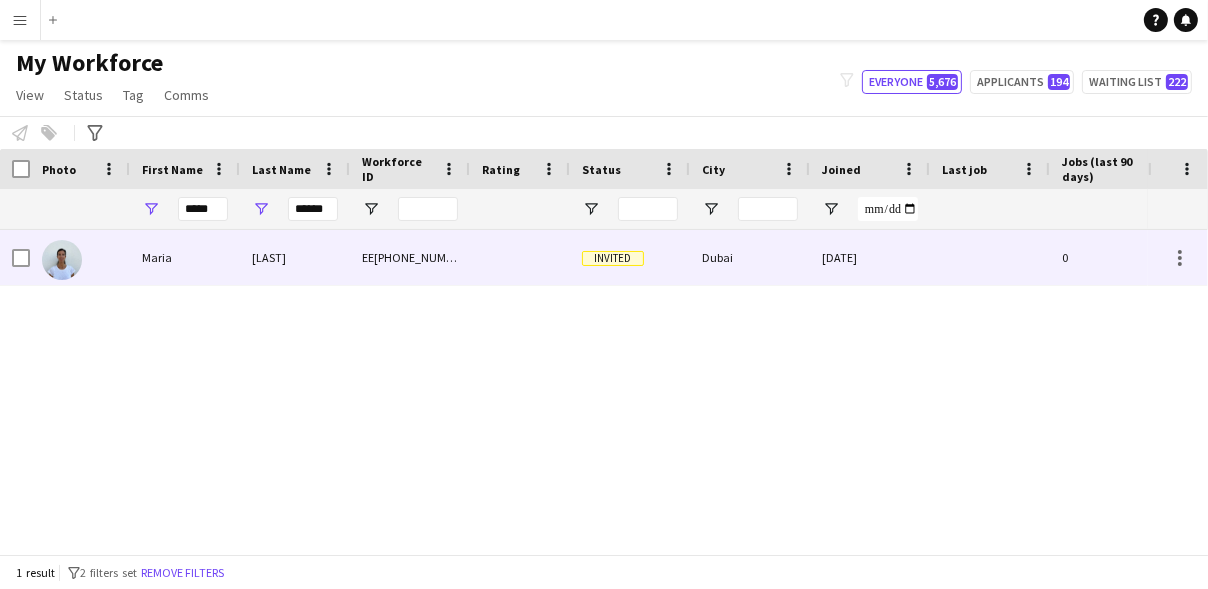 click at bounding box center [520, 257] 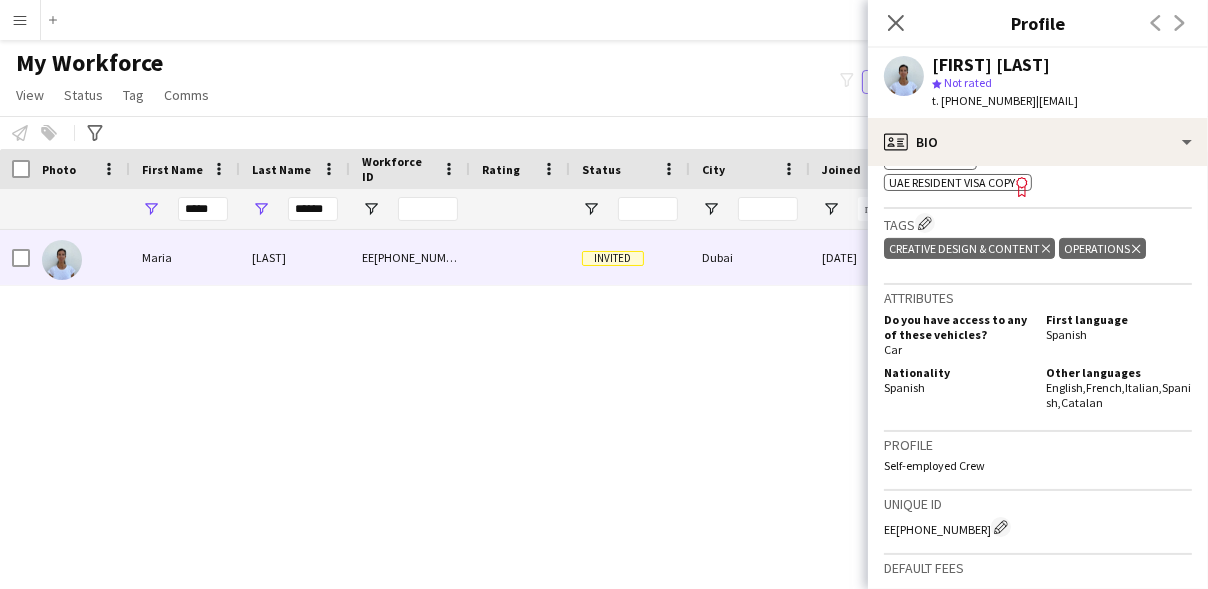 scroll, scrollTop: 1073, scrollLeft: 0, axis: vertical 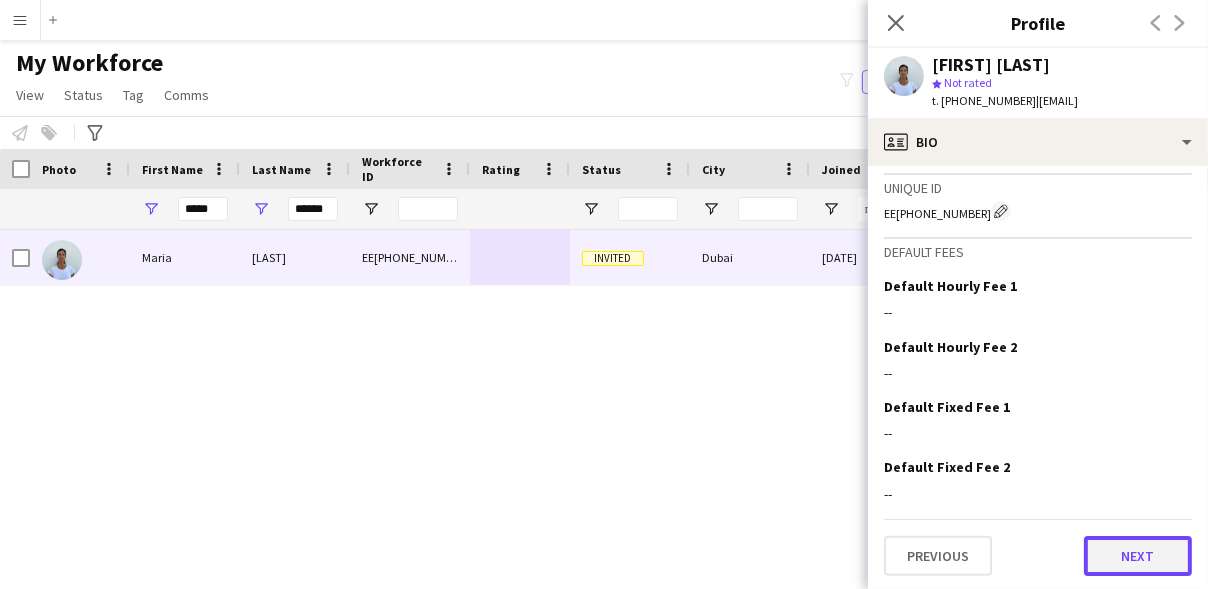 click on "Next" 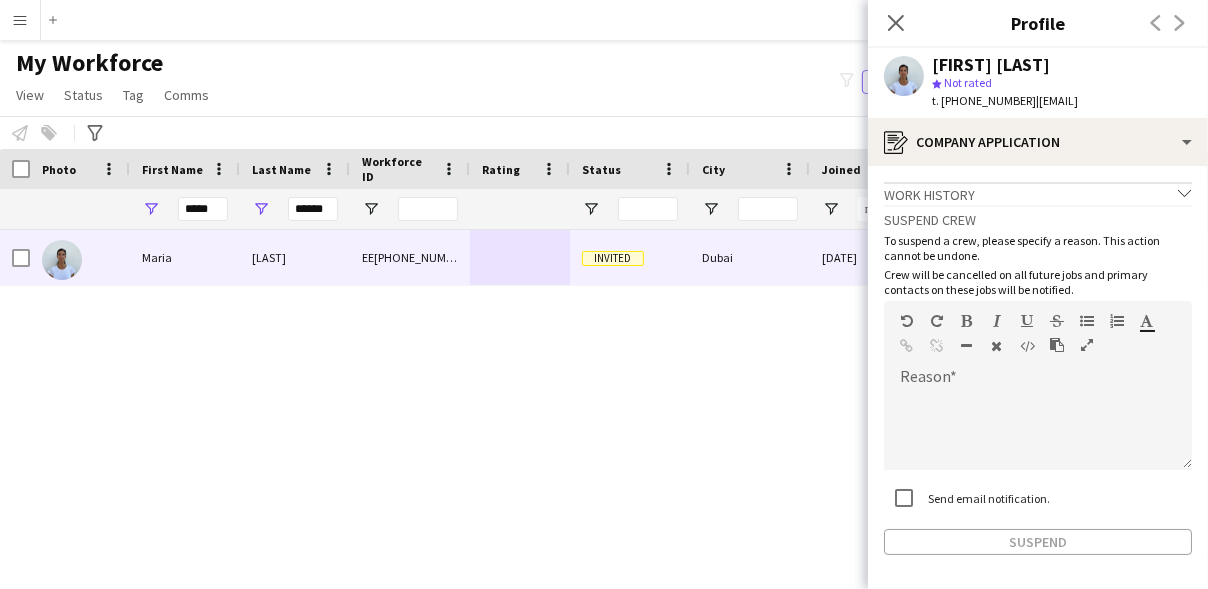 scroll, scrollTop: 77, scrollLeft: 0, axis: vertical 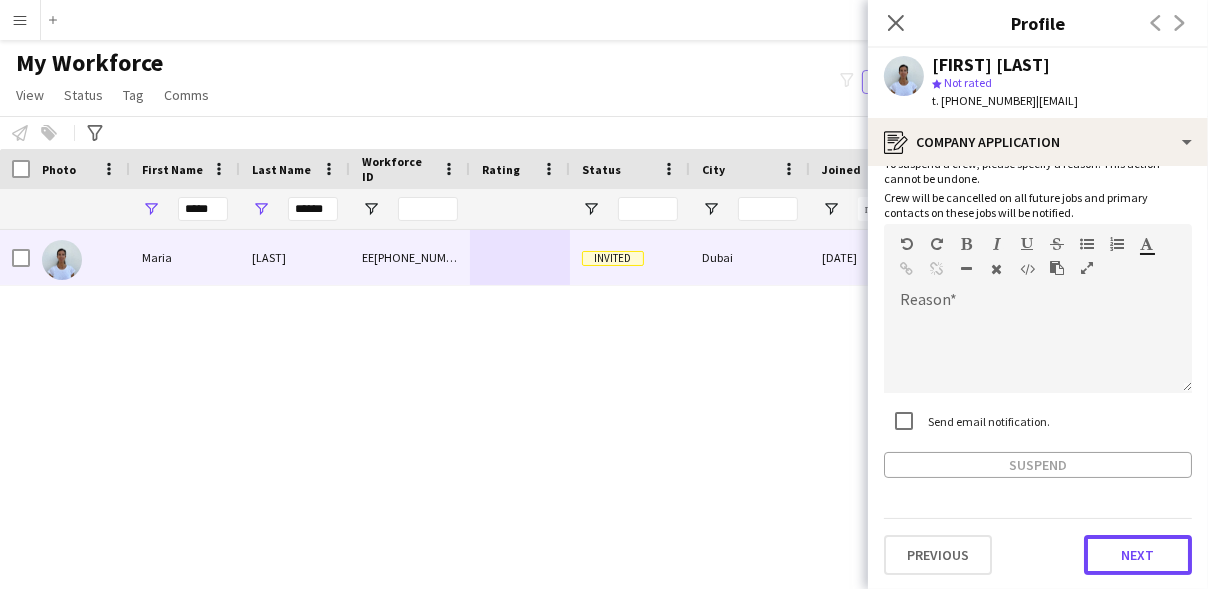 click on "Next" 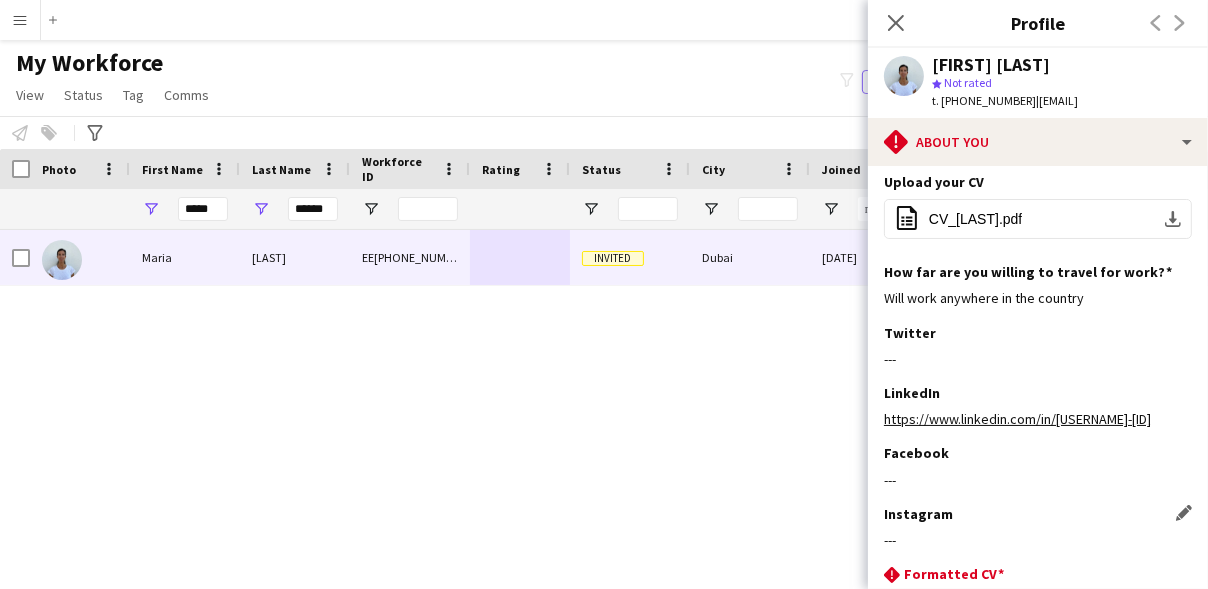scroll, scrollTop: 349, scrollLeft: 0, axis: vertical 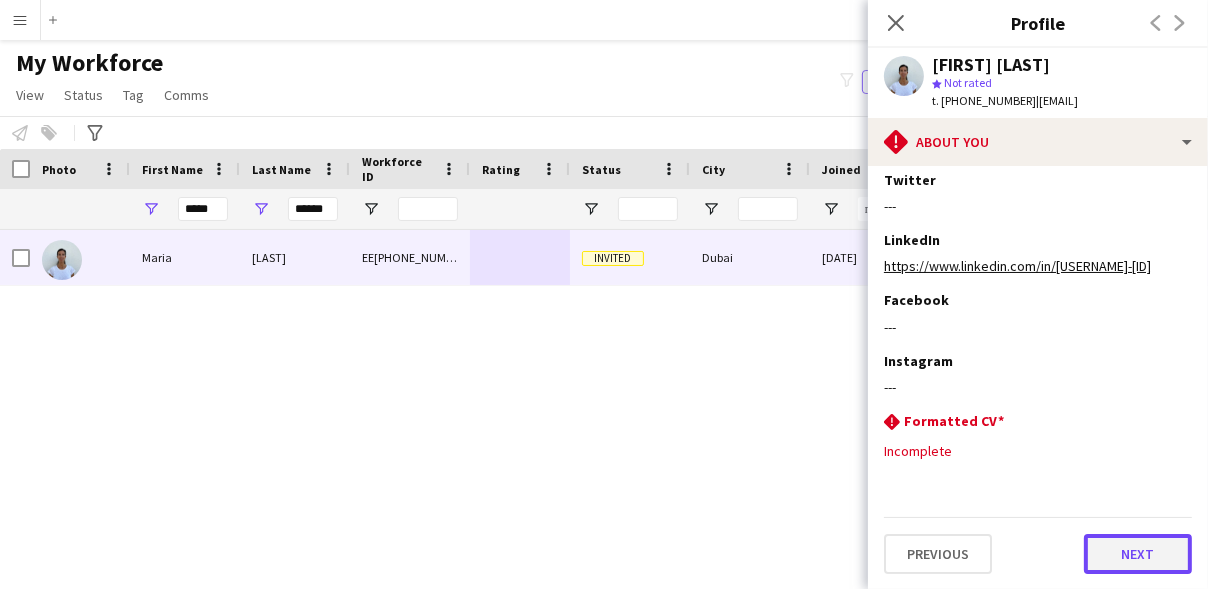 click on "Next" 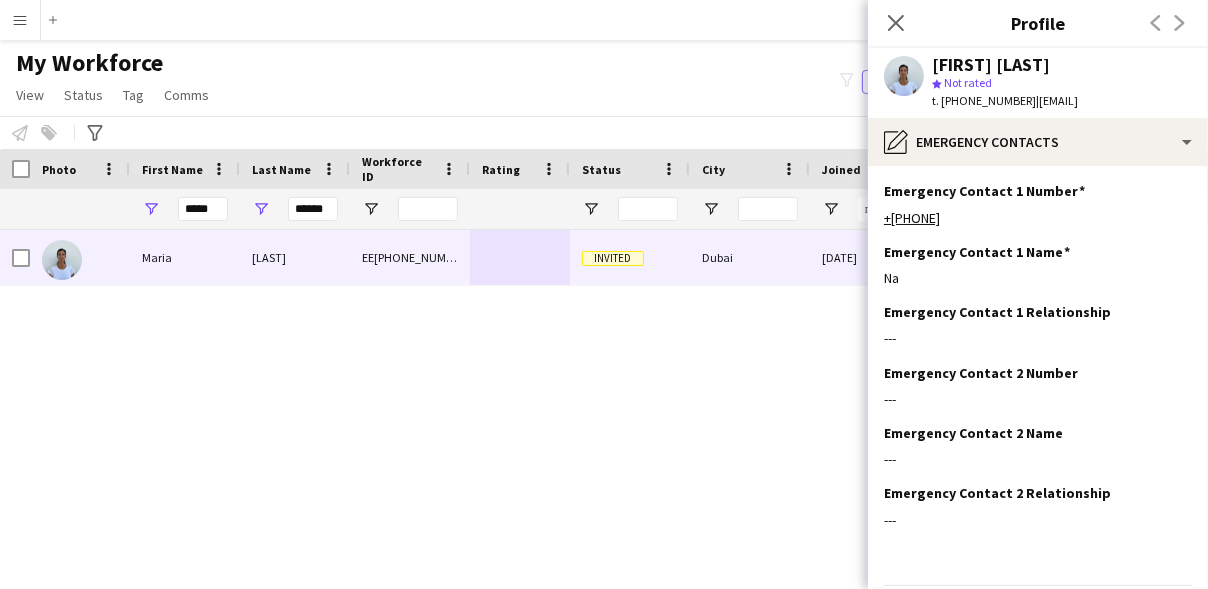 scroll, scrollTop: 67, scrollLeft: 0, axis: vertical 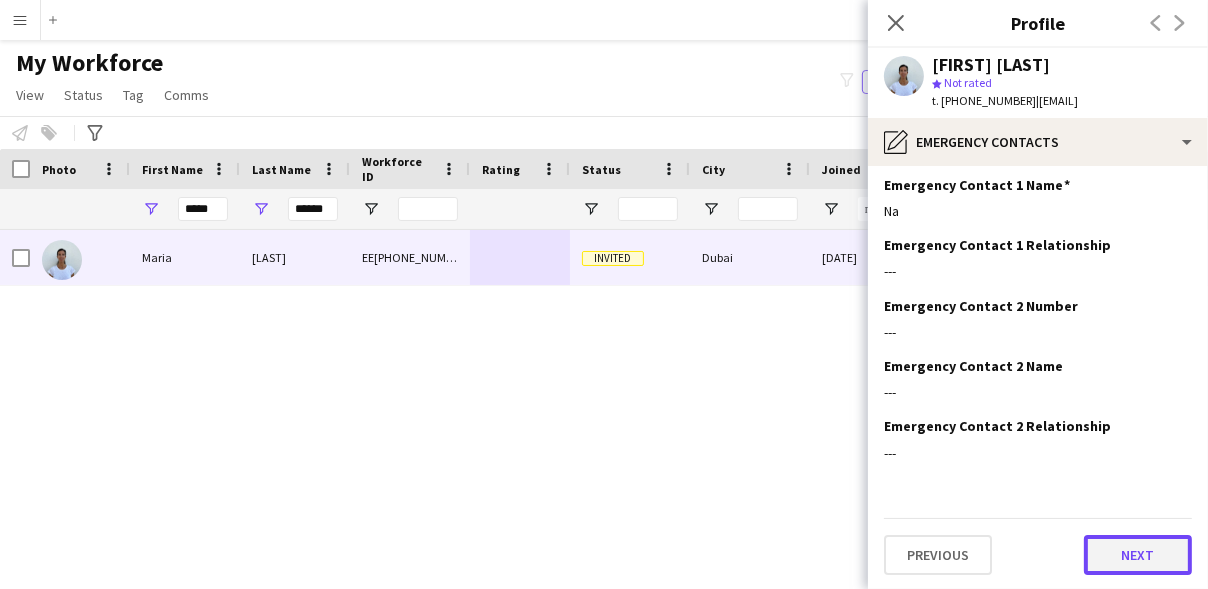 click on "Next" 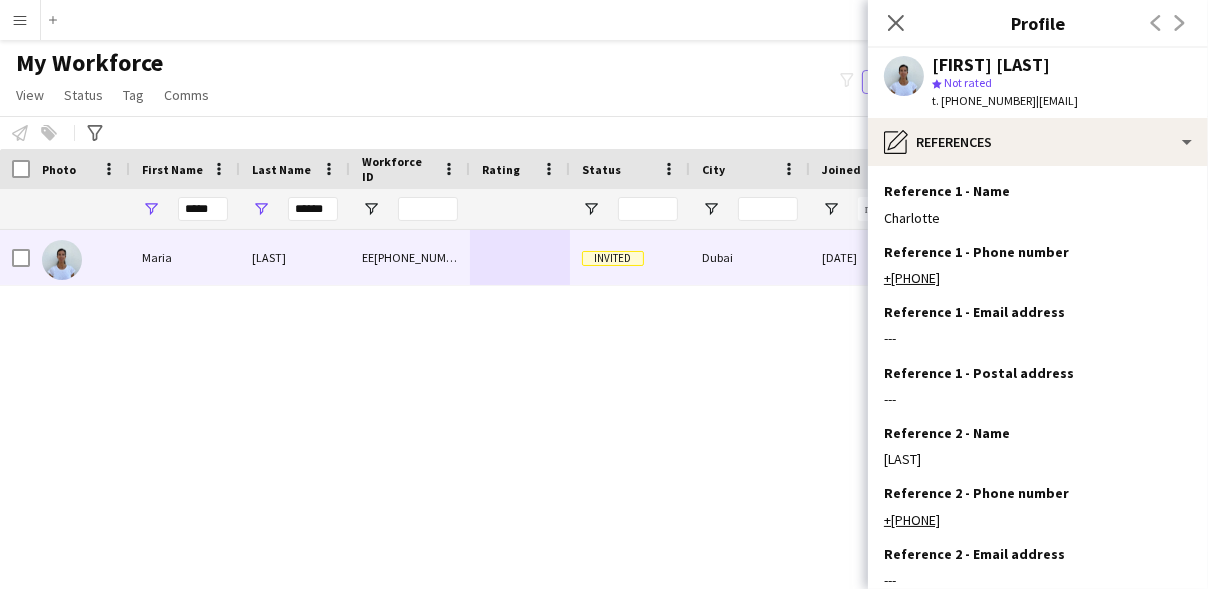 scroll, scrollTop: 188, scrollLeft: 0, axis: vertical 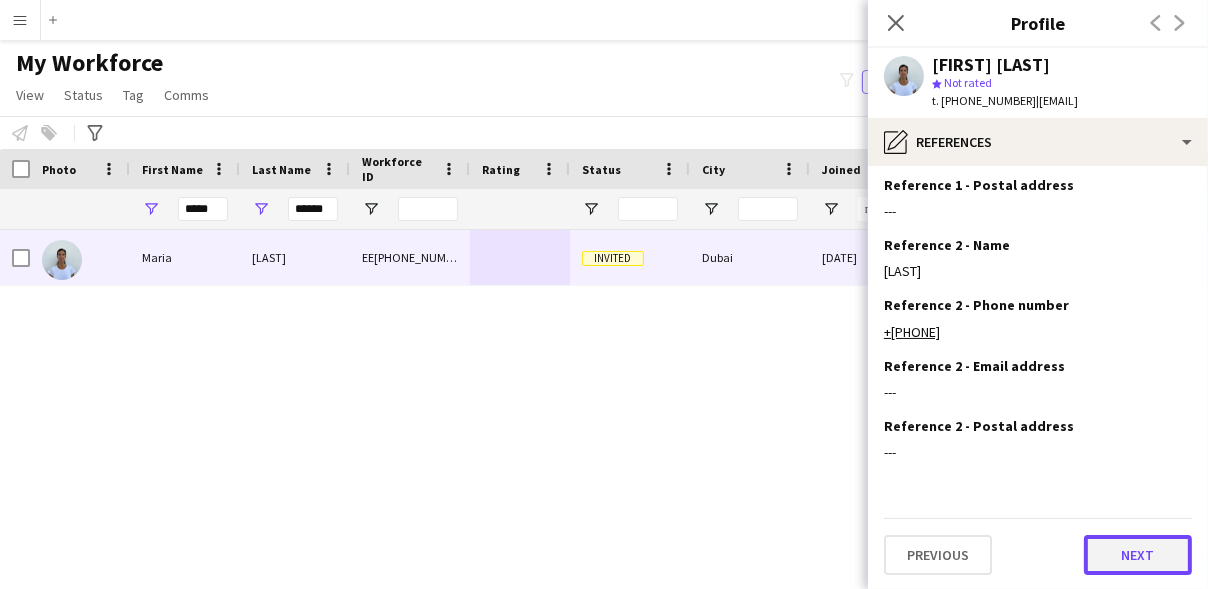 click on "Next" 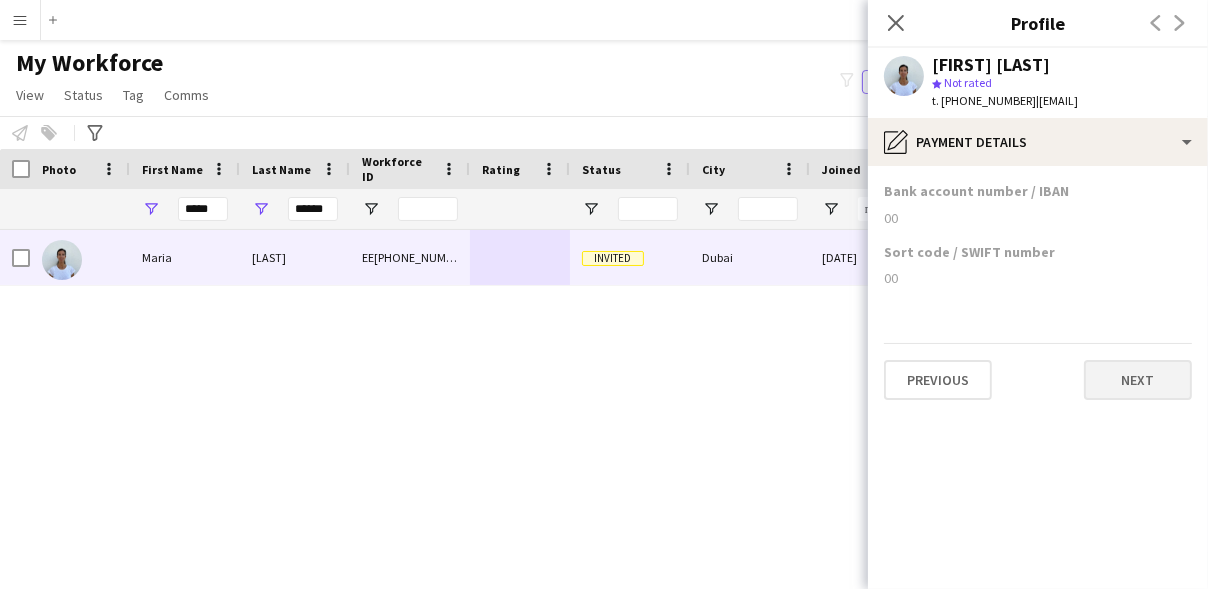 scroll, scrollTop: 0, scrollLeft: 0, axis: both 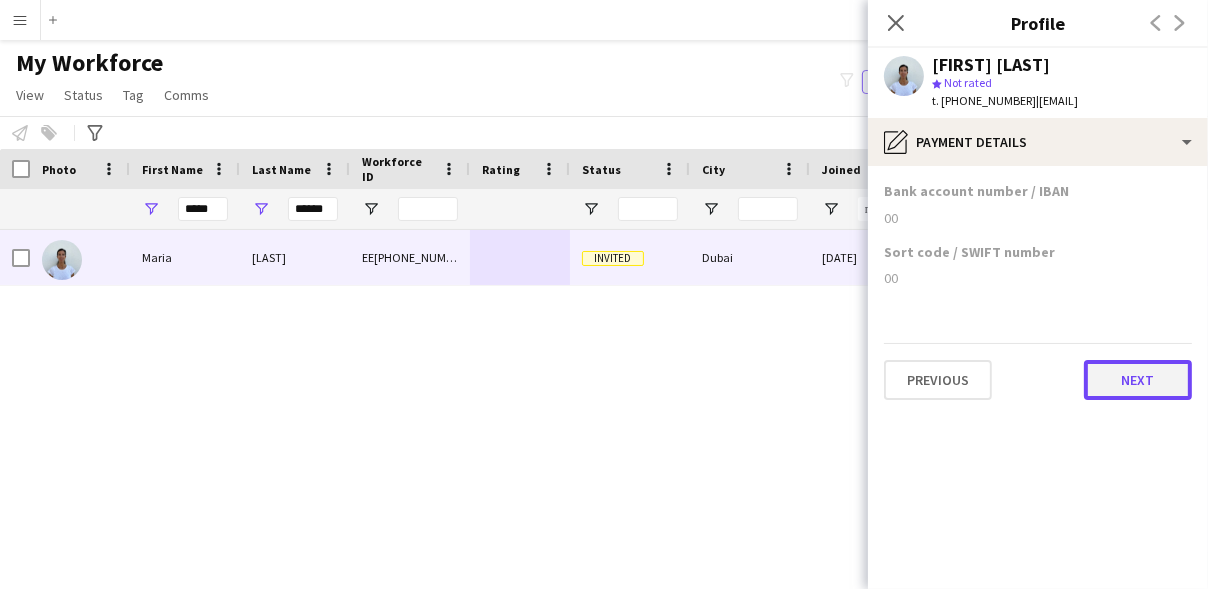 click on "Next" 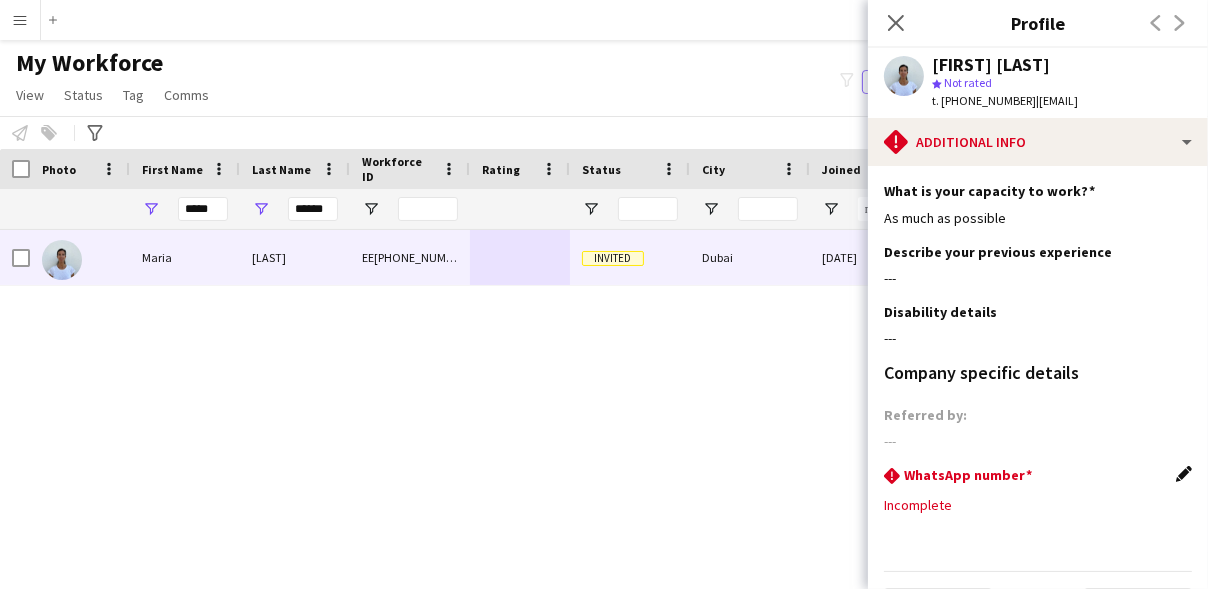 click on "Edit this field" 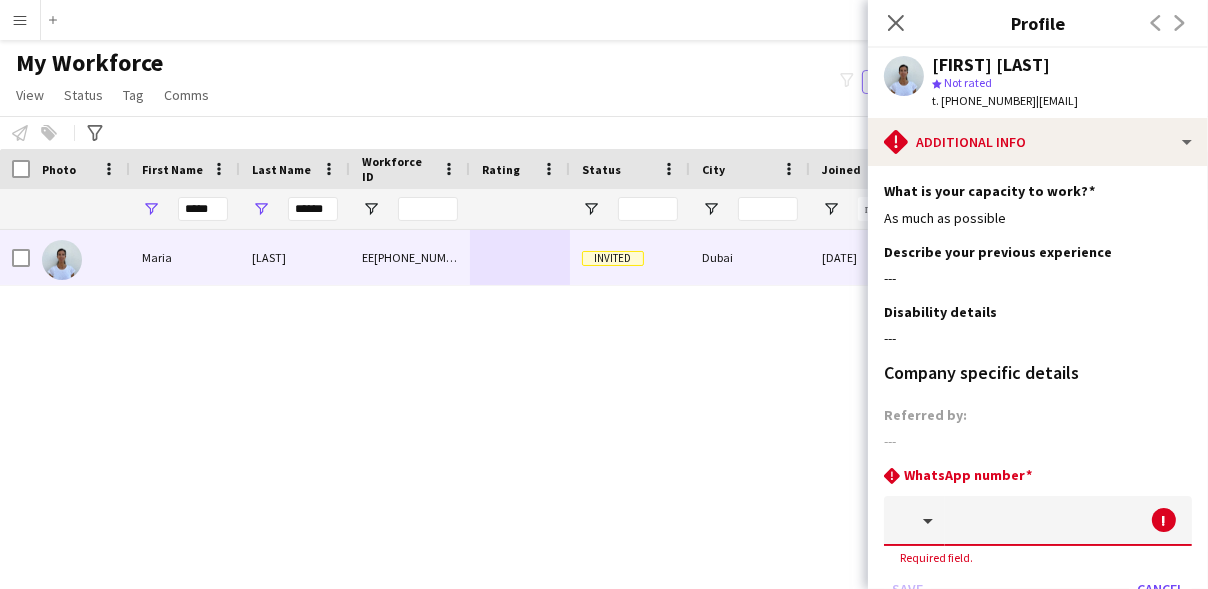 click 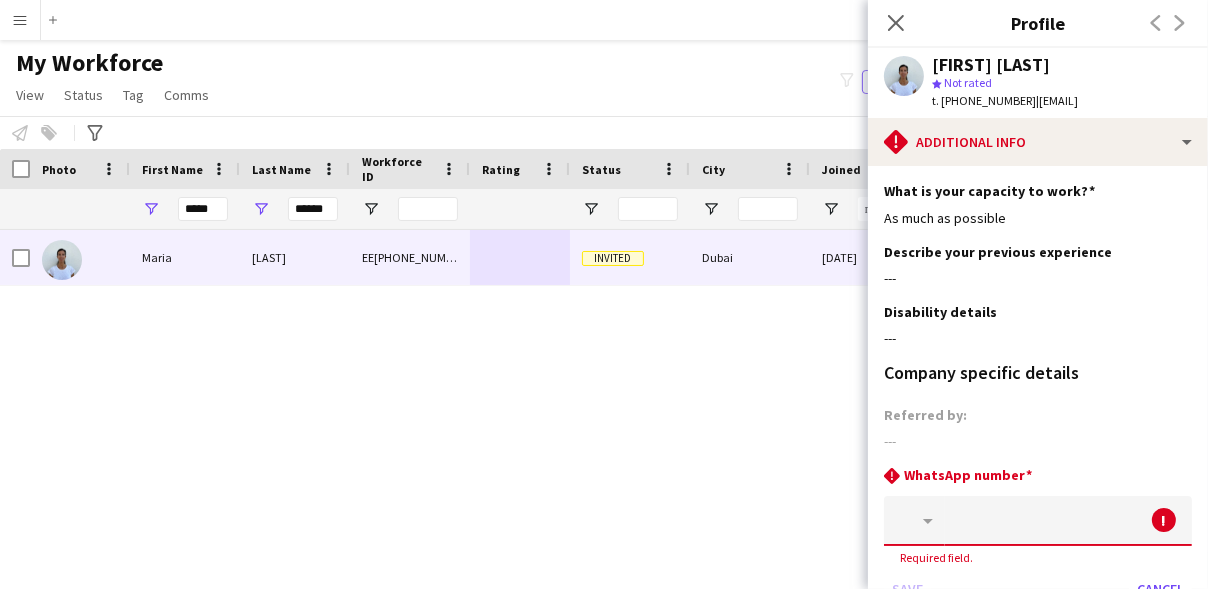 click 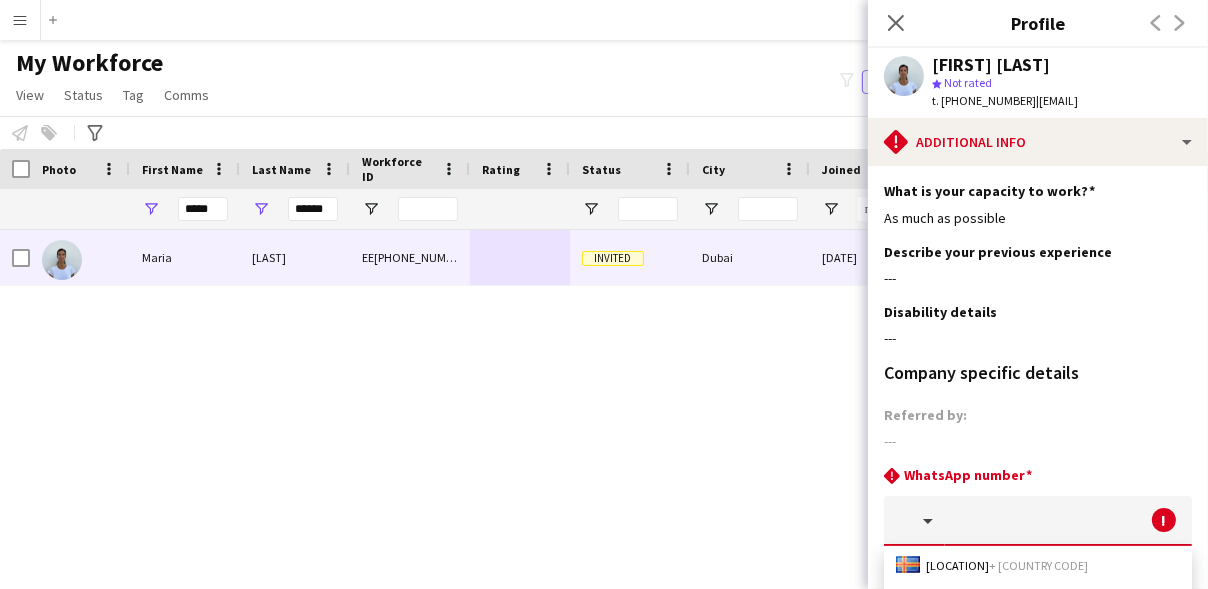 click on "Referred by:" 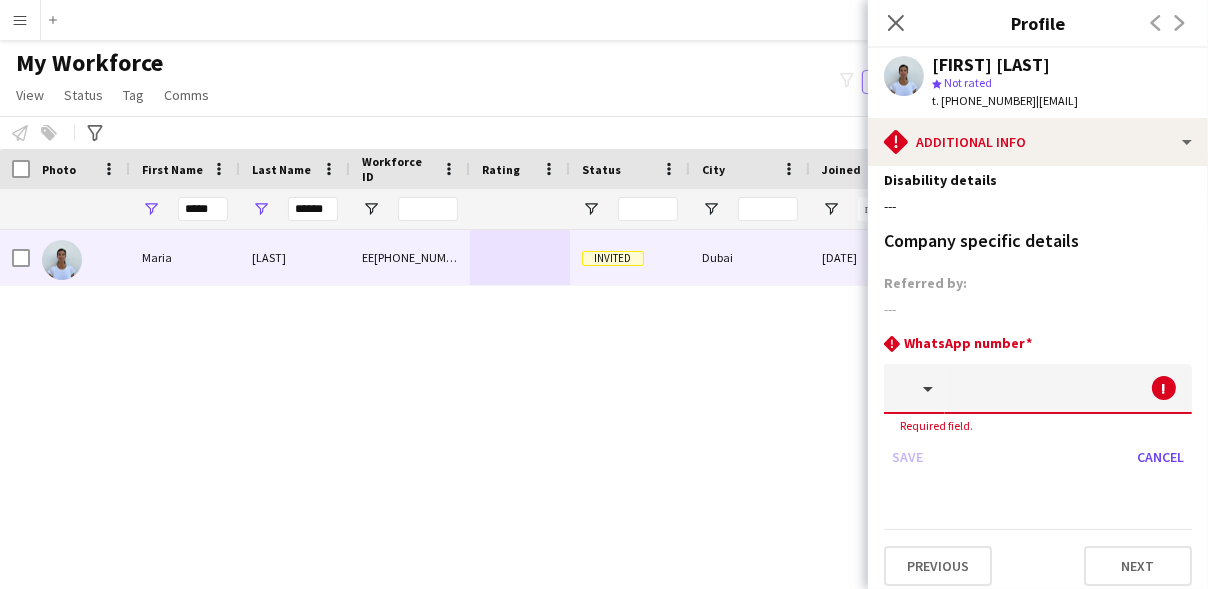 scroll, scrollTop: 144, scrollLeft: 0, axis: vertical 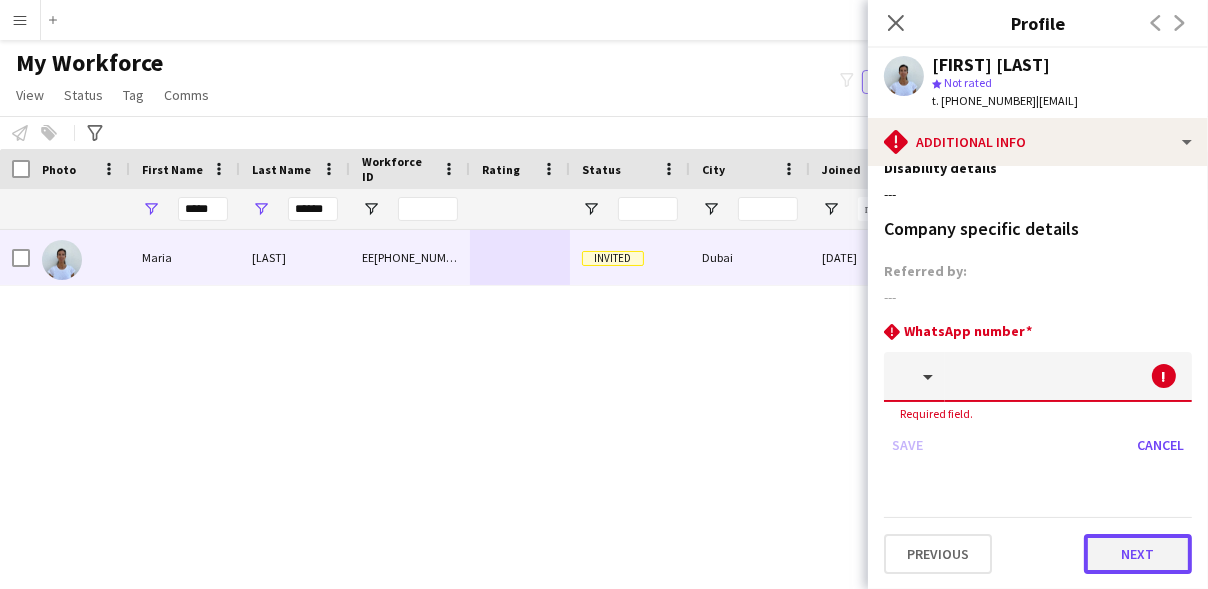click on "Next" 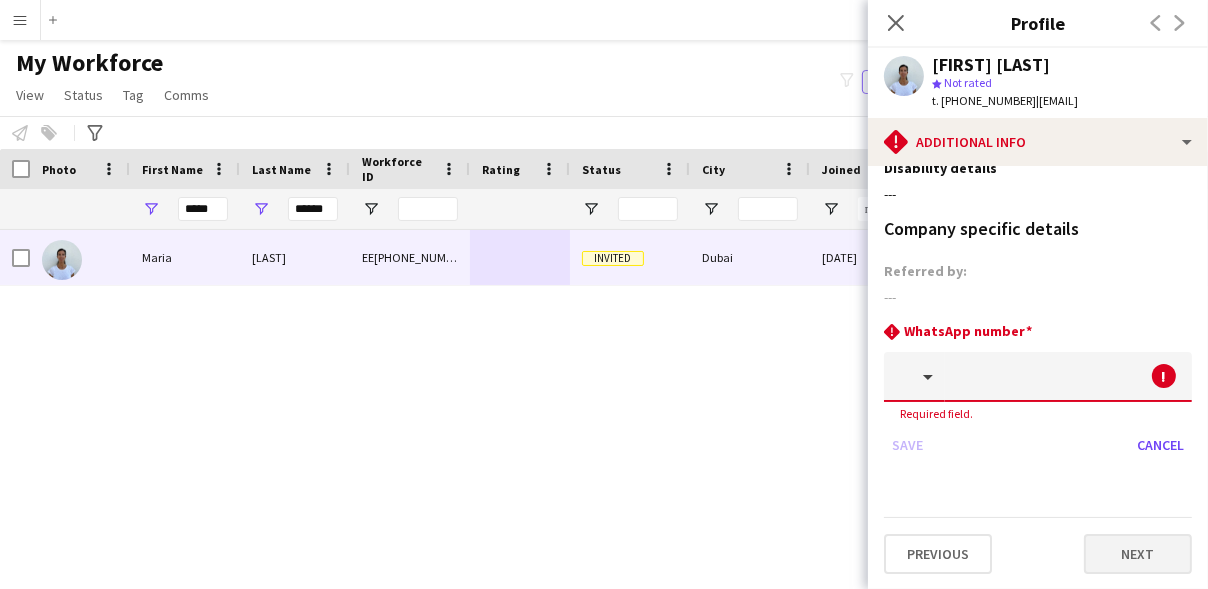 scroll, scrollTop: 0, scrollLeft: 0, axis: both 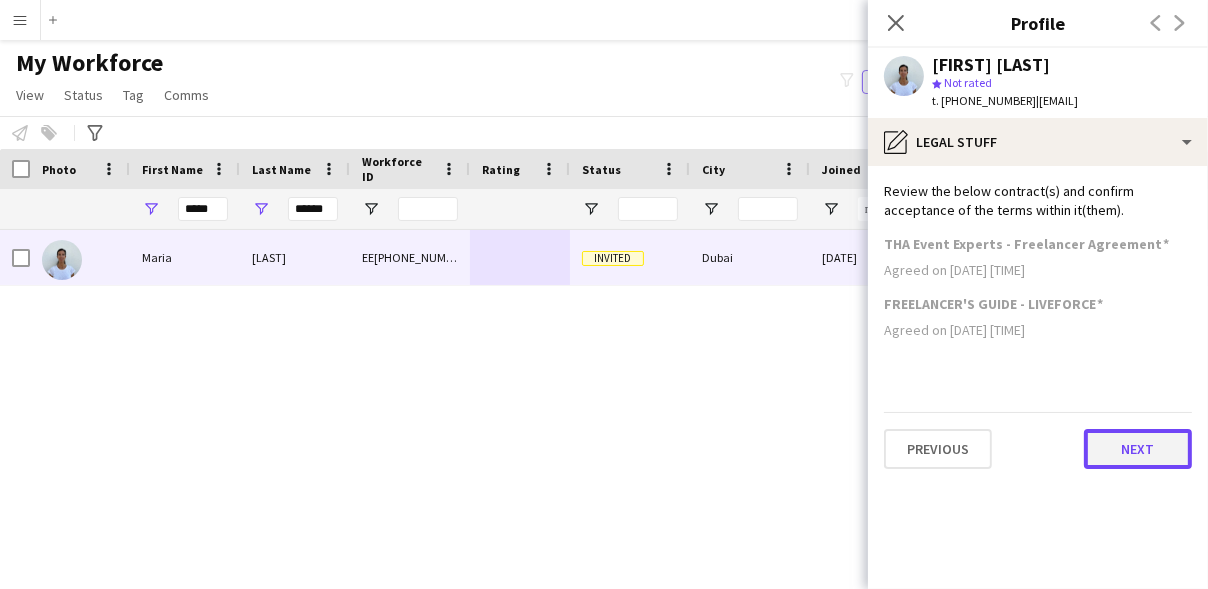 click on "Next" 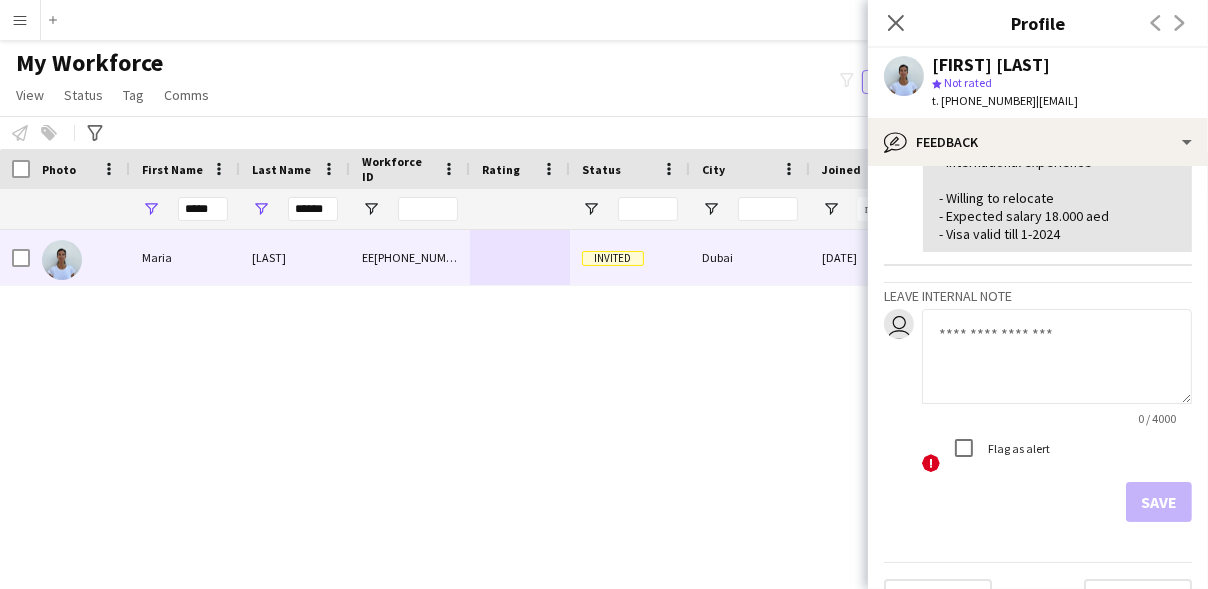 scroll, scrollTop: 505, scrollLeft: 0, axis: vertical 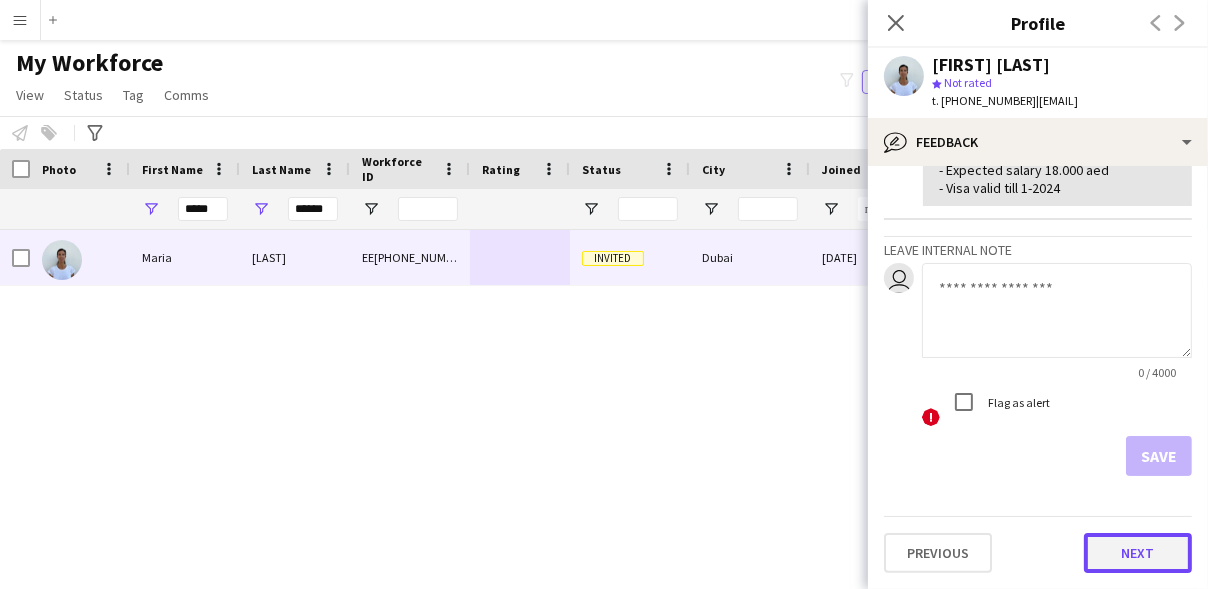 click on "Next" 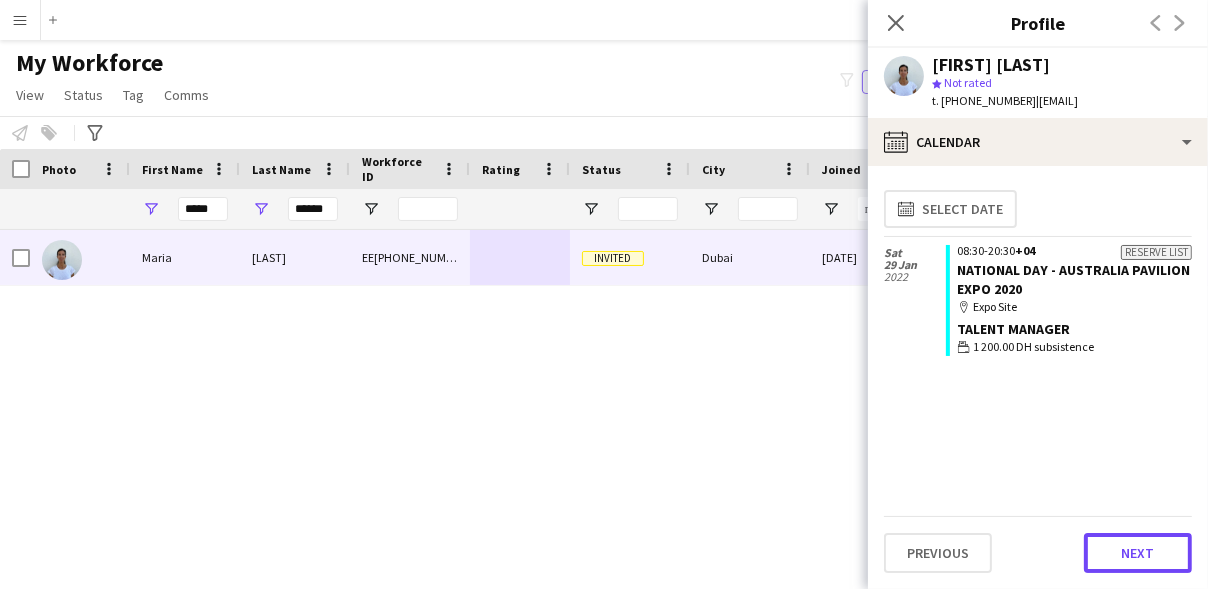 click on "Next" 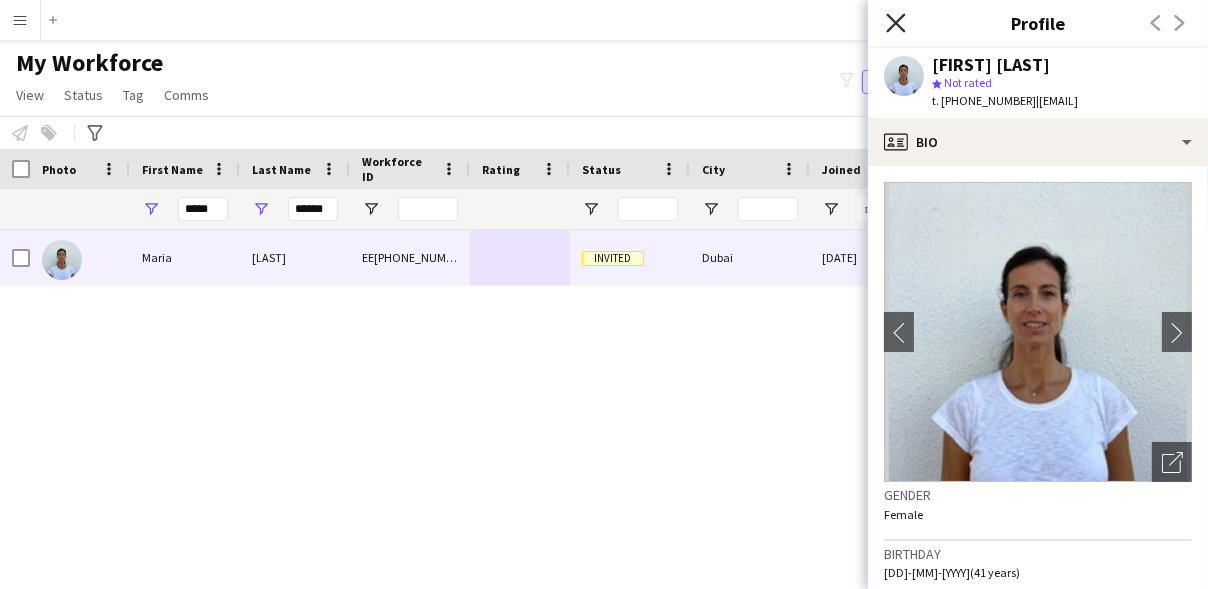 click on "Close pop-in" 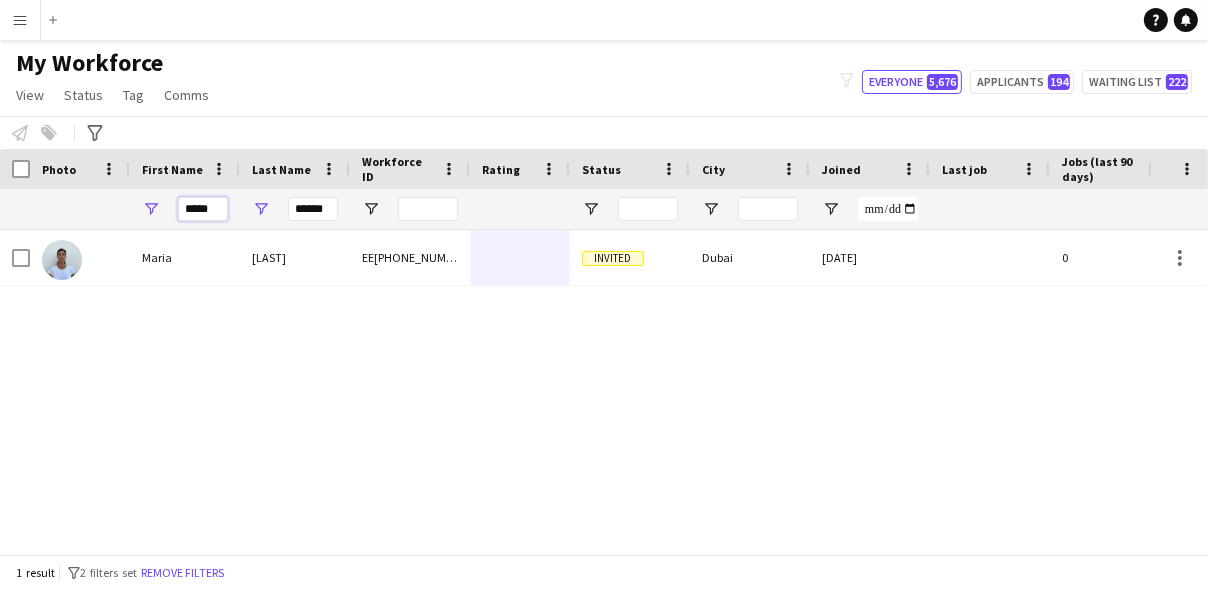 click on "*****" at bounding box center [203, 209] 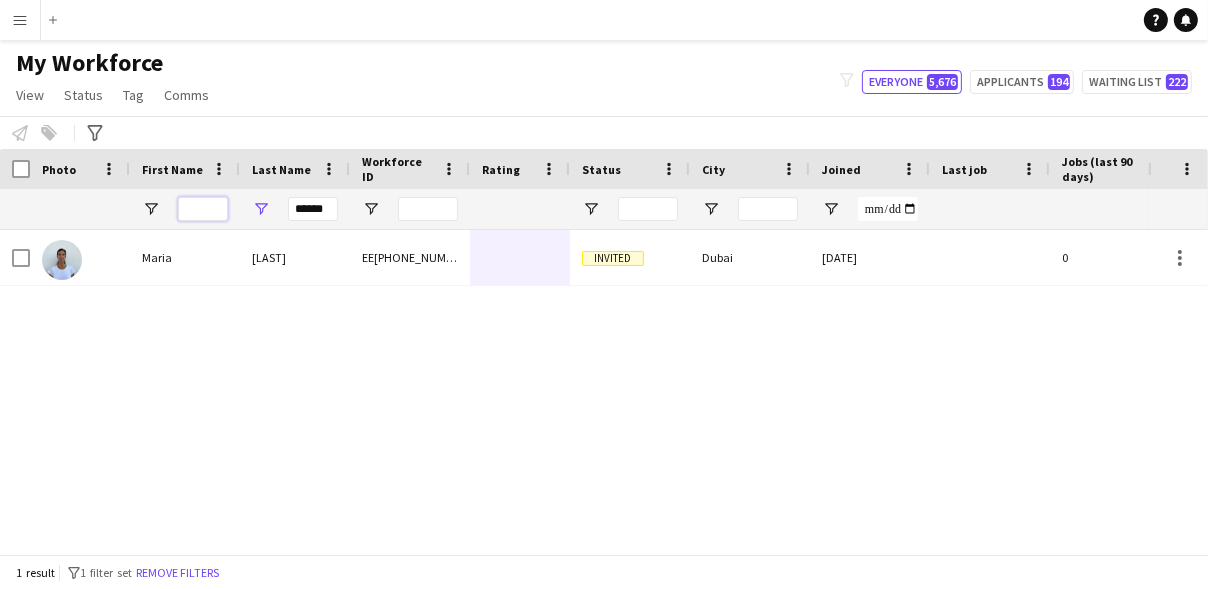 type 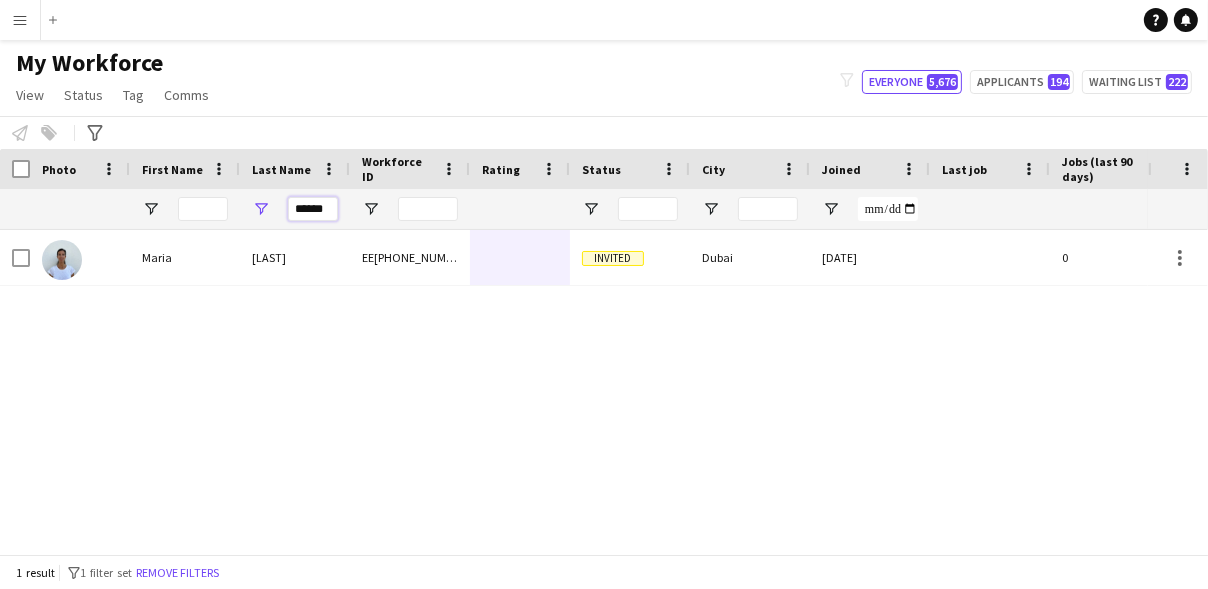 click on "******" at bounding box center [313, 209] 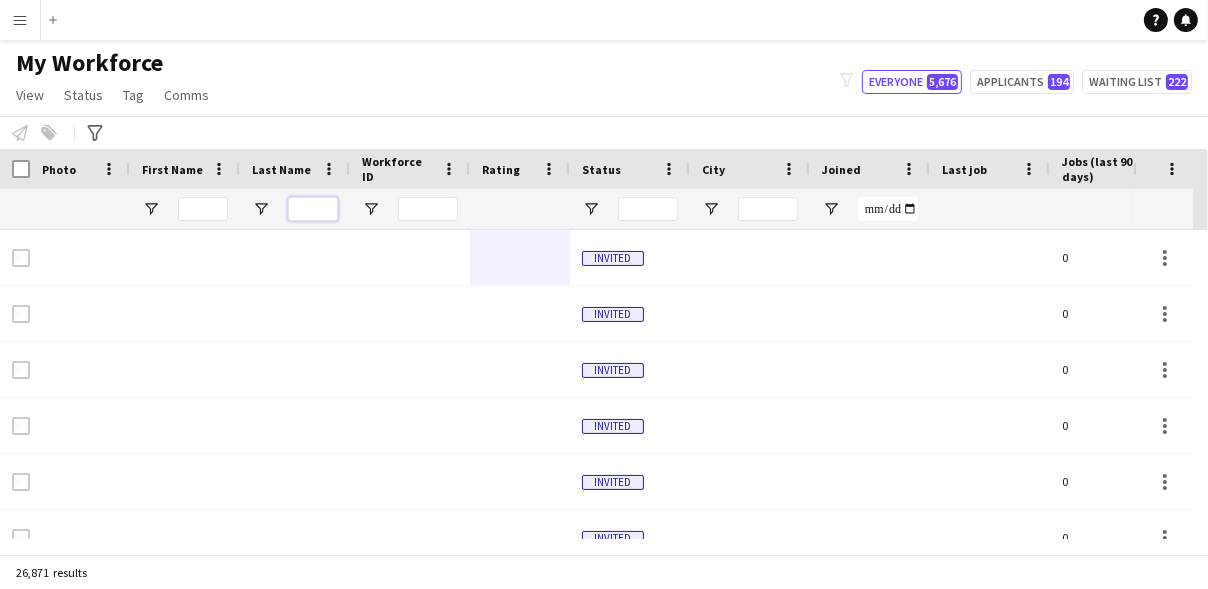 type 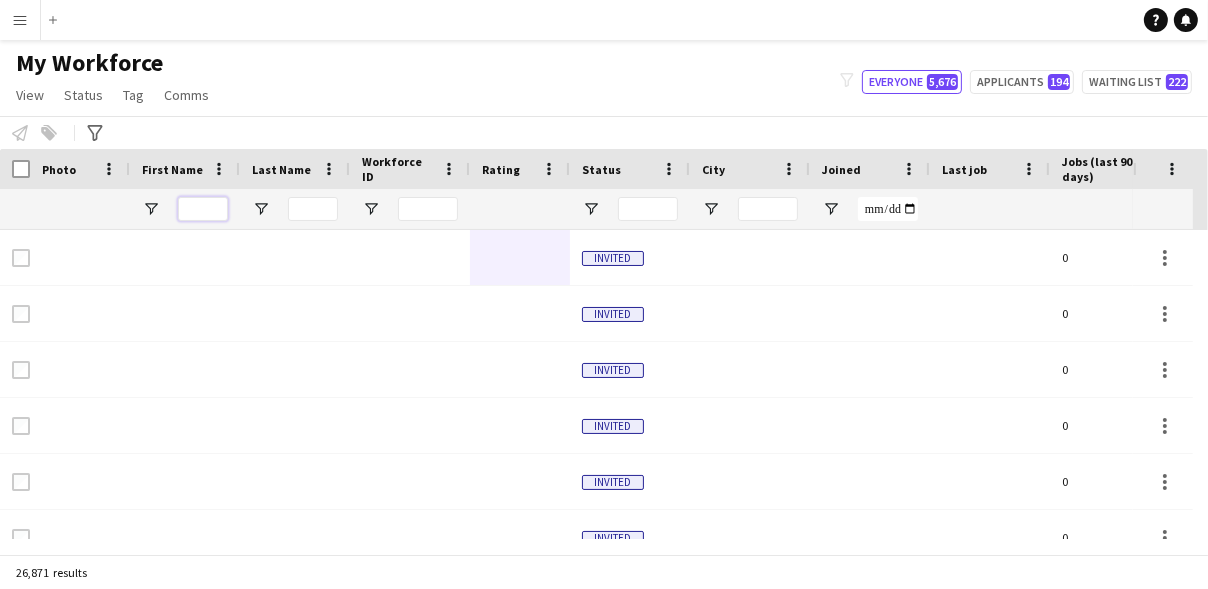 click at bounding box center [203, 209] 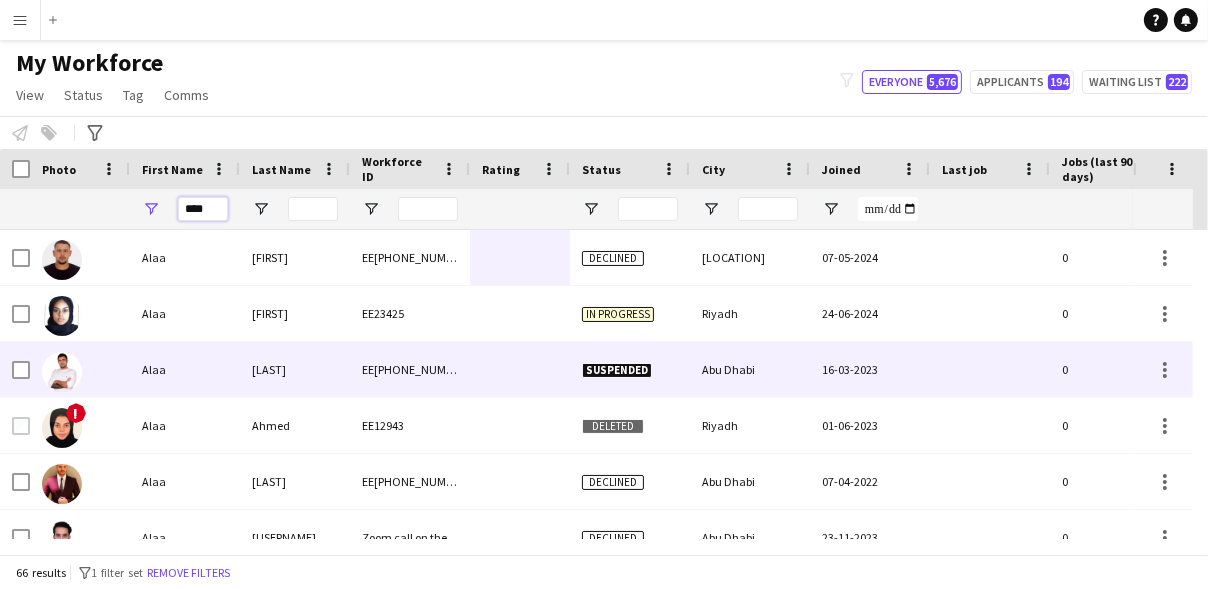 scroll, scrollTop: 183, scrollLeft: 0, axis: vertical 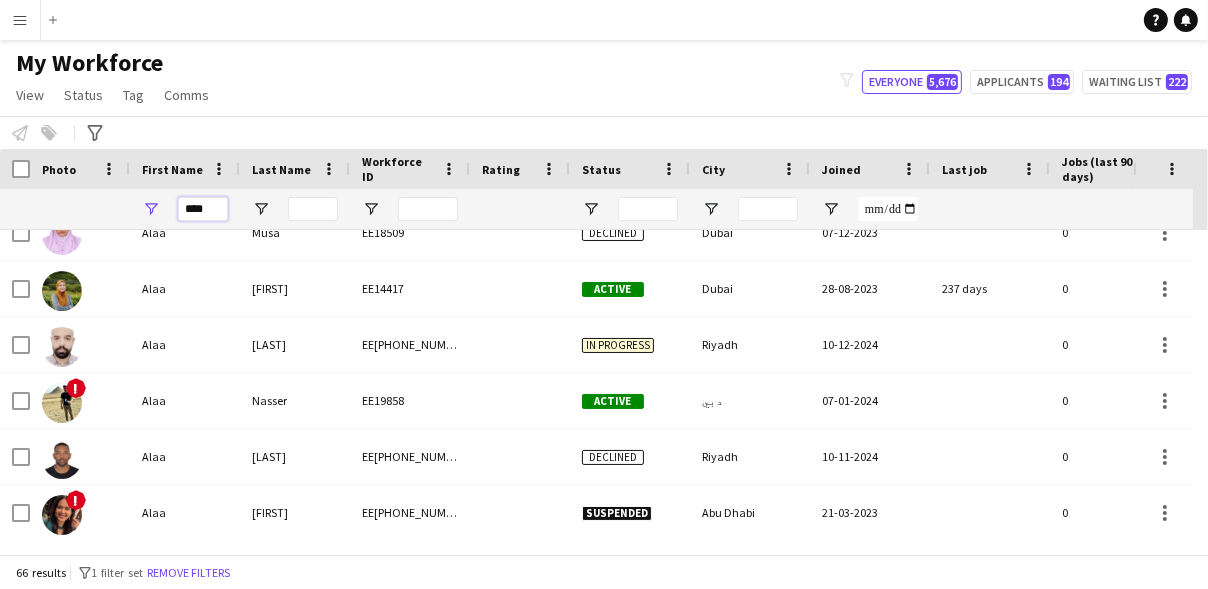 type on "****" 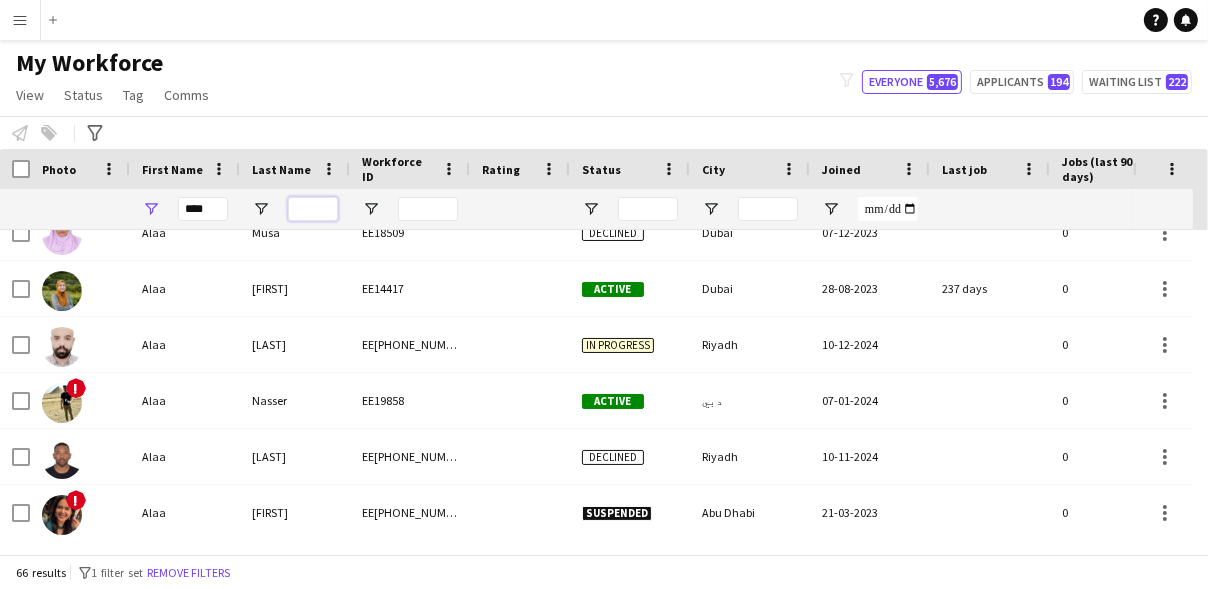 click at bounding box center (313, 209) 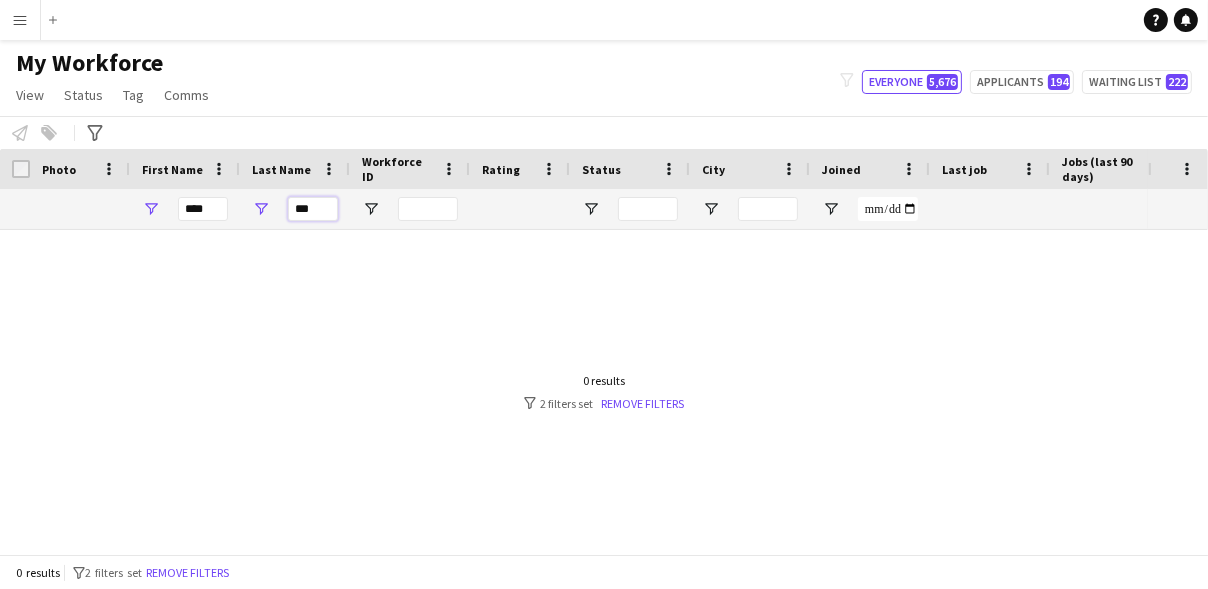 type on "***" 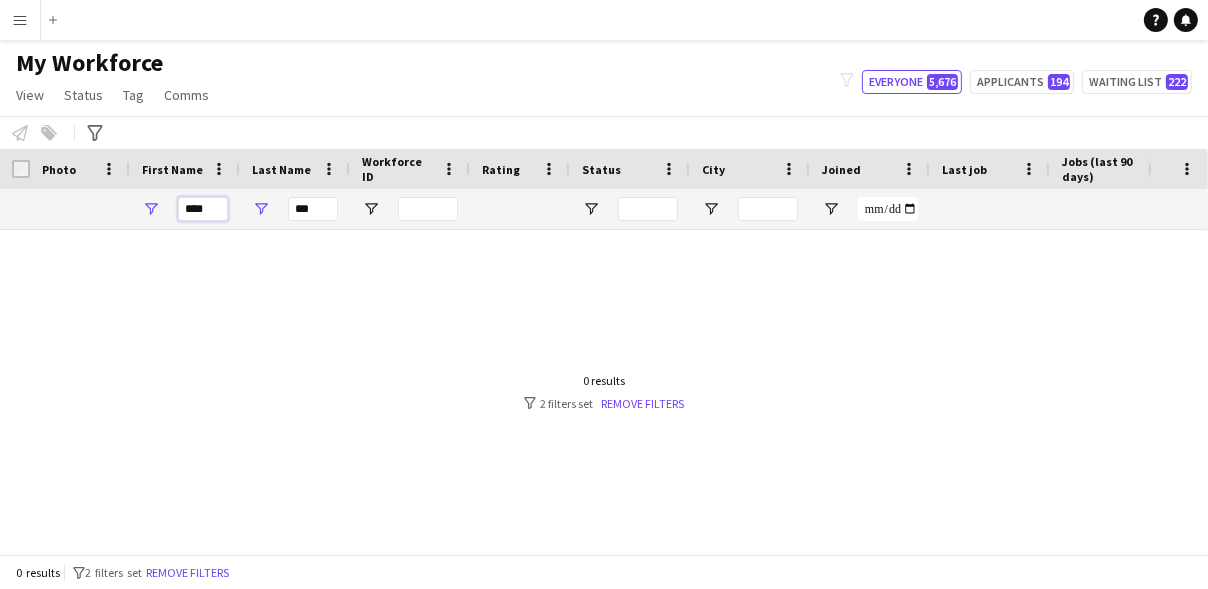 click on "****" at bounding box center (203, 209) 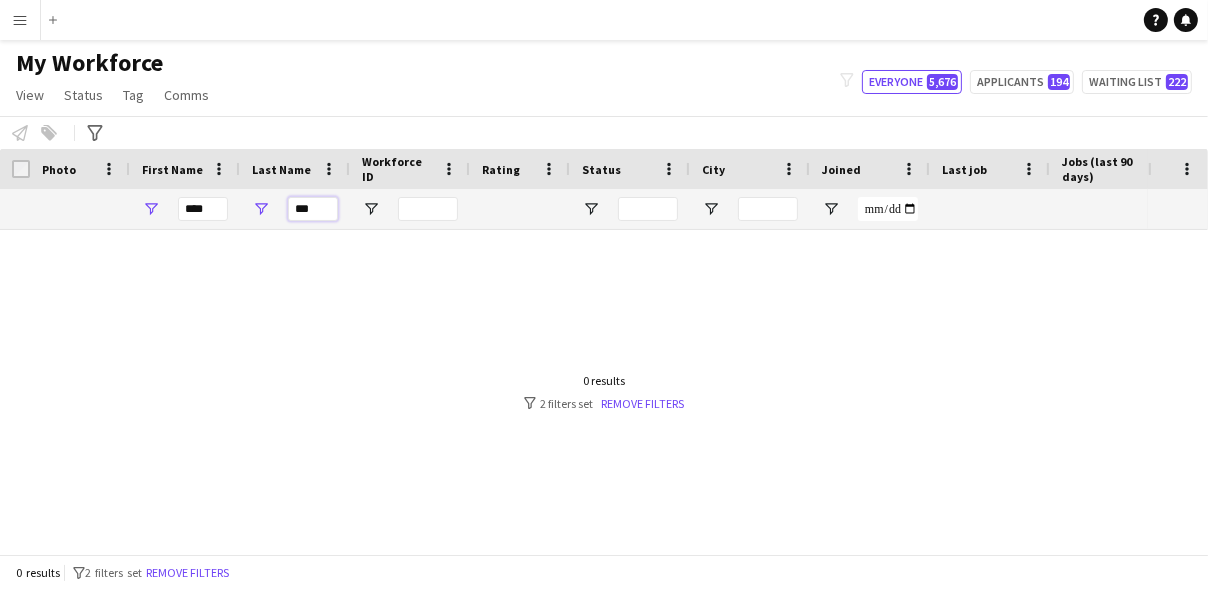click on "***" at bounding box center (313, 209) 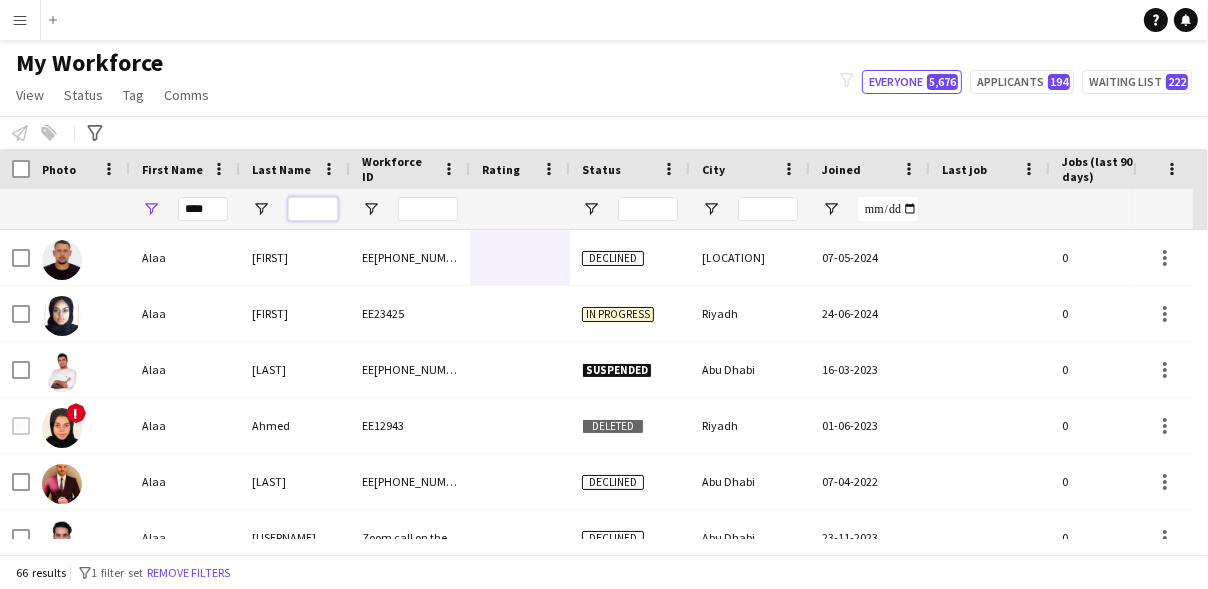 click at bounding box center (313, 209) 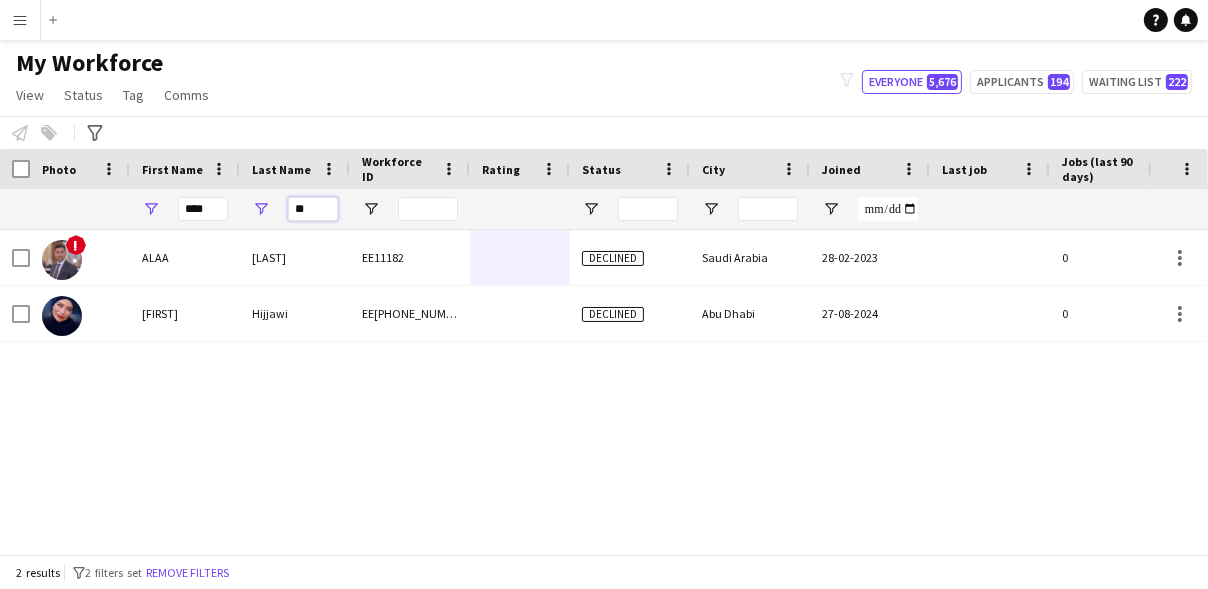 type on "*" 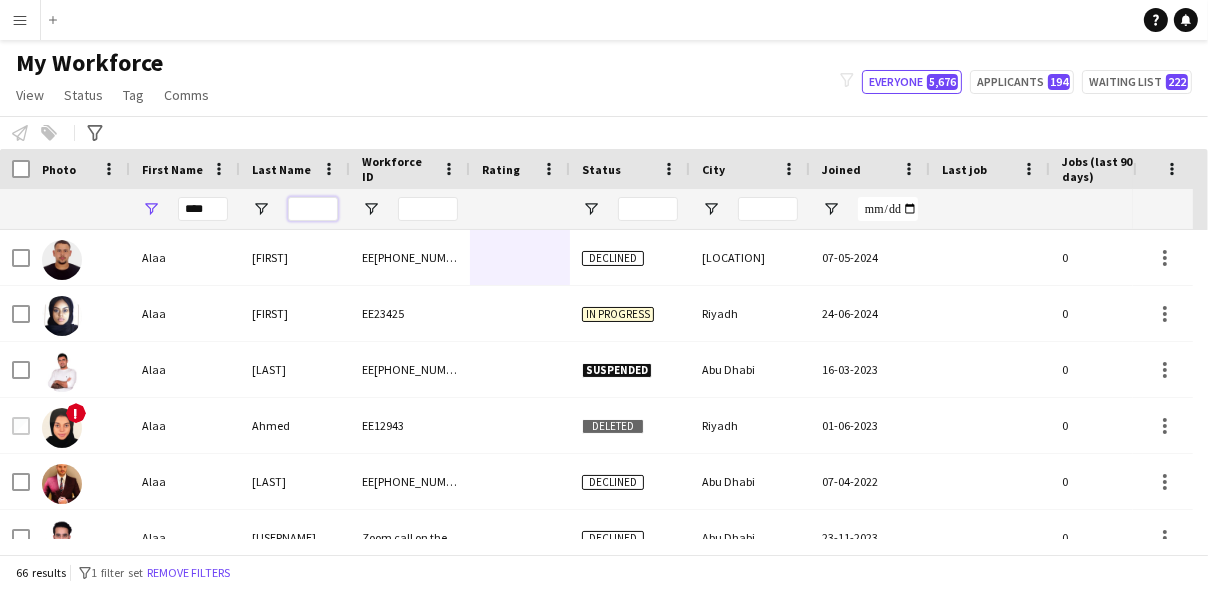type 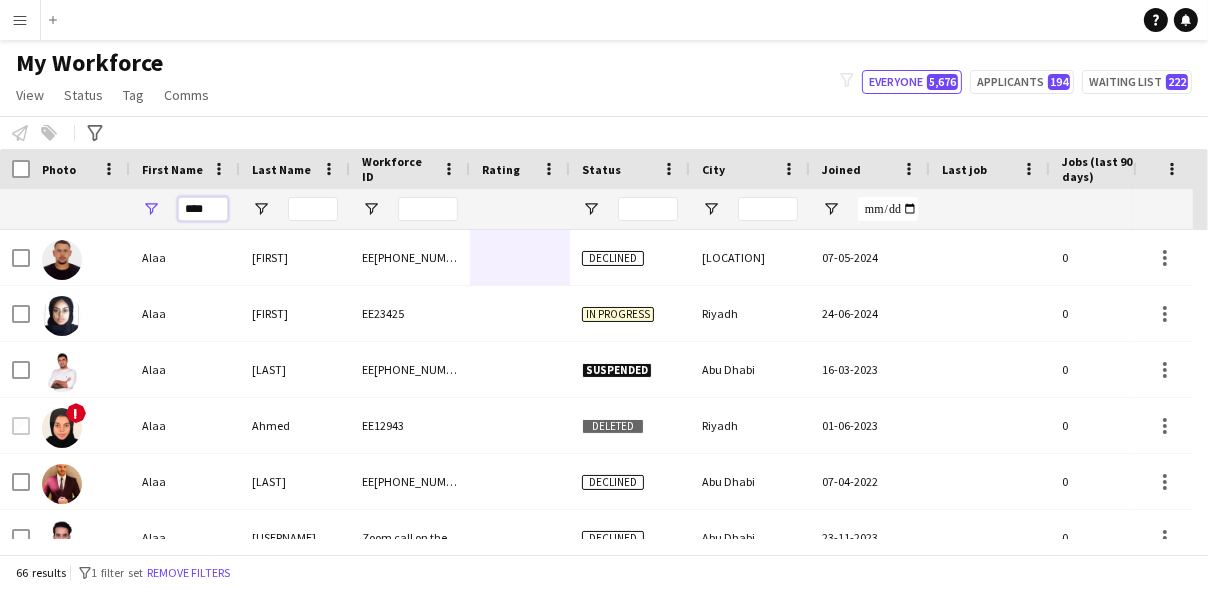 click on "****" at bounding box center [203, 209] 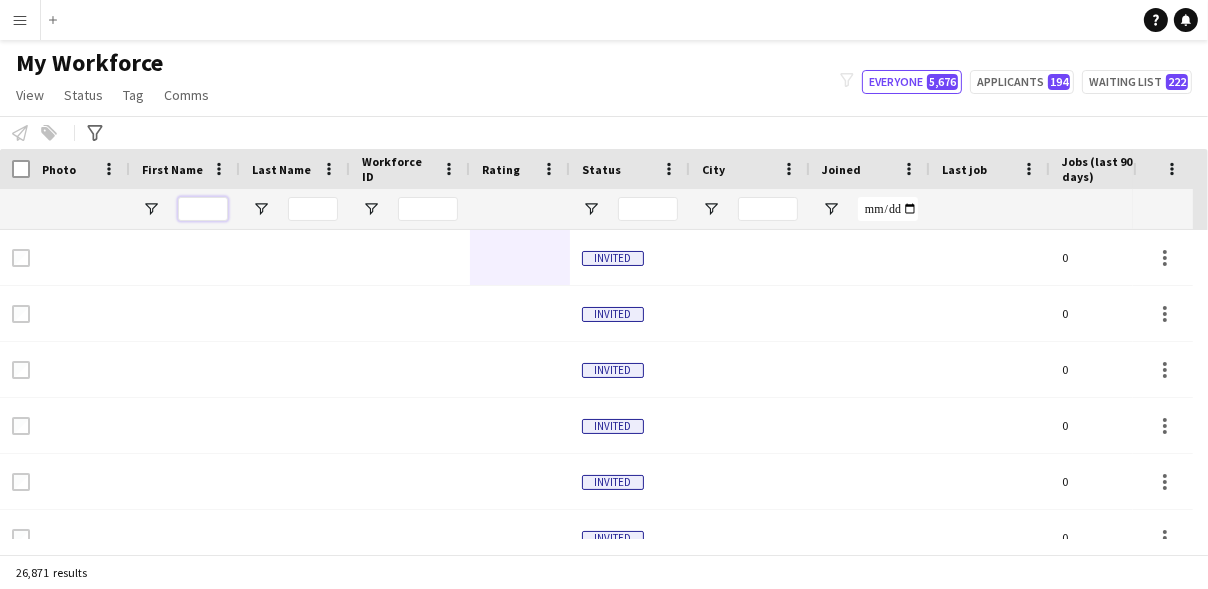 click at bounding box center (203, 209) 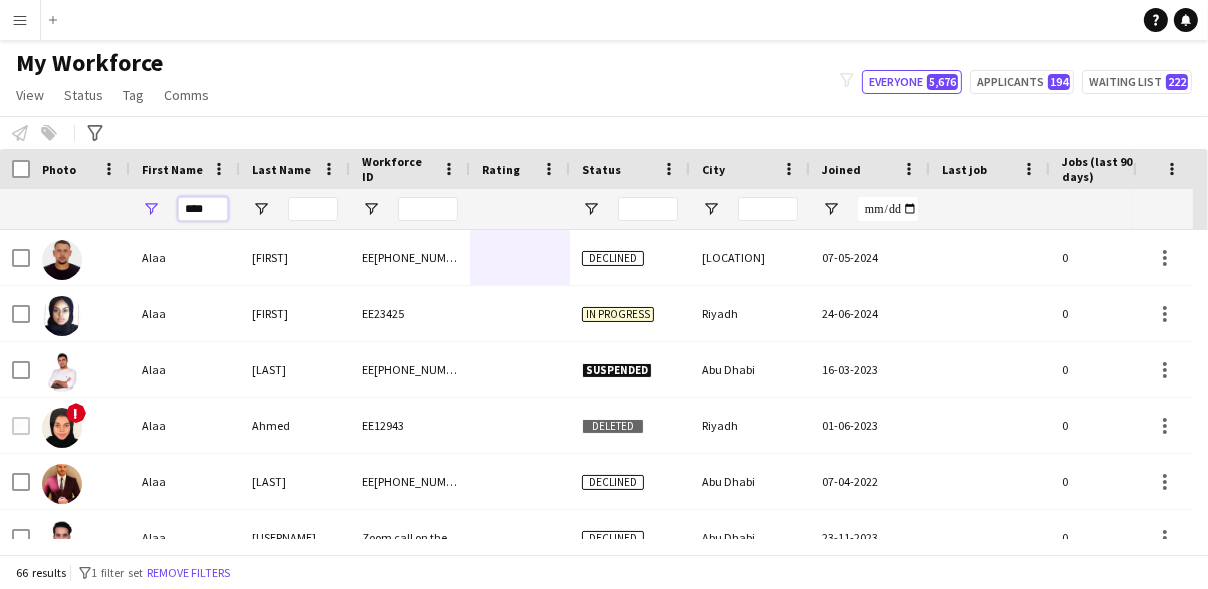 type on "****" 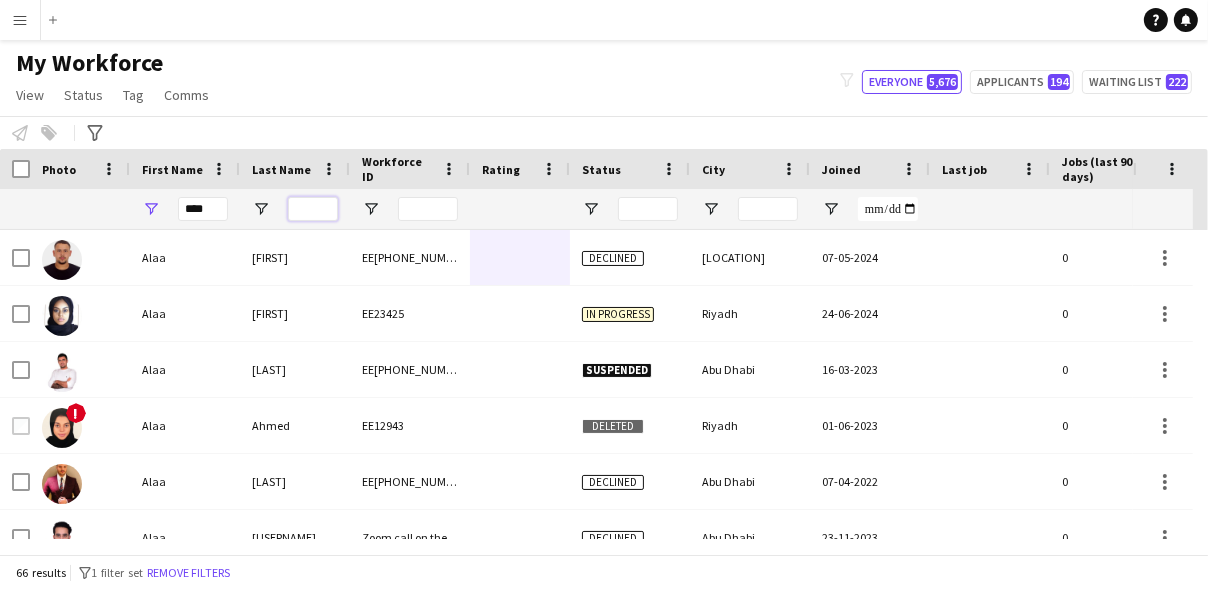 click at bounding box center (313, 209) 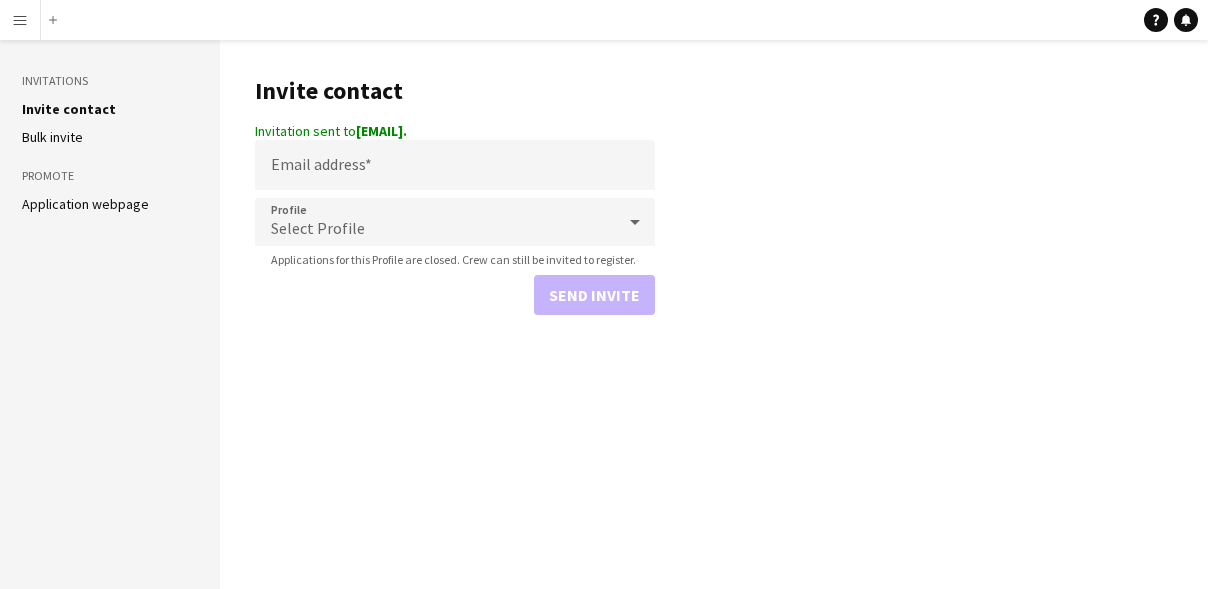 scroll, scrollTop: 0, scrollLeft: 0, axis: both 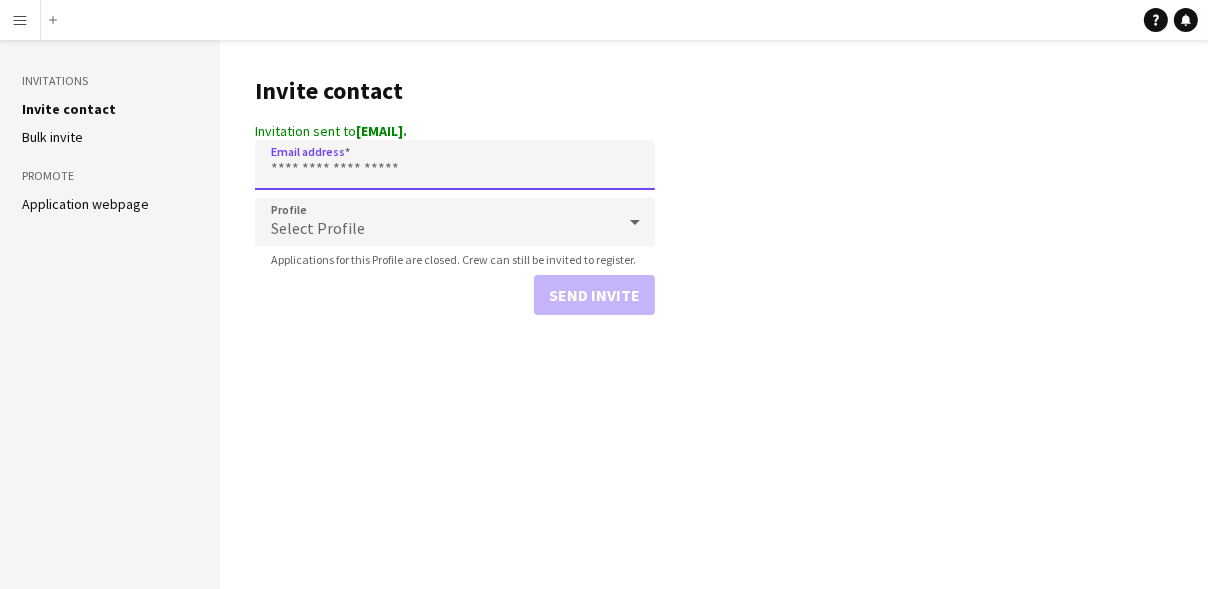 click on "Email address" at bounding box center [455, 165] 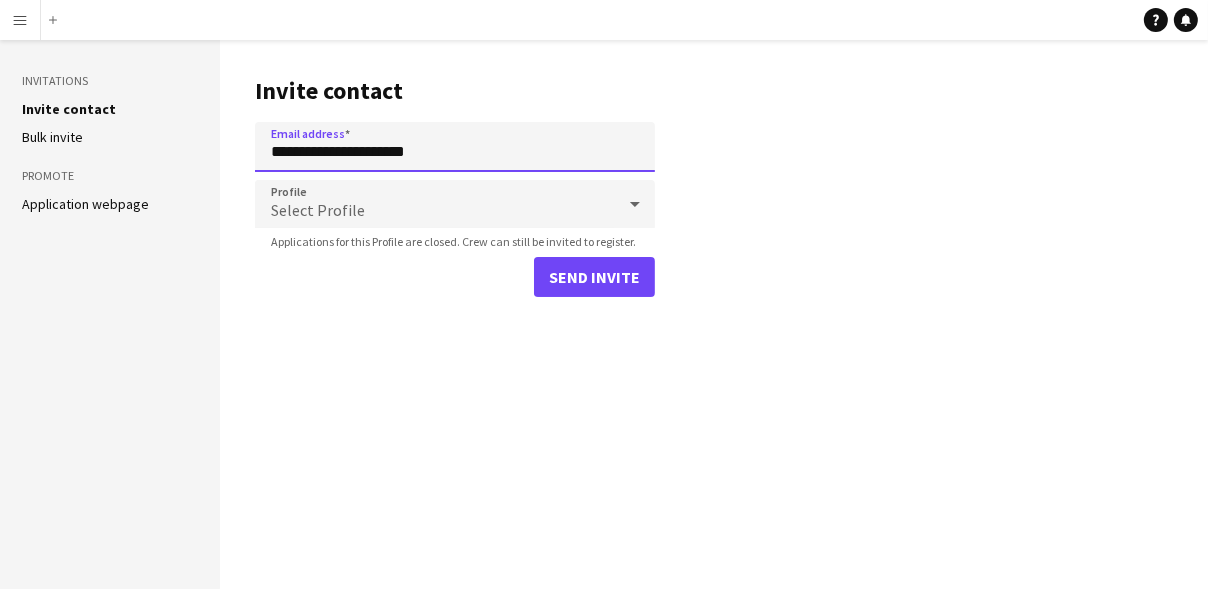 type on "**********" 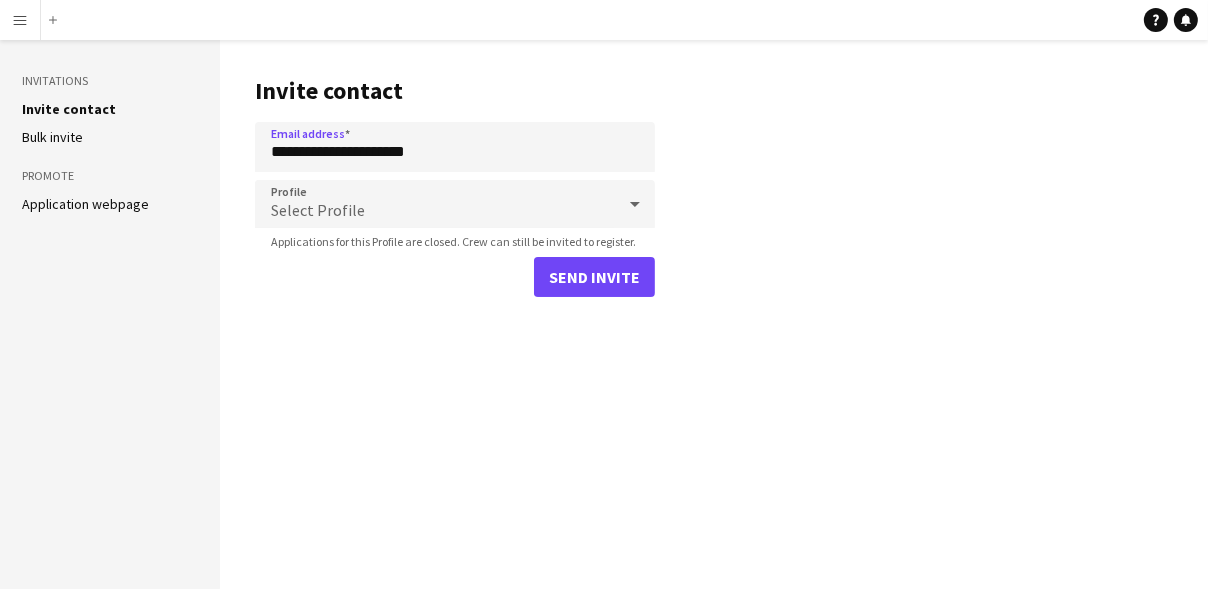 click on "Select Profile" at bounding box center (435, 204) 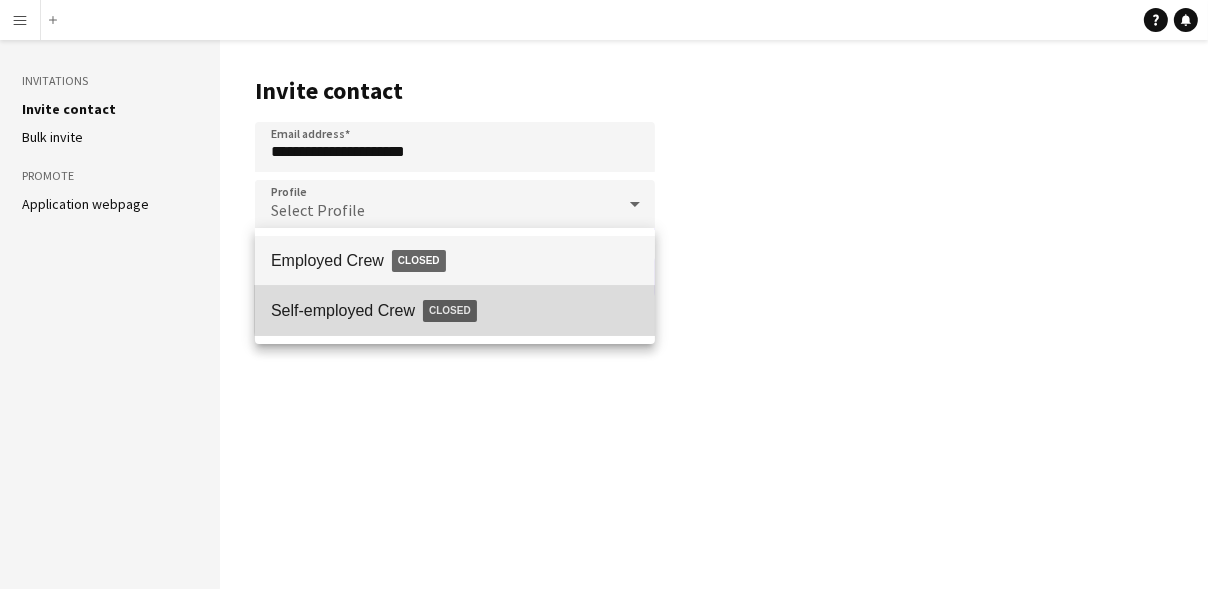 click on "Self-employed Crew  Closed" at bounding box center (455, 311) 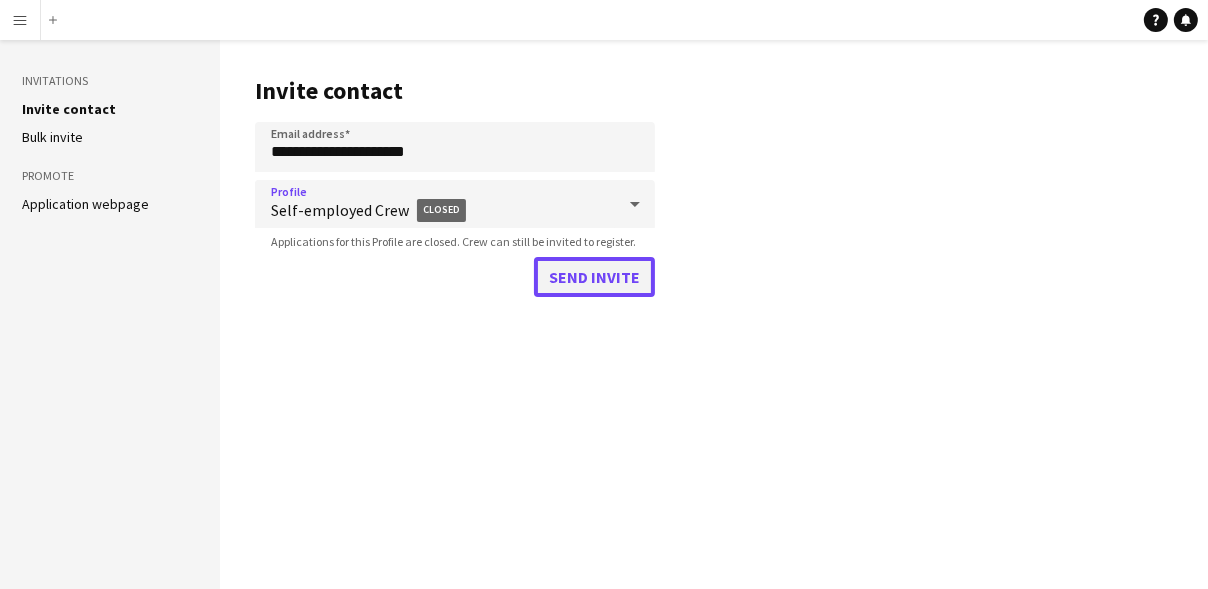 click on "Send invite" 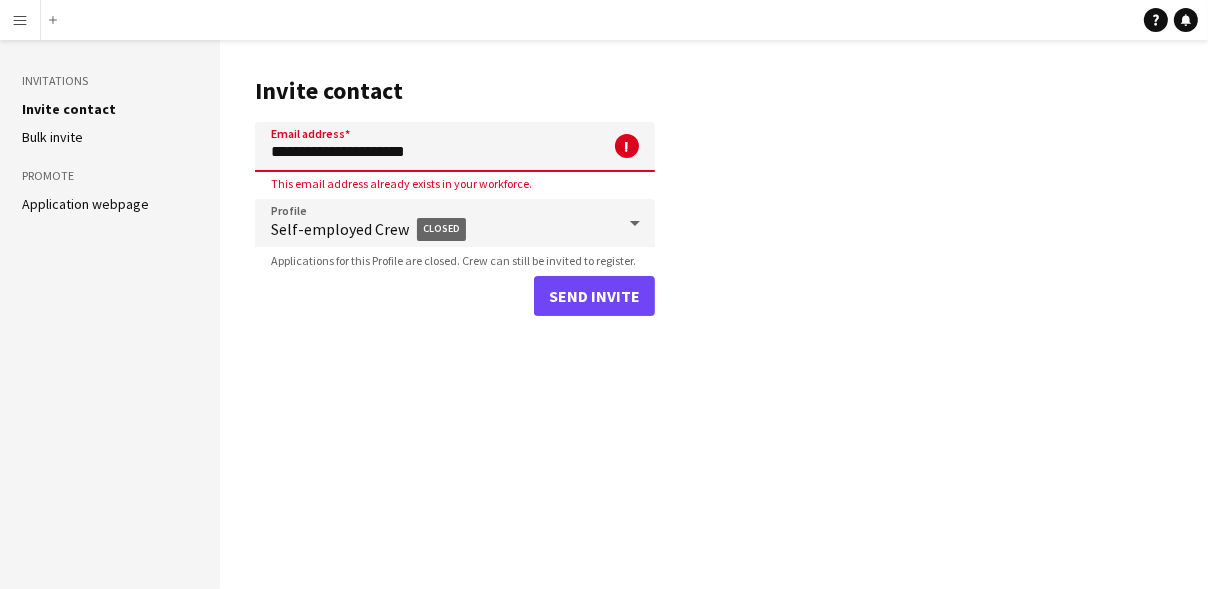 click on "**********" at bounding box center (455, 147) 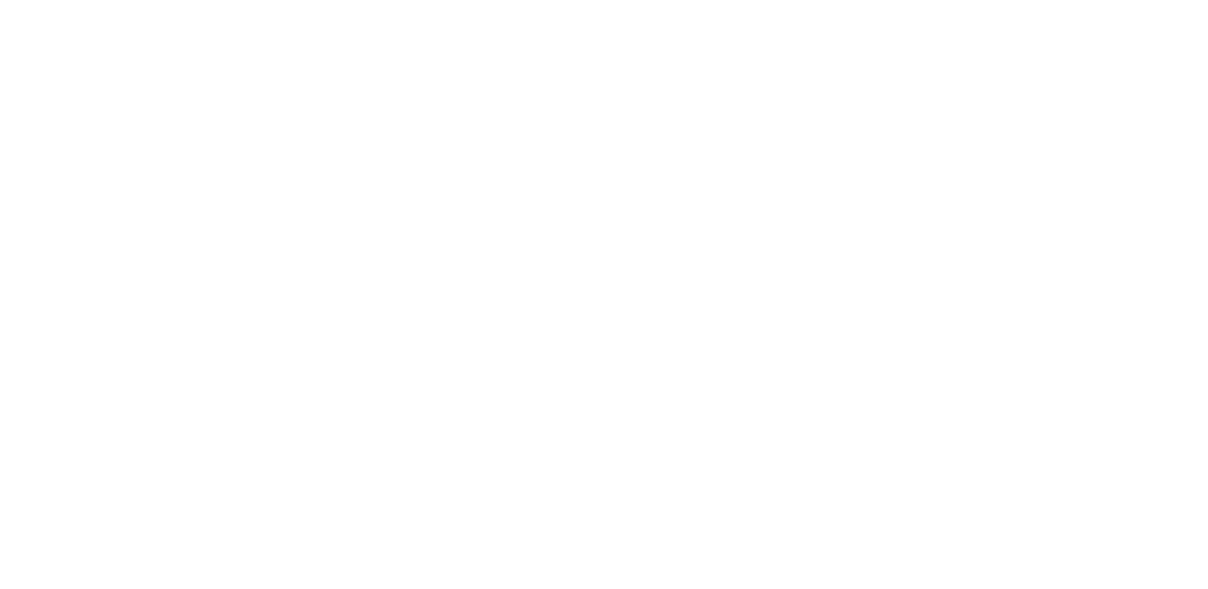 scroll, scrollTop: 0, scrollLeft: 0, axis: both 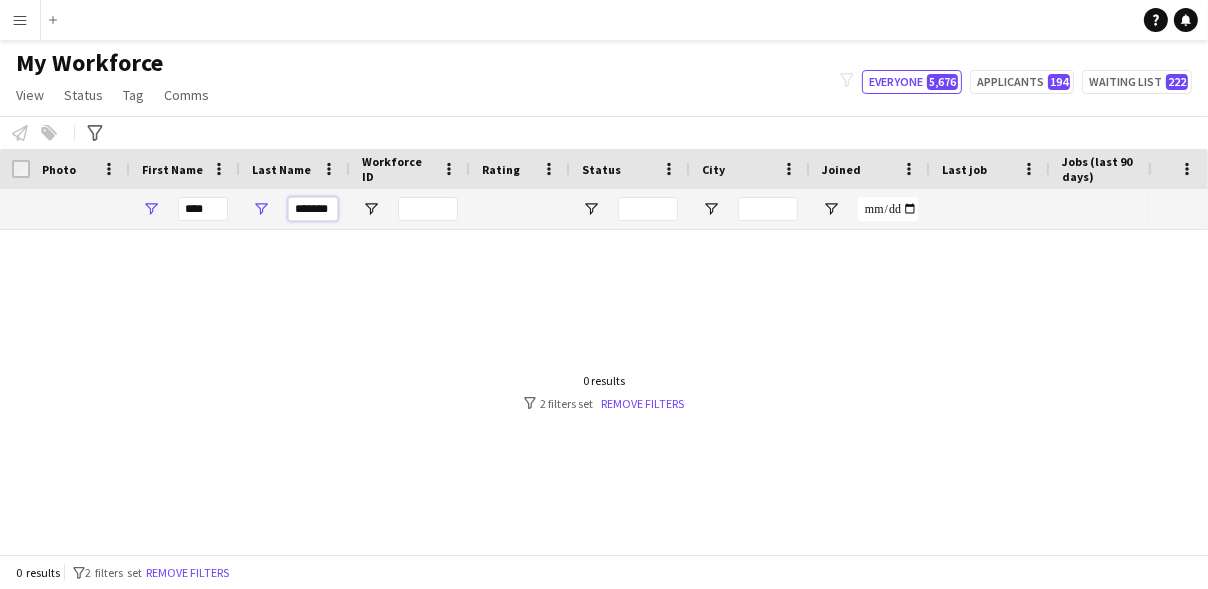 click on "*******" at bounding box center [313, 209] 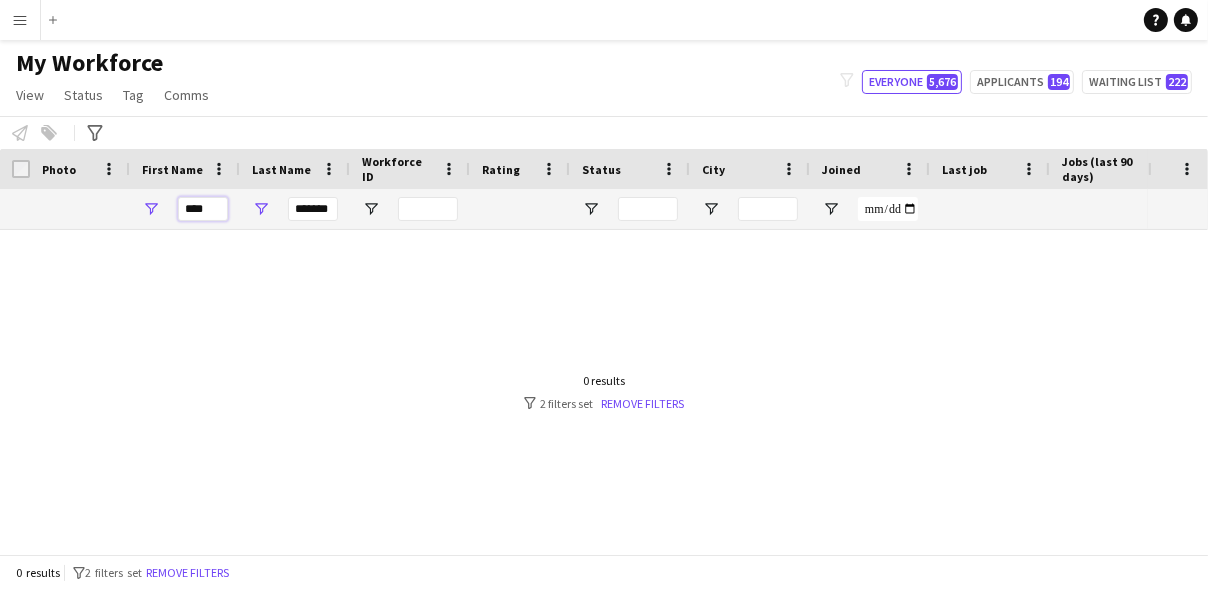 click on "****" at bounding box center [203, 209] 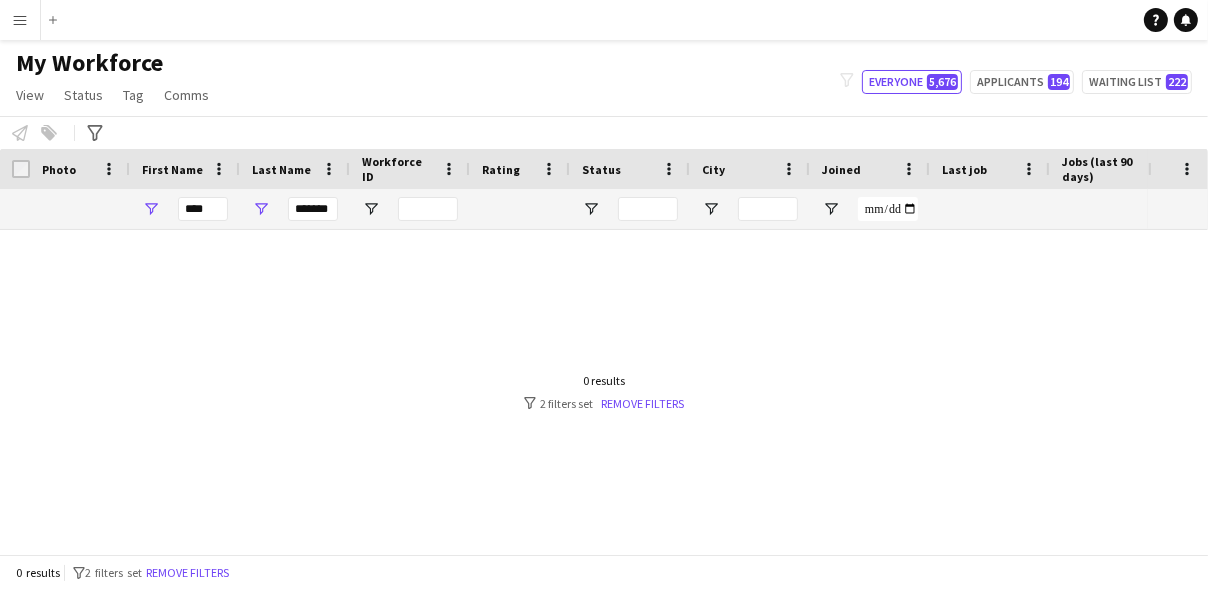 click on "Menu" at bounding box center (20, 20) 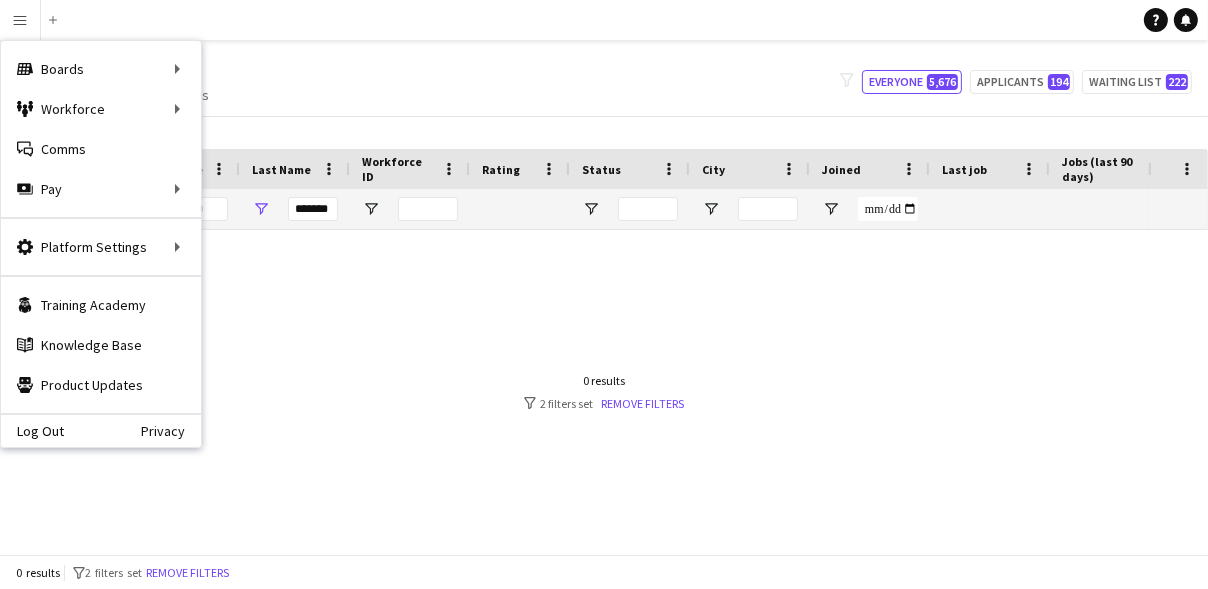 click on "Notify workforce
Add to tag
Select at least one crew to tag him or her.
Advanced filters
Advanced filters   Availability   Start Time   End Time   Skills   Role types   Worked with these clients...   Address
Address
Distance from address (km)   Clear   View results" 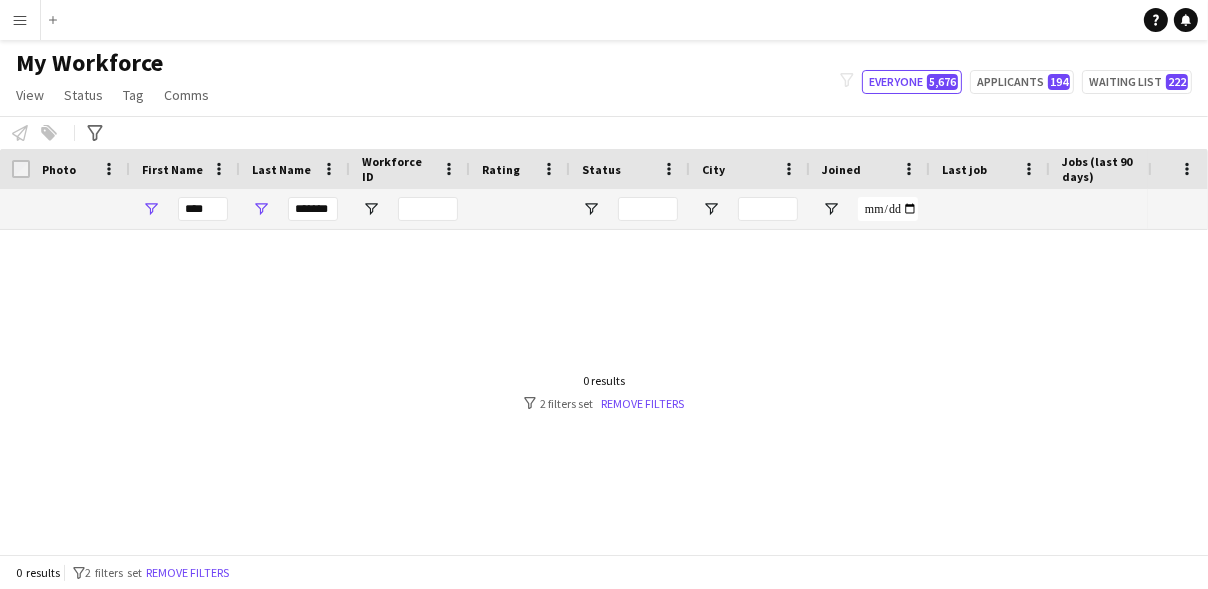 click on "Menu" at bounding box center (20, 20) 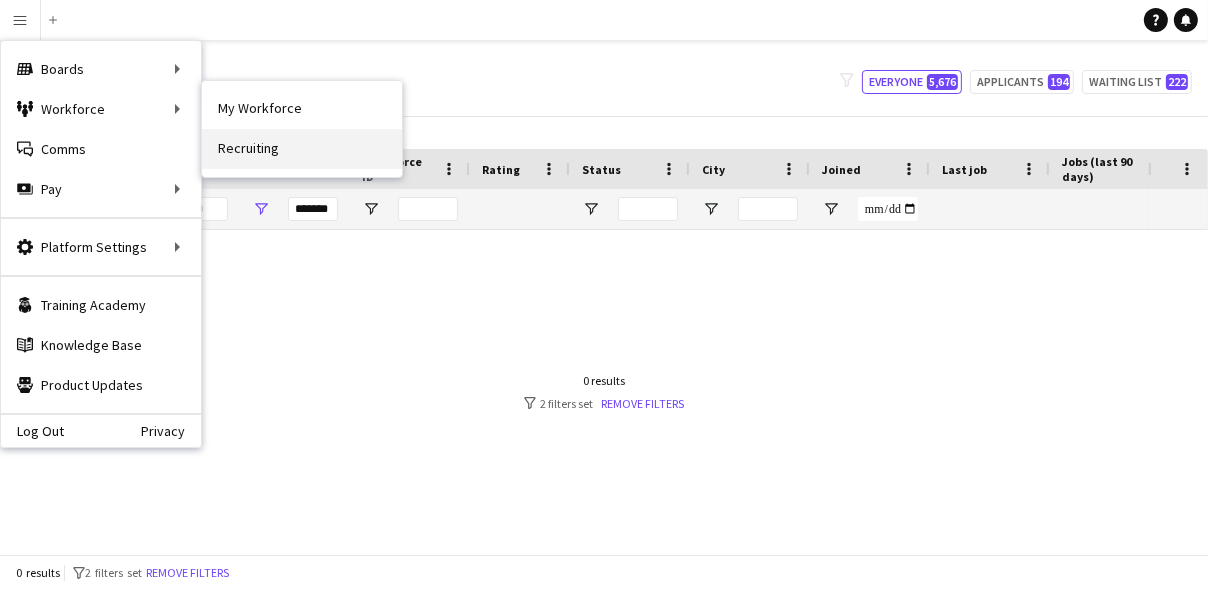 click on "Recruiting" at bounding box center (302, 149) 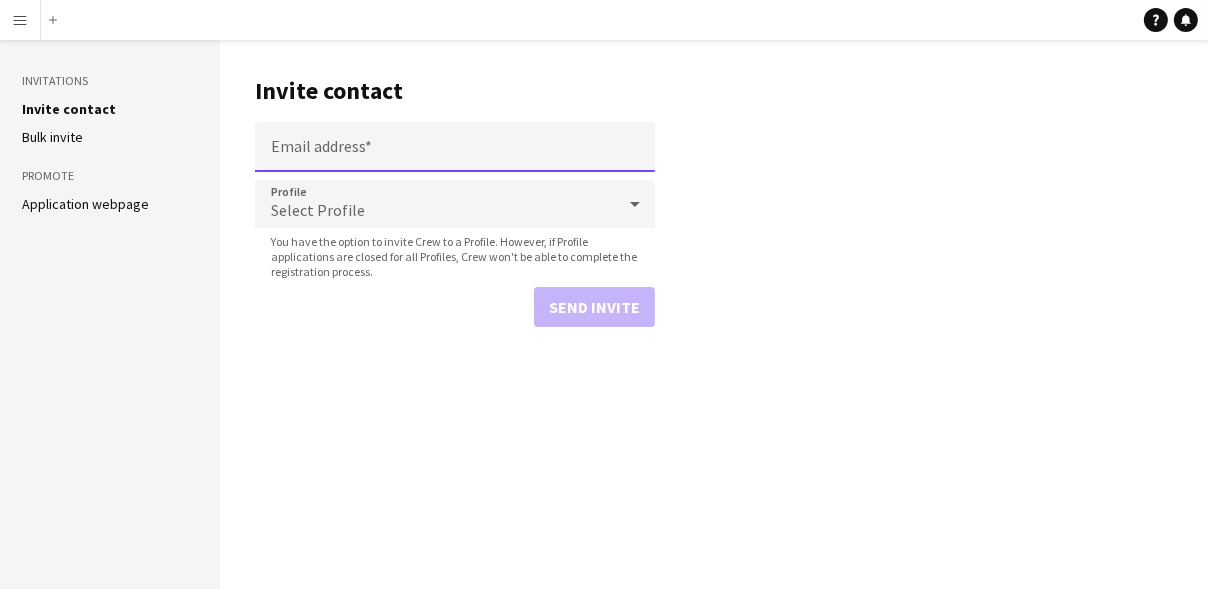 click on "Email address" at bounding box center [455, 147] 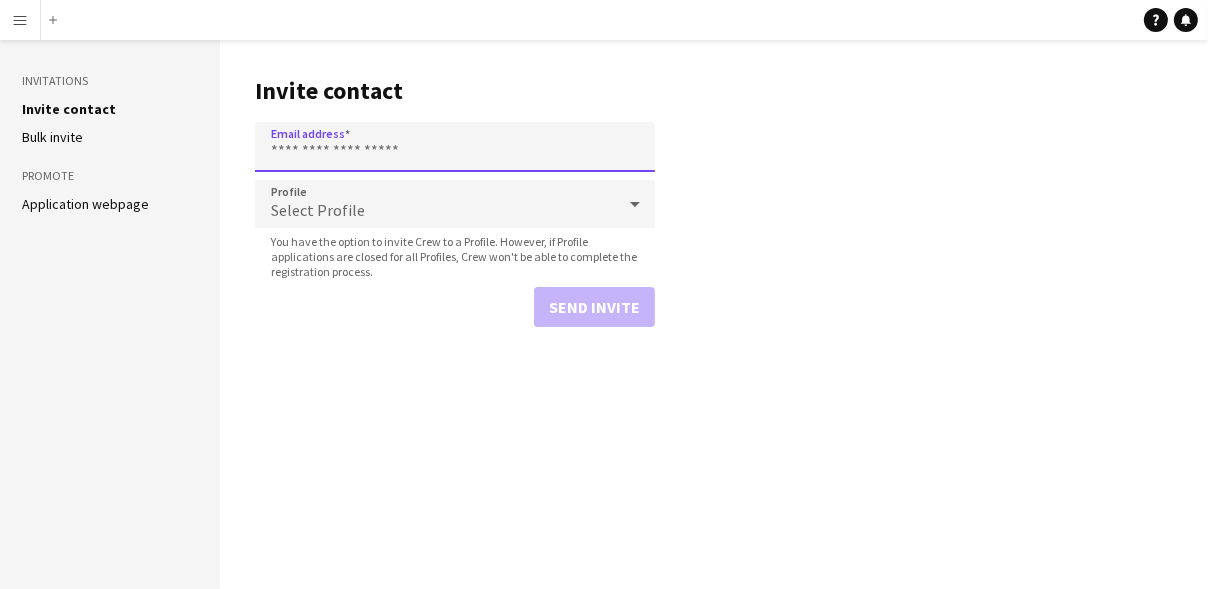 paste on "**********" 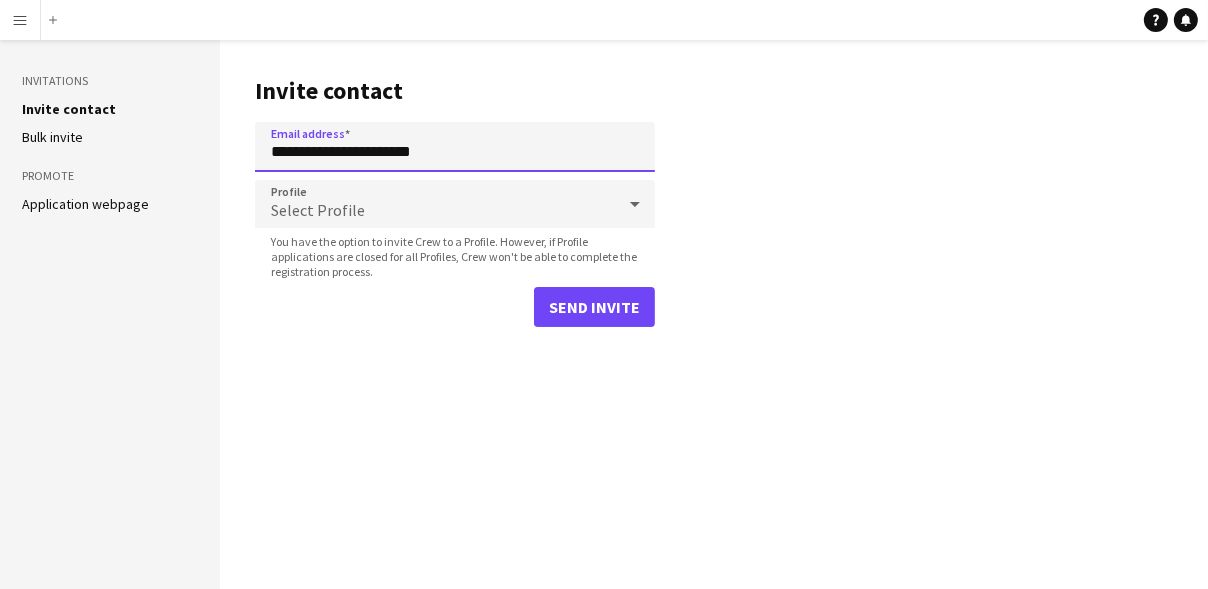 type on "**********" 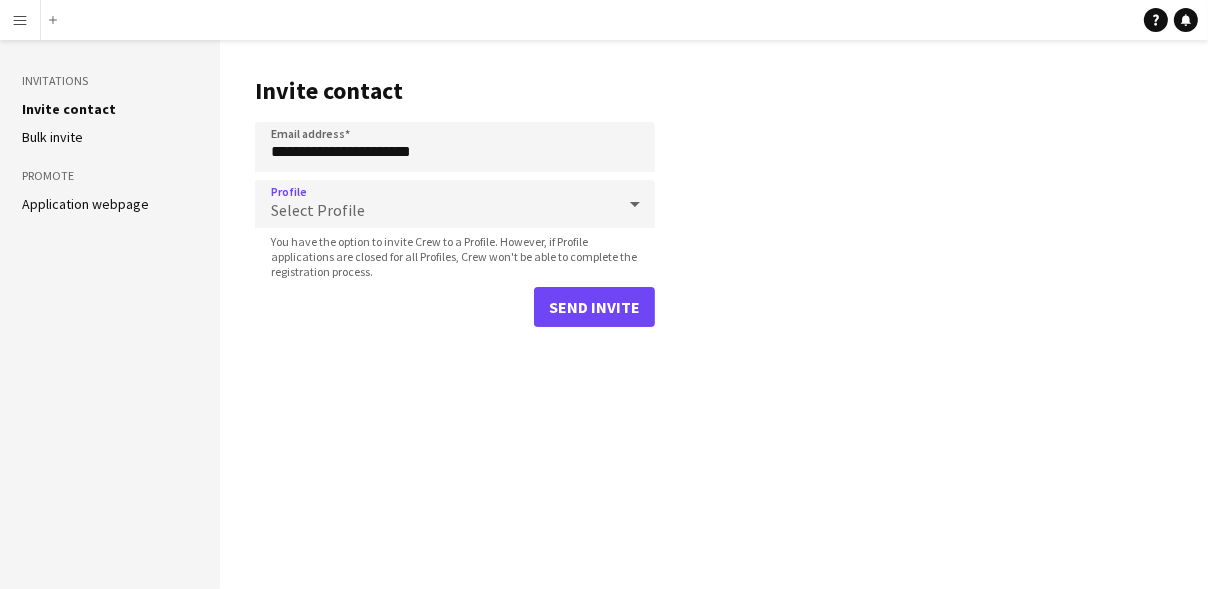 click on "Select Profile" at bounding box center [435, 204] 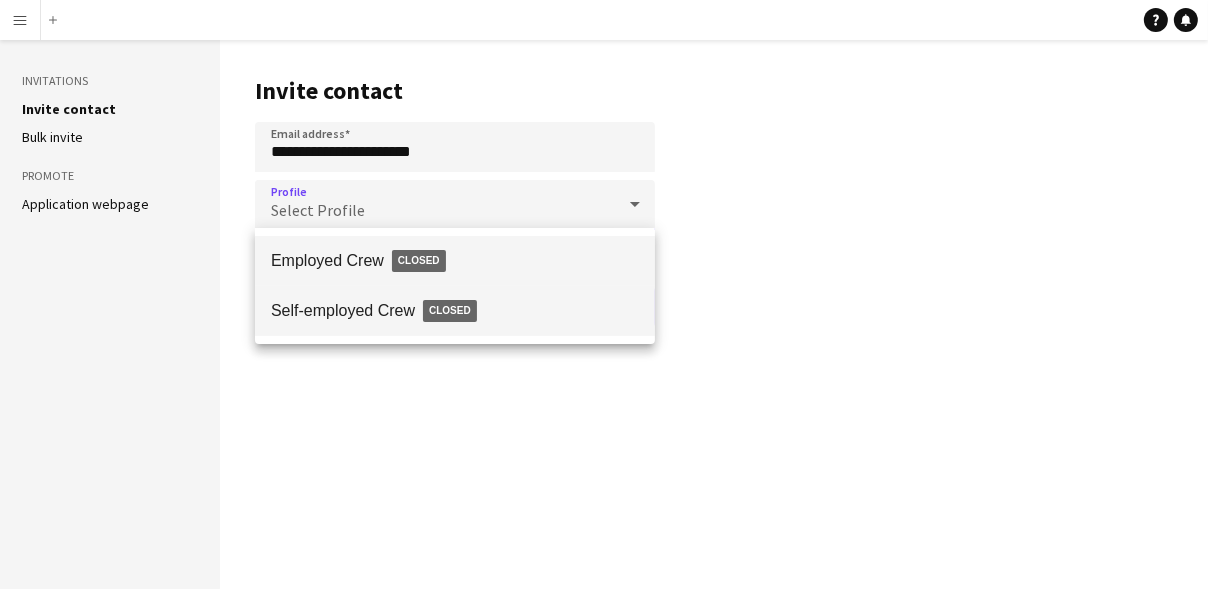 click on "Self-employed Crew  Closed" at bounding box center (455, 311) 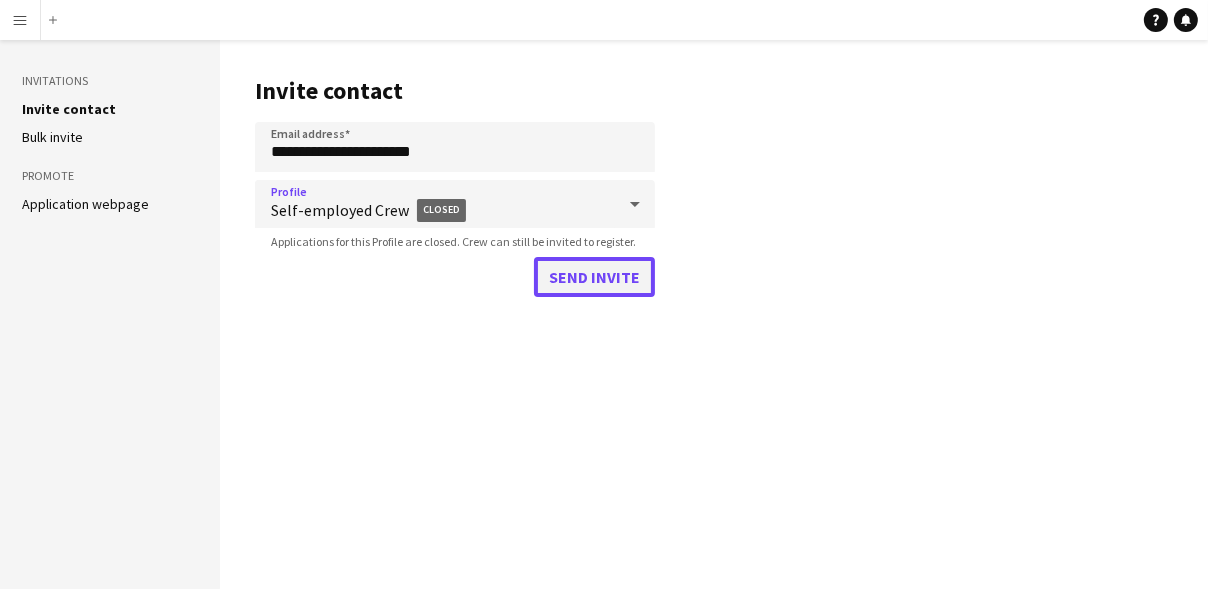 click on "Send invite" 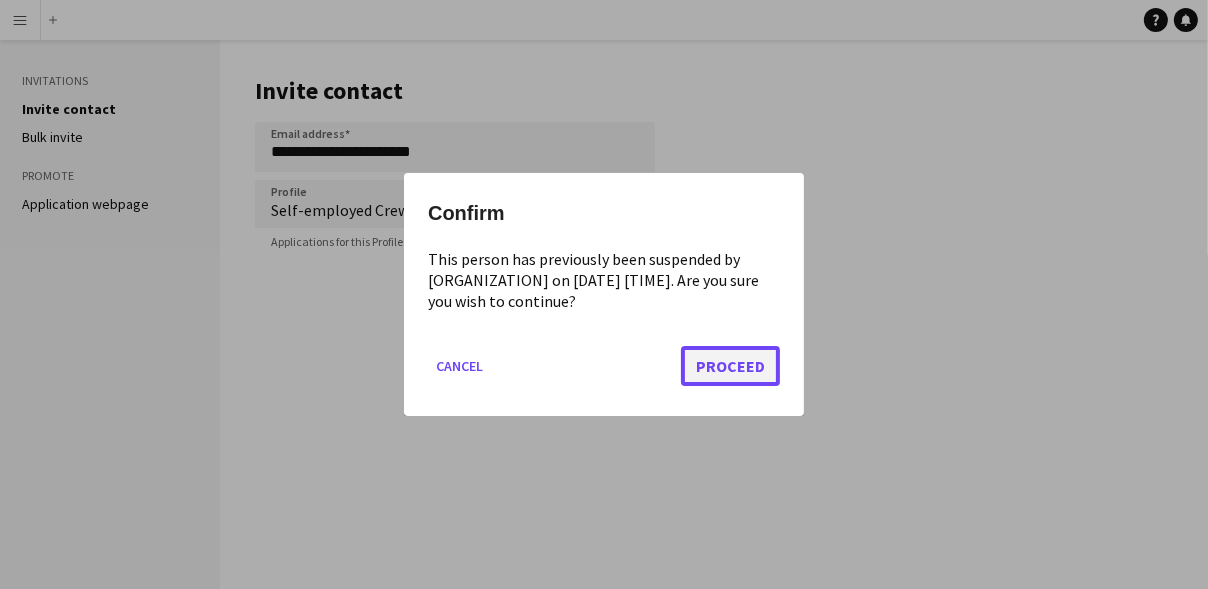click on "Proceed" 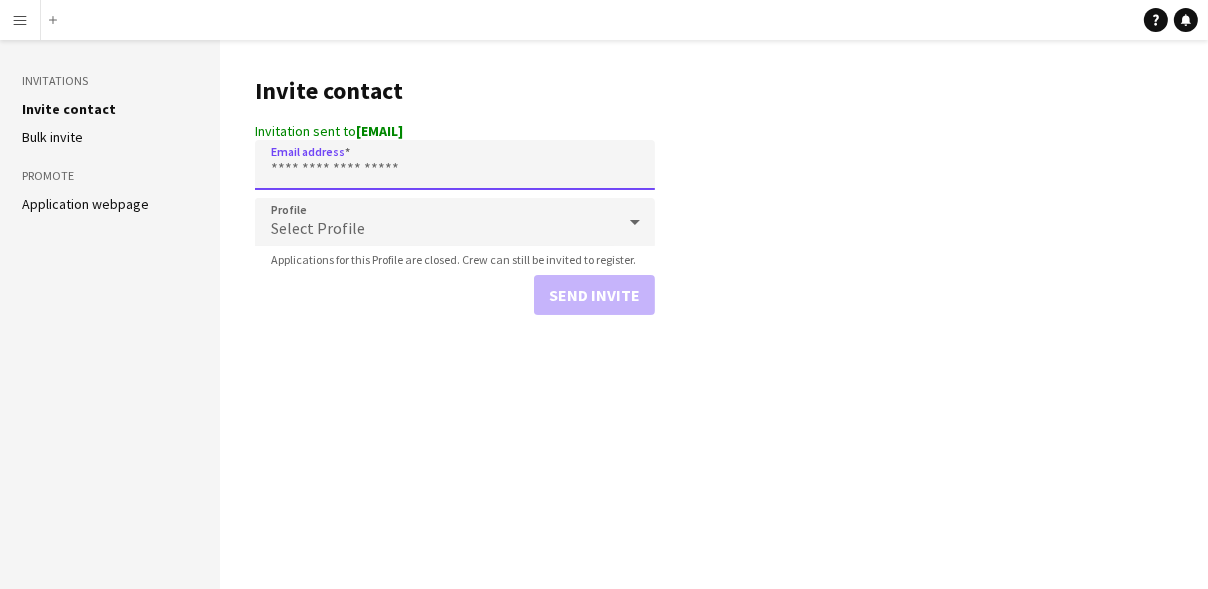 click on "Email address" at bounding box center (455, 165) 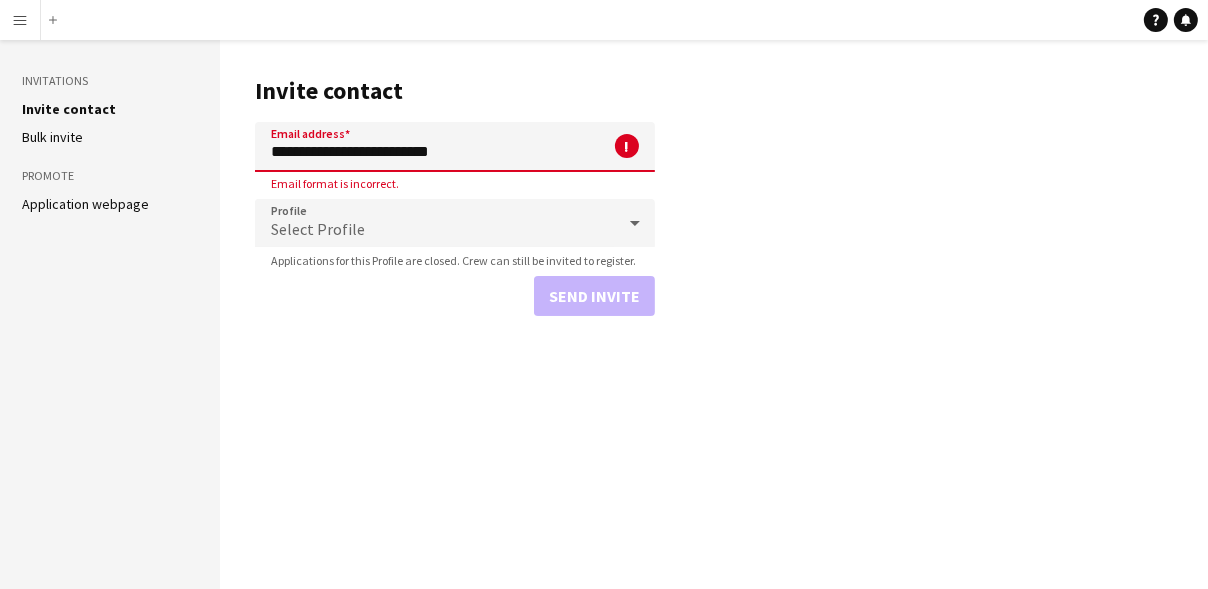 click on "**********" at bounding box center (455, 147) 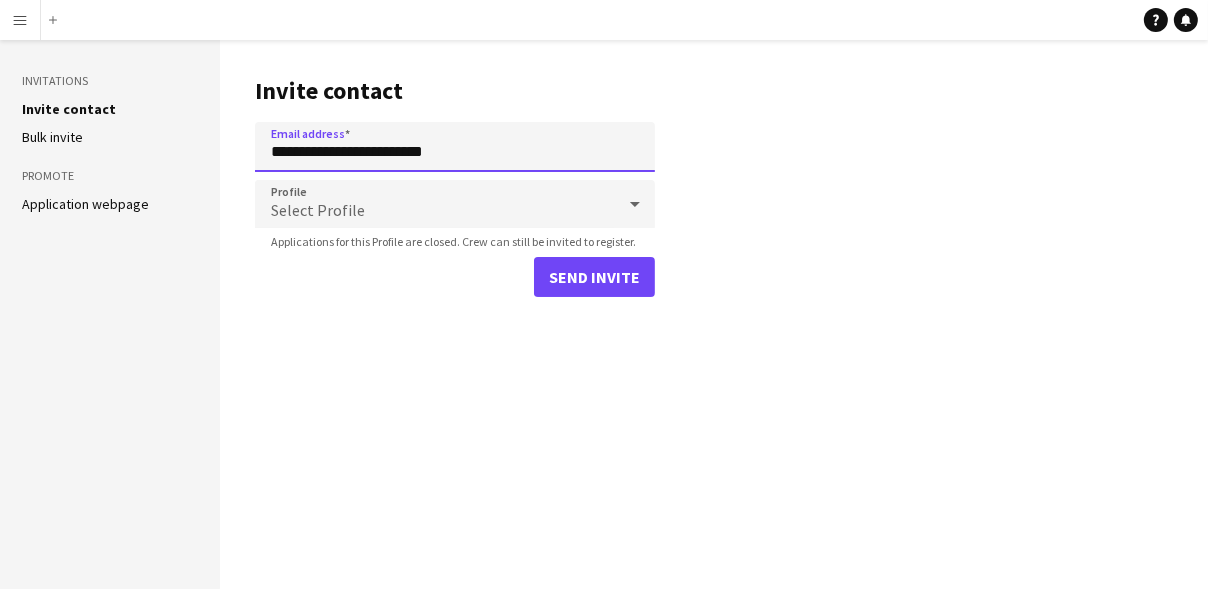 type on "**********" 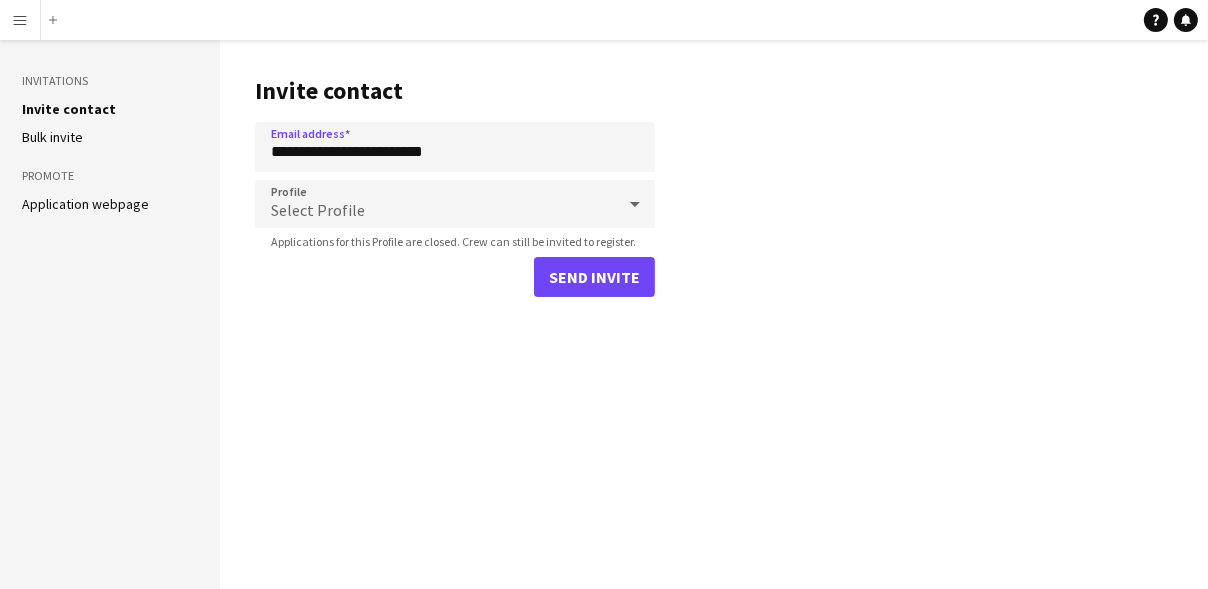 click on "Select Profile" at bounding box center (318, 210) 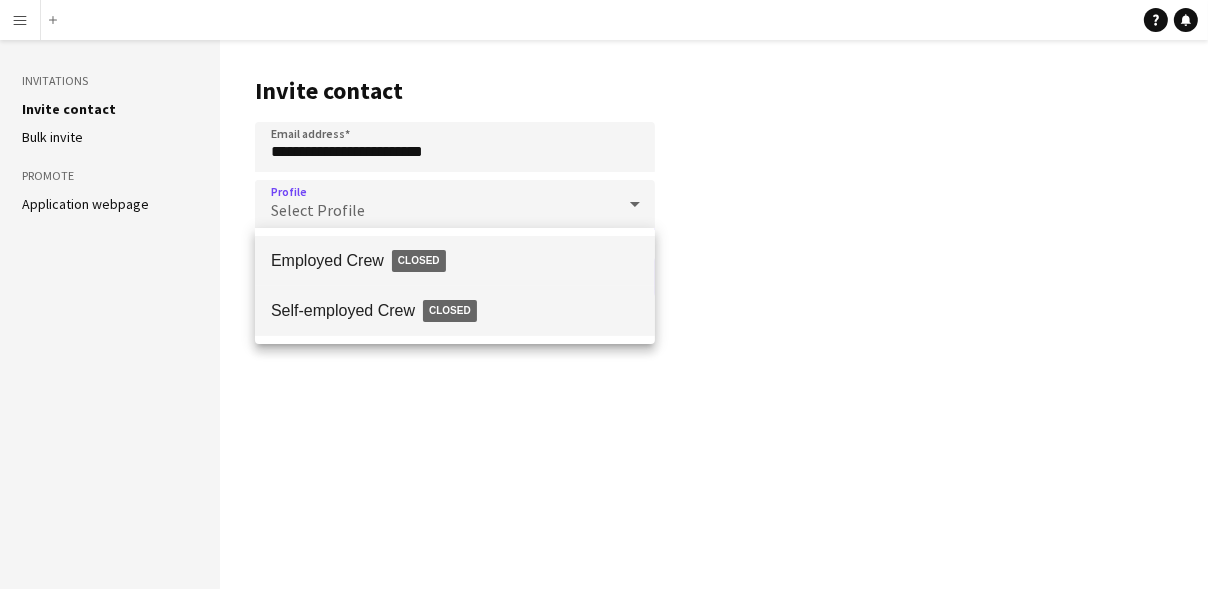 click on "Self-employed Crew  Closed" at bounding box center [455, 311] 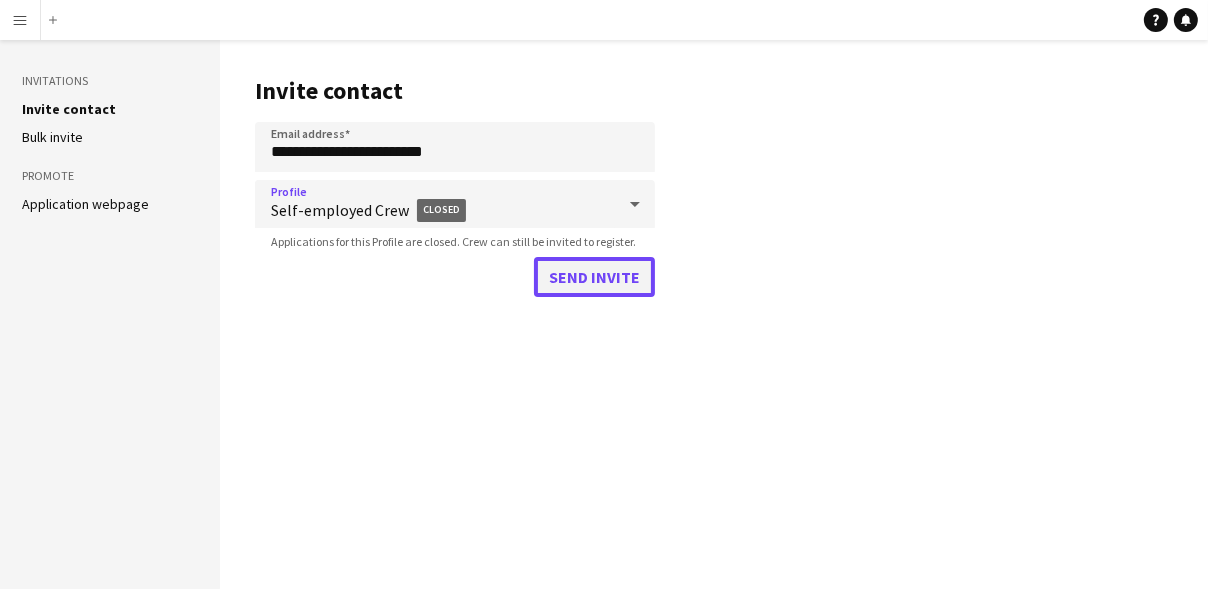 click on "Send invite" 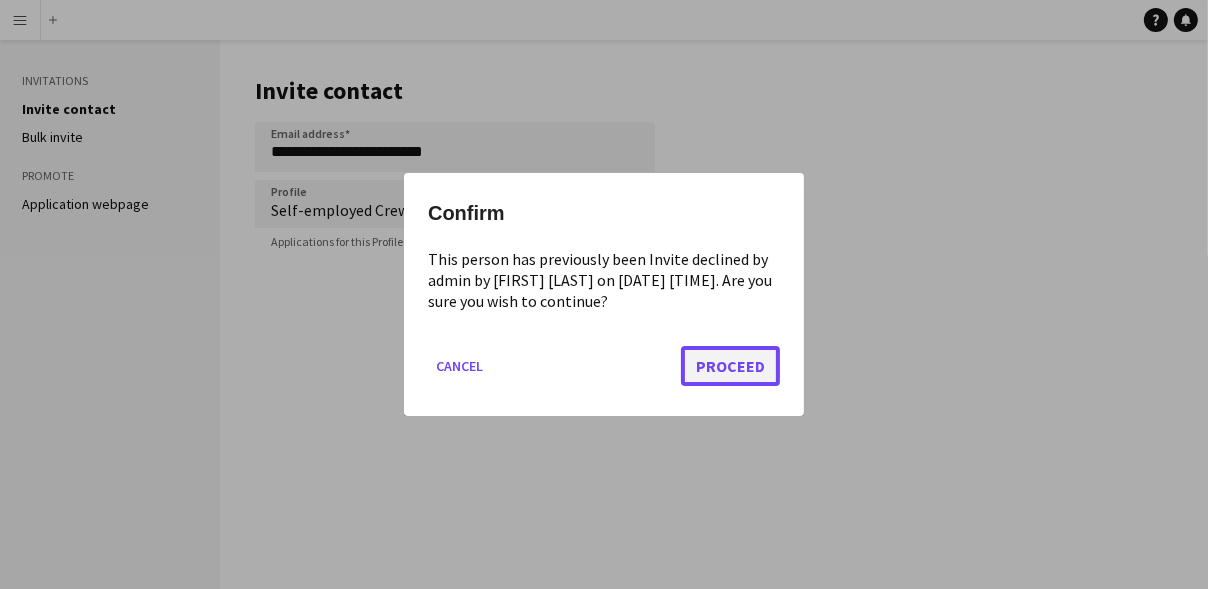 click on "Proceed" 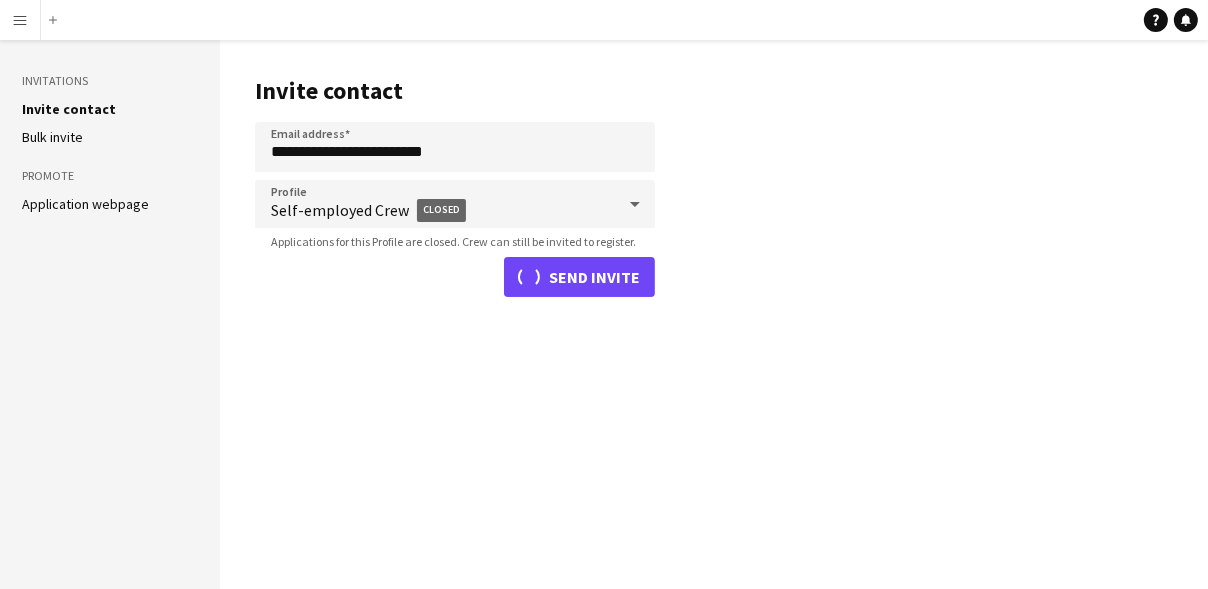 type 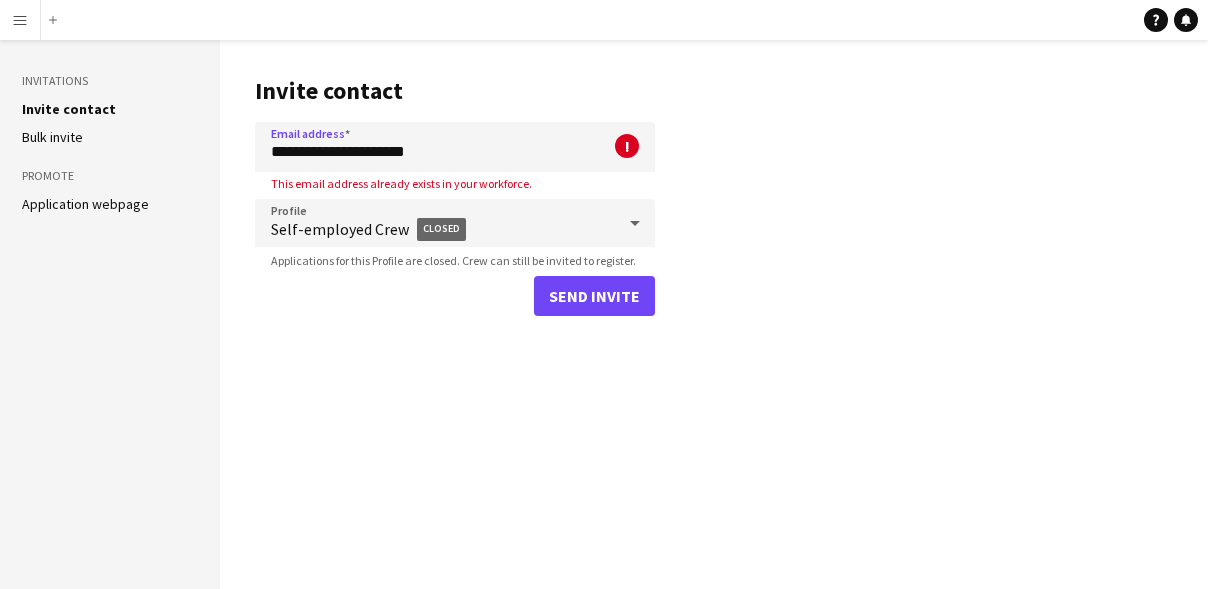 scroll, scrollTop: 0, scrollLeft: 0, axis: both 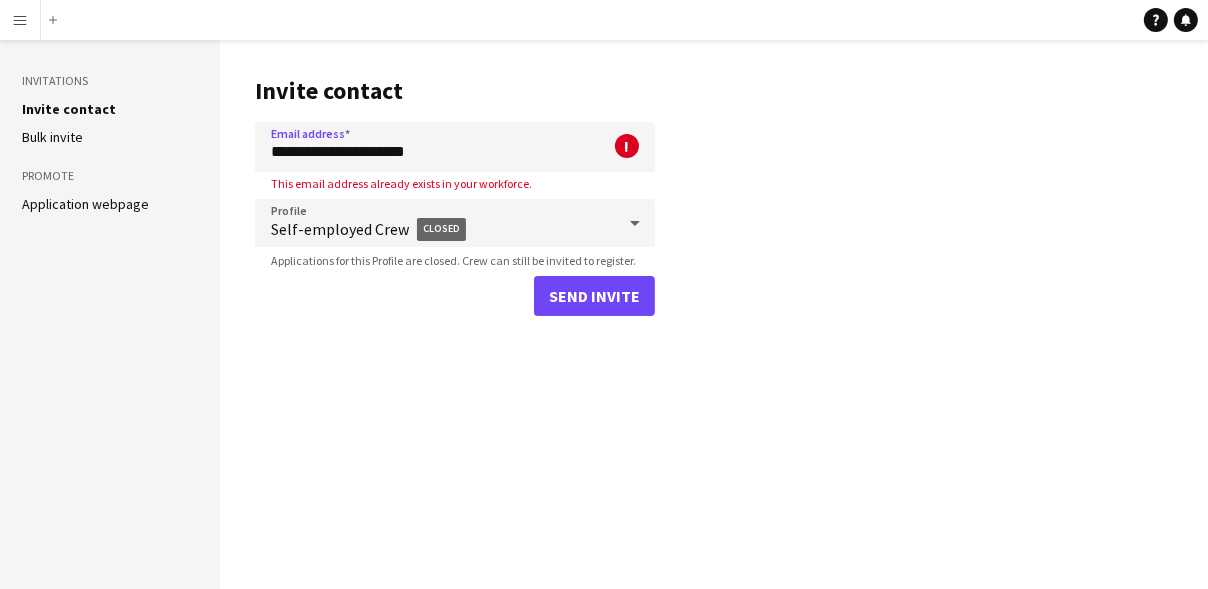 click on "Menu" at bounding box center [20, 20] 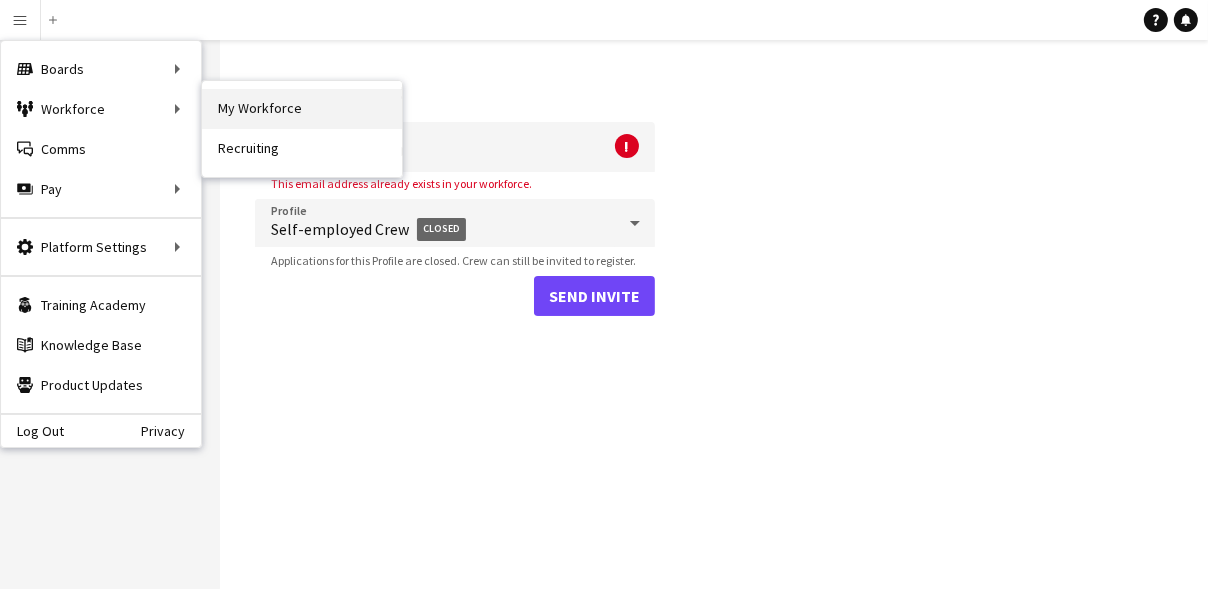 click on "My Workforce" at bounding box center (302, 109) 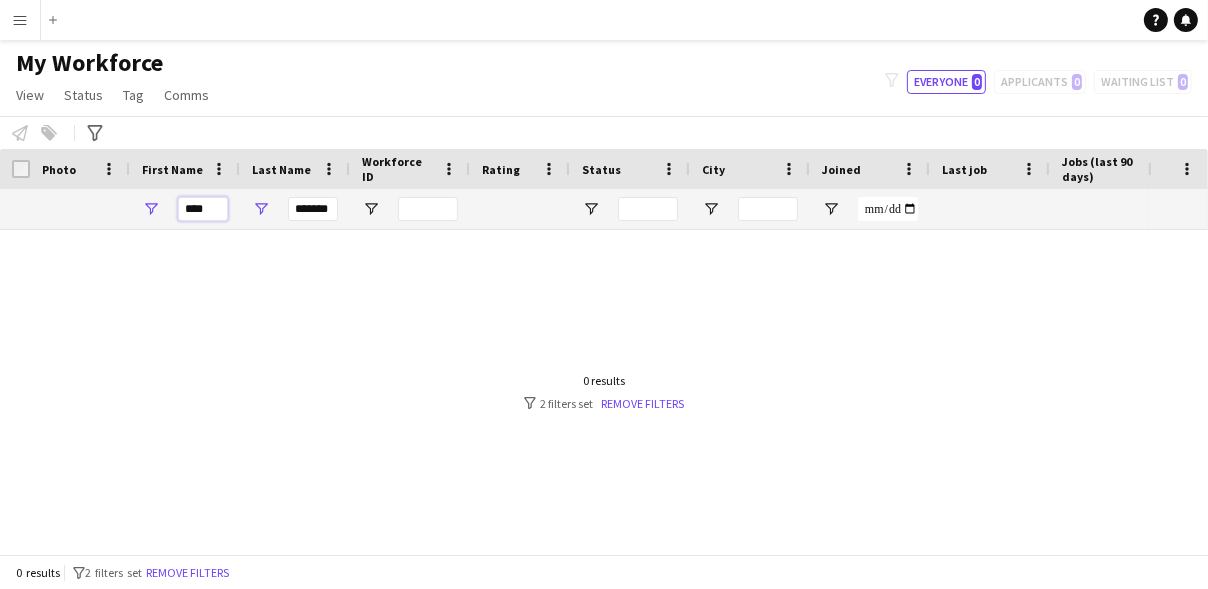 click on "****" at bounding box center (203, 209) 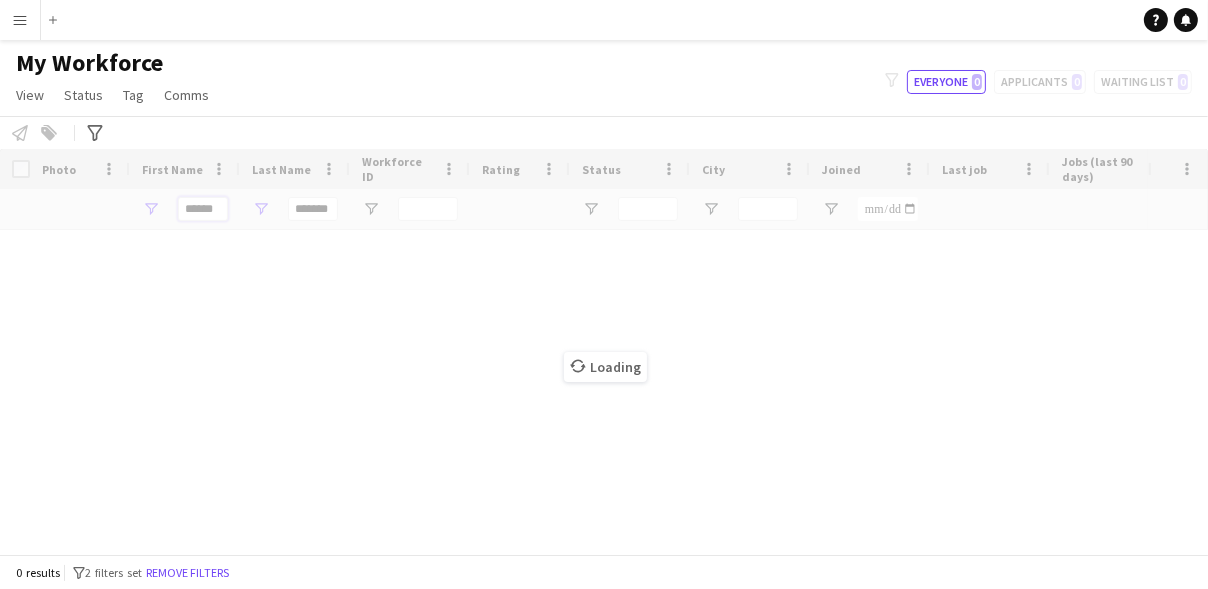 type on "******" 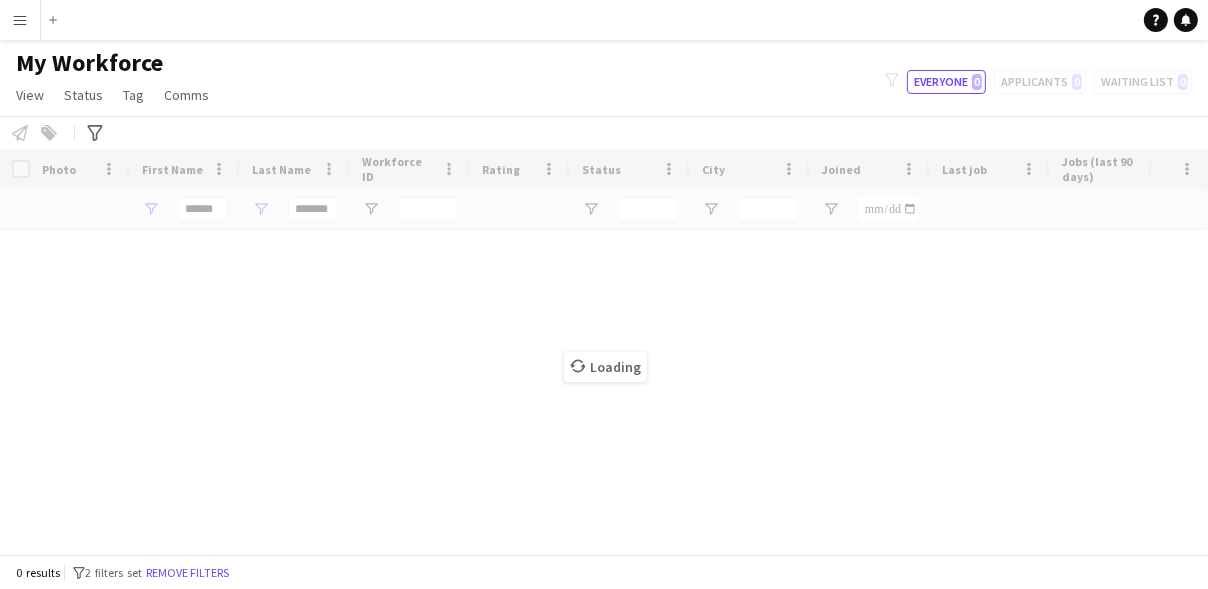 click on "Loading" at bounding box center [604, 351] 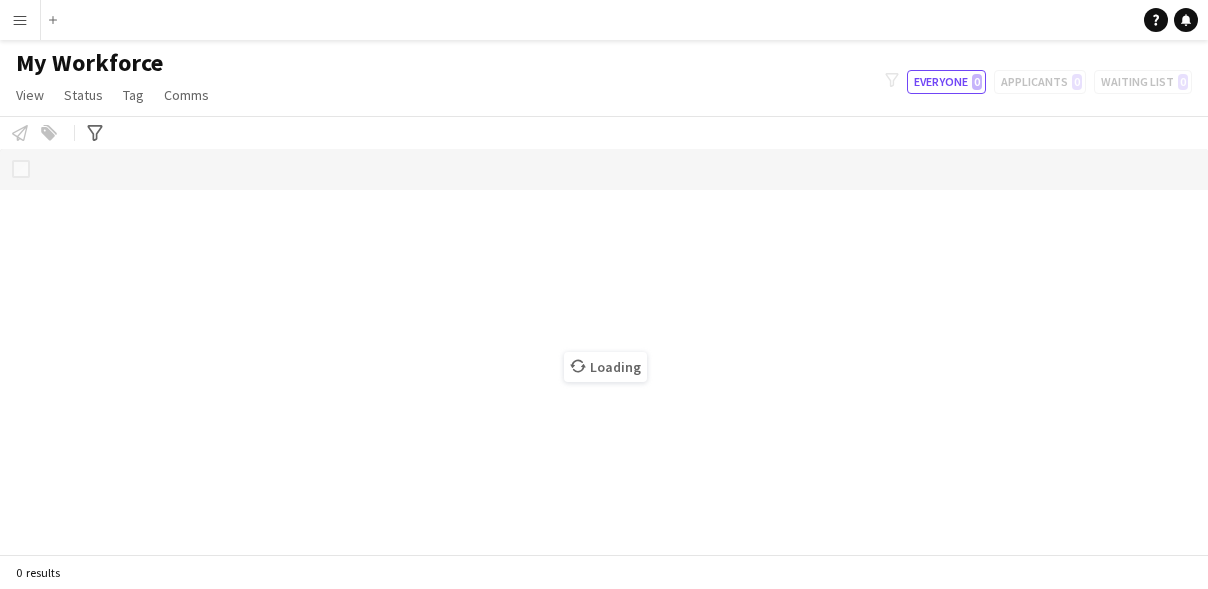 scroll, scrollTop: 0, scrollLeft: 0, axis: both 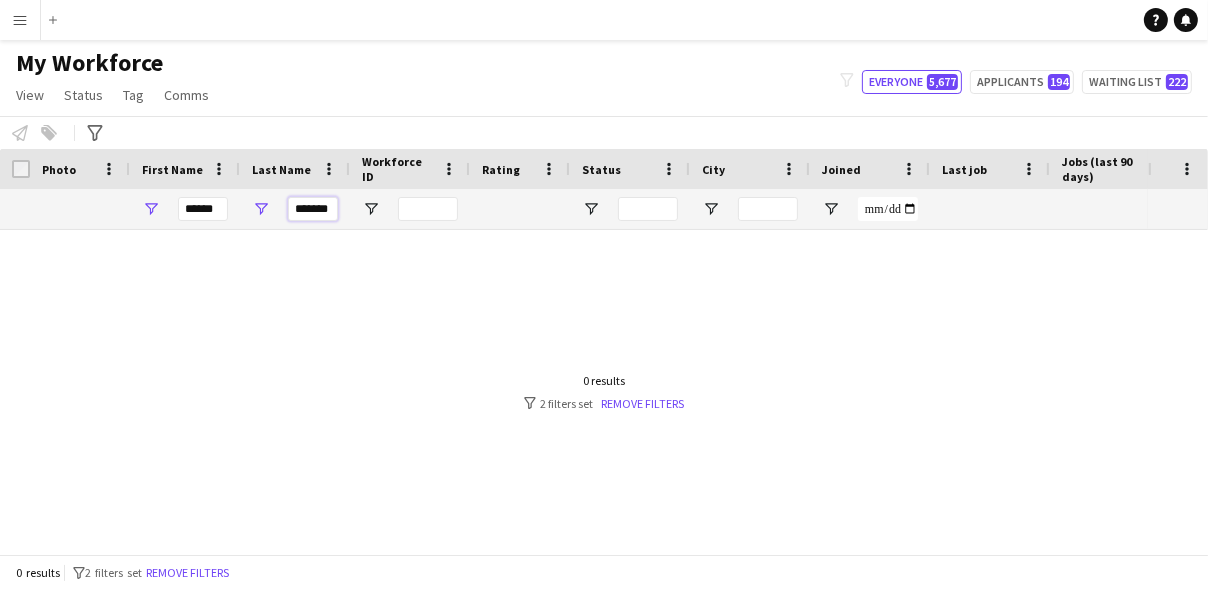 click on "*******" at bounding box center [313, 209] 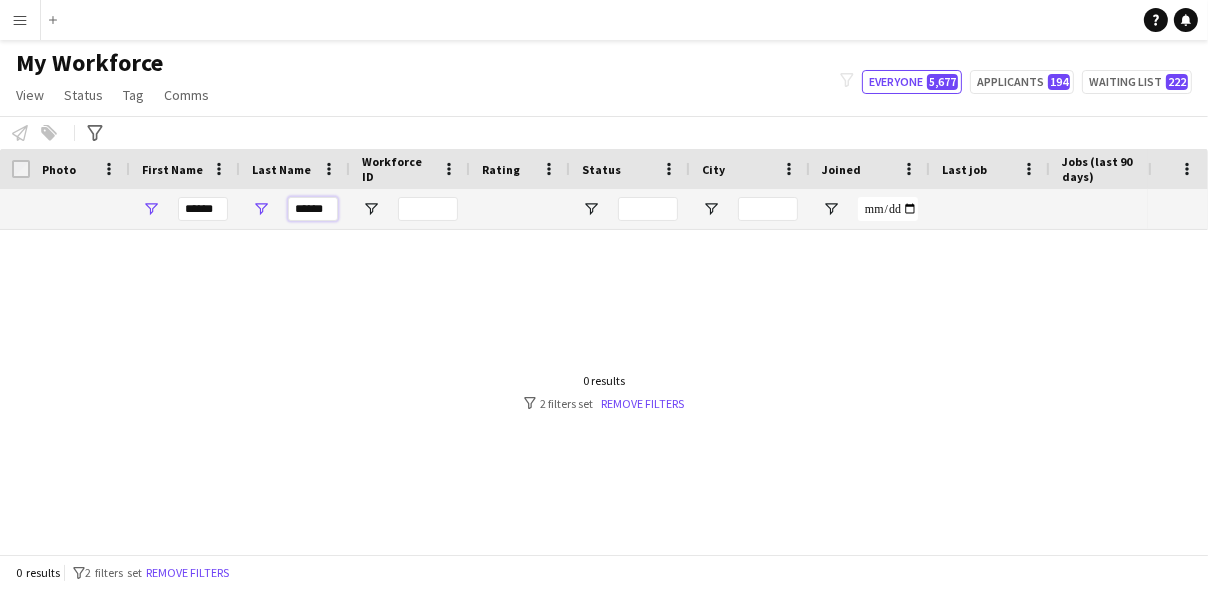 type on "******" 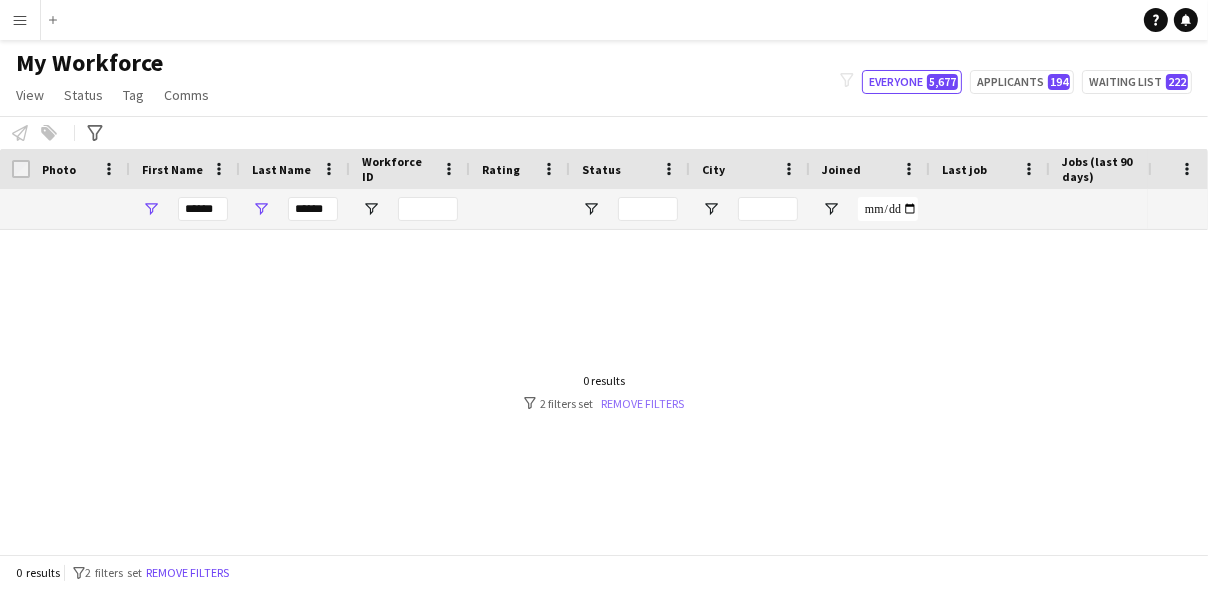 click on "Remove filters" at bounding box center (642, 403) 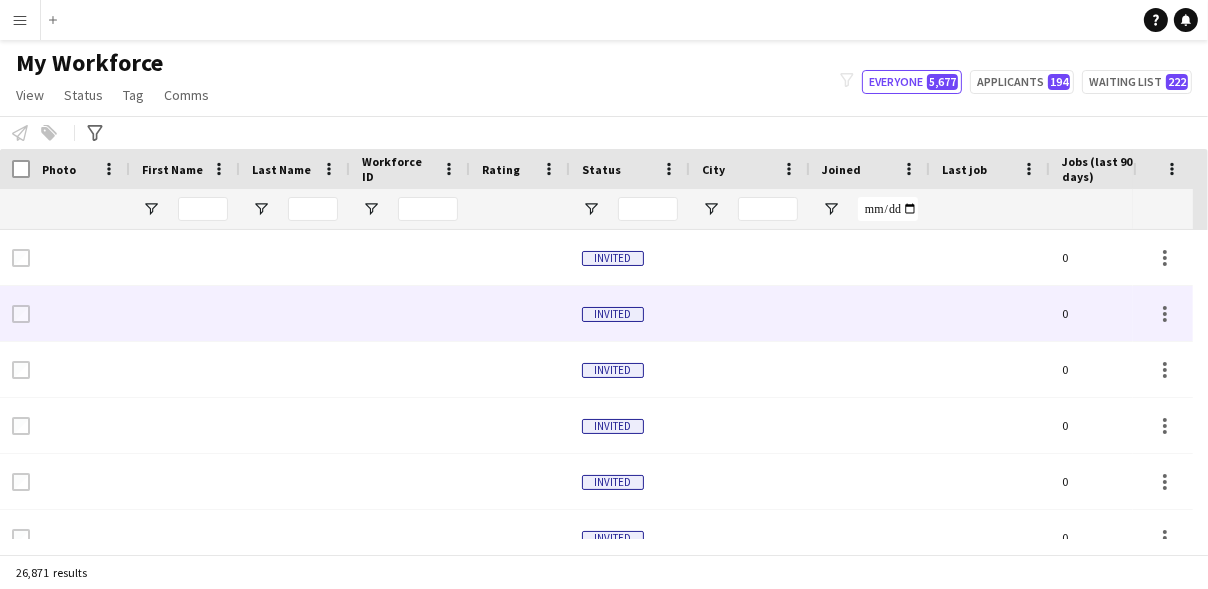 scroll, scrollTop: 540, scrollLeft: 0, axis: vertical 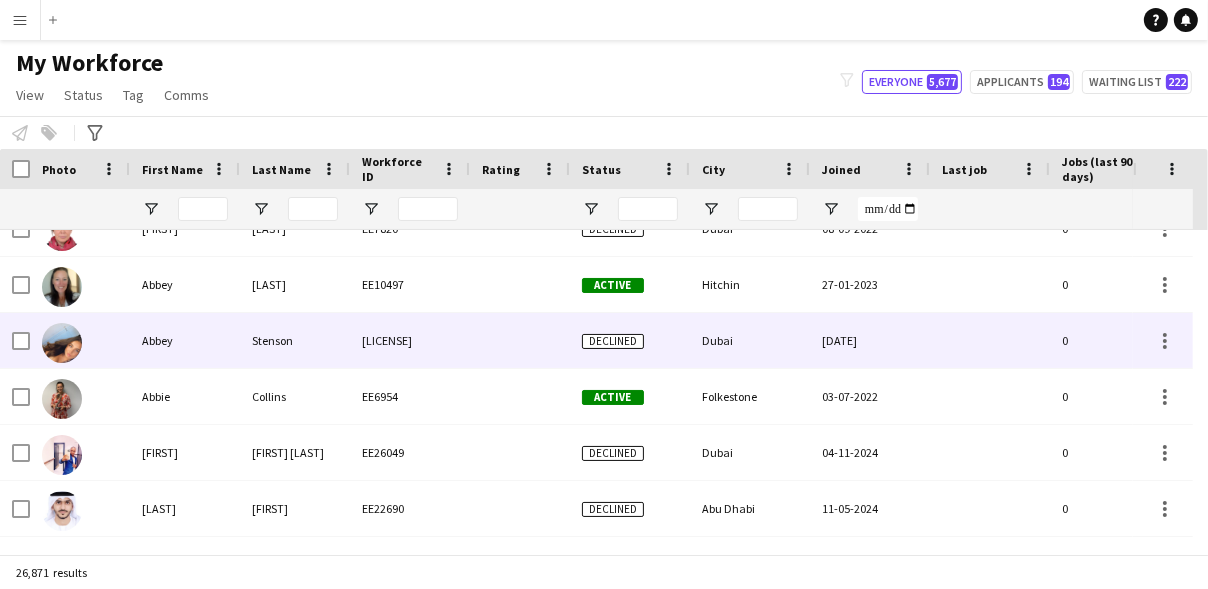 click at bounding box center [62, 343] 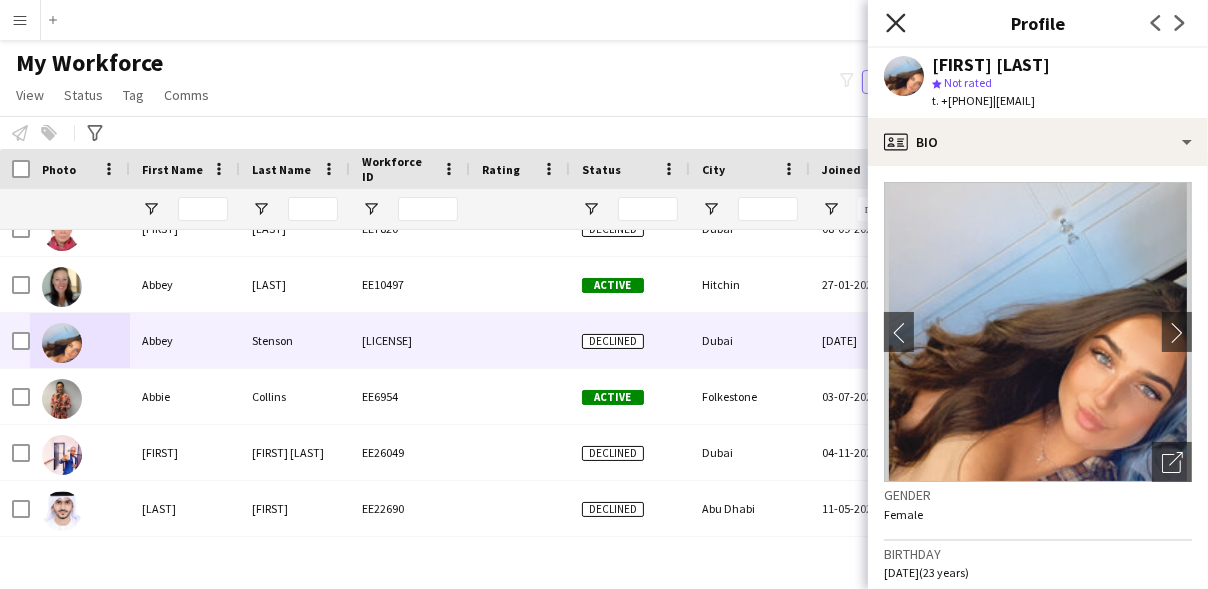 click on "Close pop-in" 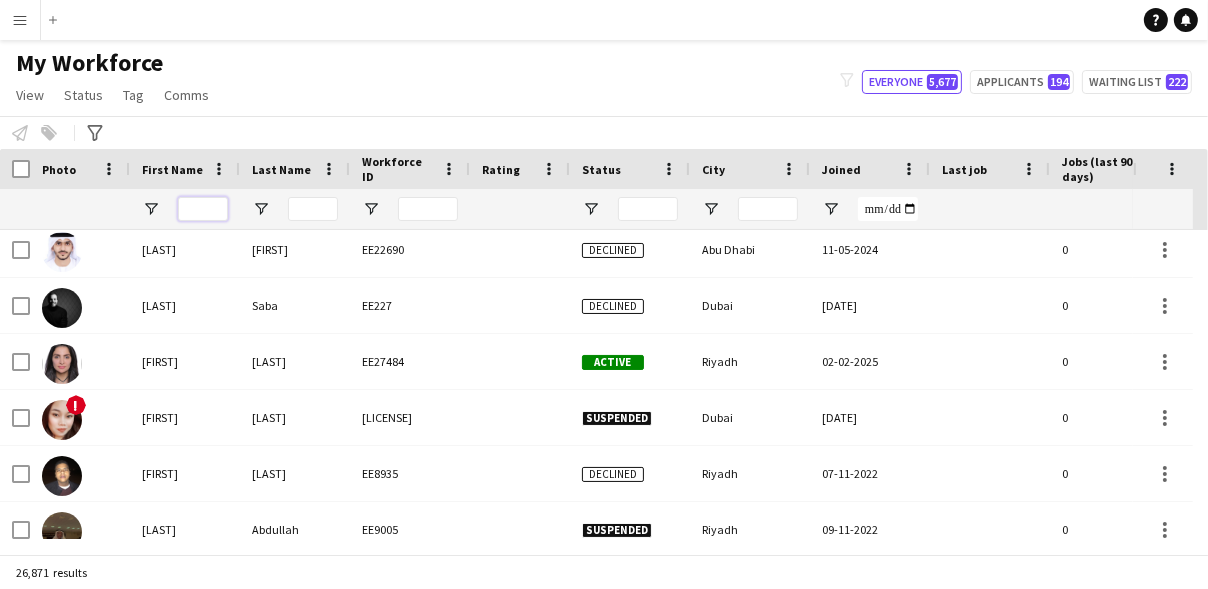 click at bounding box center (203, 209) 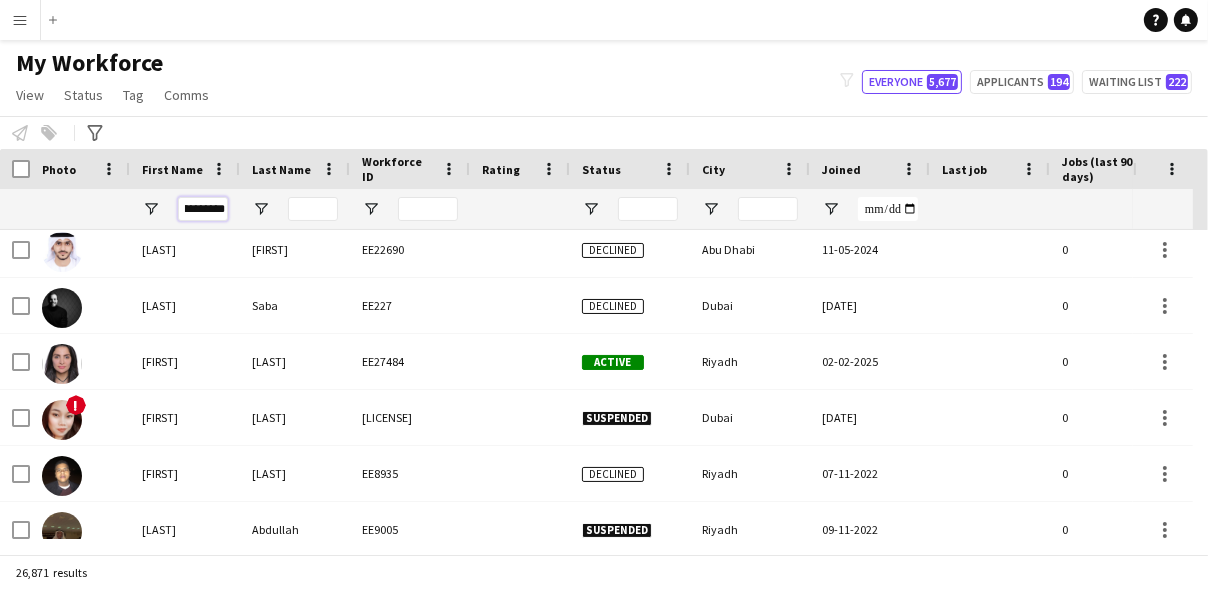 click on "*********" at bounding box center [203, 209] 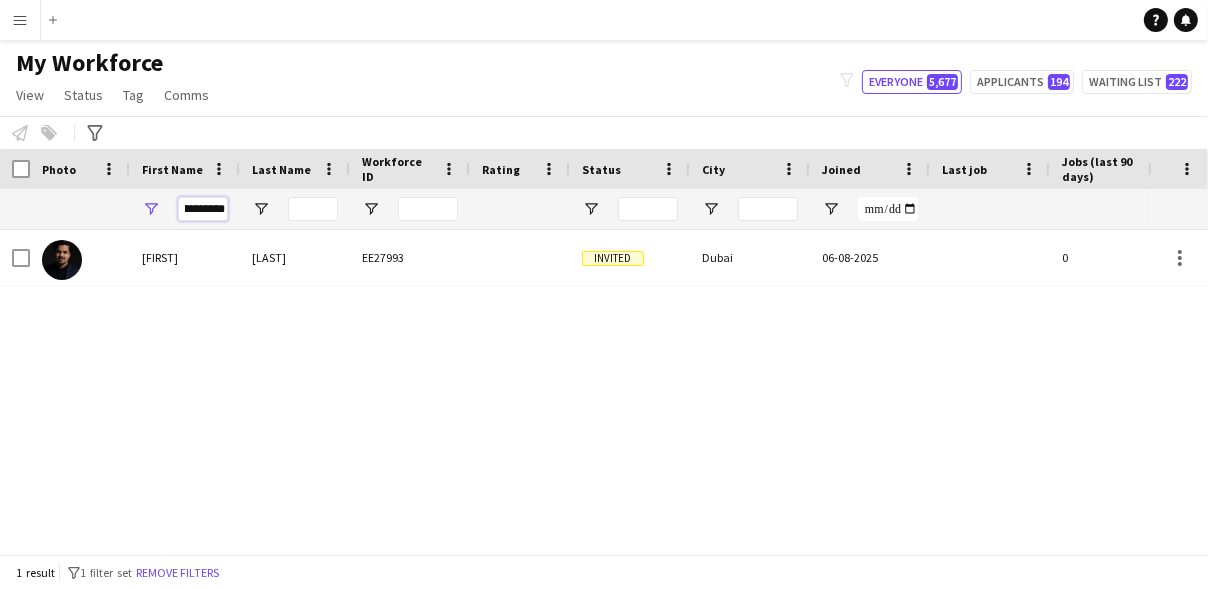 type on "*********" 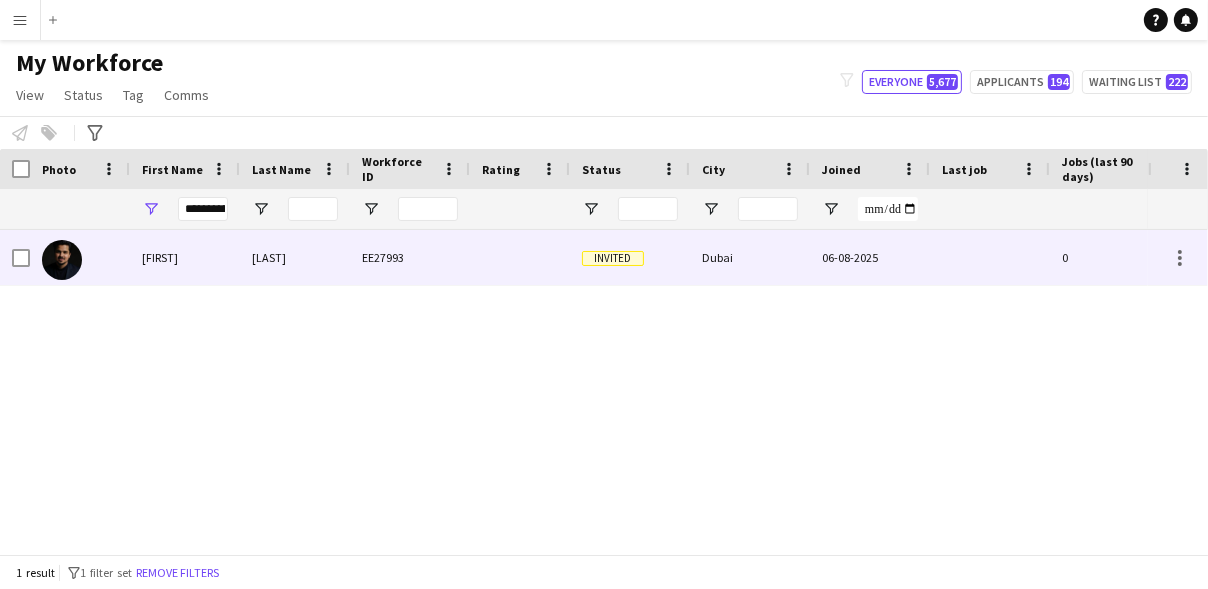 click on "EE27993" at bounding box center [410, 257] 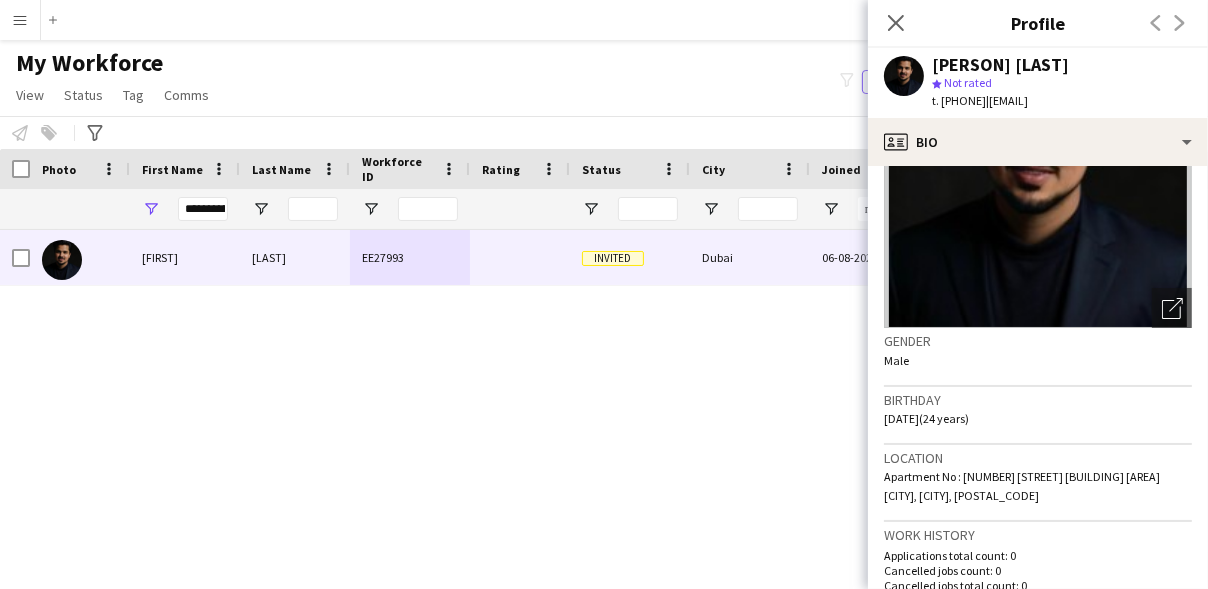 scroll, scrollTop: 155, scrollLeft: 0, axis: vertical 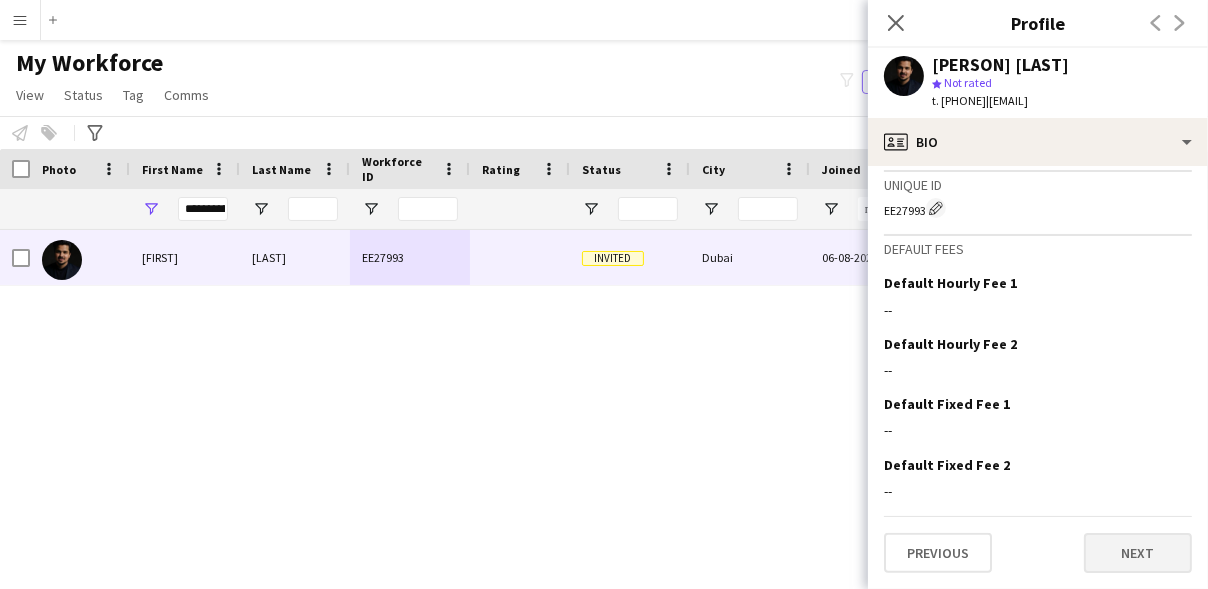 drag, startPoint x: 903, startPoint y: 356, endPoint x: 1147, endPoint y: 546, distance: 309.2507 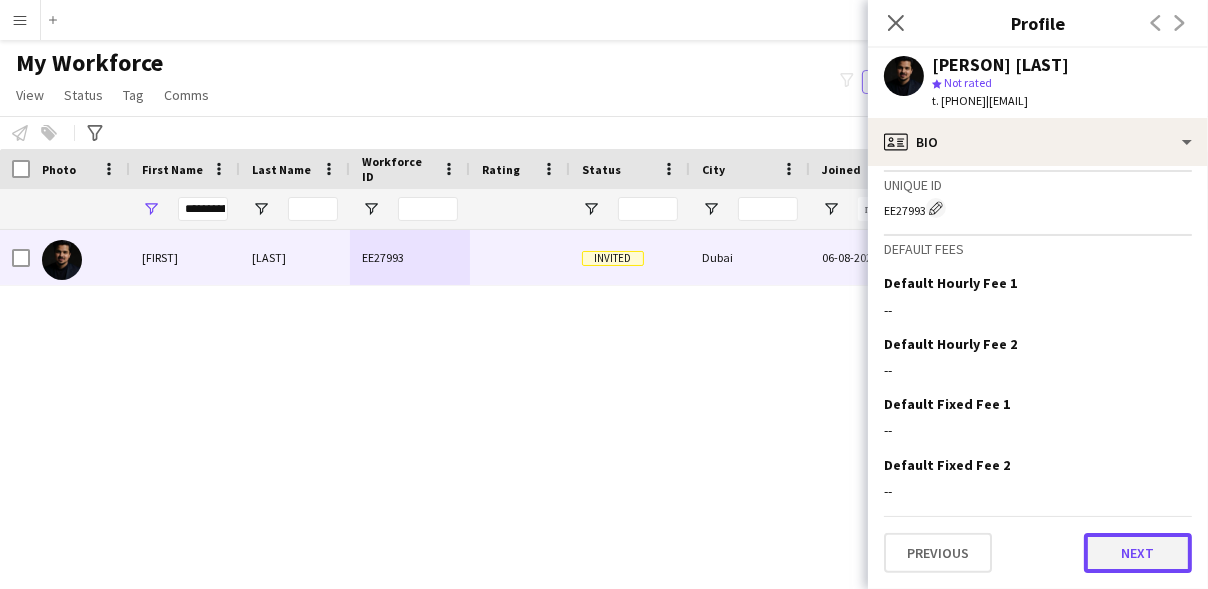 click on "Next" 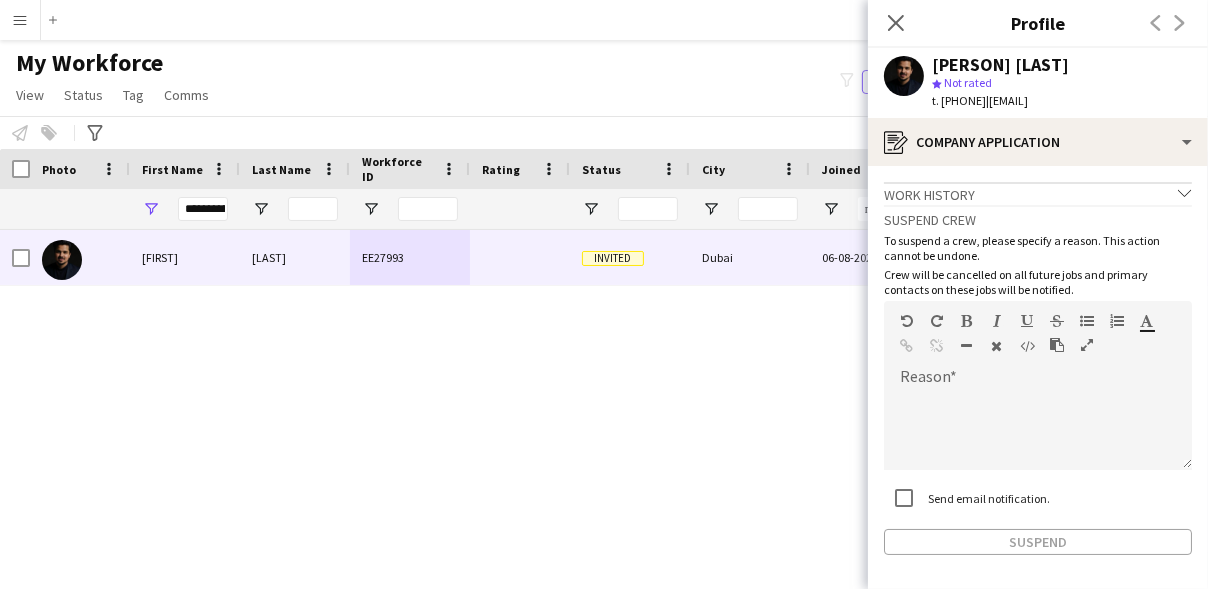 click on "Suspend" 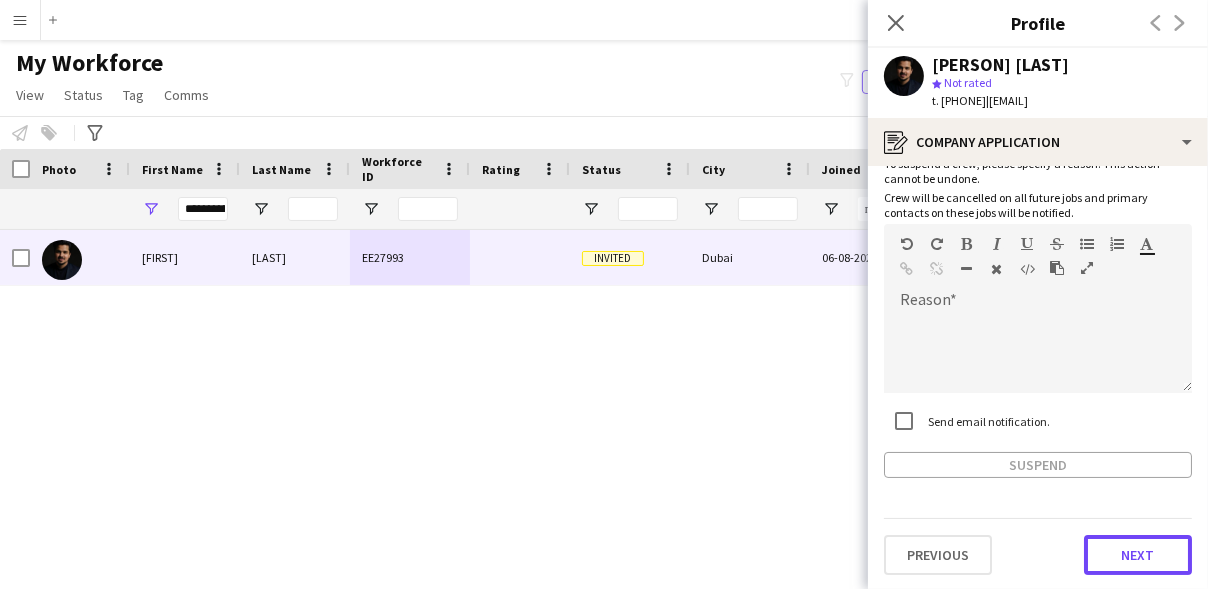 click on "Next" 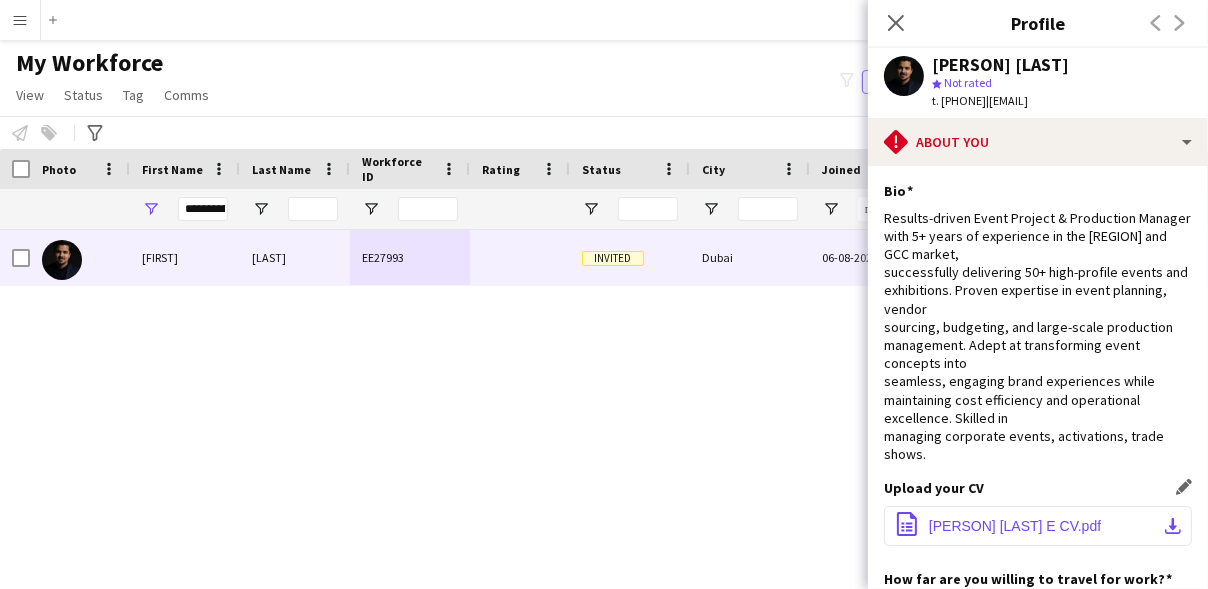 click on "download-bottom" 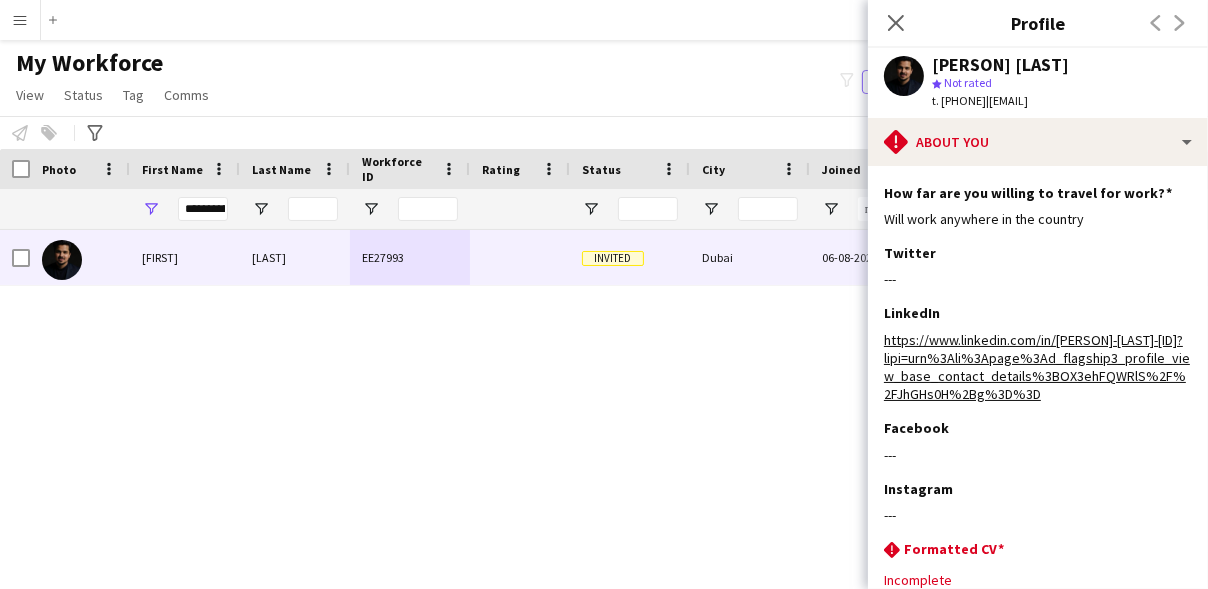 scroll, scrollTop: 532, scrollLeft: 0, axis: vertical 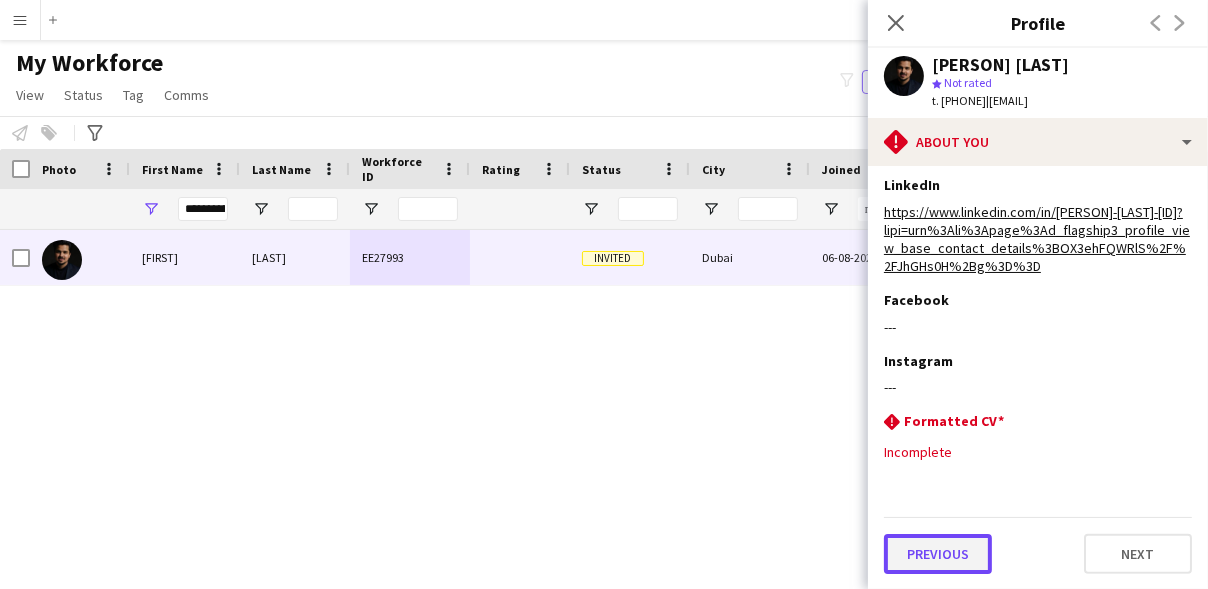 click on "Previous" 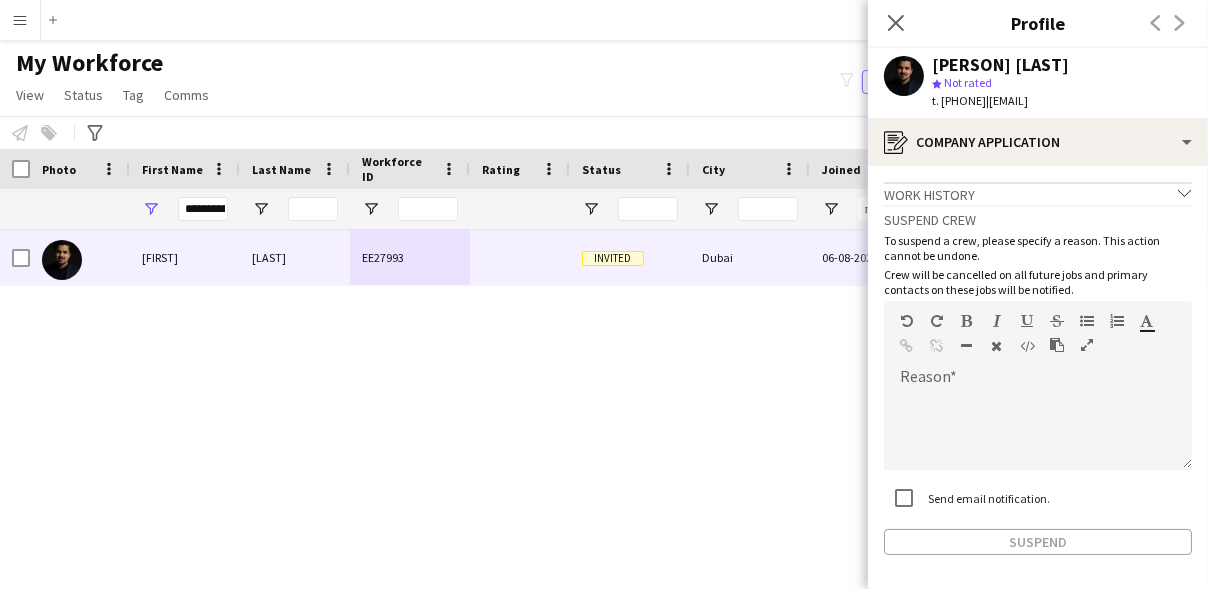 scroll, scrollTop: 77, scrollLeft: 0, axis: vertical 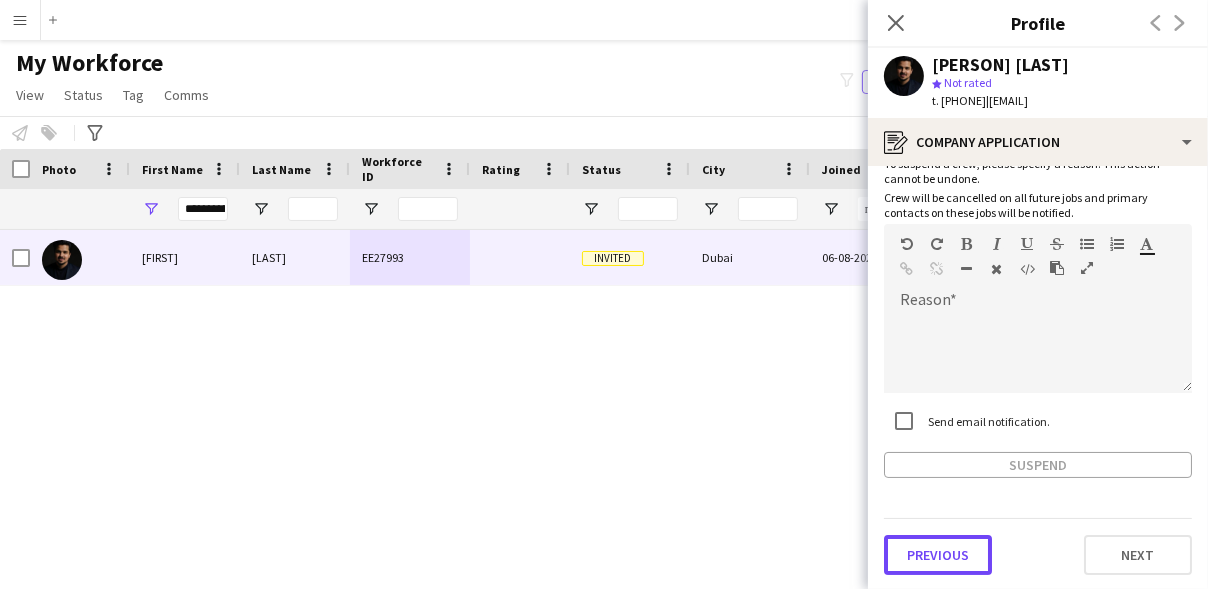 click on "Previous" 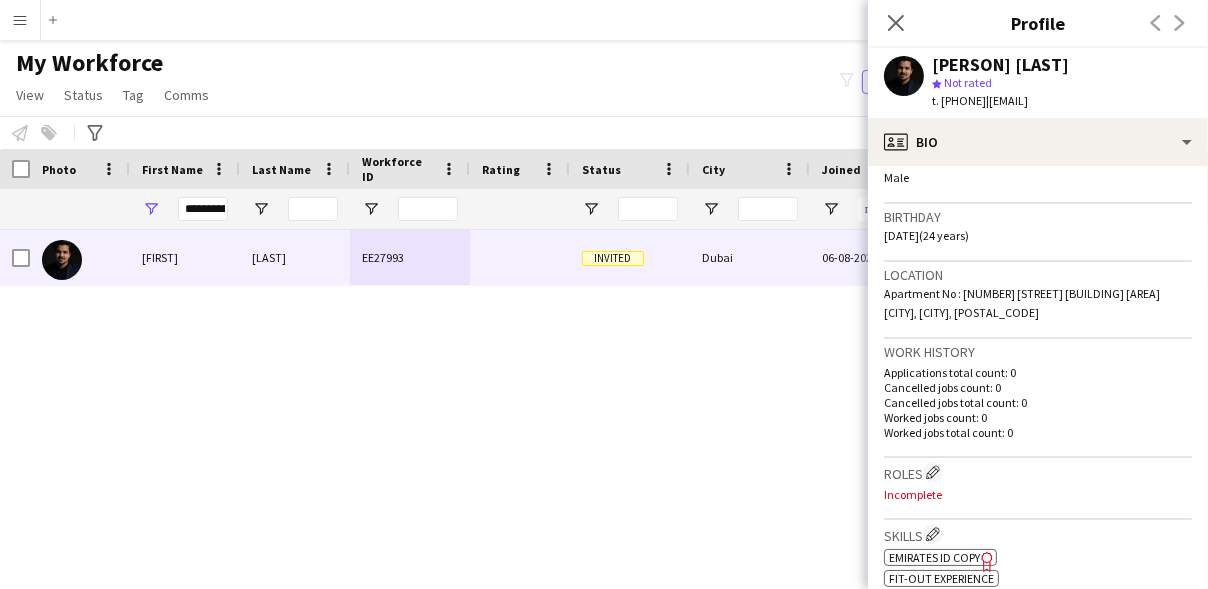 scroll, scrollTop: 335, scrollLeft: 0, axis: vertical 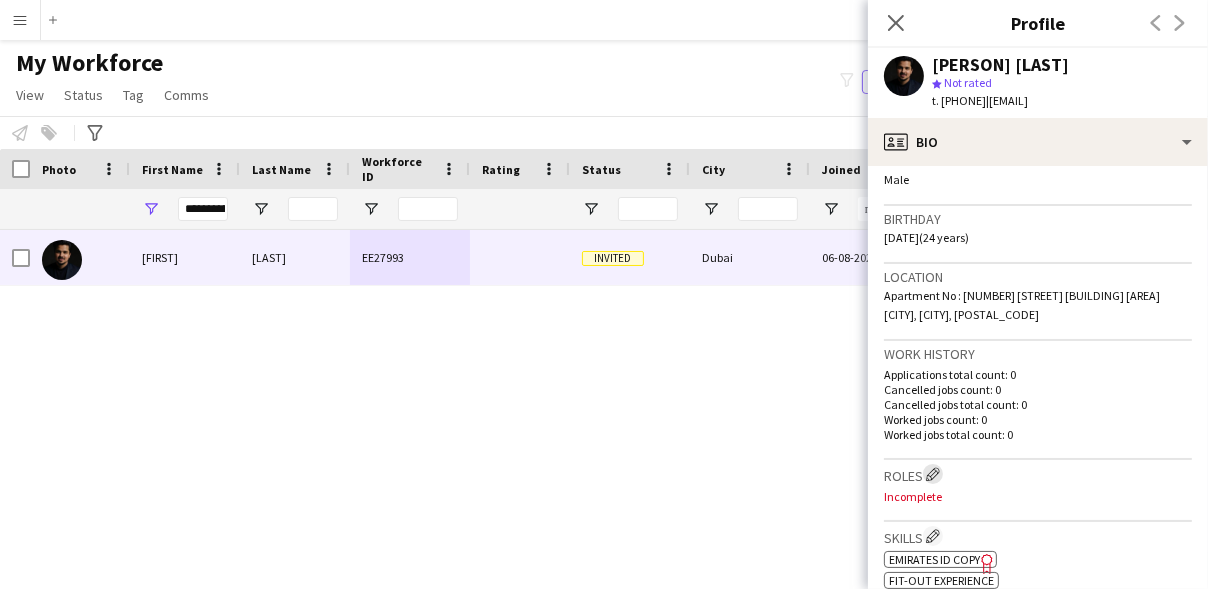 click on "Edit crew company roles" 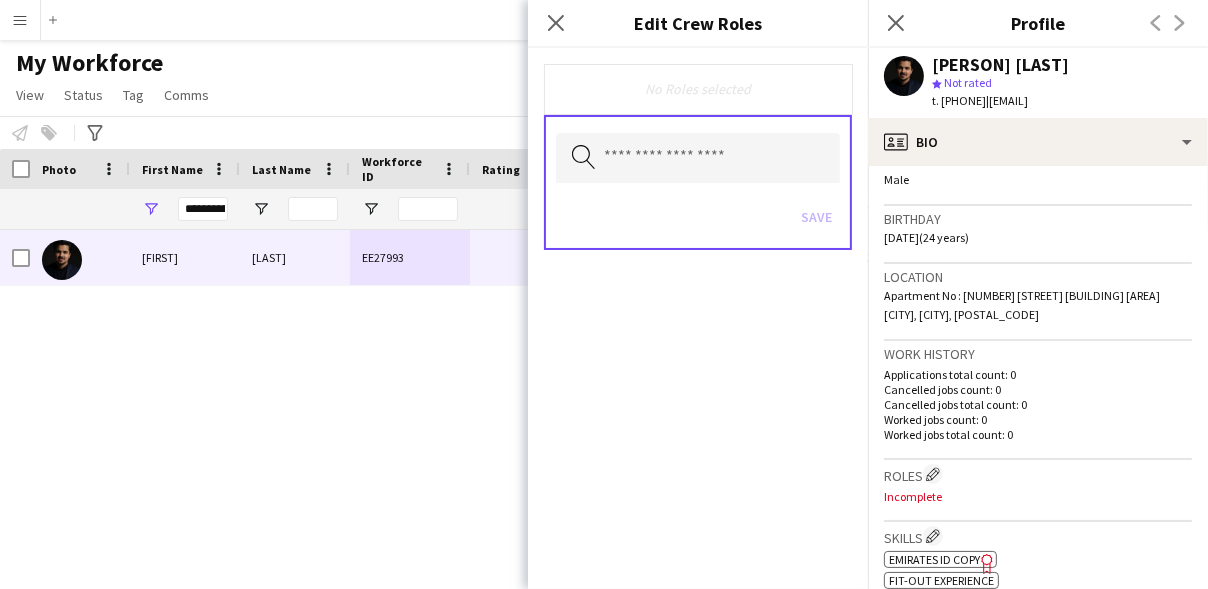 click on "No Roles selected" 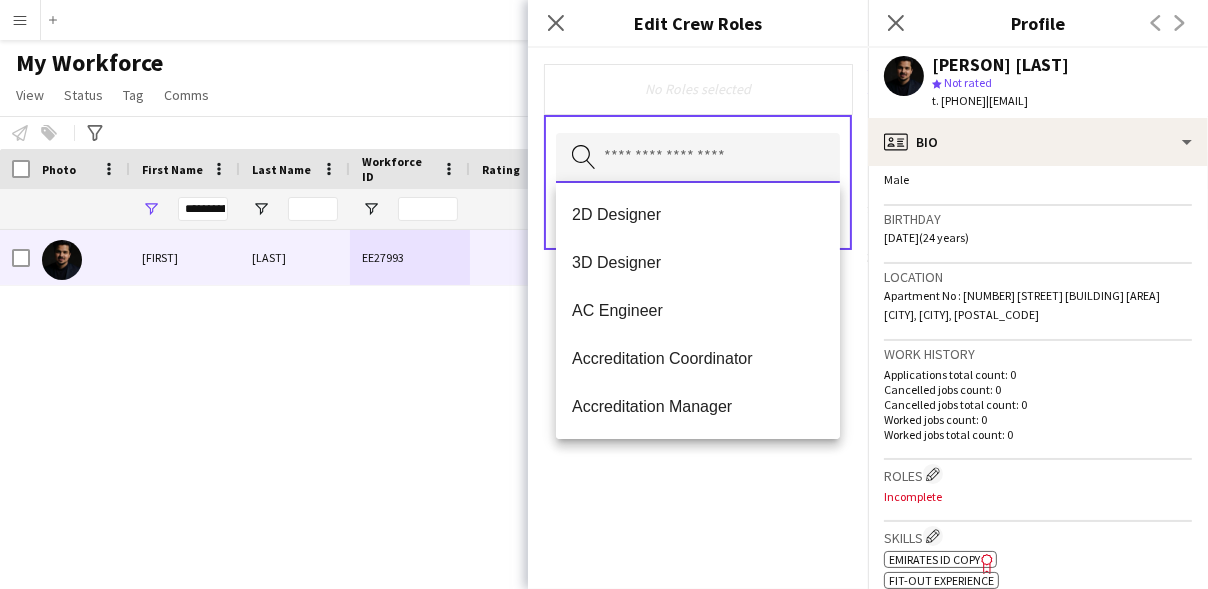 click at bounding box center [698, 158] 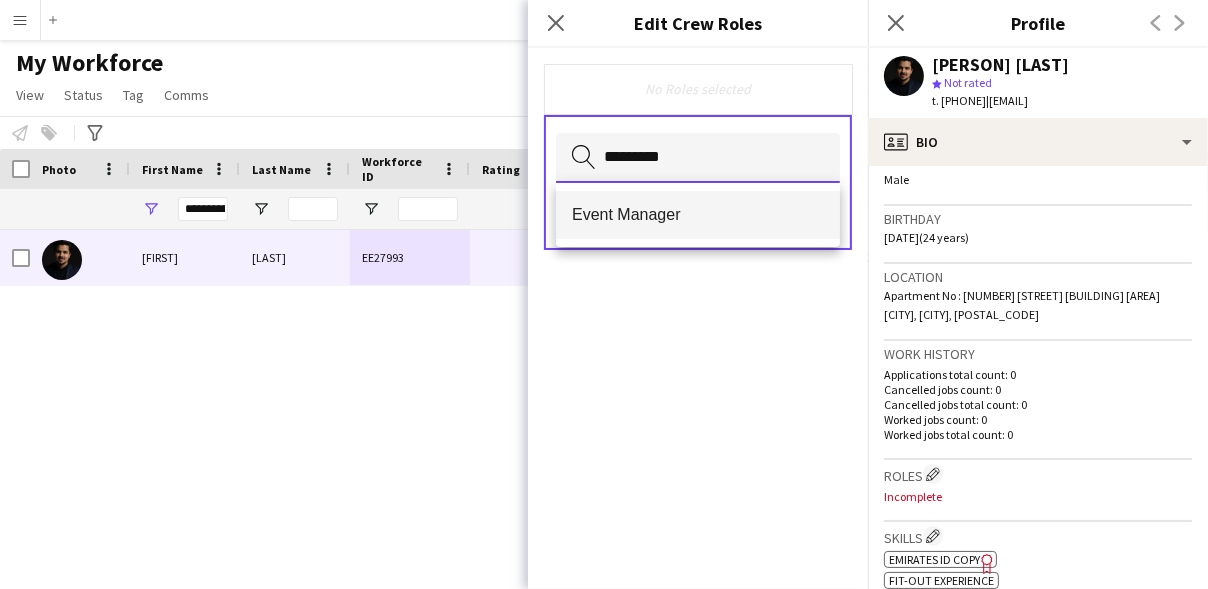 type on "*********" 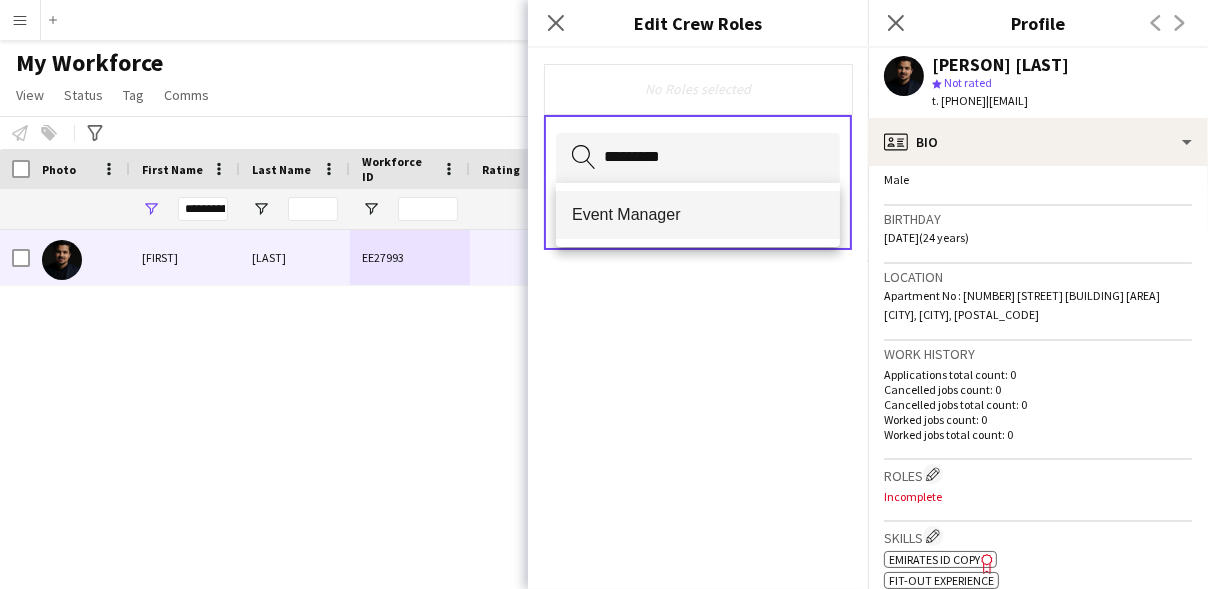 click on "Event Manager" at bounding box center (698, 215) 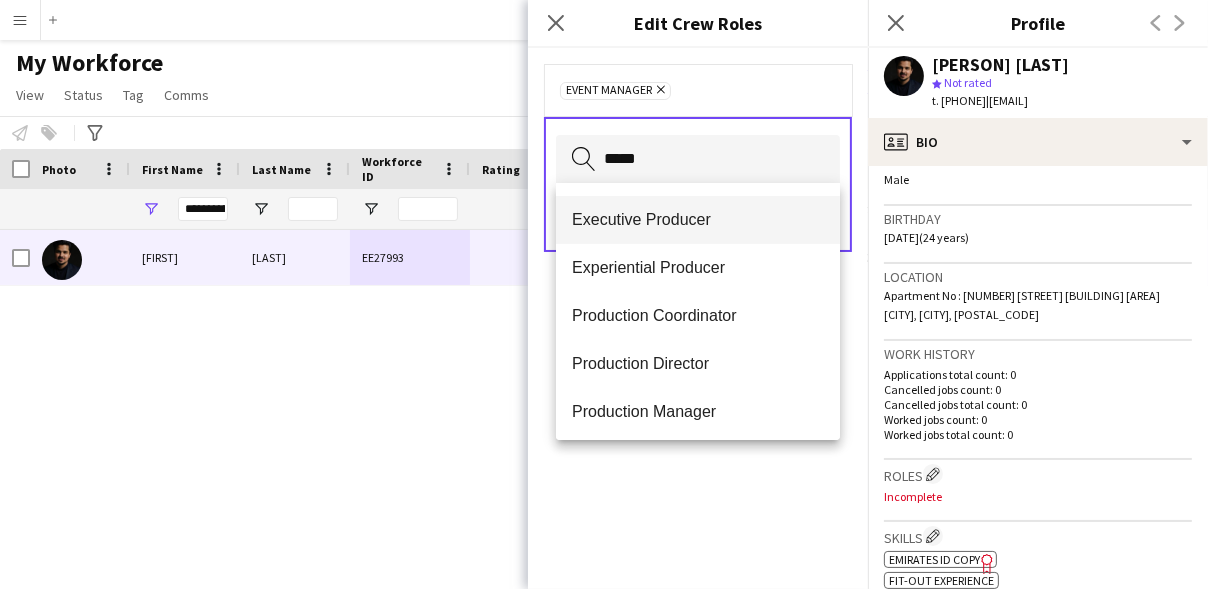 scroll, scrollTop: 142, scrollLeft: 0, axis: vertical 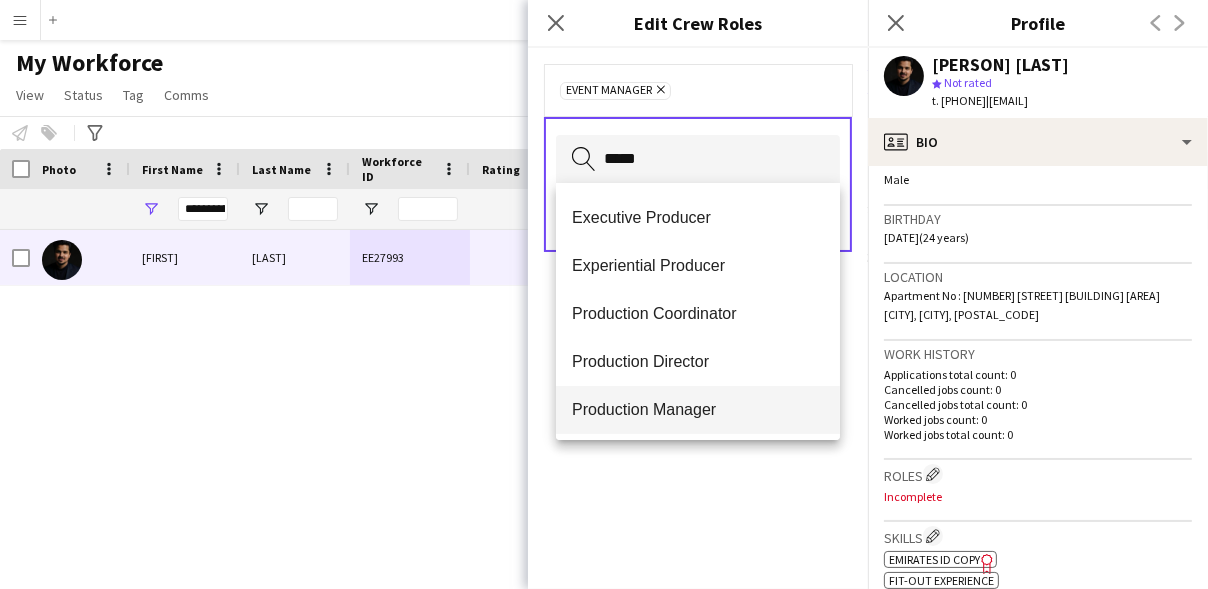 type on "*****" 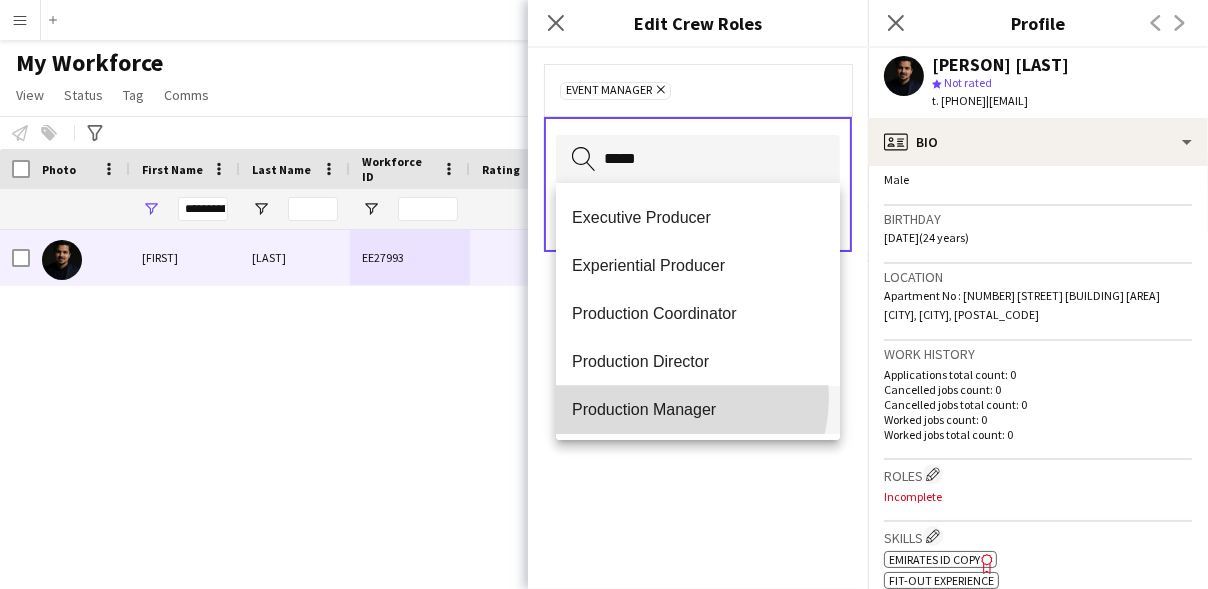 click on "Production Manager" at bounding box center [698, 410] 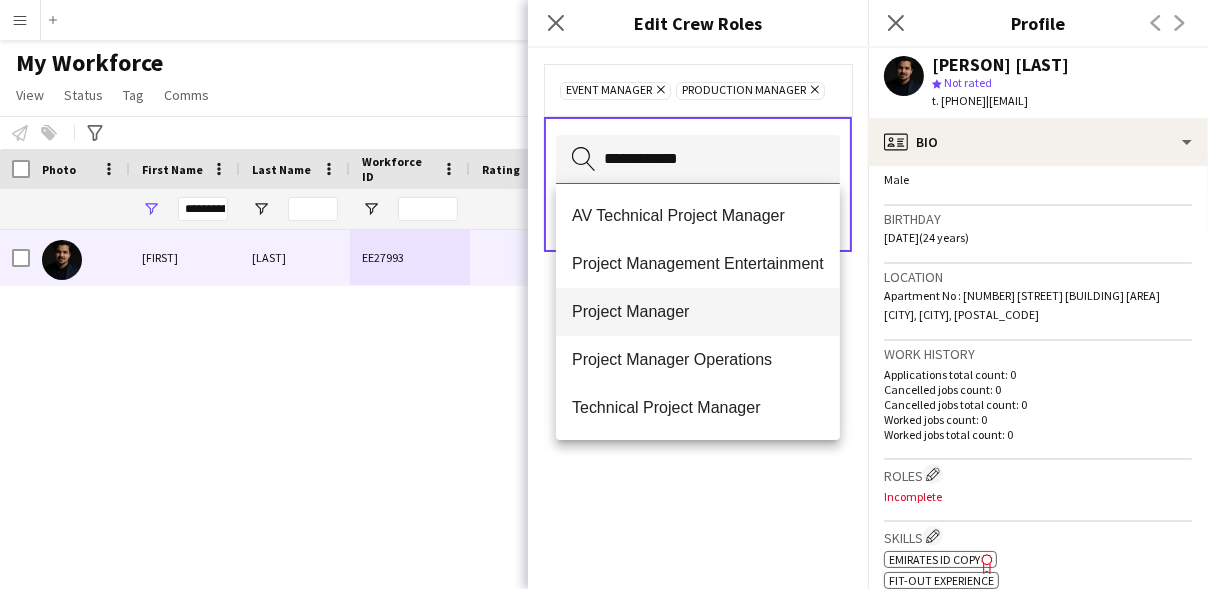 type on "**********" 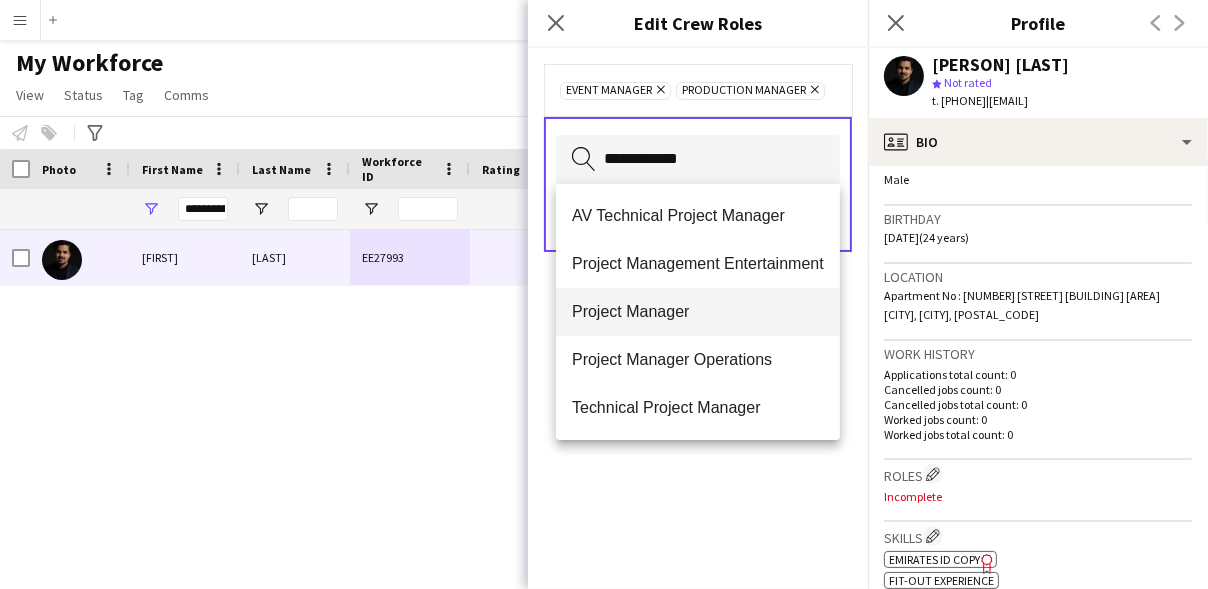 click on "Project Manager" at bounding box center [698, 311] 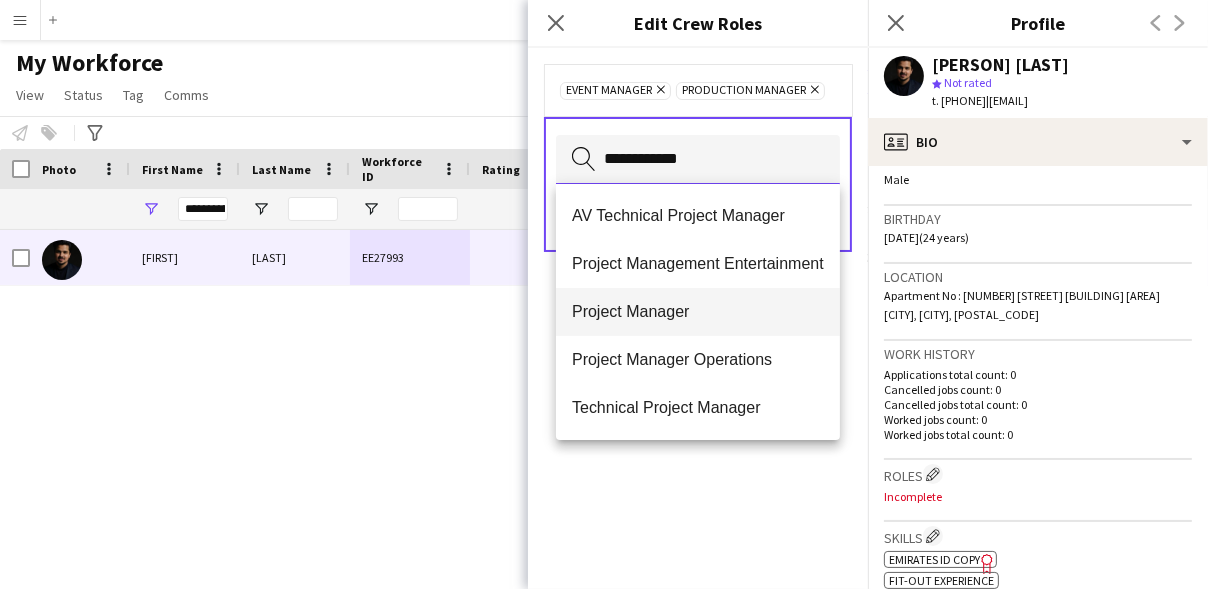 type 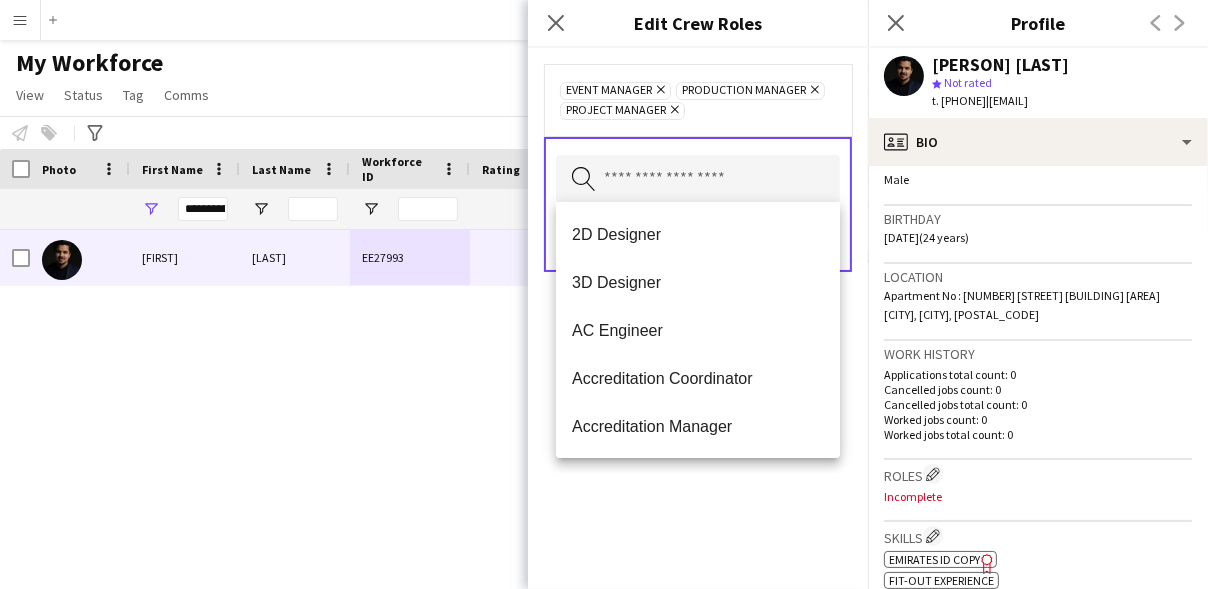 click on "Remove" 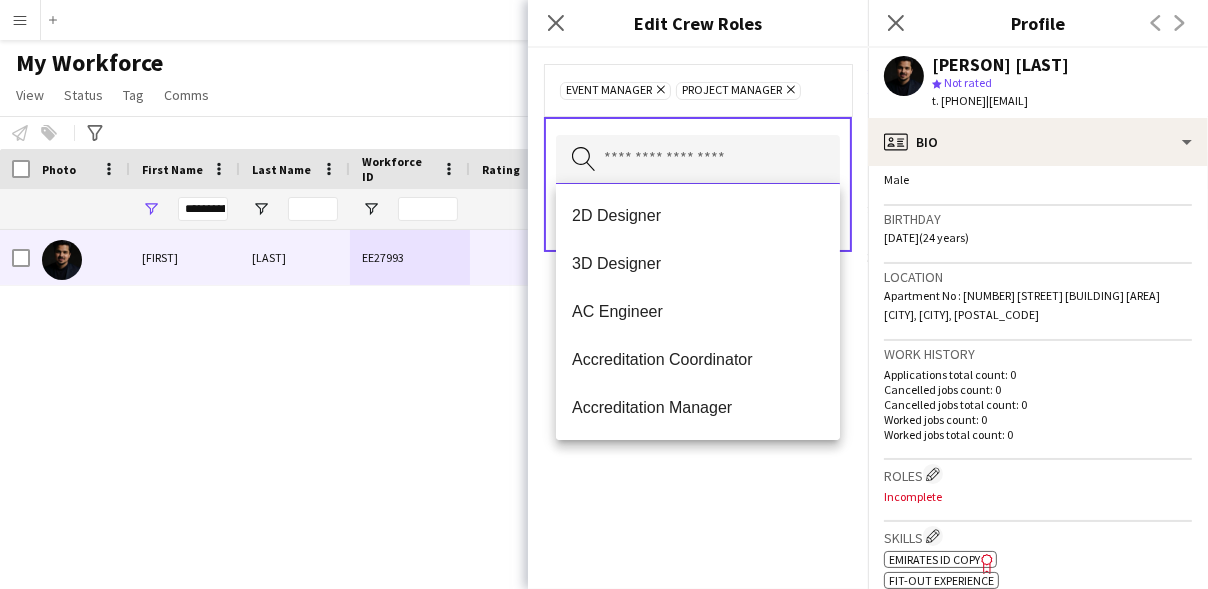 click at bounding box center [698, 160] 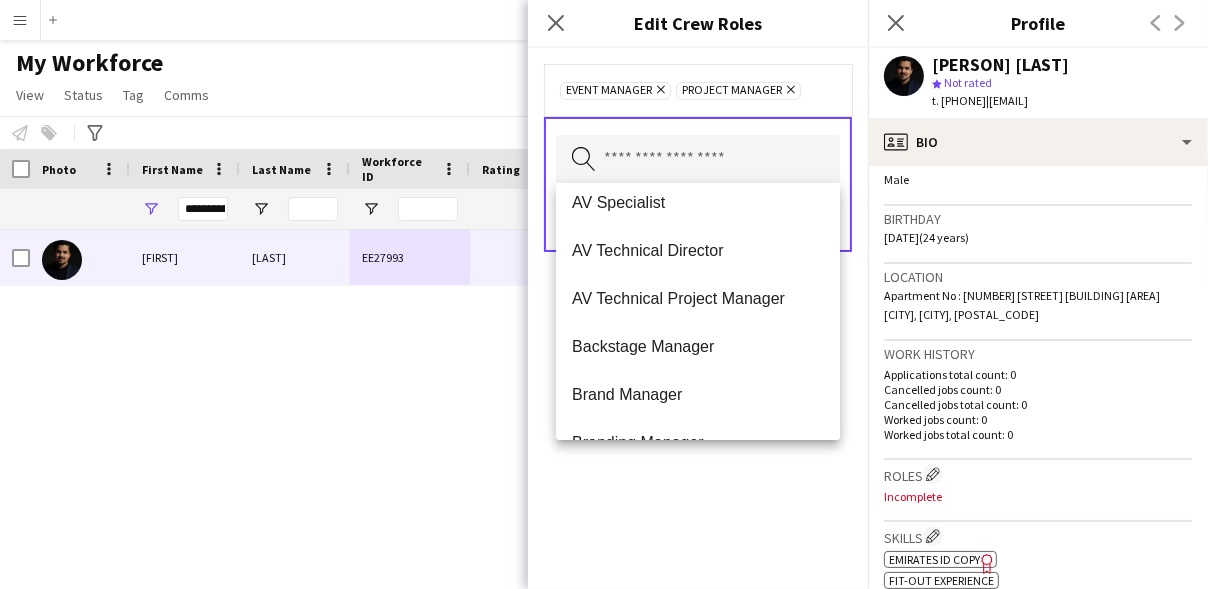 scroll, scrollTop: 637, scrollLeft: 0, axis: vertical 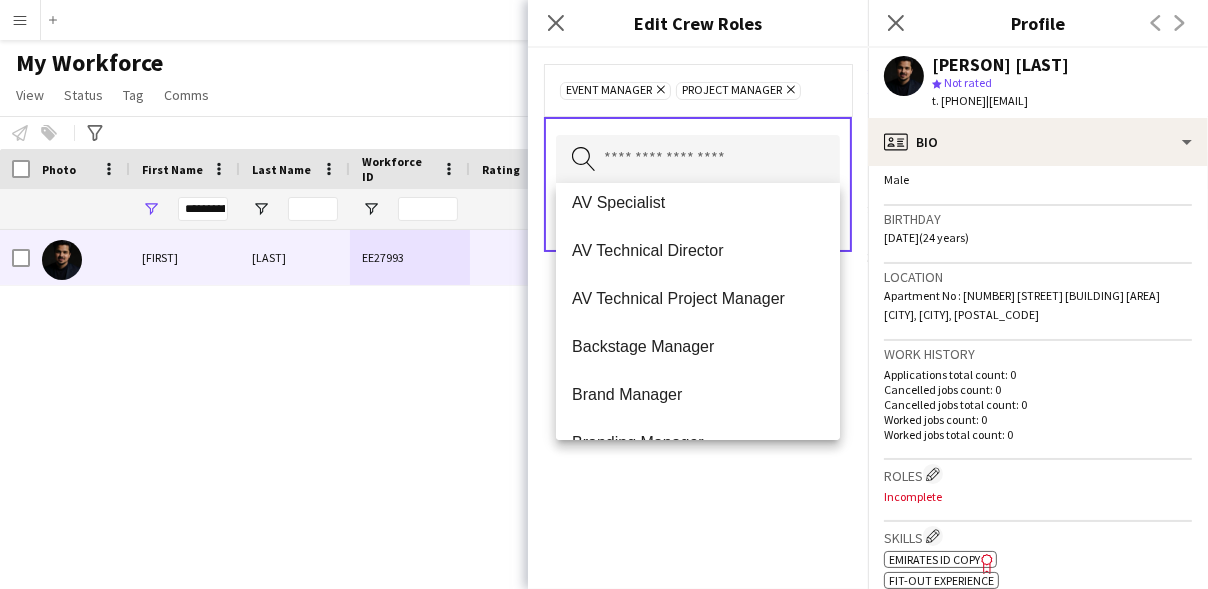click on "Event Manager
Remove
Project Manager
Remove
Search by role type
Save" 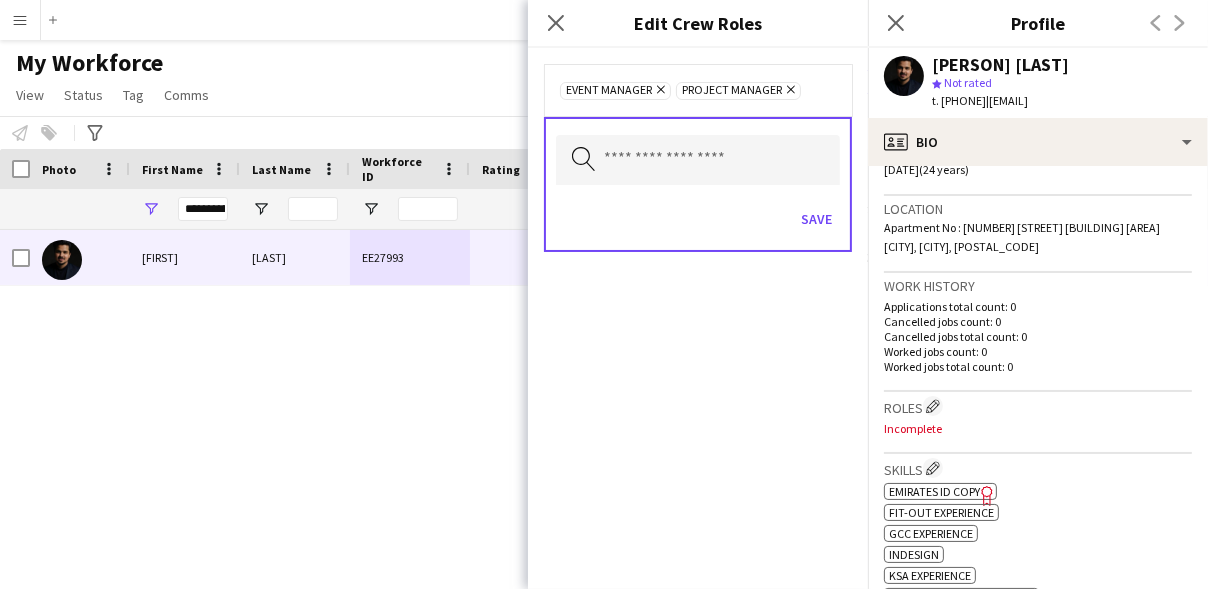 scroll, scrollTop: 406, scrollLeft: 0, axis: vertical 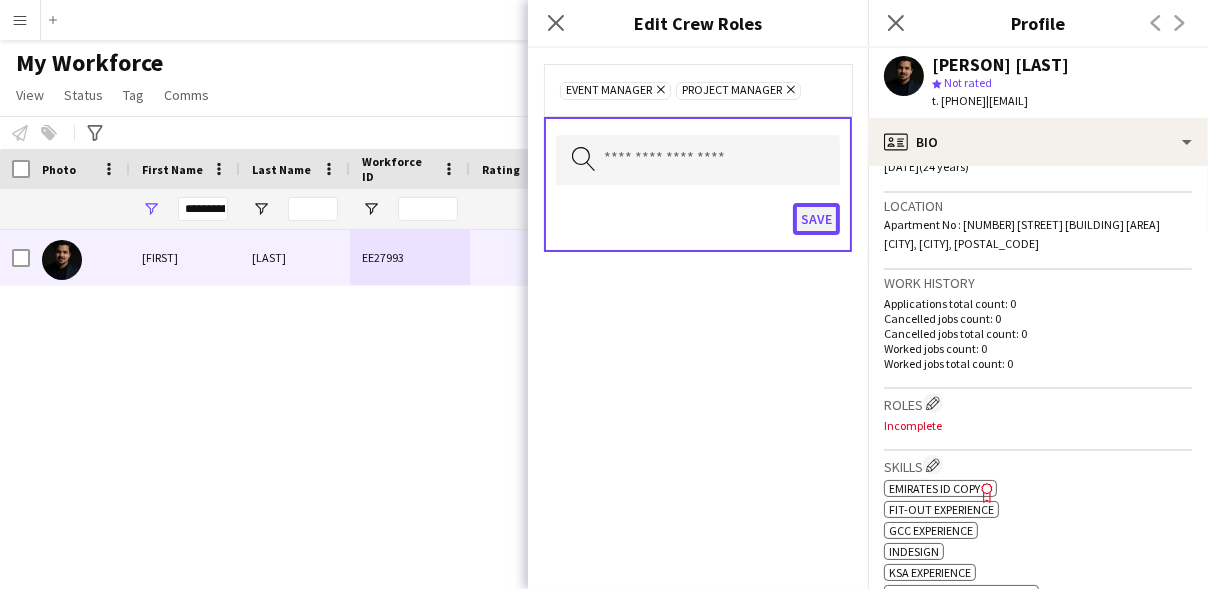 click on "Save" 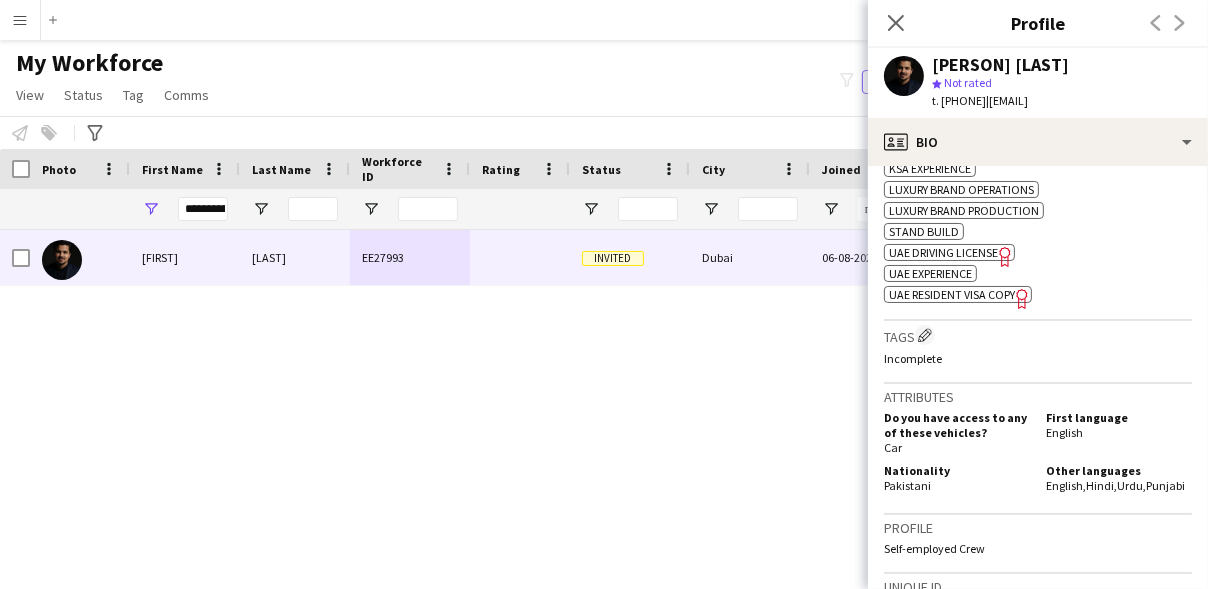 scroll, scrollTop: 808, scrollLeft: 0, axis: vertical 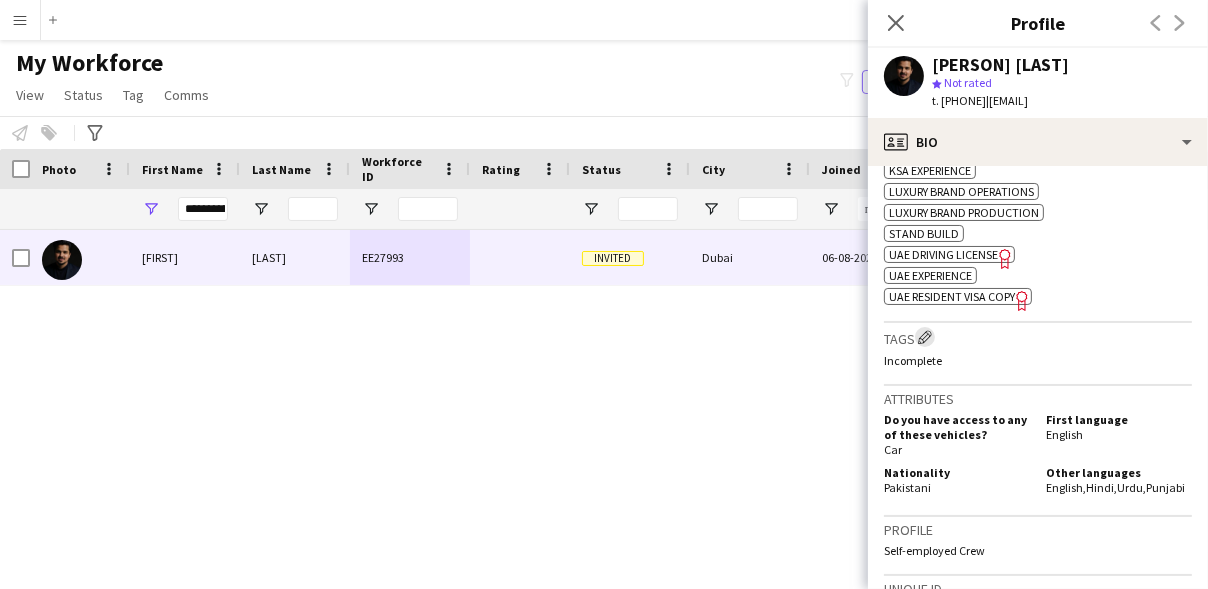 click on "Edit crew company tags" 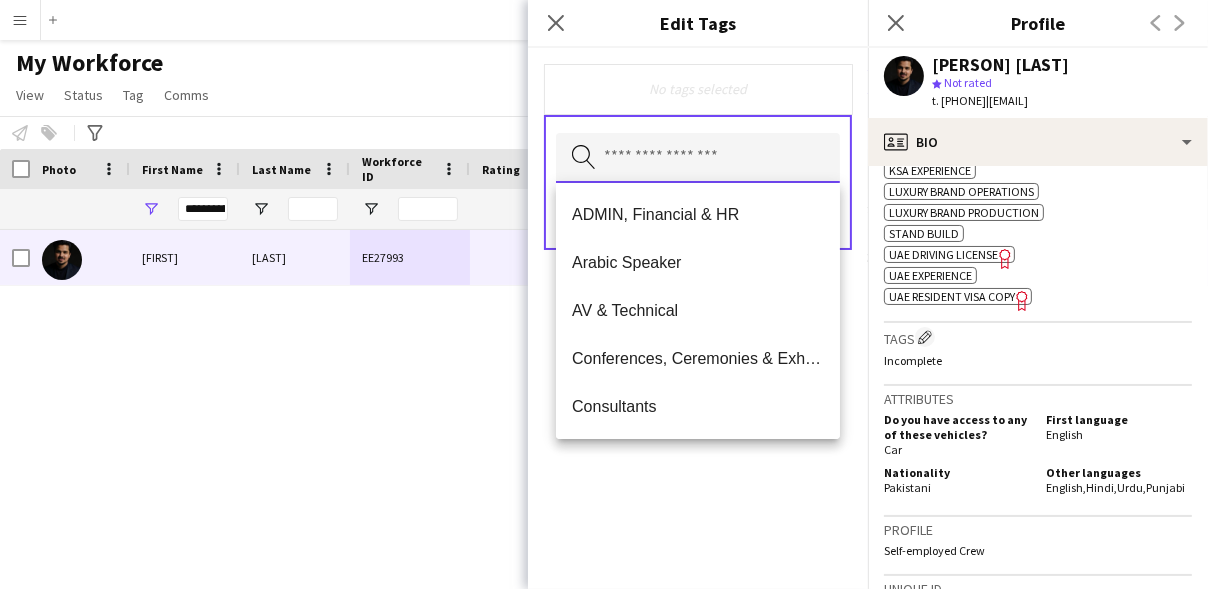 click at bounding box center (698, 158) 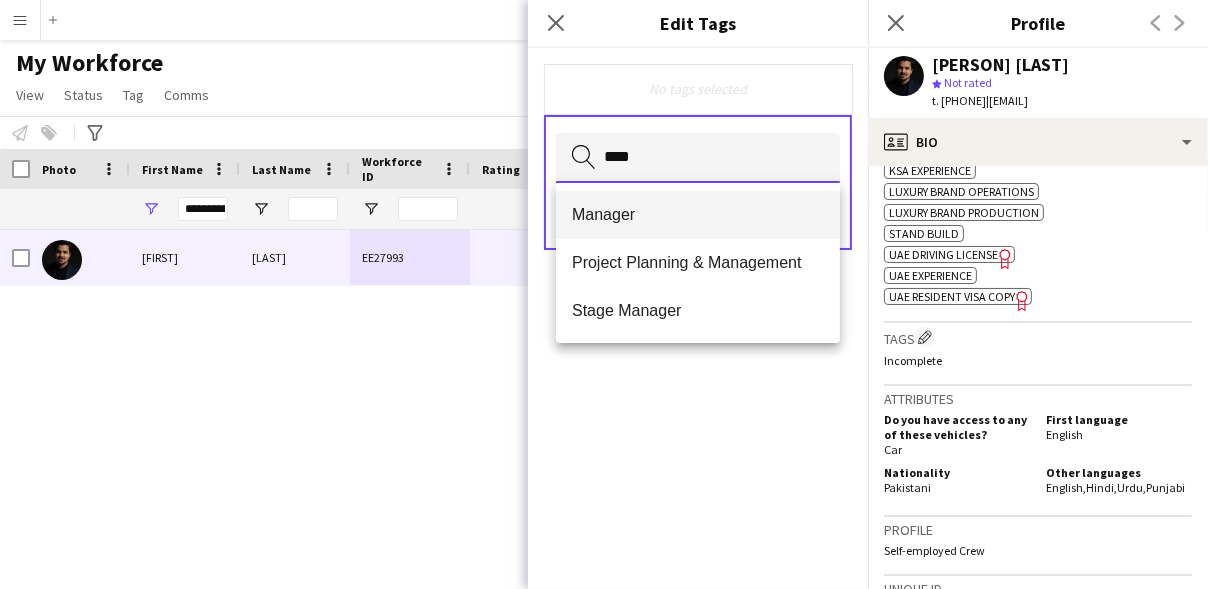 type on "****" 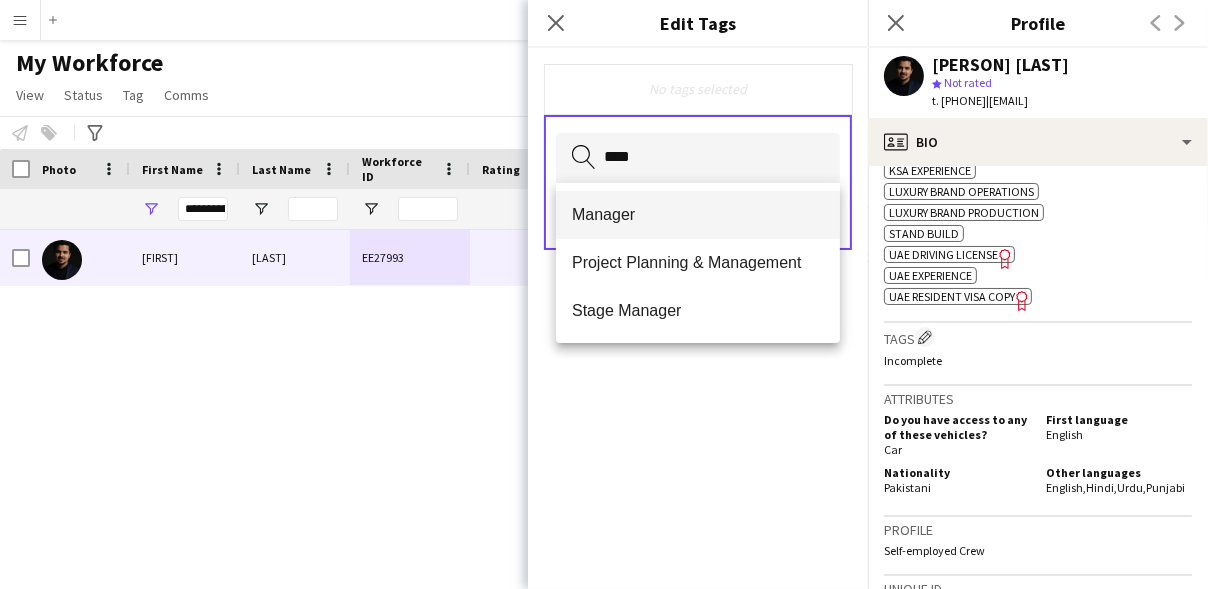 click on "Manager" at bounding box center [698, 214] 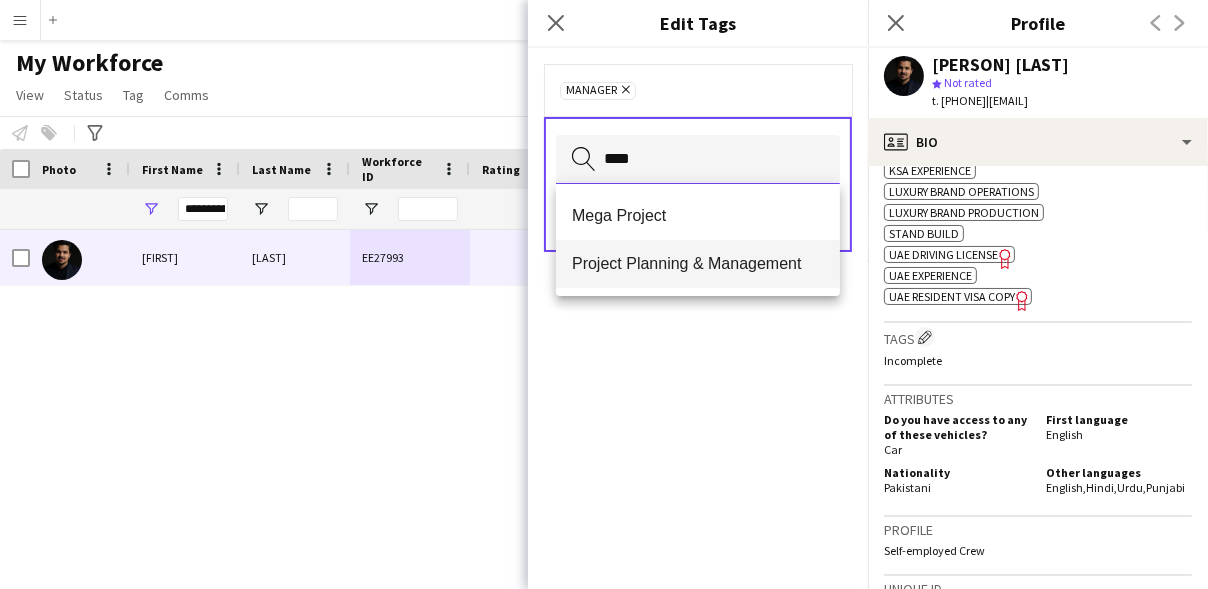 type on "****" 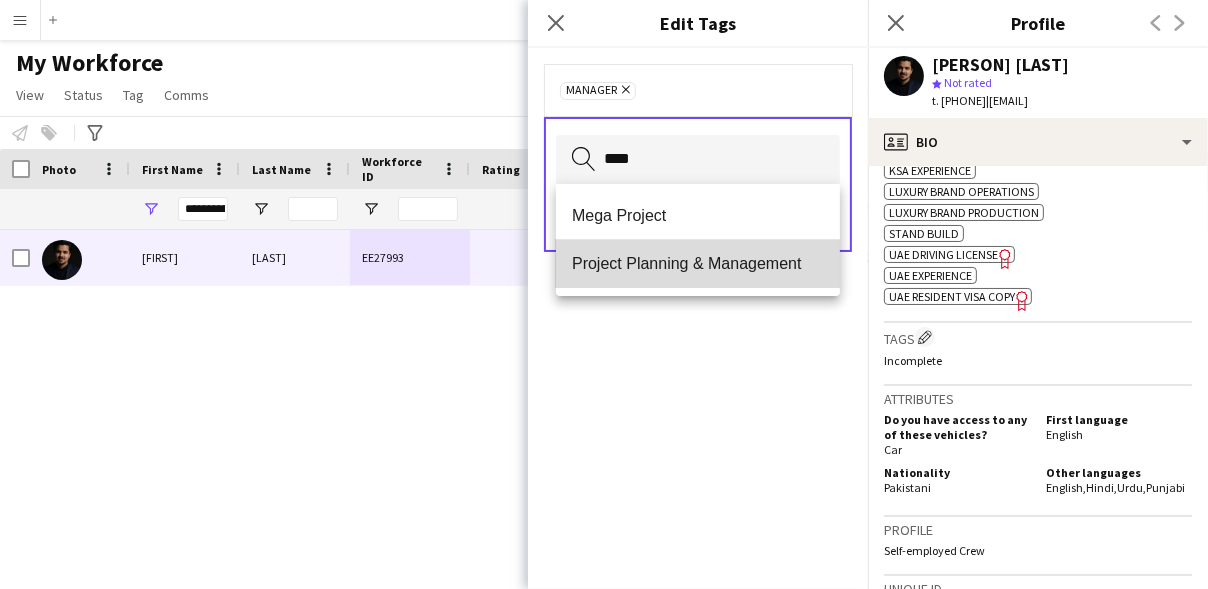 click on "Project Planning & Management" at bounding box center [698, 264] 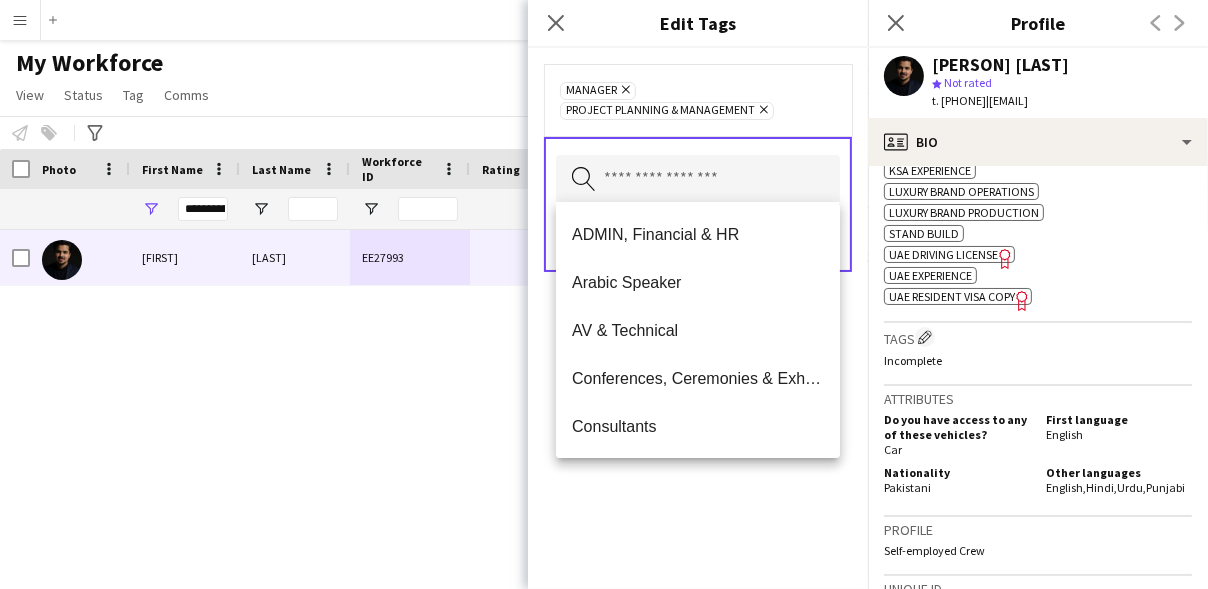 click at bounding box center (698, 180) 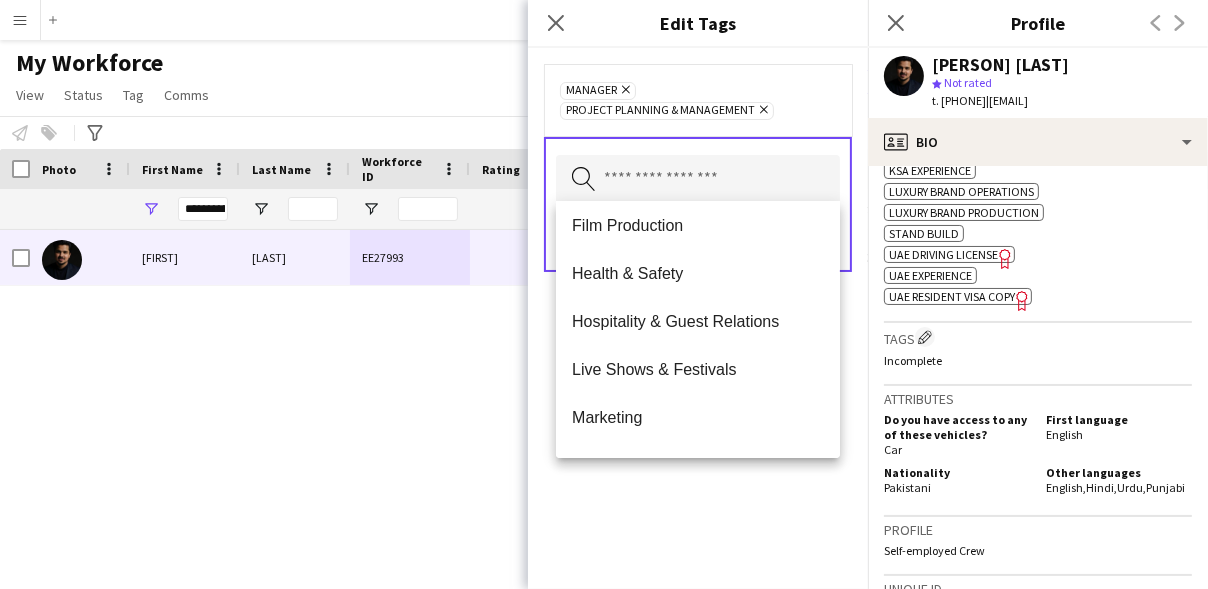 scroll, scrollTop: 967, scrollLeft: 0, axis: vertical 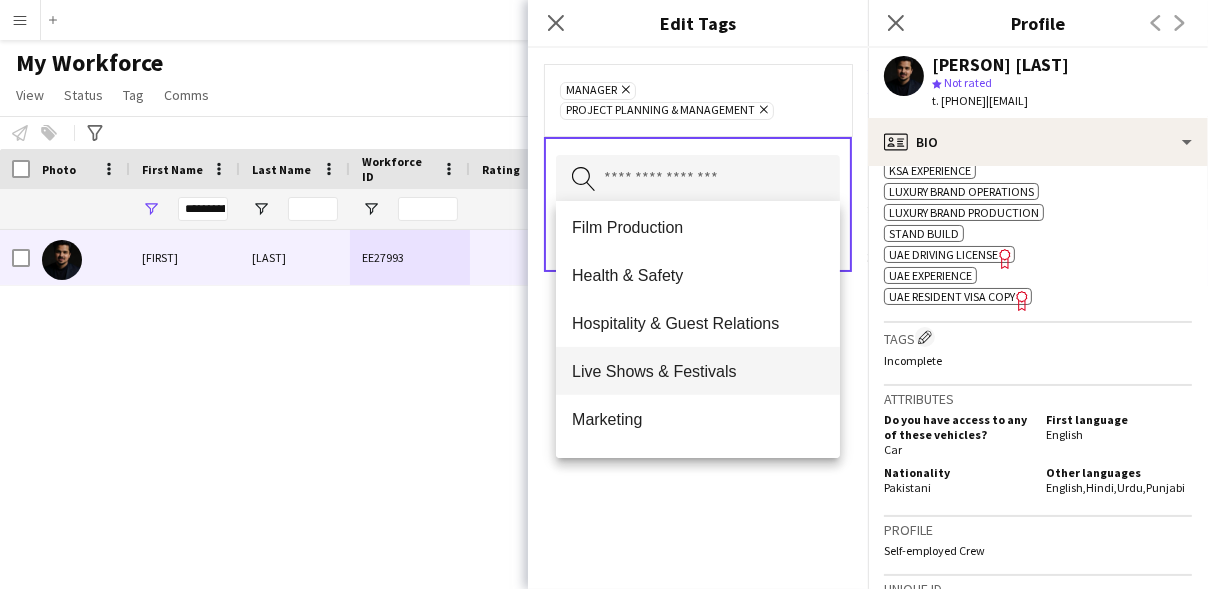 click on "Live Shows & Festivals" at bounding box center [698, 371] 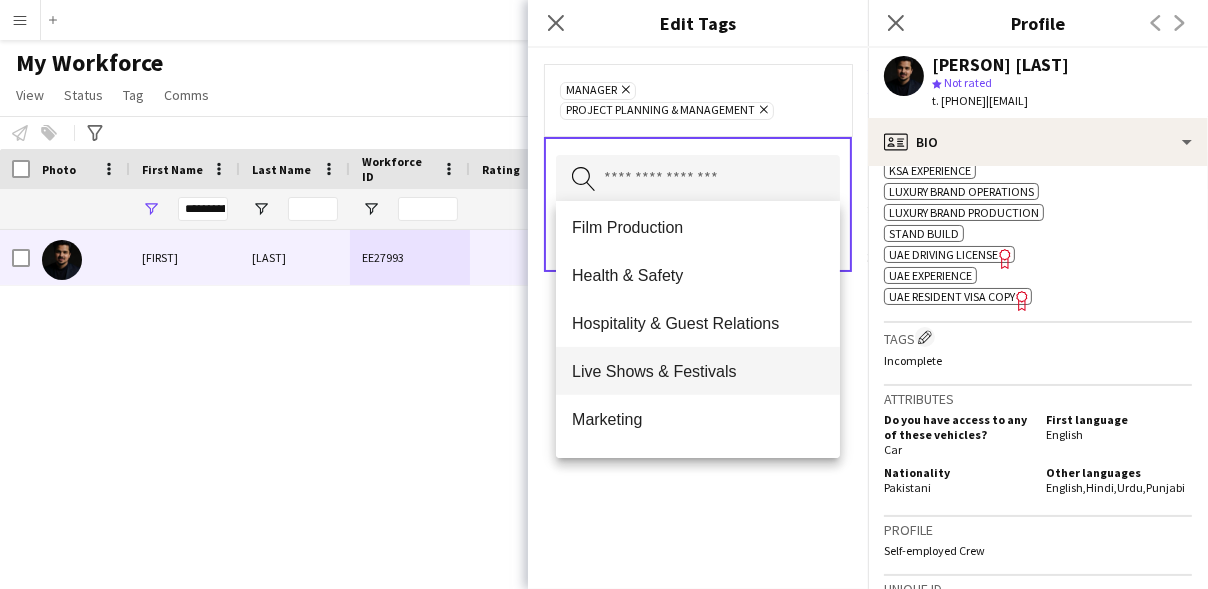 type 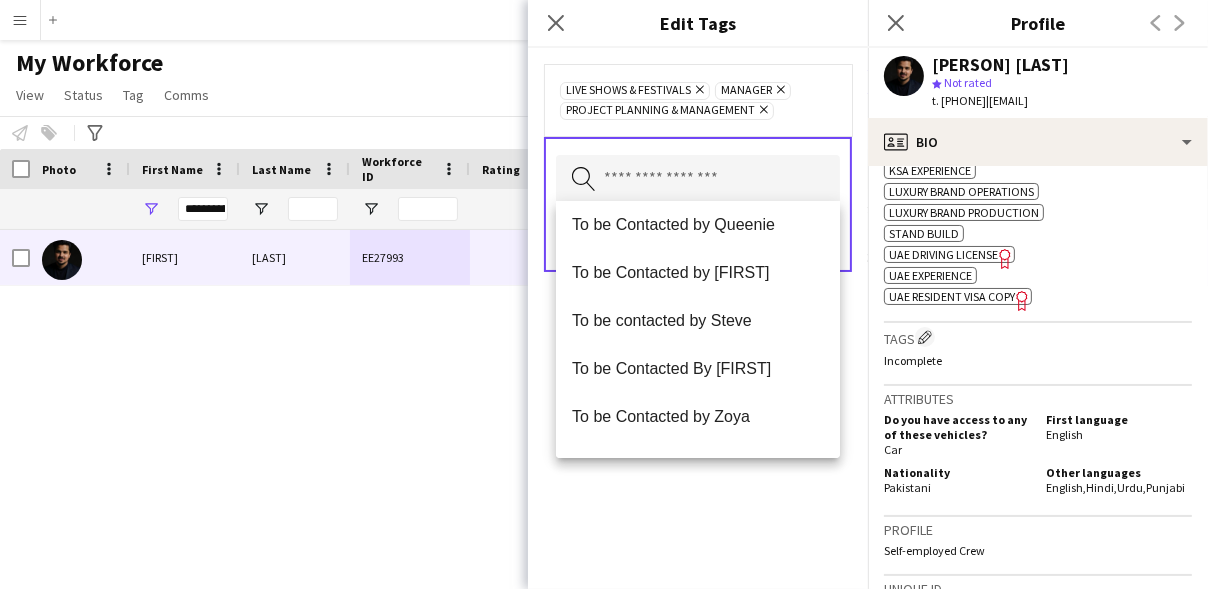 scroll, scrollTop: 2111, scrollLeft: 0, axis: vertical 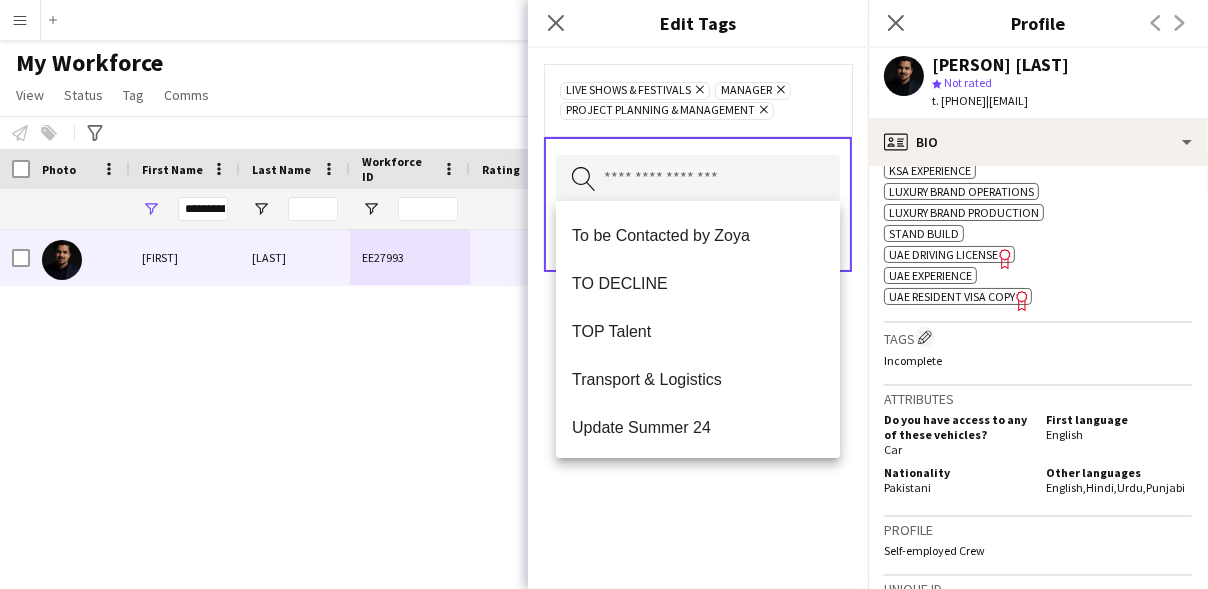 click on "Live Shows & Festivals
Remove
Manager
Remove
Project Planning & Management
Remove
Search by tag name
Save" 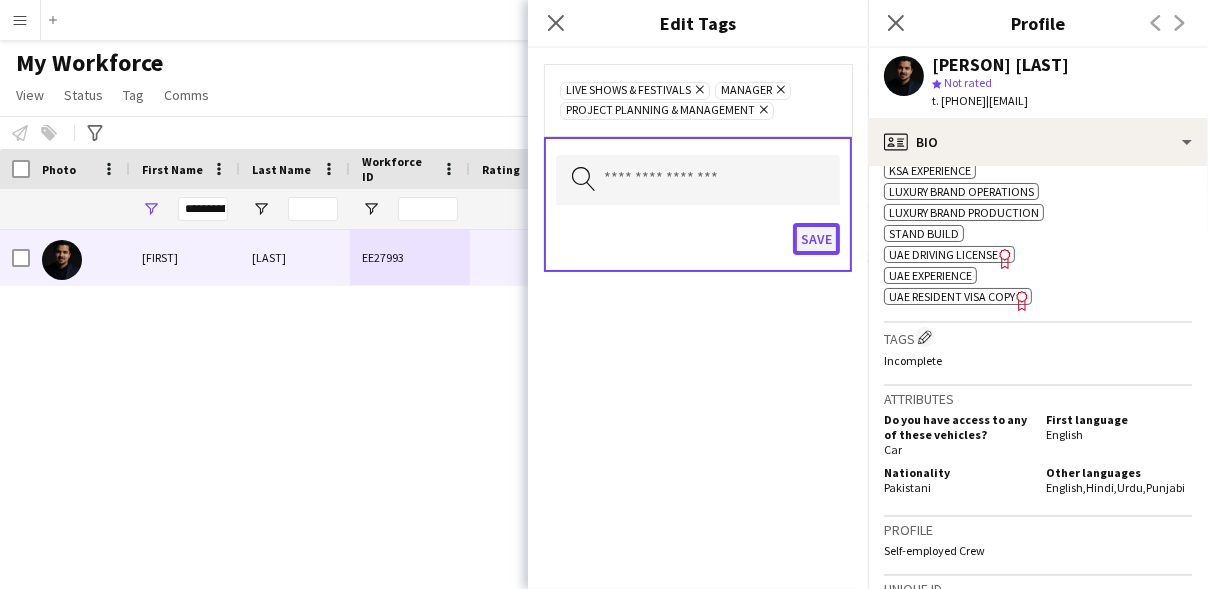 click on "Save" 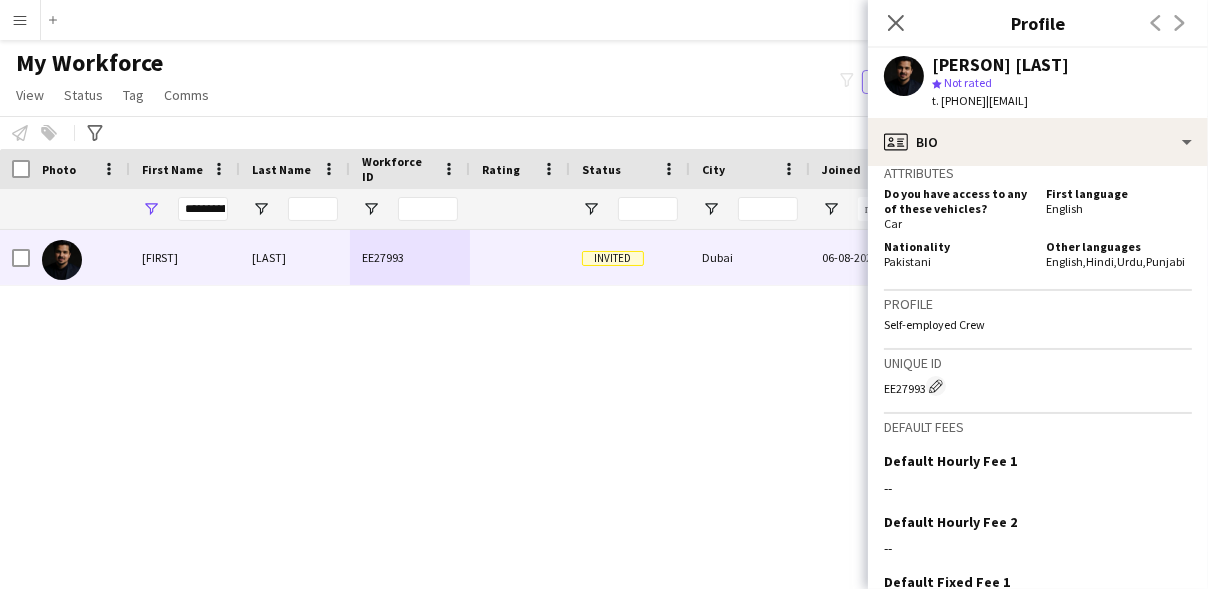 scroll, scrollTop: 1270, scrollLeft: 0, axis: vertical 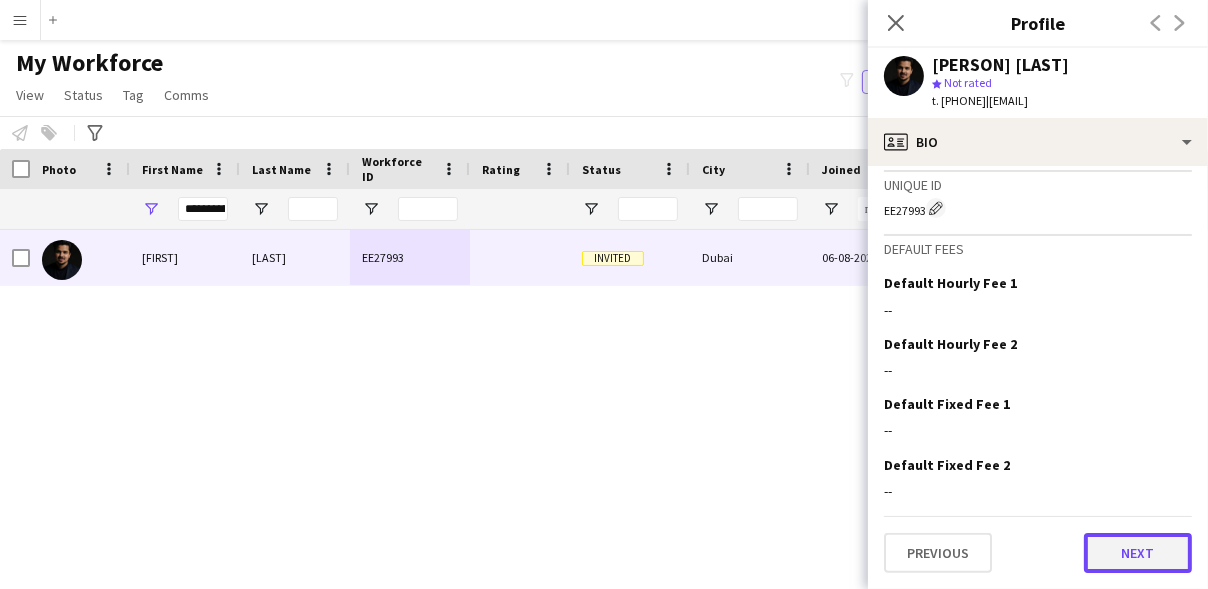 click on "Next" 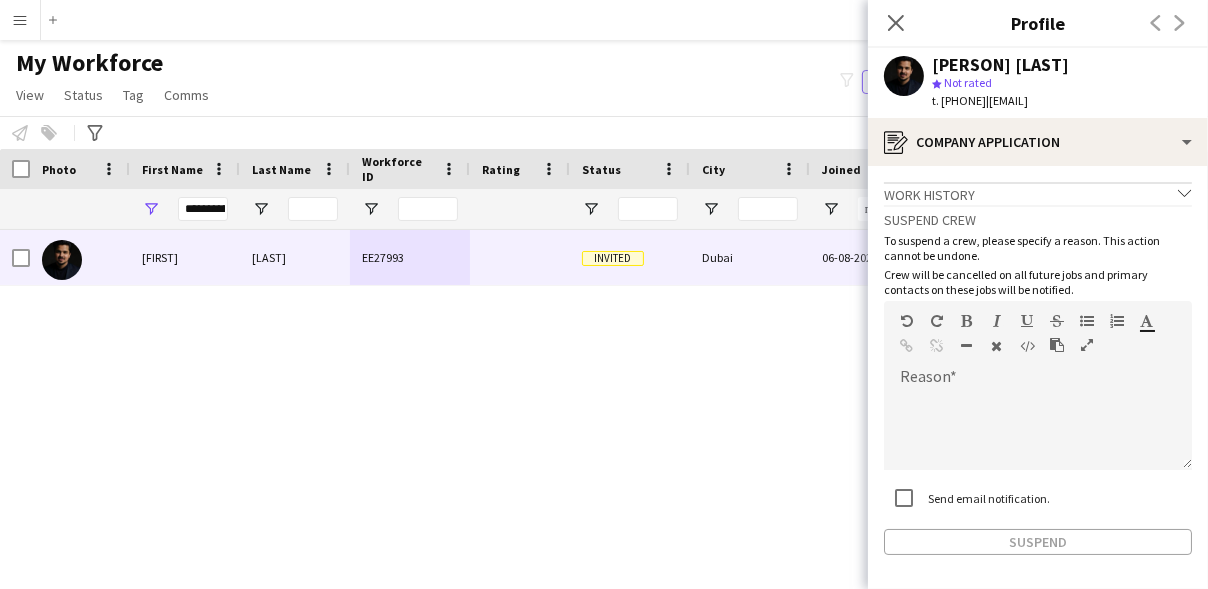 scroll, scrollTop: 77, scrollLeft: 0, axis: vertical 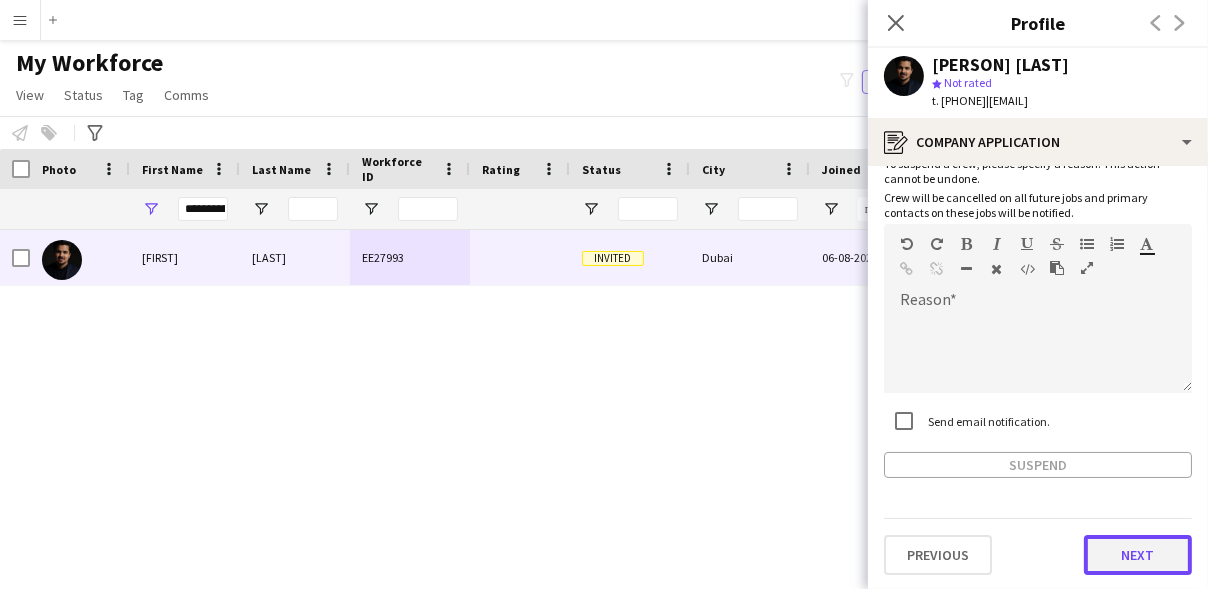 click on "Next" 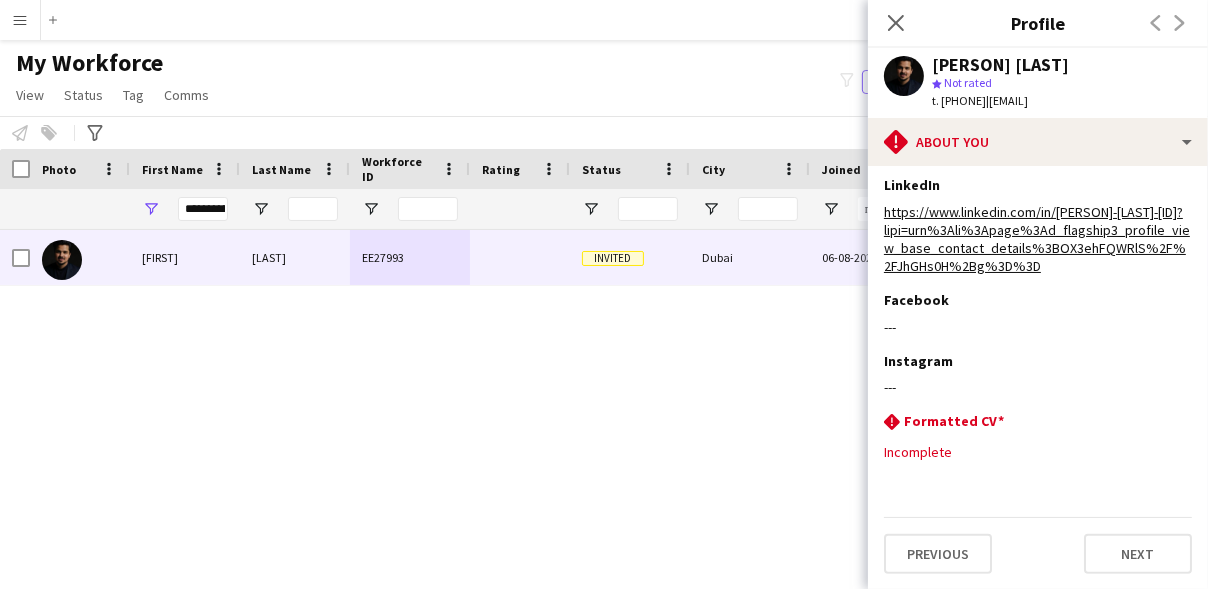scroll, scrollTop: 530, scrollLeft: 0, axis: vertical 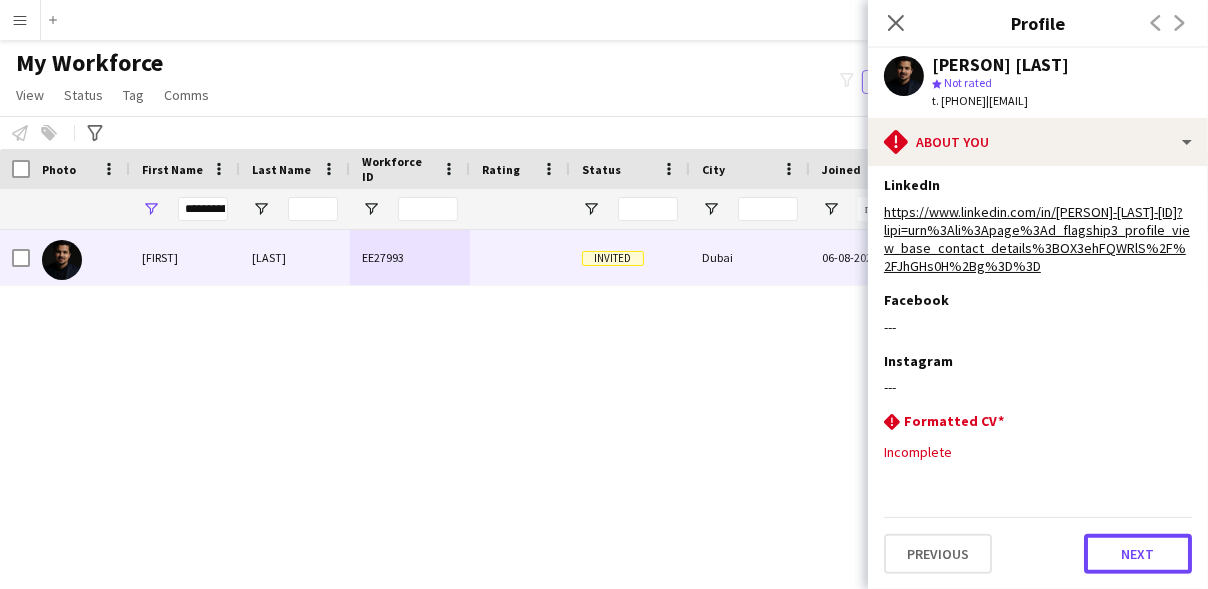 click on "Next" 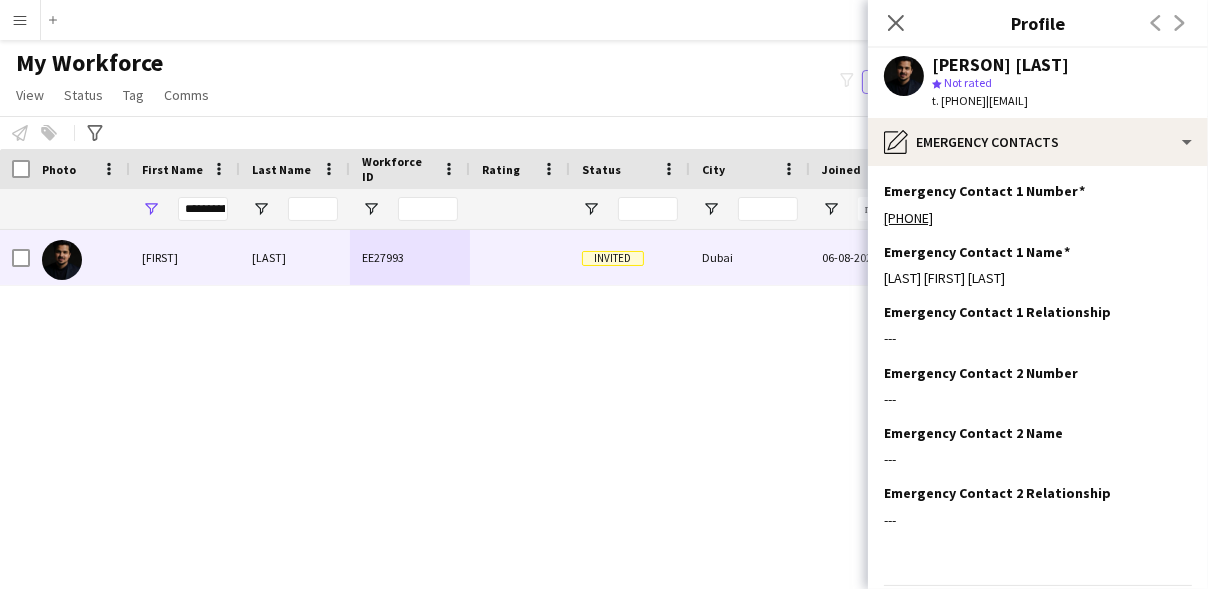 scroll, scrollTop: 67, scrollLeft: 0, axis: vertical 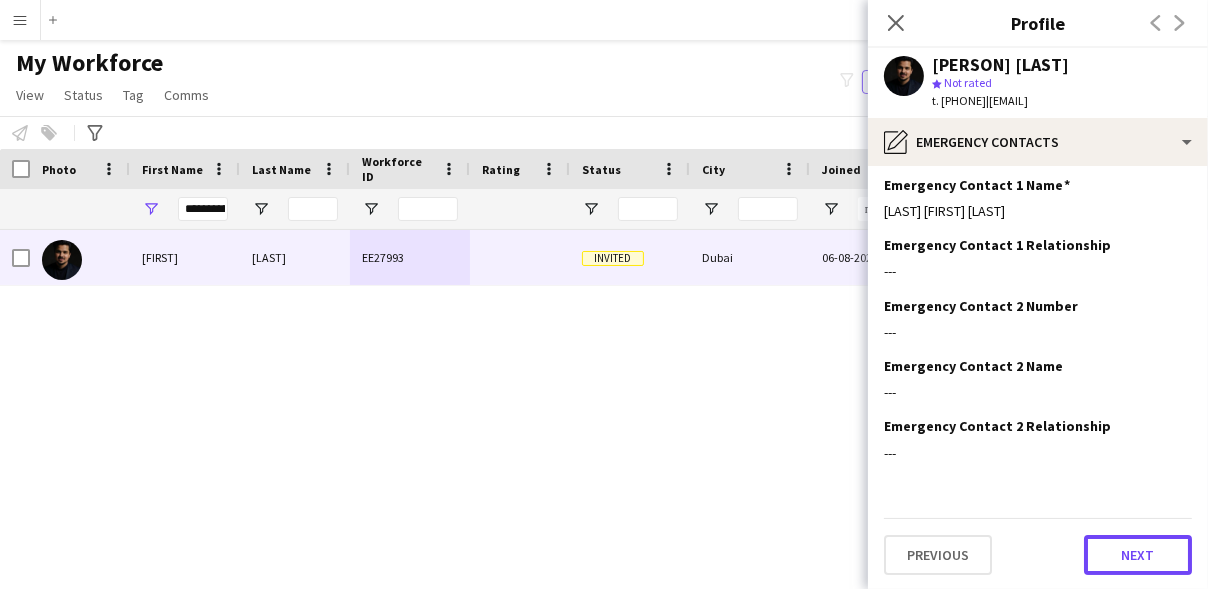 click on "Next" 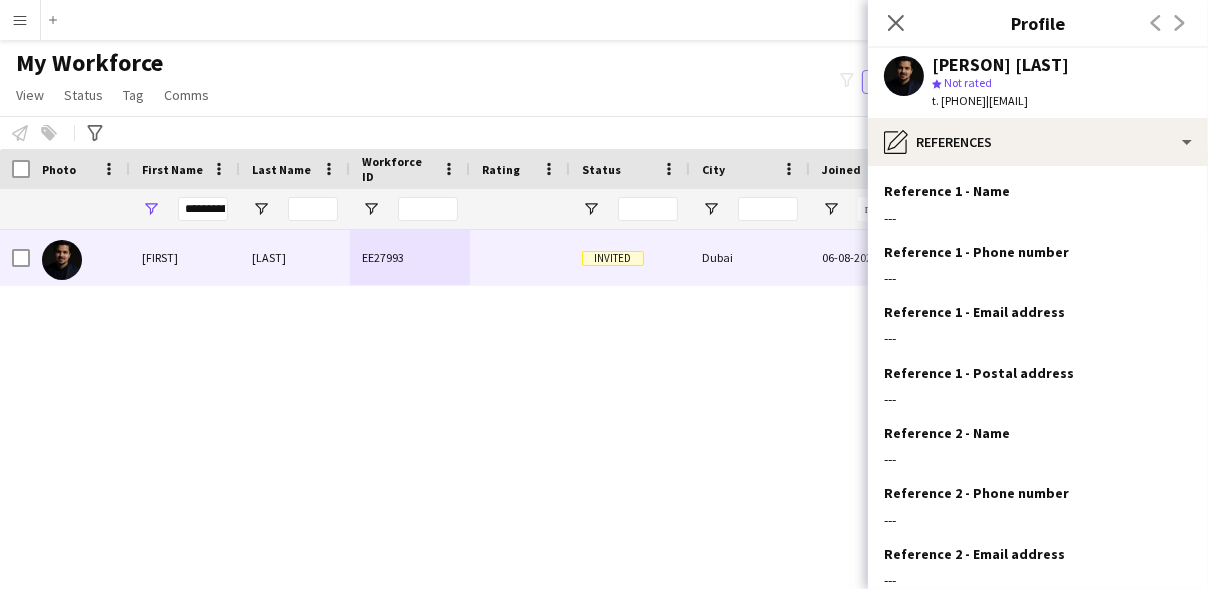 scroll, scrollTop: 188, scrollLeft: 0, axis: vertical 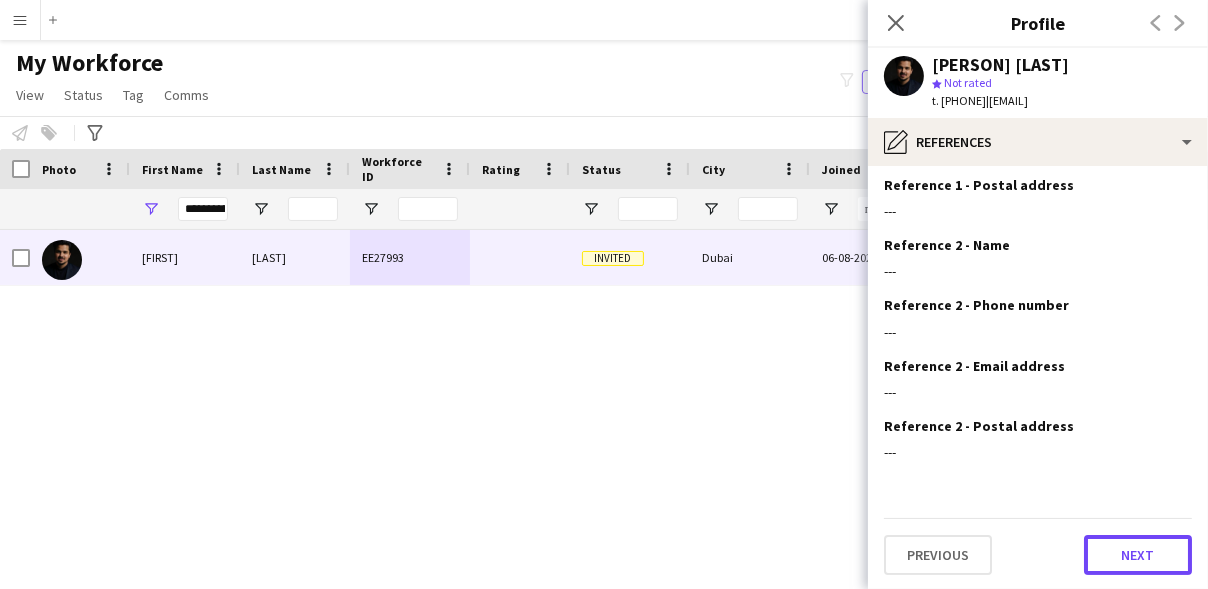 click on "Next" 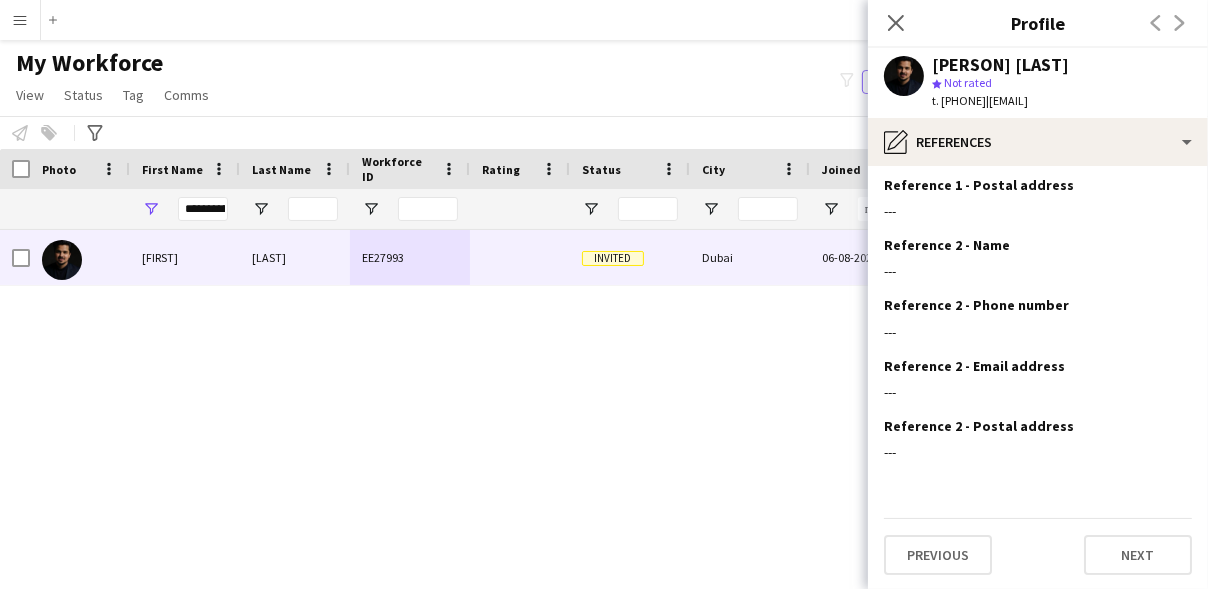 scroll, scrollTop: 0, scrollLeft: 0, axis: both 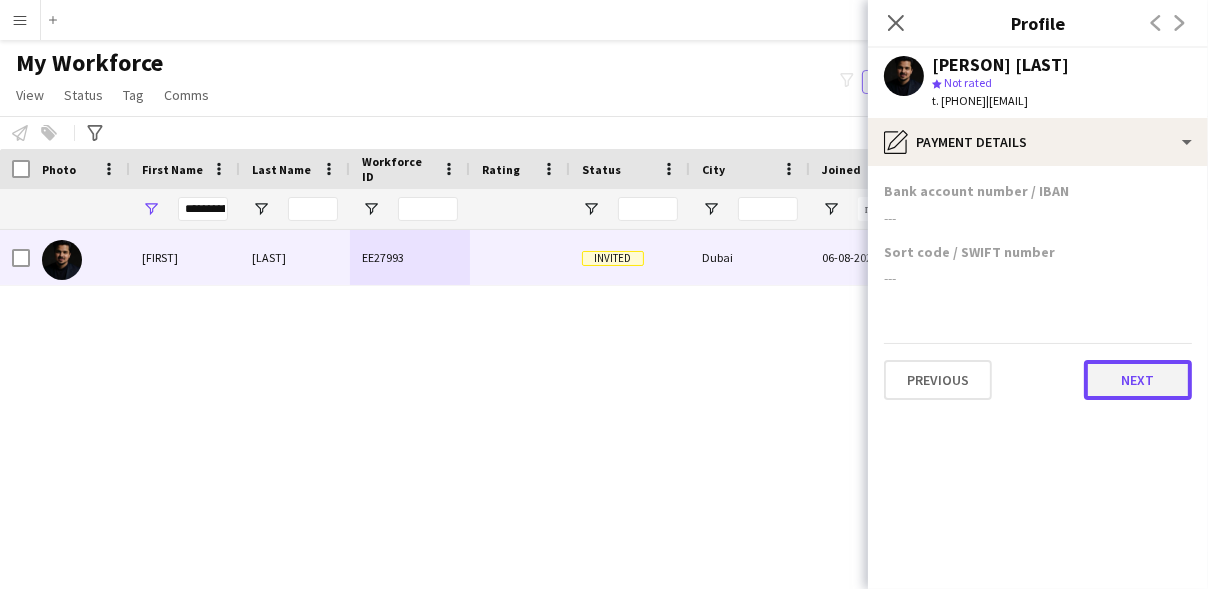 click on "Next" 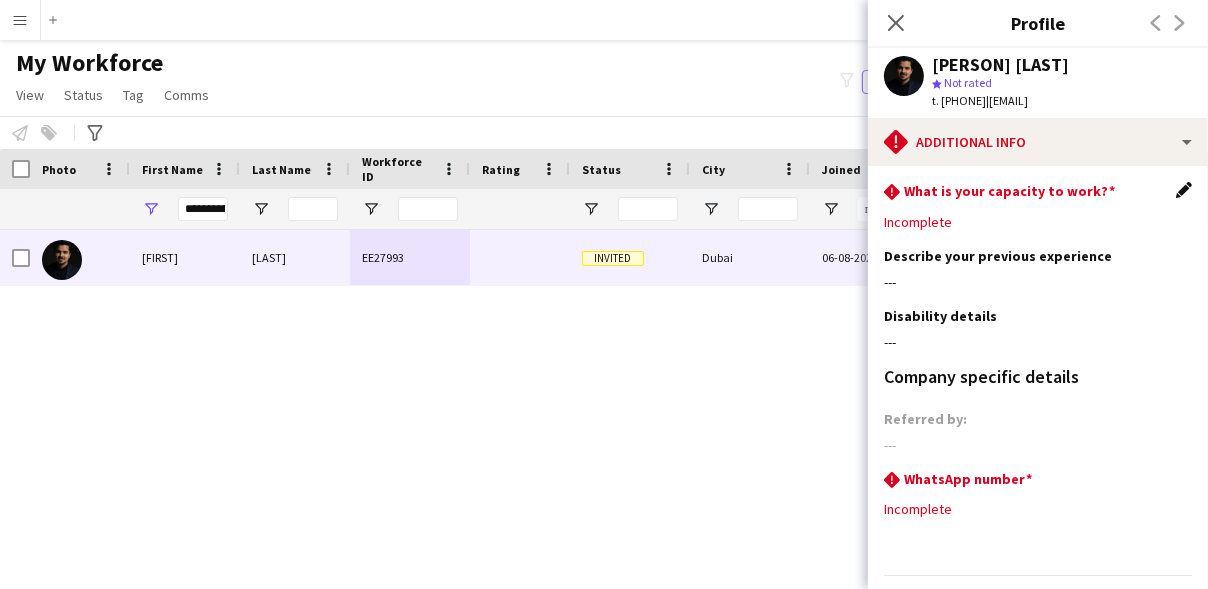 click on "Edit this field" 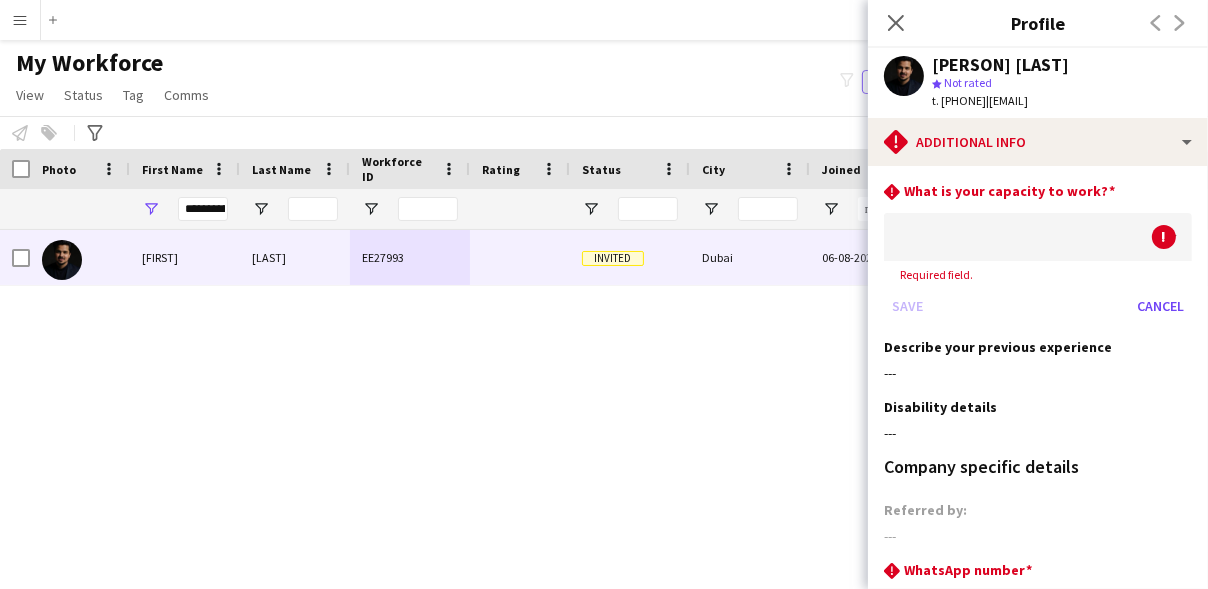 click at bounding box center [1018, 237] 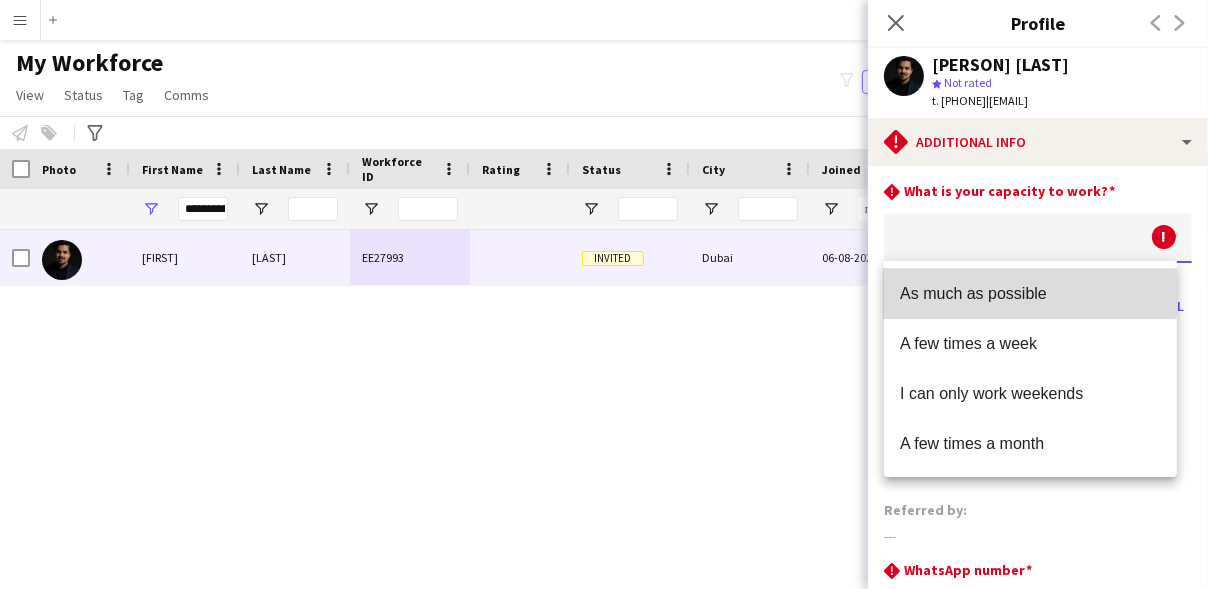 click on "As much as possible" at bounding box center (1030, 293) 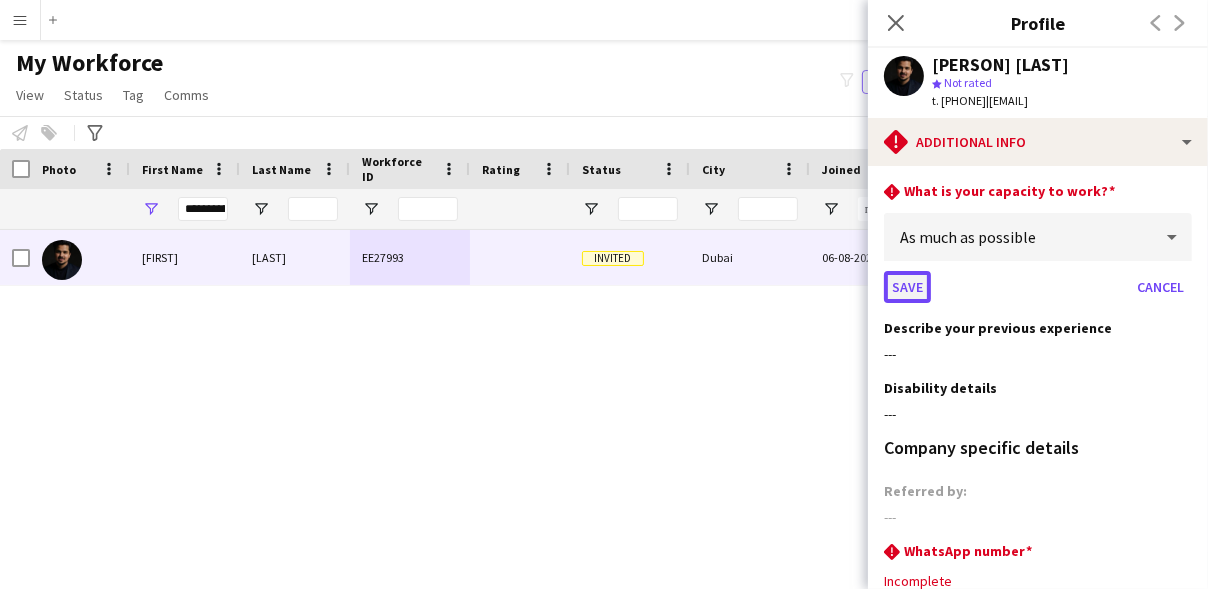click on "Save" 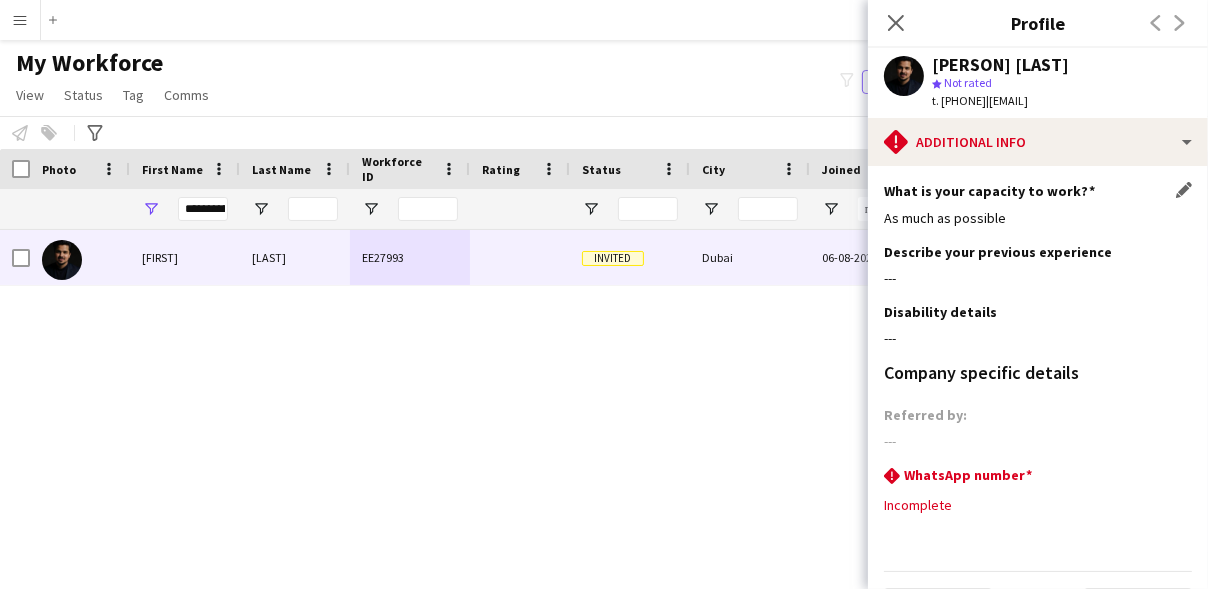 scroll, scrollTop: 54, scrollLeft: 0, axis: vertical 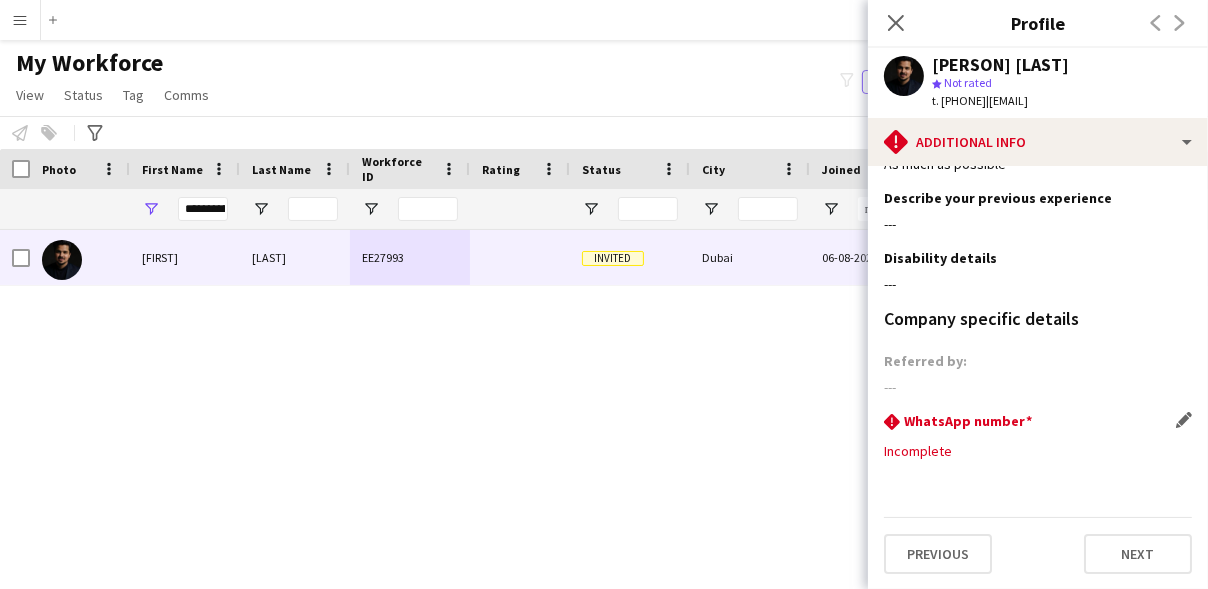 click on "rhombus-alert
WhatsApp number
Edit this field
Incomplete" 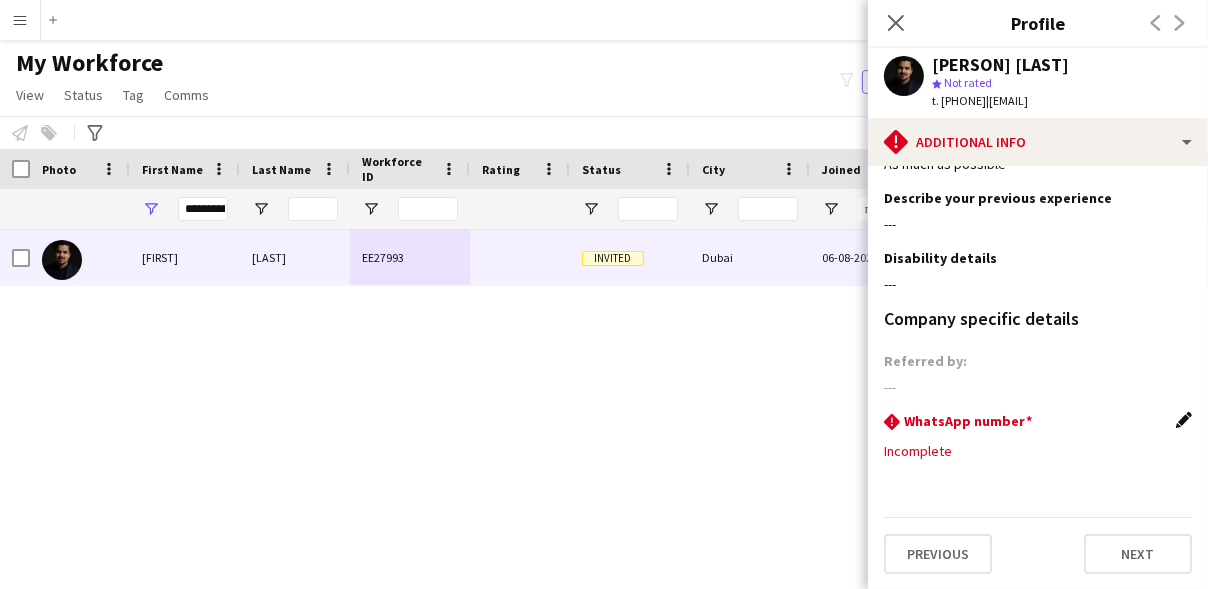 click on "Edit this field" 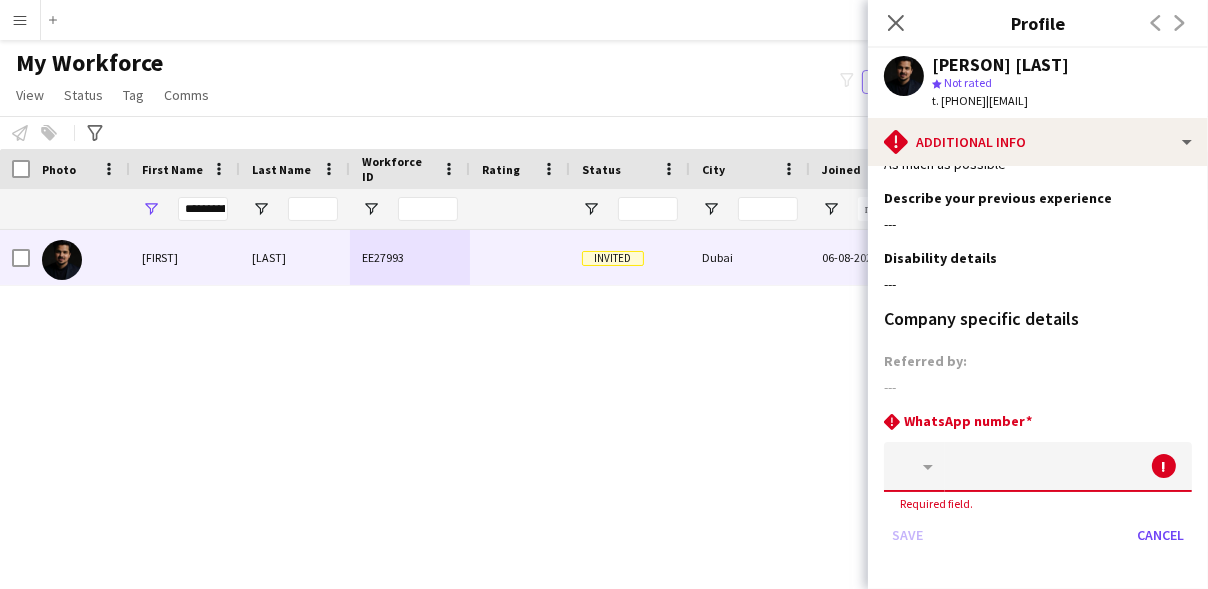 click 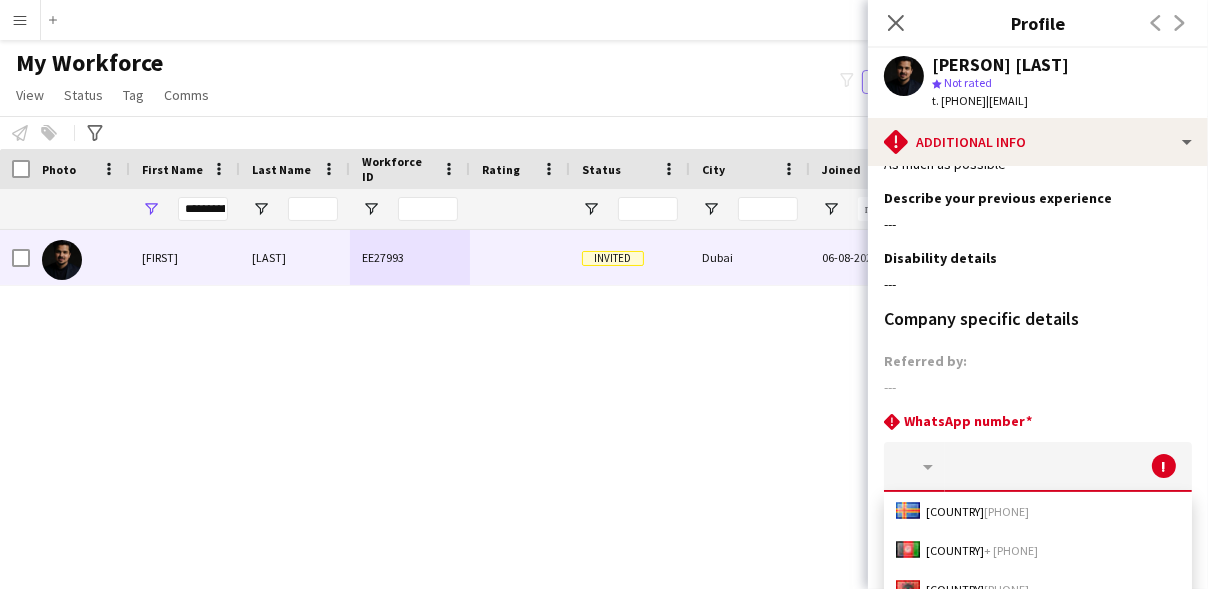 type 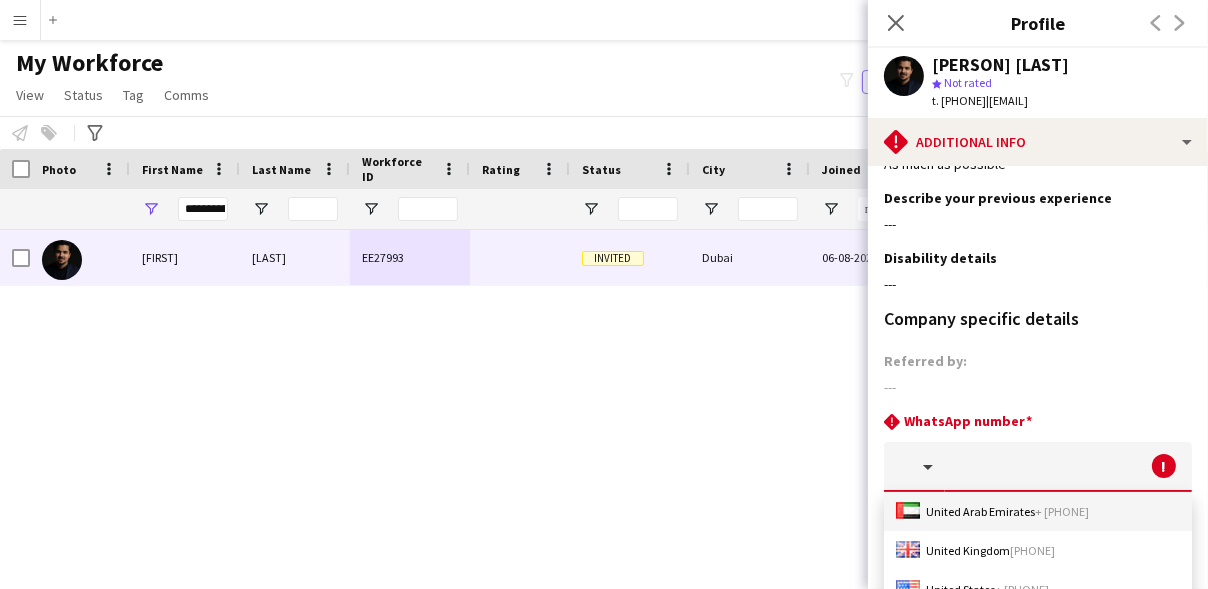 click on "United Arab Emirates  + 971" 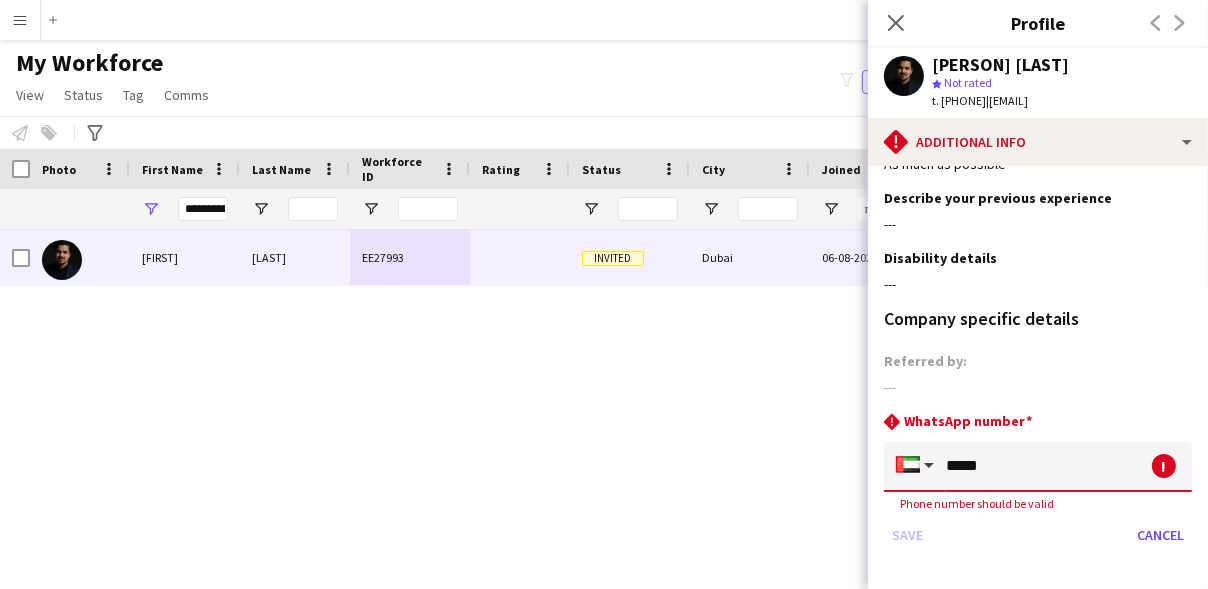 click on "****" 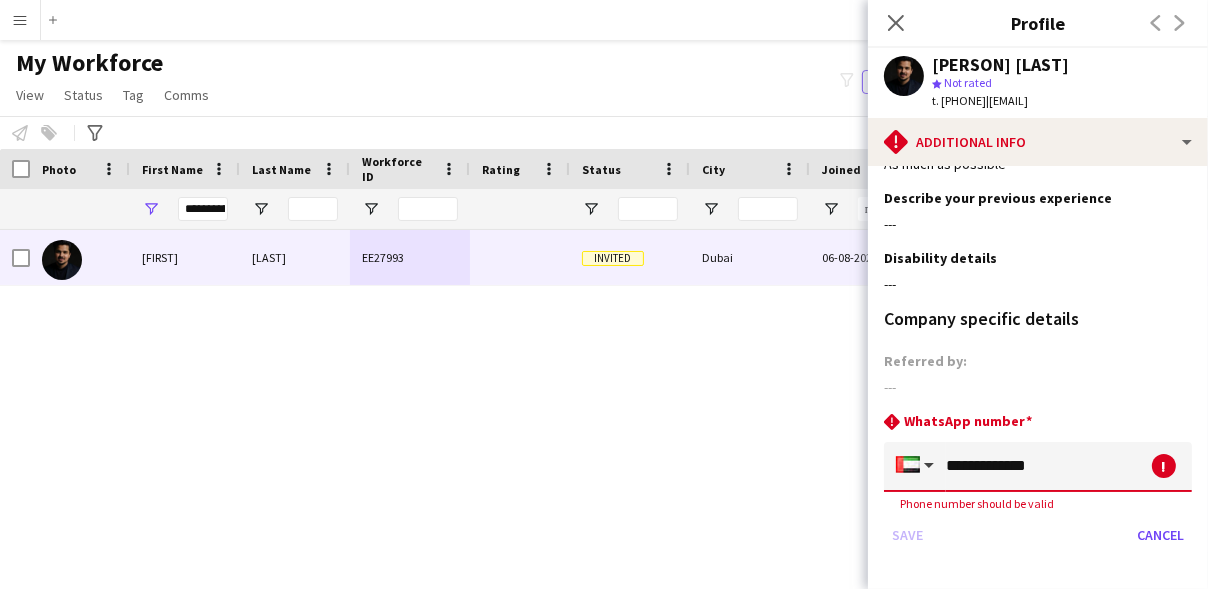 click on "**********" 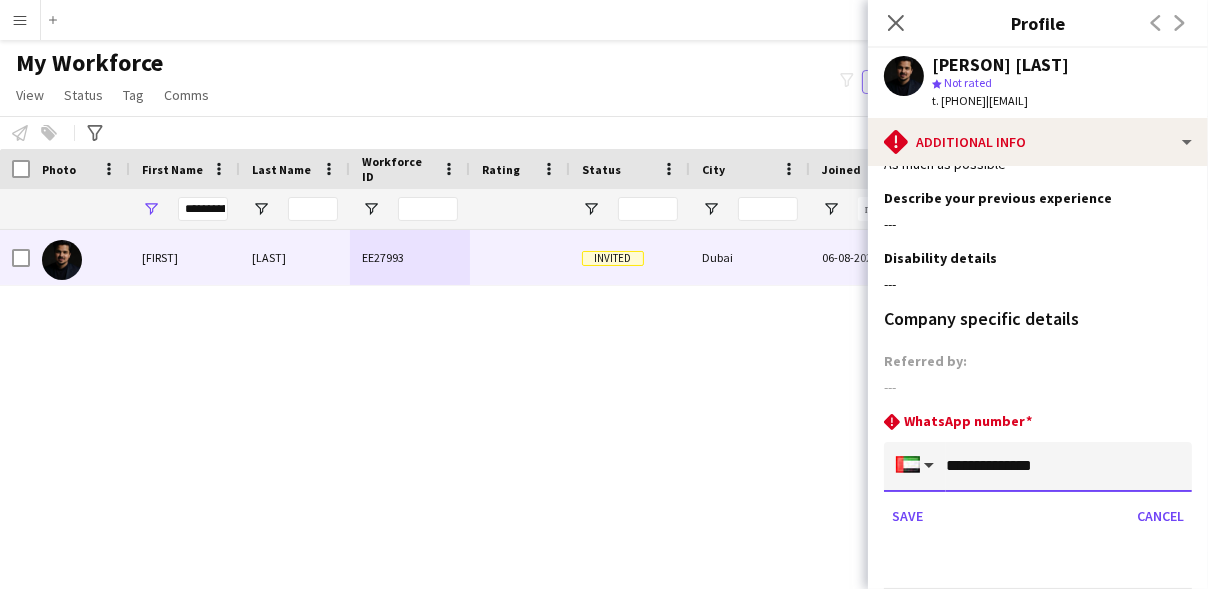 scroll, scrollTop: 125, scrollLeft: 0, axis: vertical 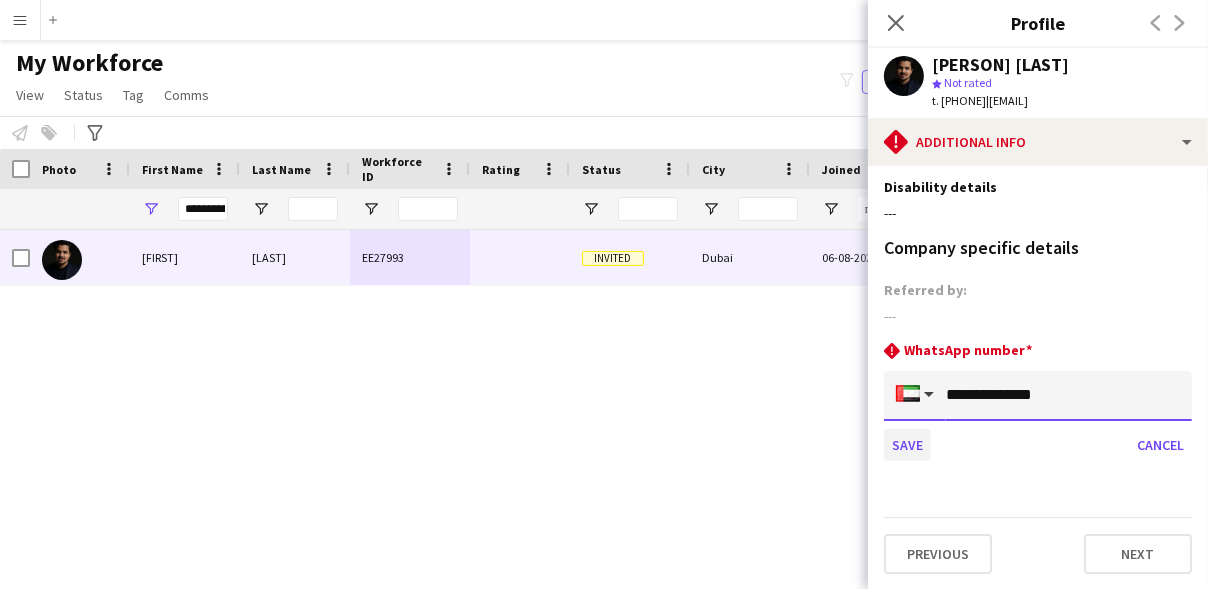 type on "**********" 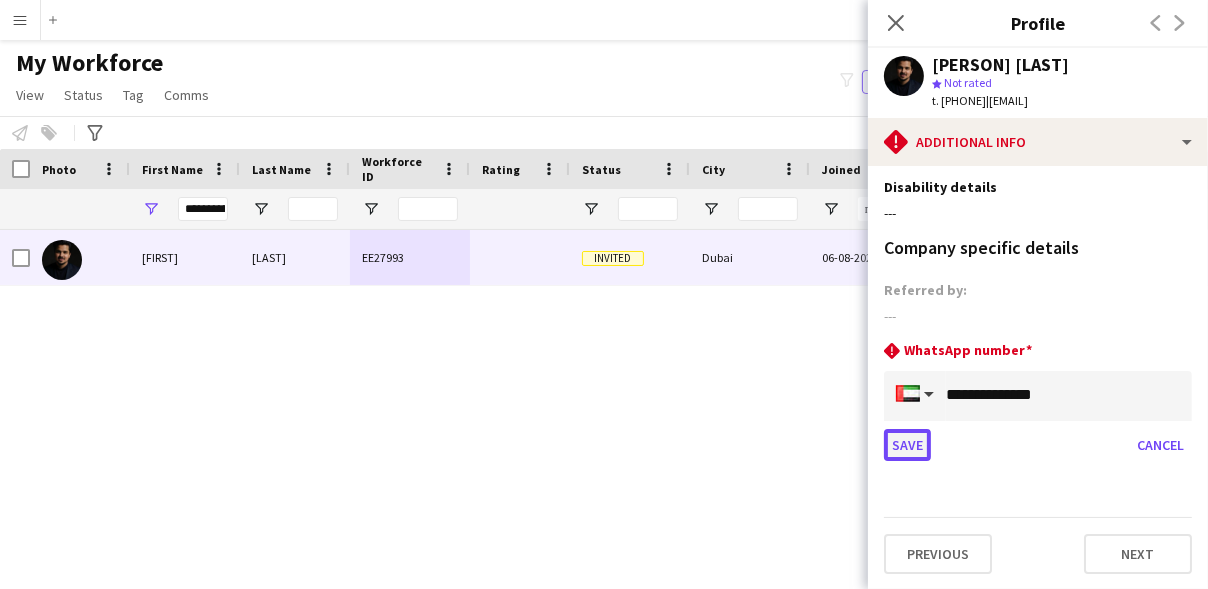 click on "Save" 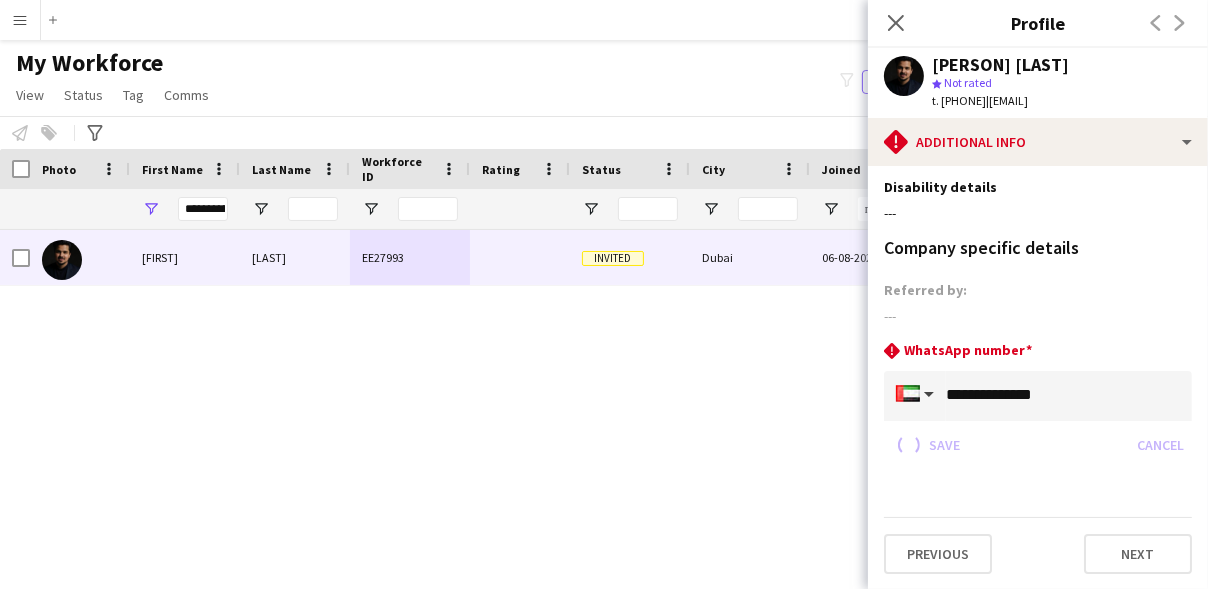 scroll, scrollTop: 49, scrollLeft: 0, axis: vertical 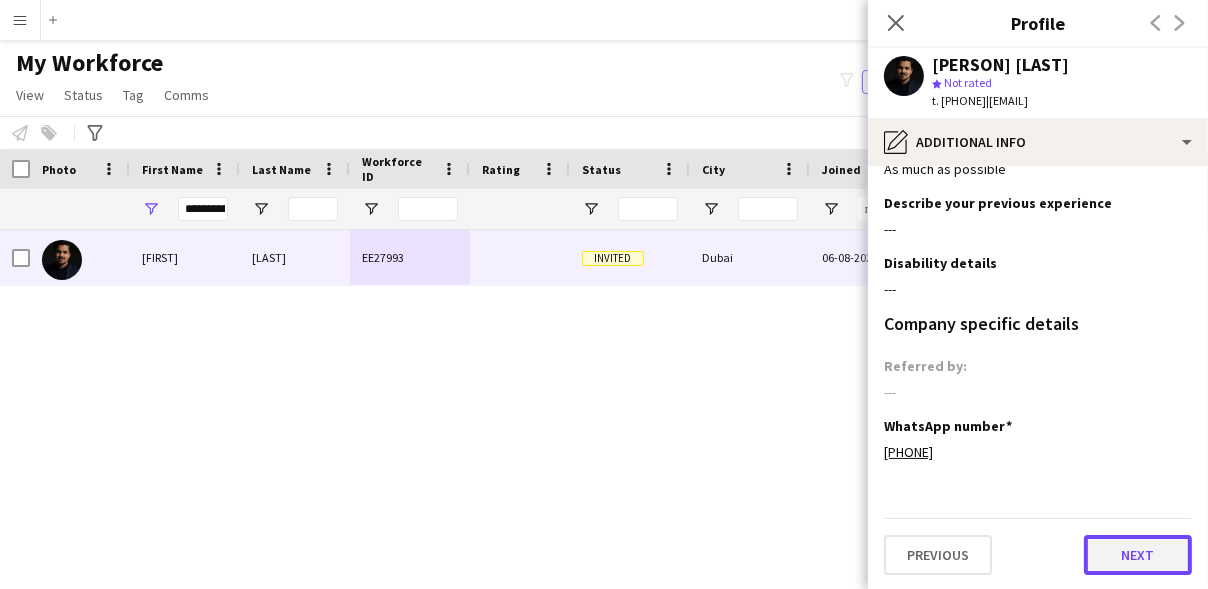 click on "Next" 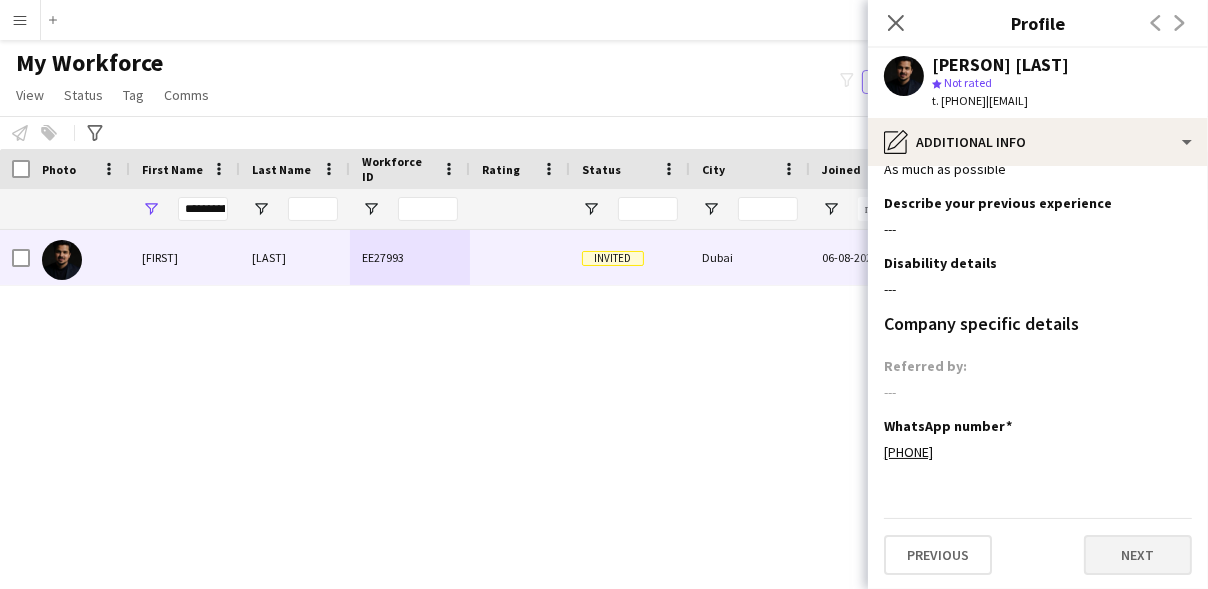 scroll, scrollTop: 0, scrollLeft: 0, axis: both 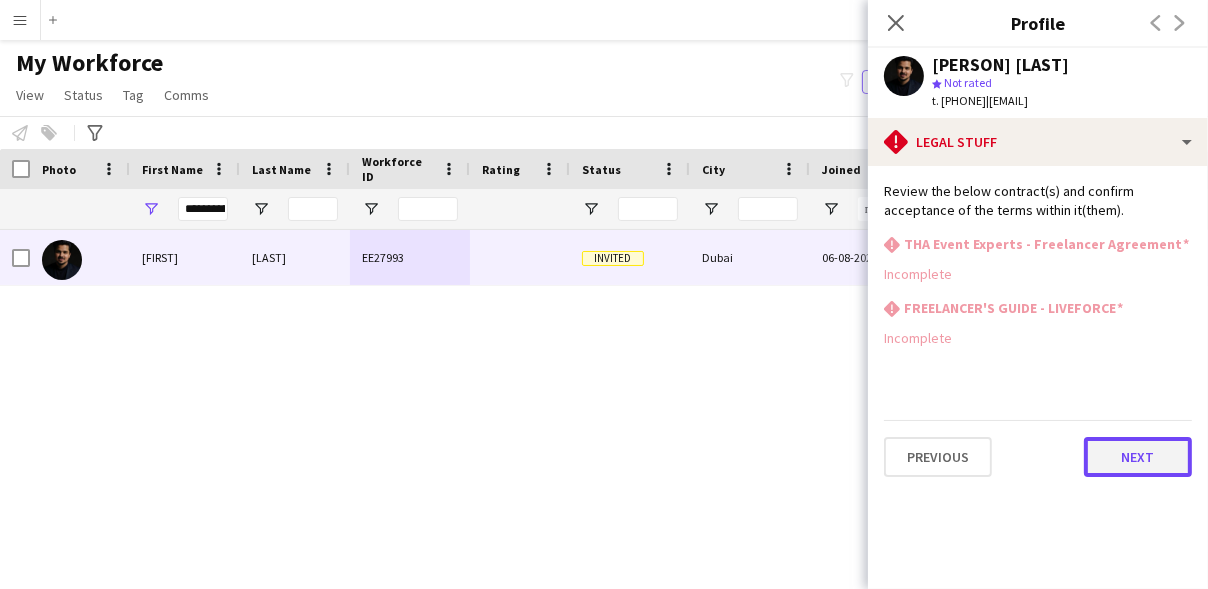 click on "Next" 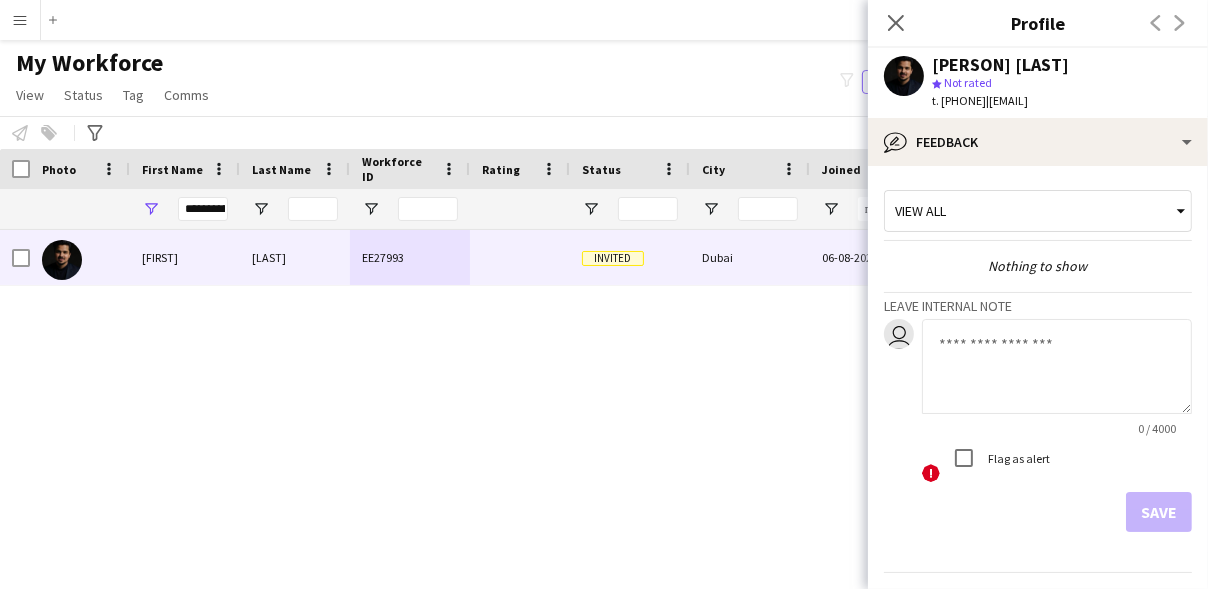 scroll, scrollTop: 54, scrollLeft: 0, axis: vertical 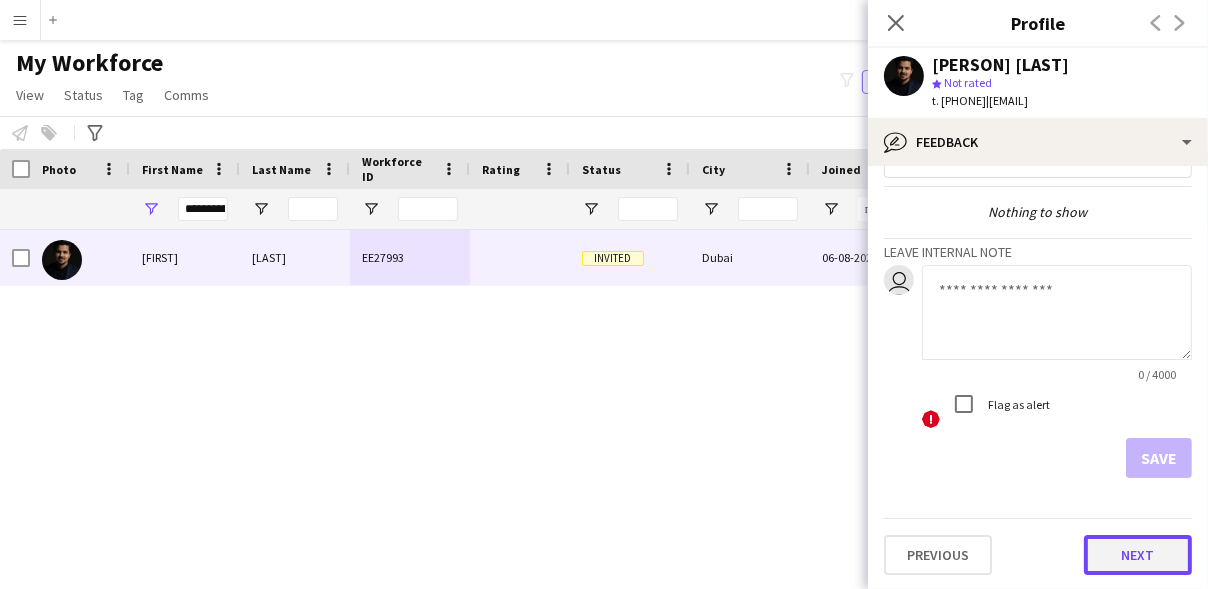 click on "Next" 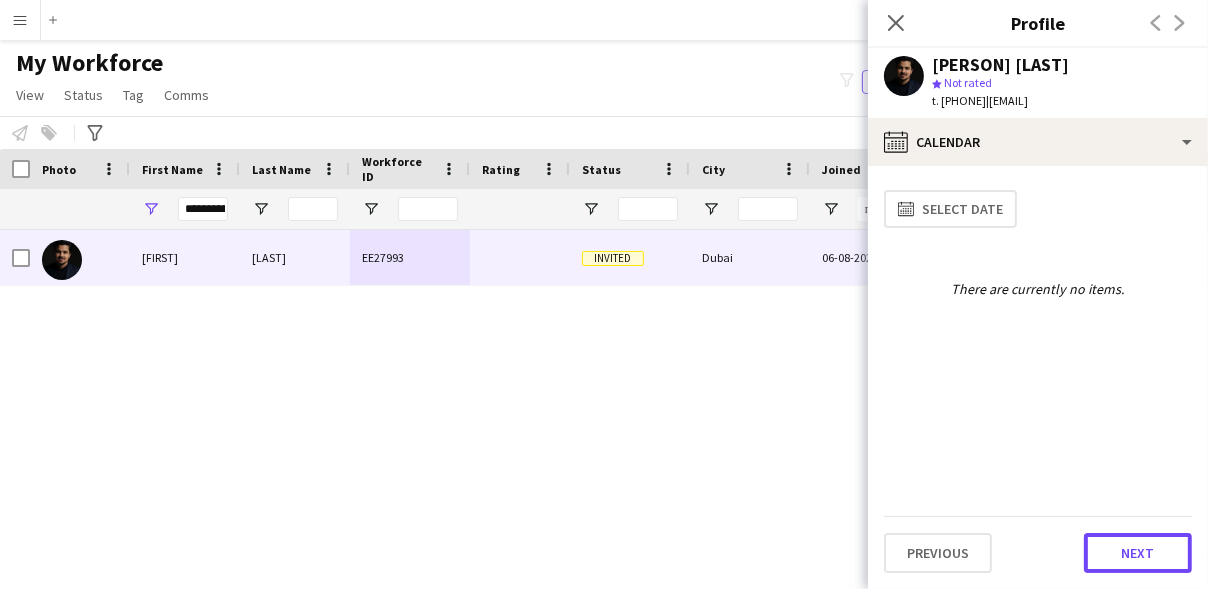 click on "Next" 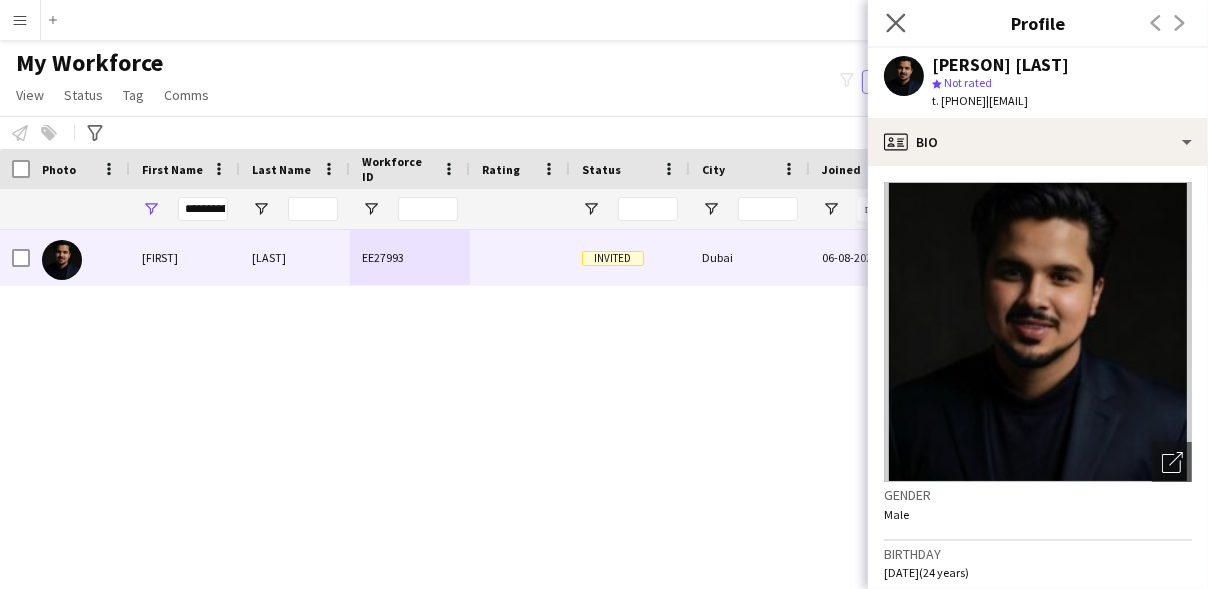 click on "Close pop-in" 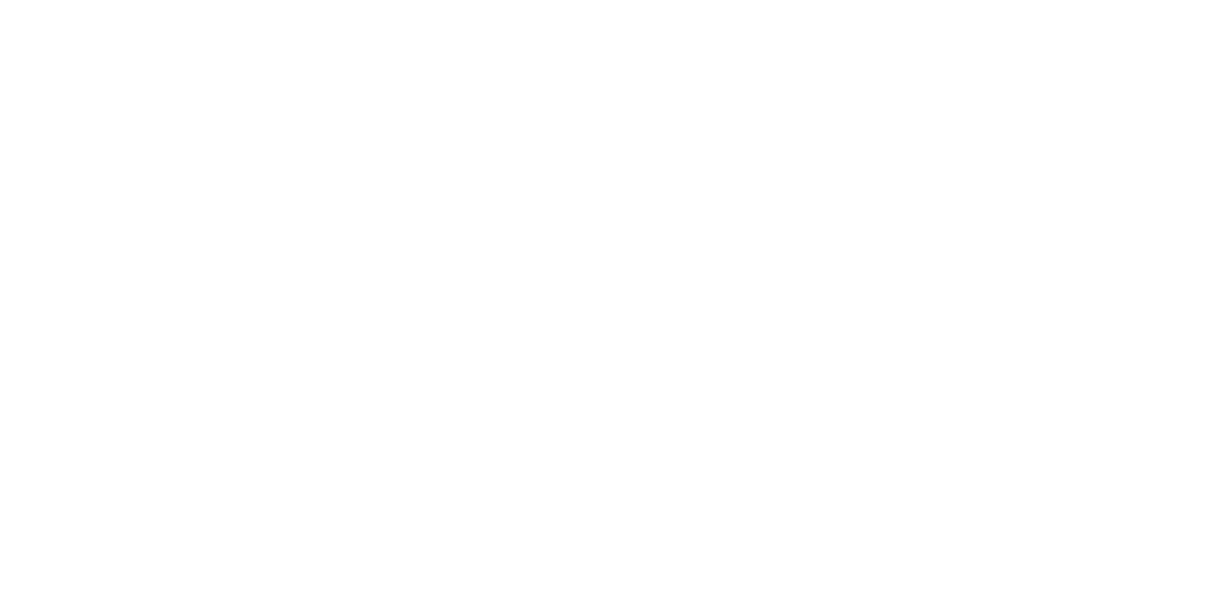 scroll, scrollTop: 0, scrollLeft: 0, axis: both 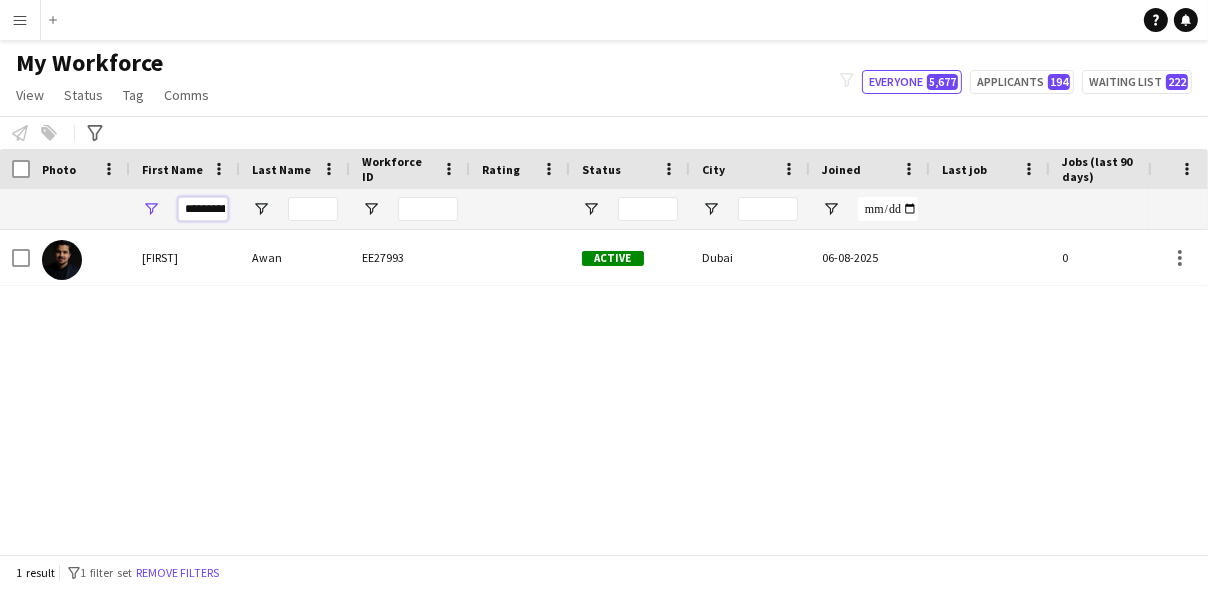 click on "*********" at bounding box center (203, 209) 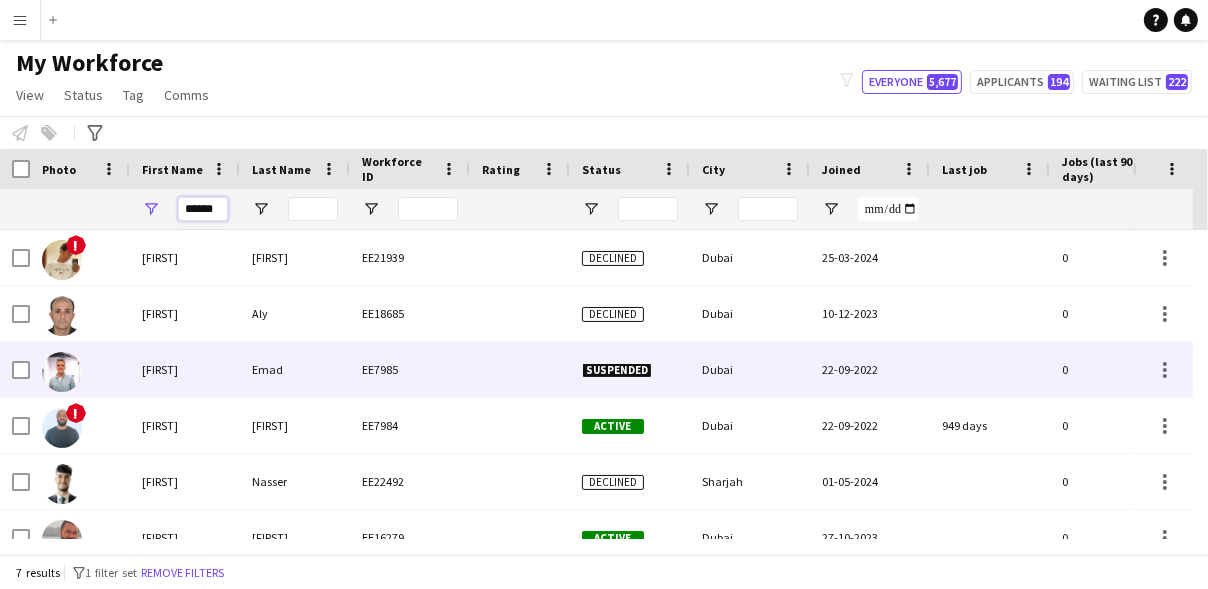 scroll, scrollTop: 82, scrollLeft: 0, axis: vertical 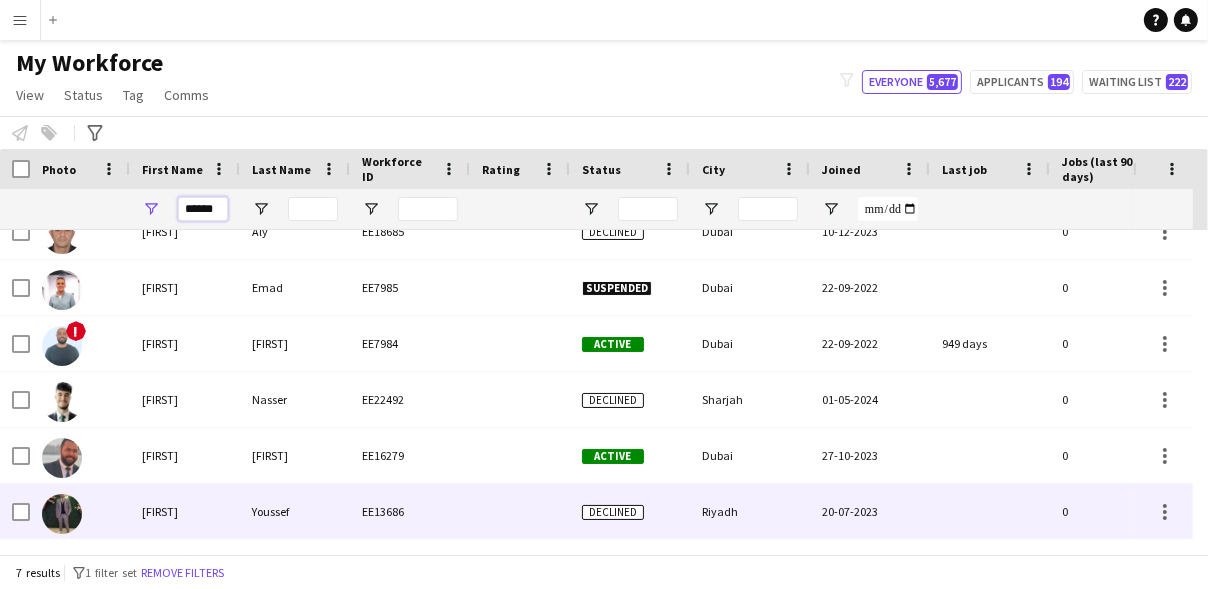 type on "******" 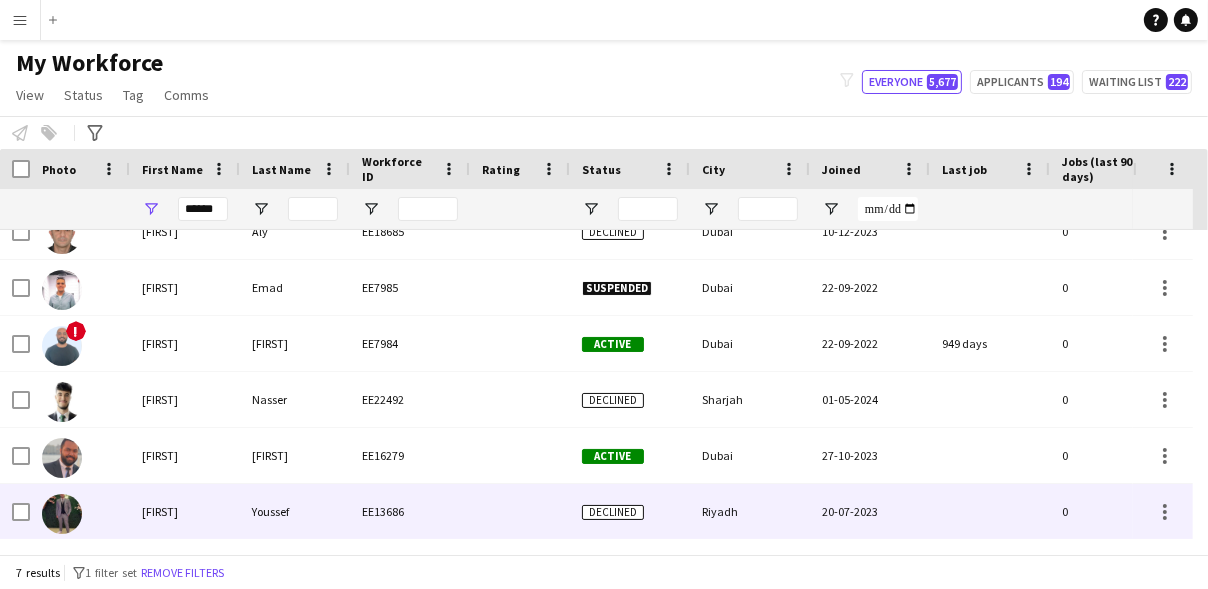 click at bounding box center [62, 514] 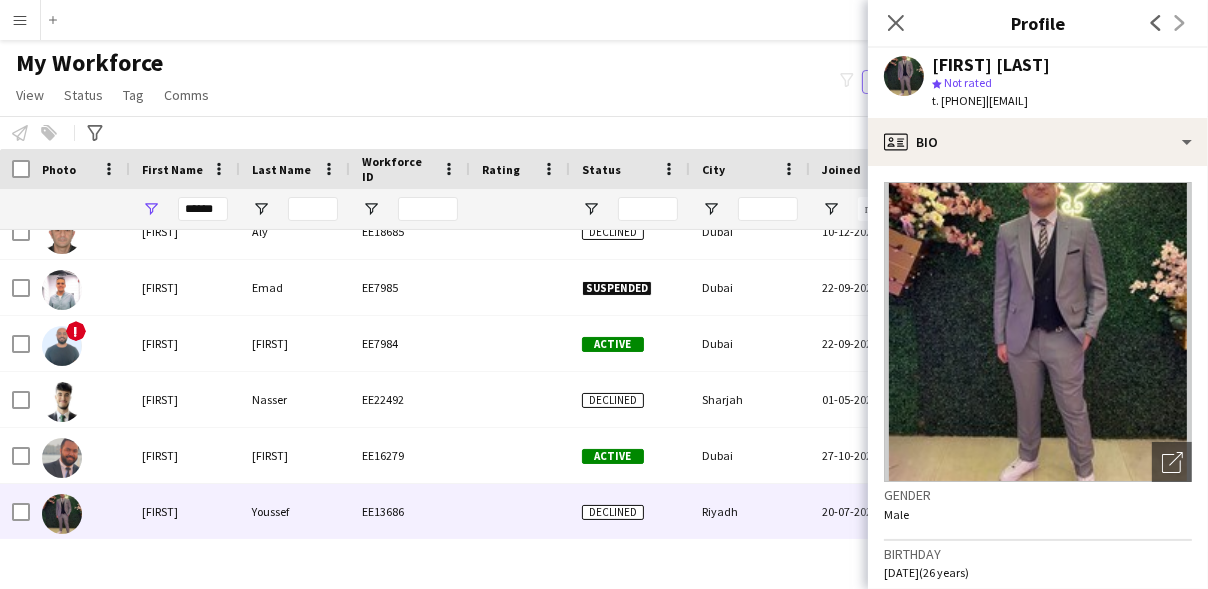 click 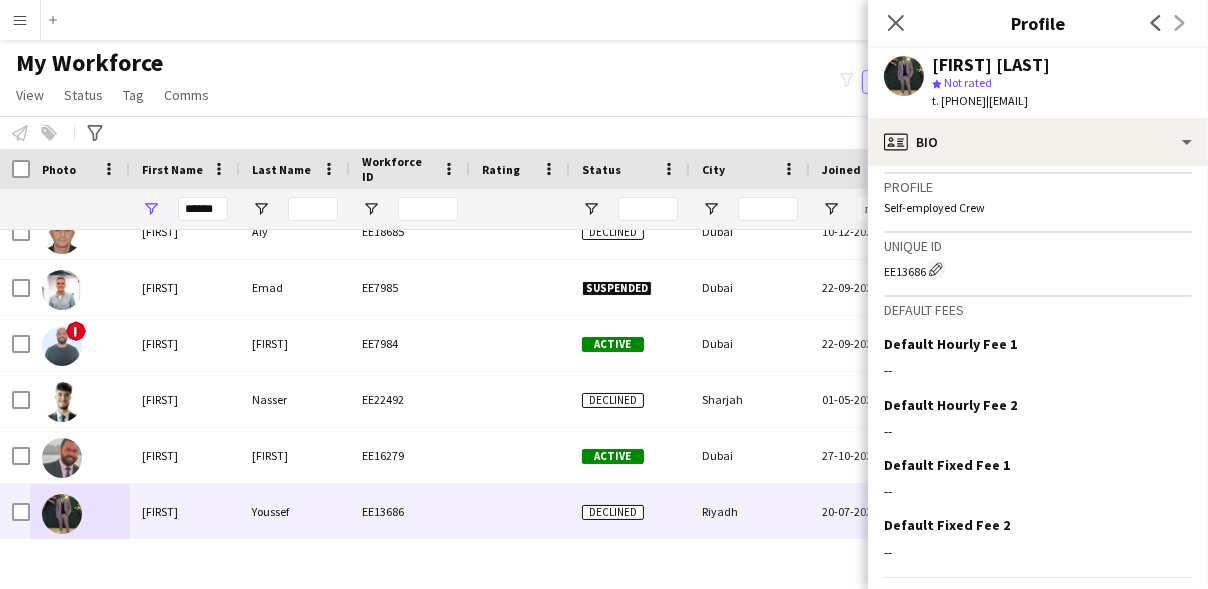 scroll, scrollTop: 1087, scrollLeft: 0, axis: vertical 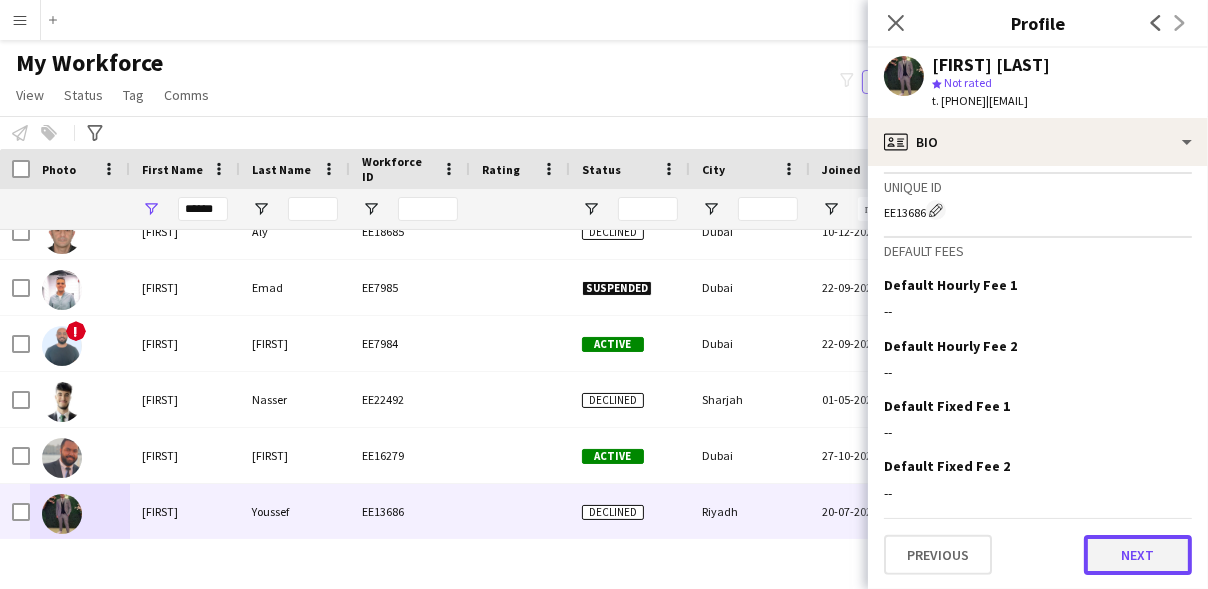 click on "Next" 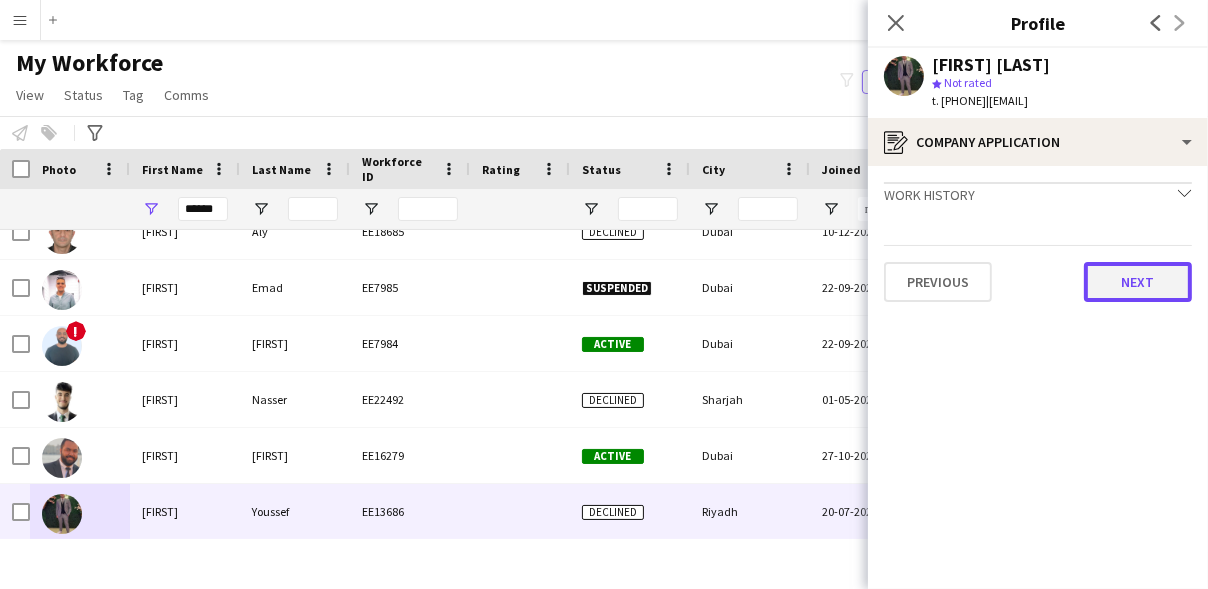 click on "Next" 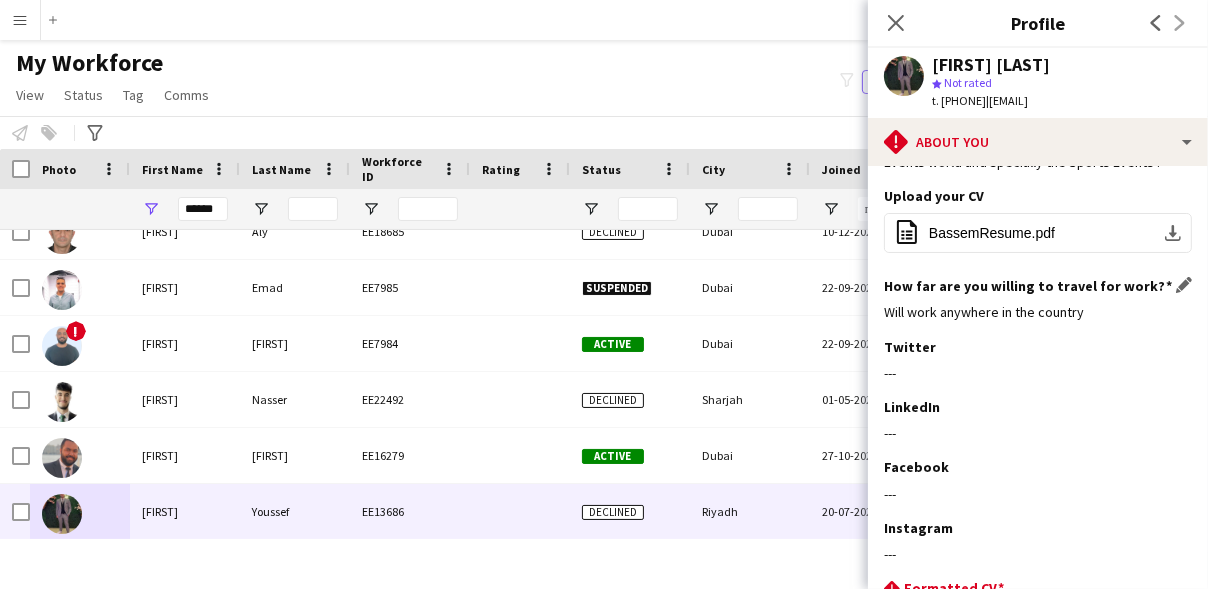 scroll, scrollTop: 240, scrollLeft: 0, axis: vertical 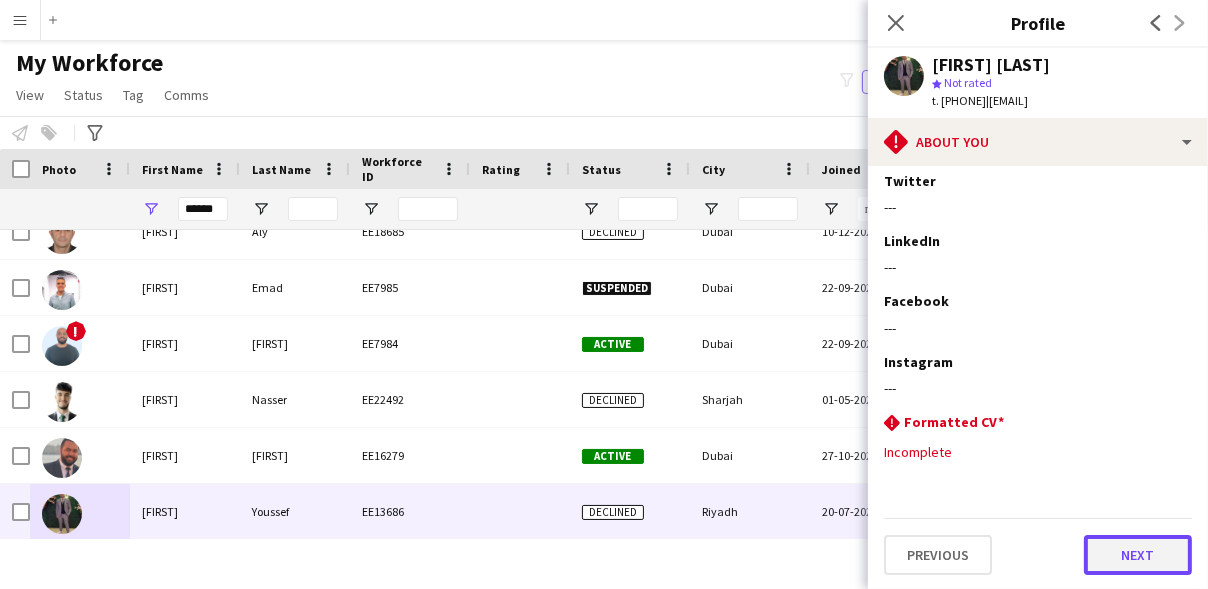 click on "Next" 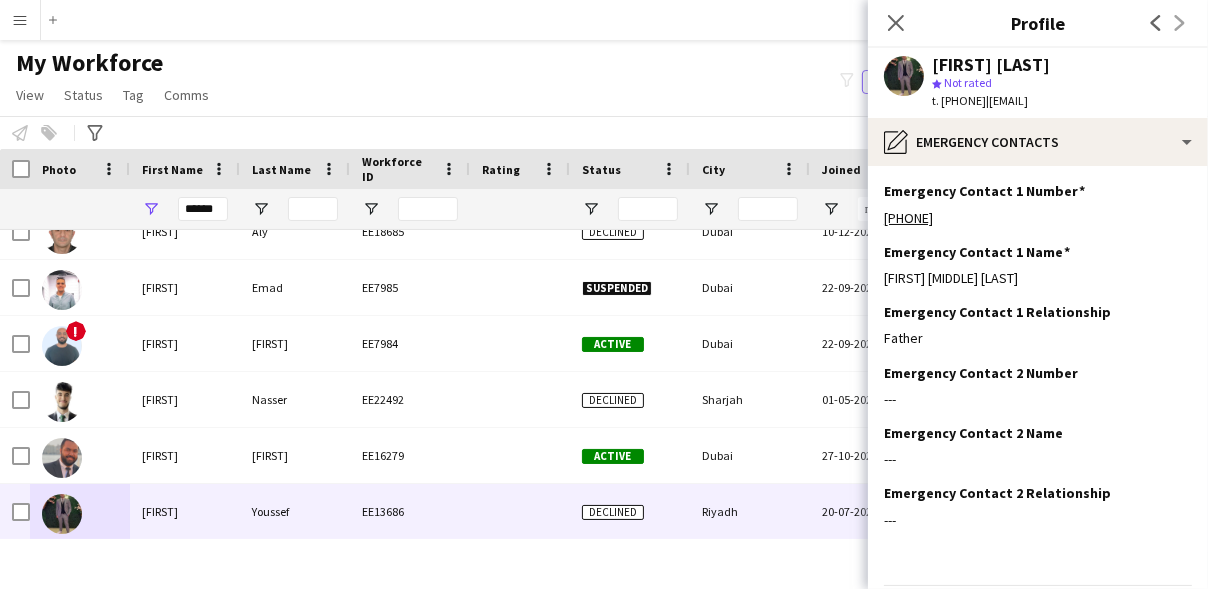 scroll, scrollTop: 67, scrollLeft: 0, axis: vertical 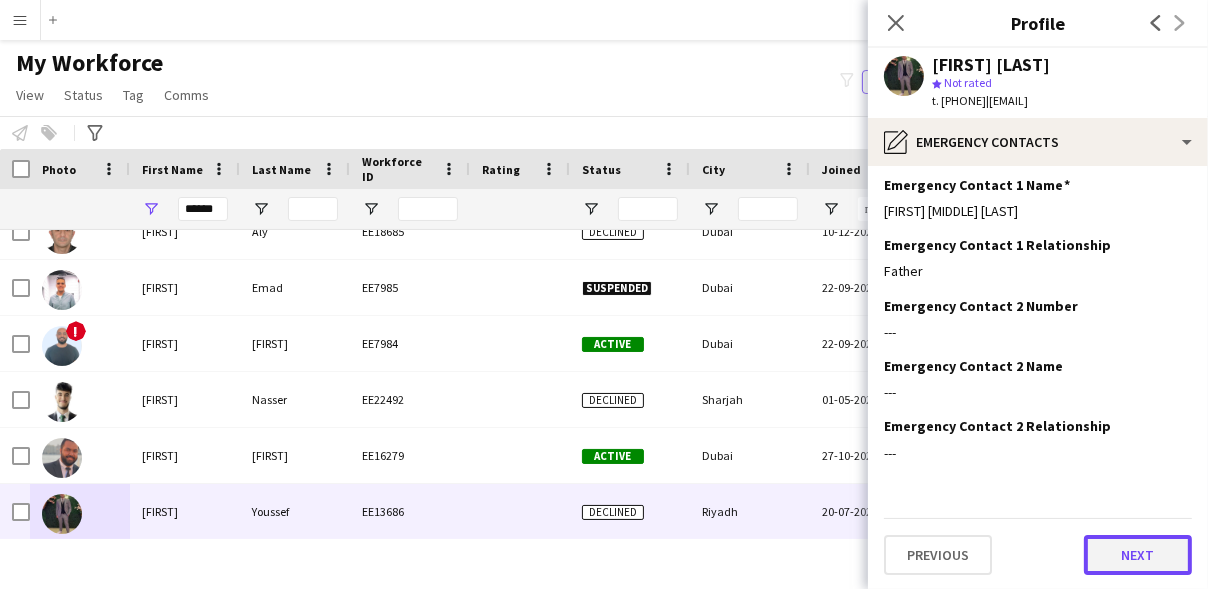 click on "Next" 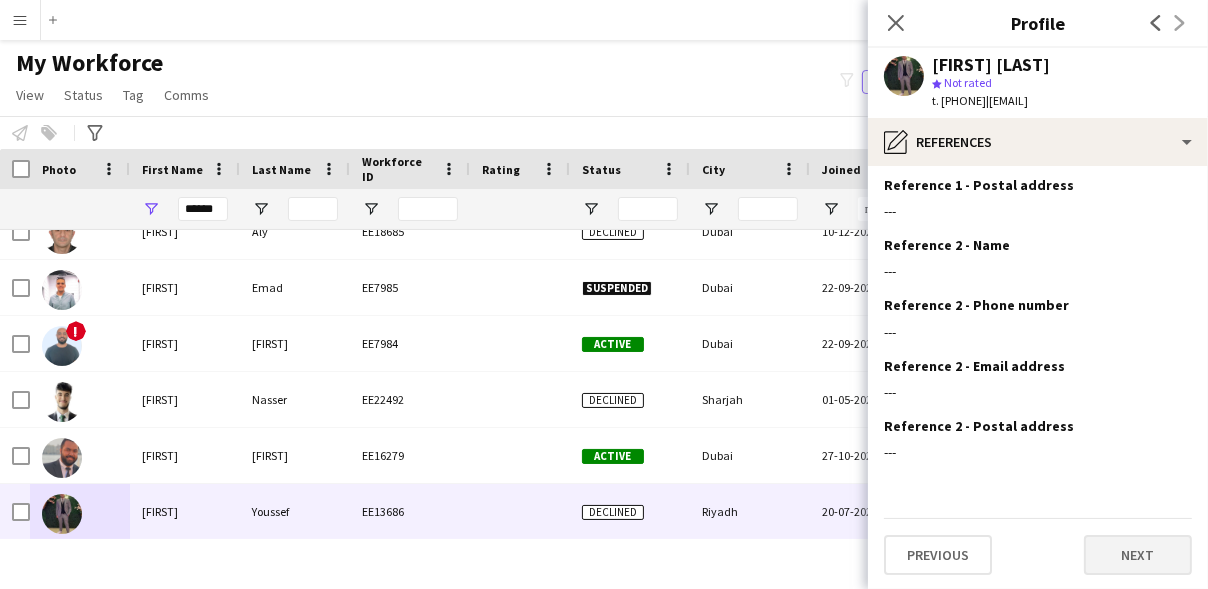 scroll, scrollTop: 187, scrollLeft: 0, axis: vertical 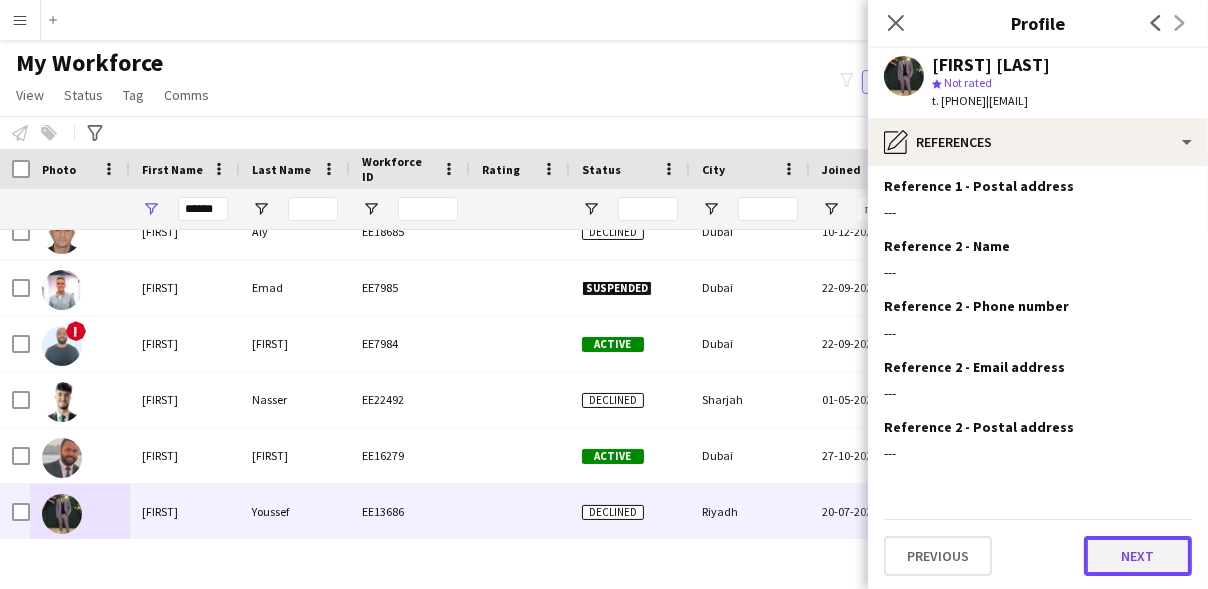 click on "Next" 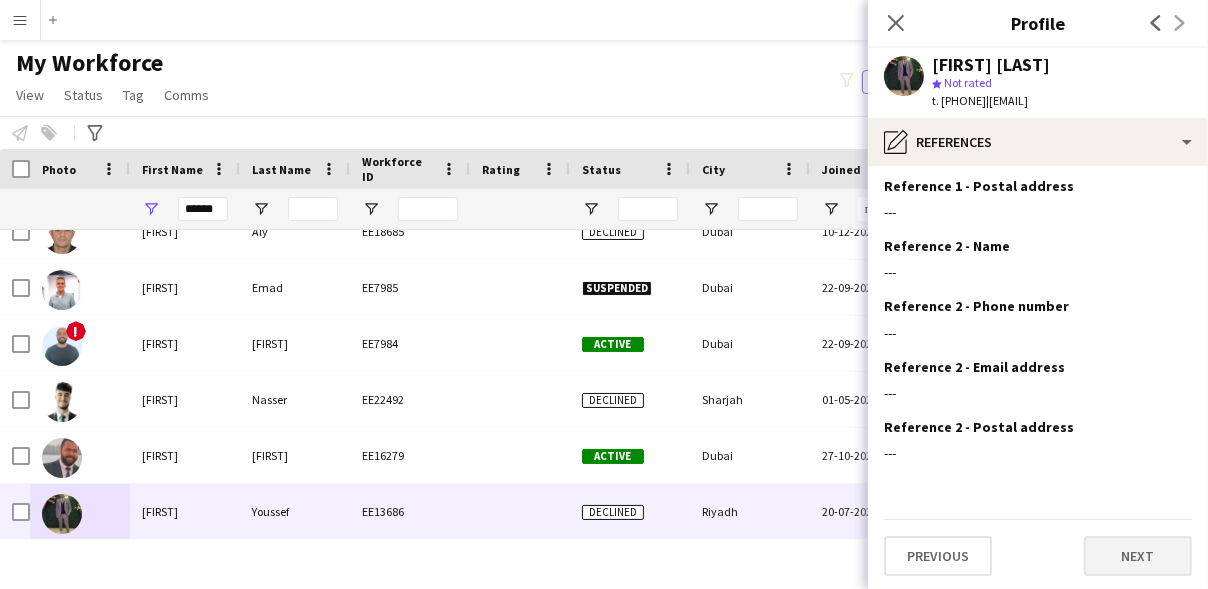 scroll, scrollTop: 0, scrollLeft: 0, axis: both 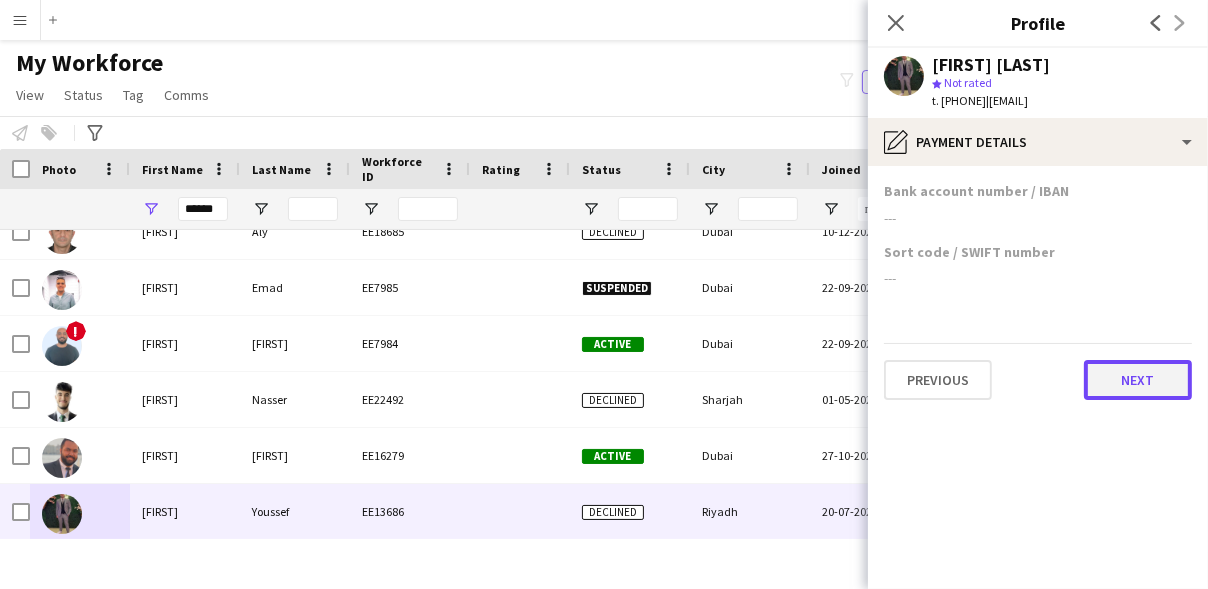 click on "Next" 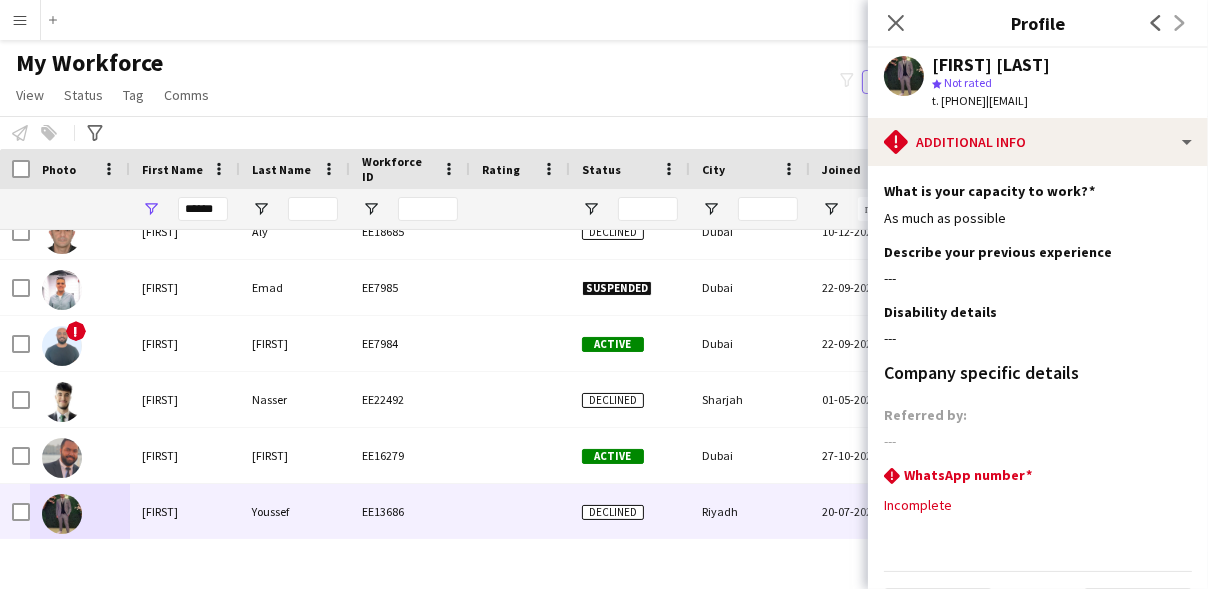 scroll, scrollTop: 54, scrollLeft: 0, axis: vertical 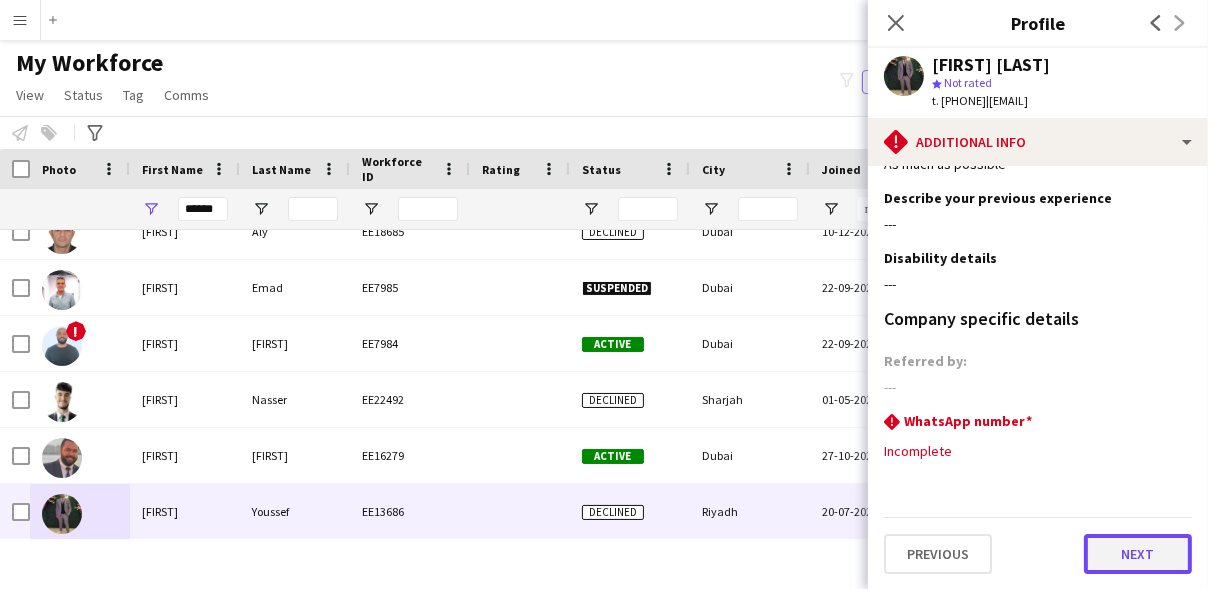 click on "Next" 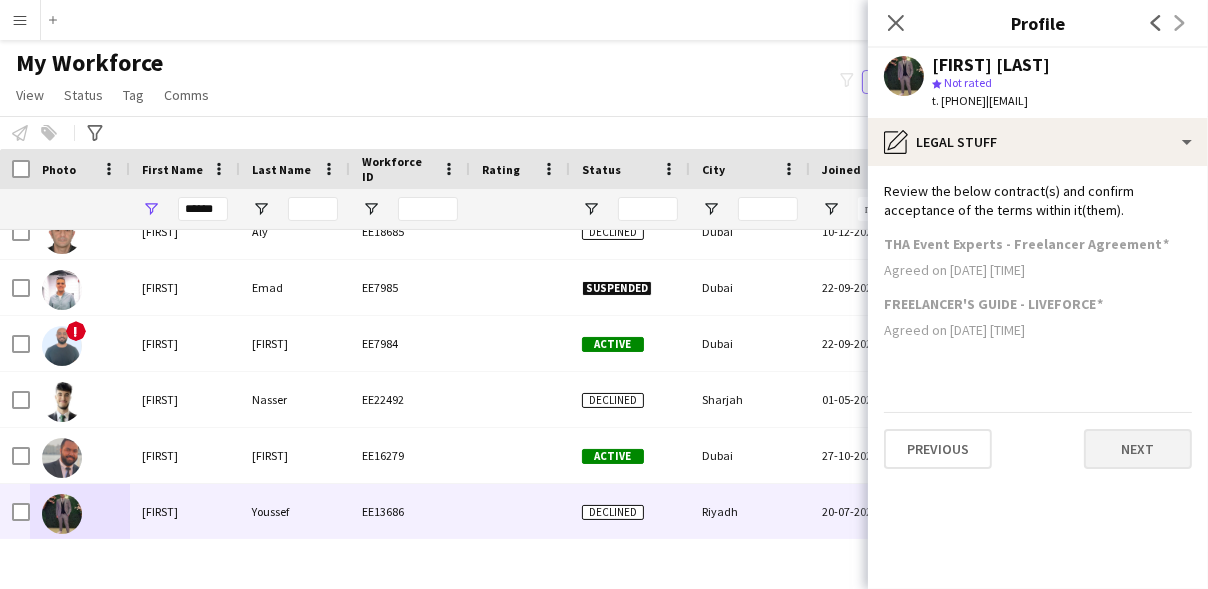 scroll, scrollTop: 0, scrollLeft: 0, axis: both 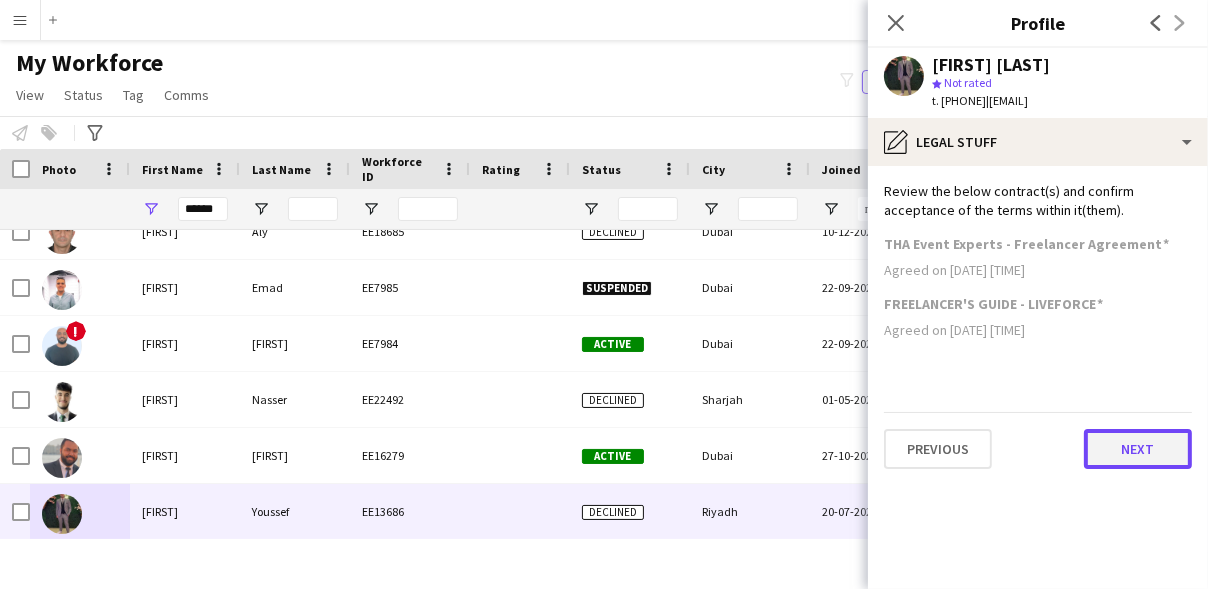 click on "Next" 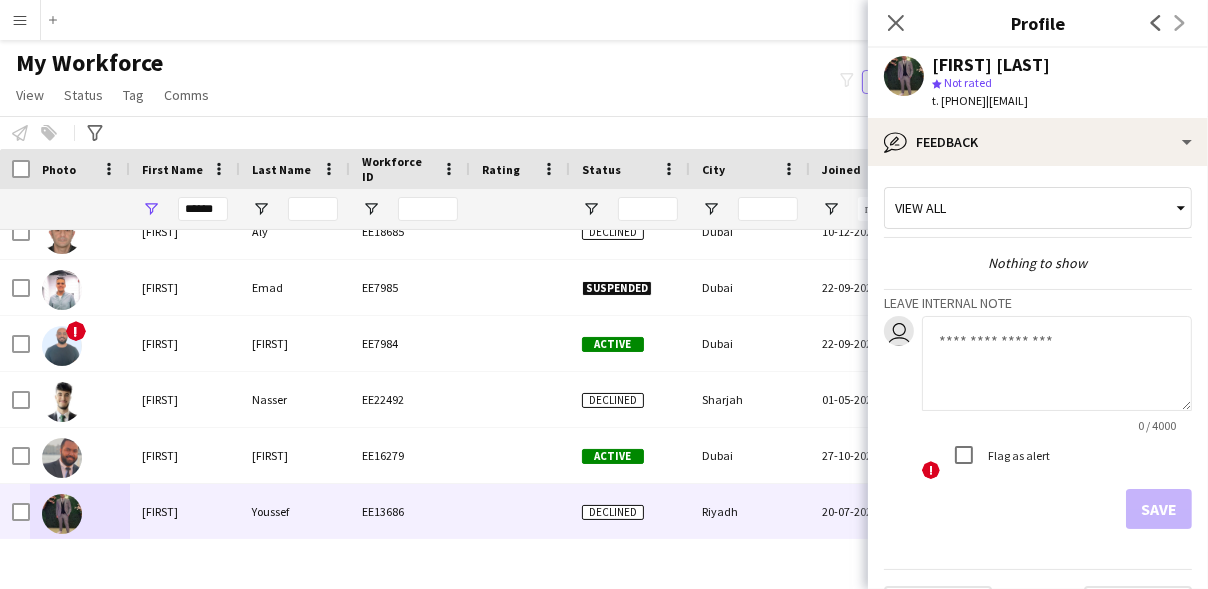scroll, scrollTop: 54, scrollLeft: 0, axis: vertical 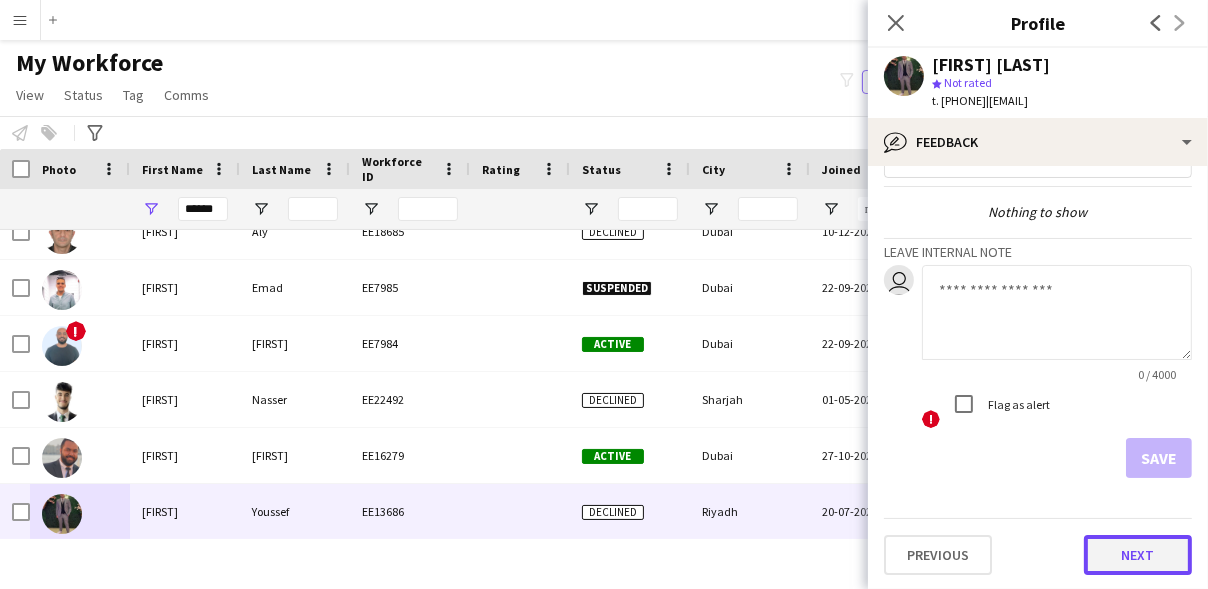 click on "Next" 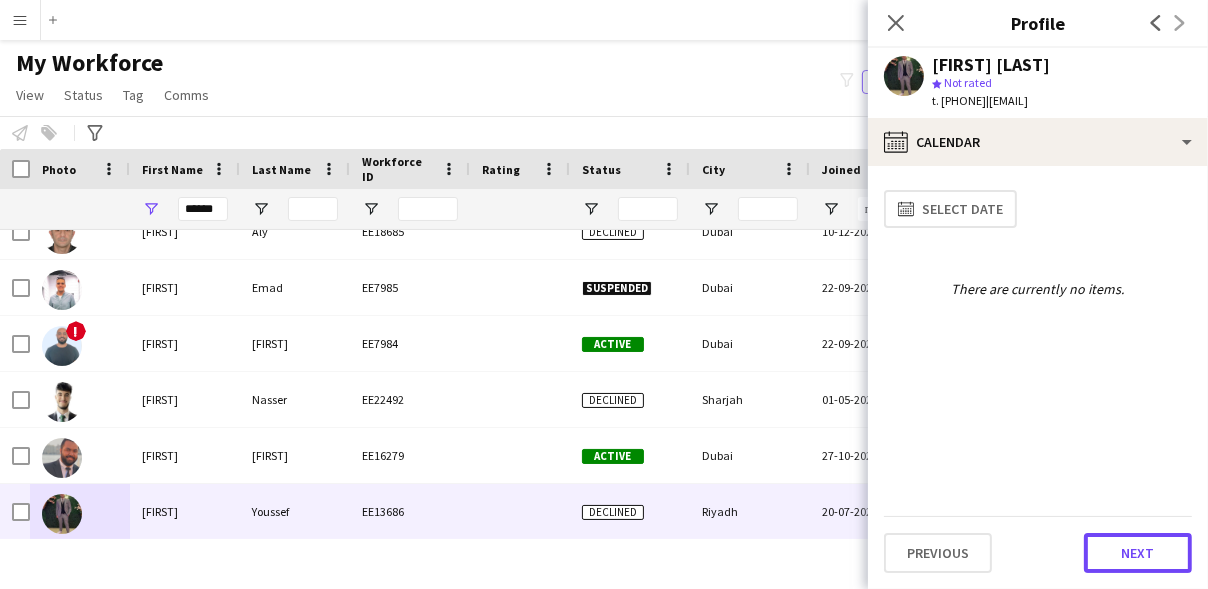 click on "Next" 